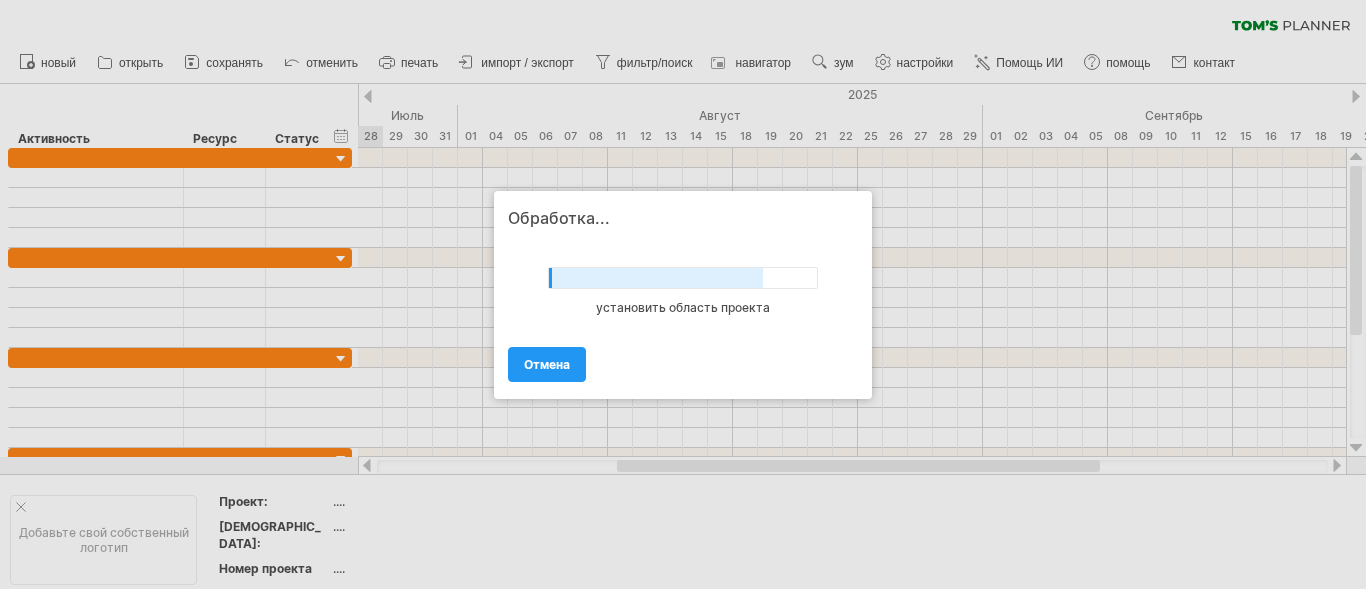 scroll, scrollTop: 0, scrollLeft: 0, axis: both 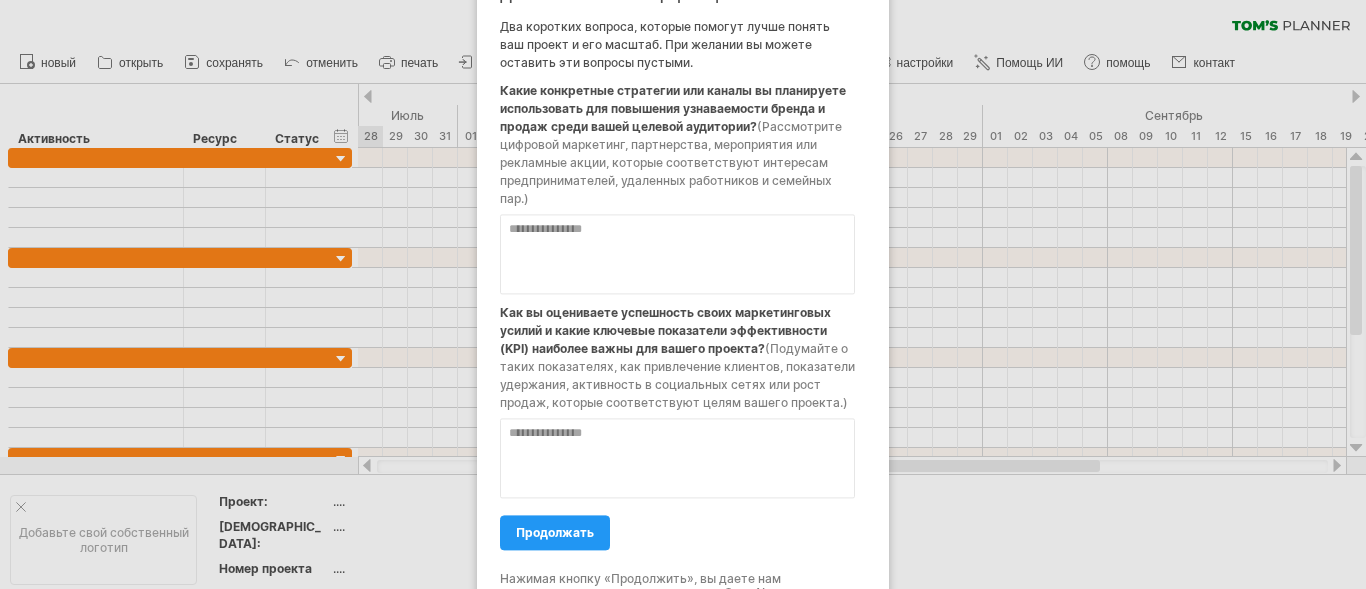 click at bounding box center (677, 254) 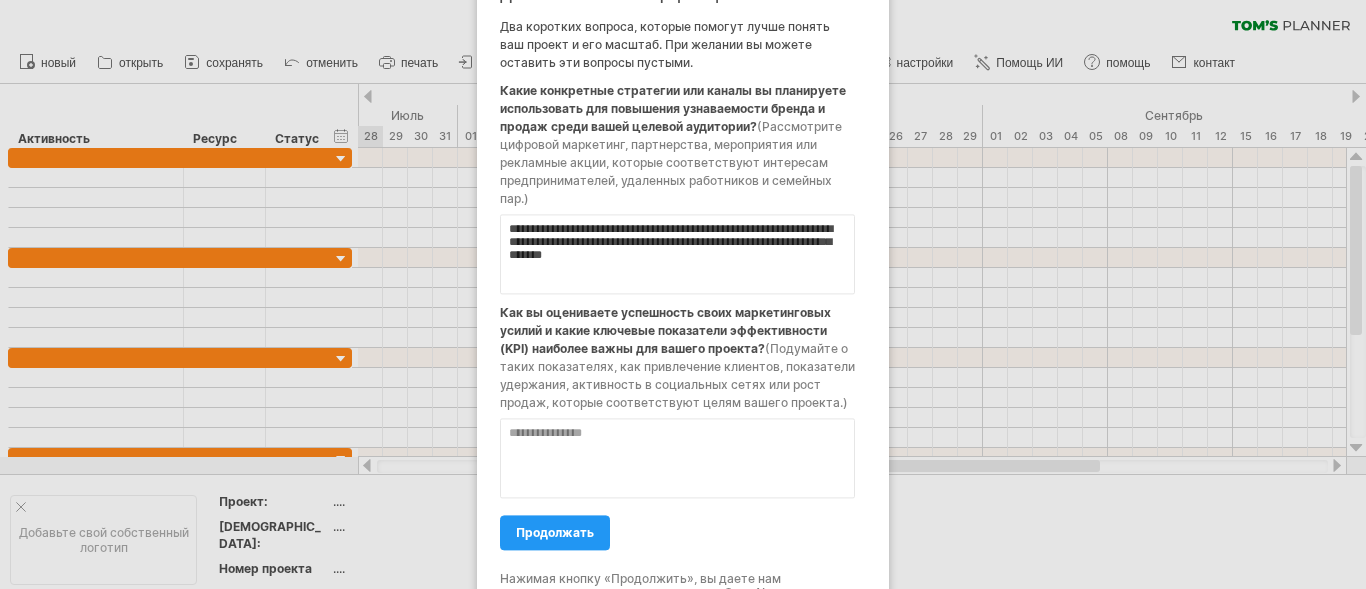 type on "**********" 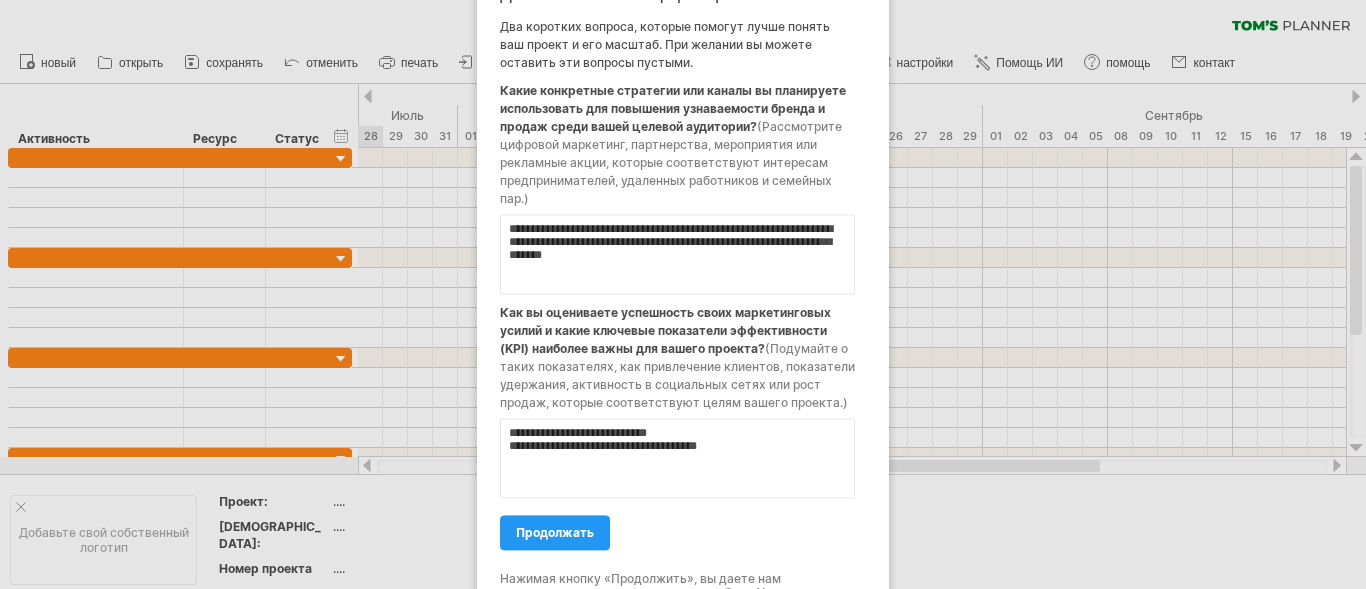 click on "**********" at bounding box center (677, 458) 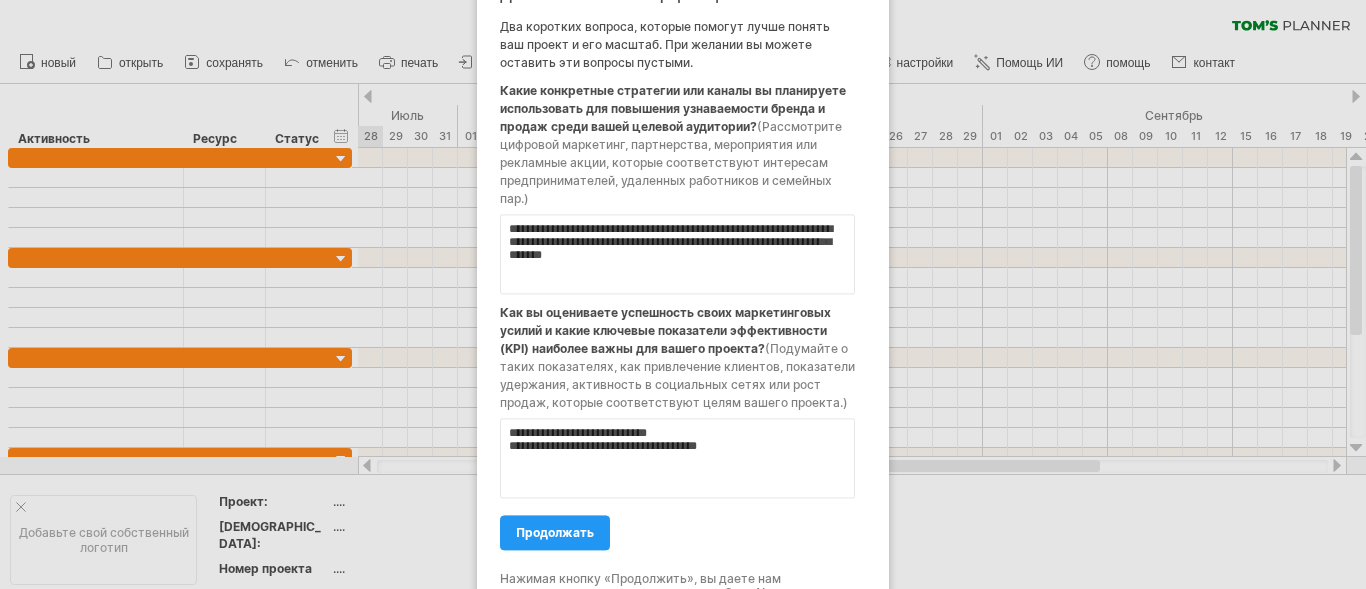 click on "**********" at bounding box center [677, 458] 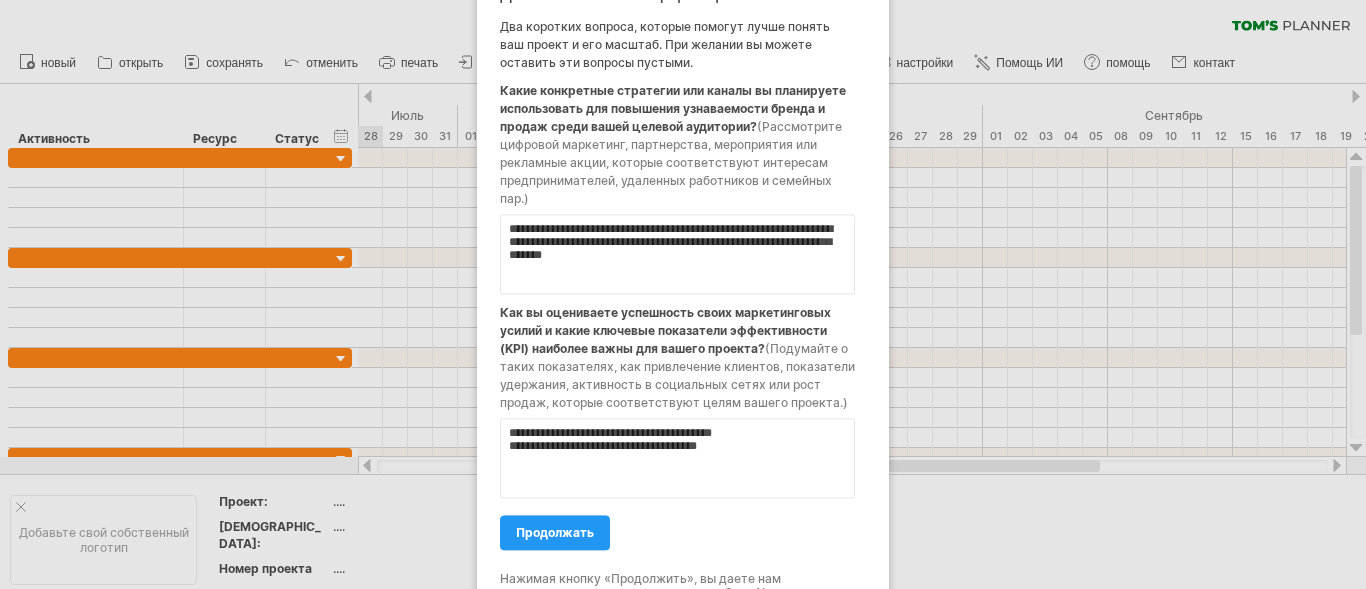 click on "**********" at bounding box center [677, 458] 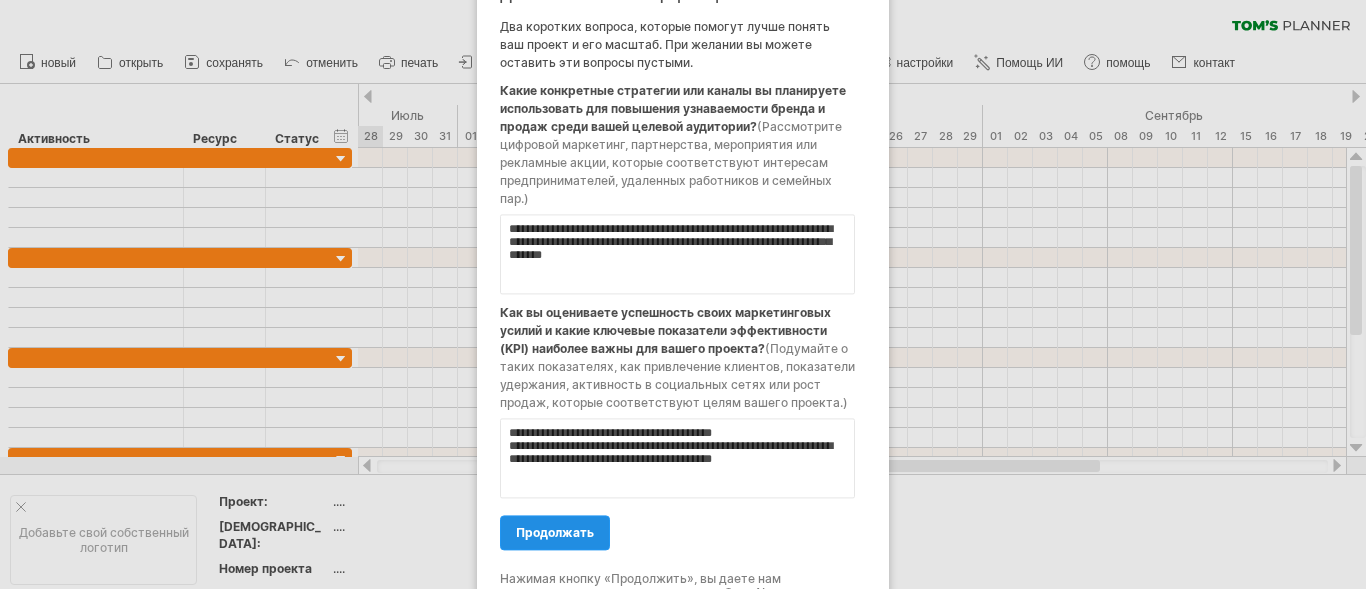 type on "**********" 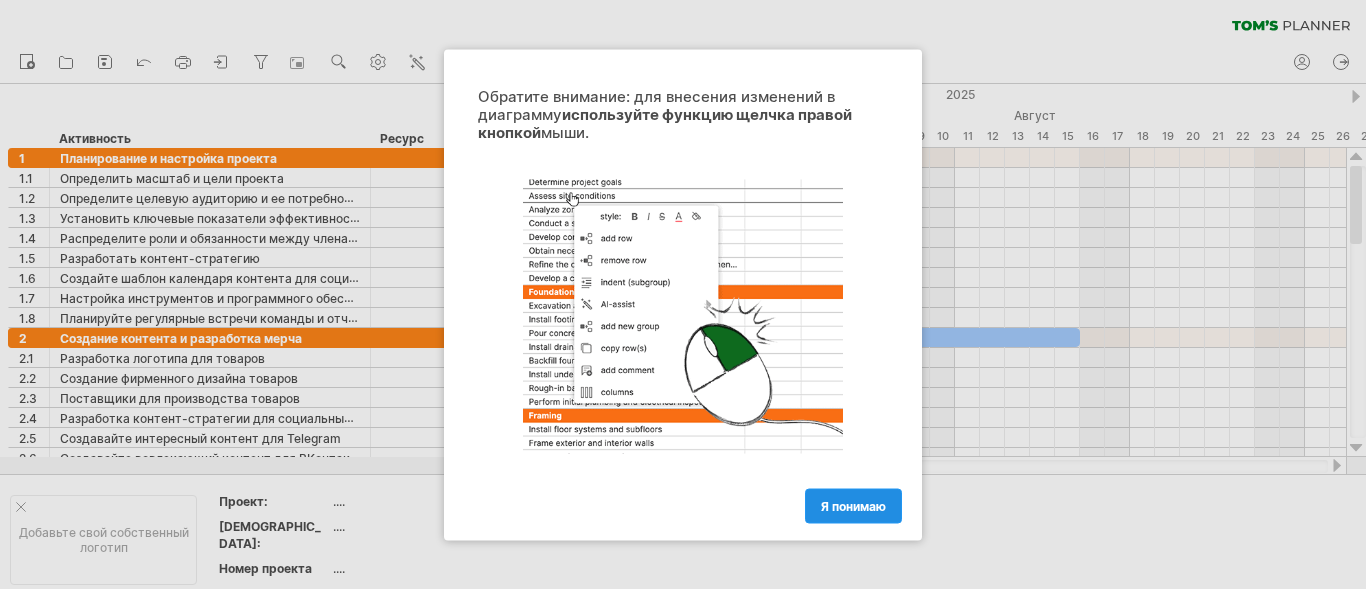 click on "Я понимаю" at bounding box center (853, 505) 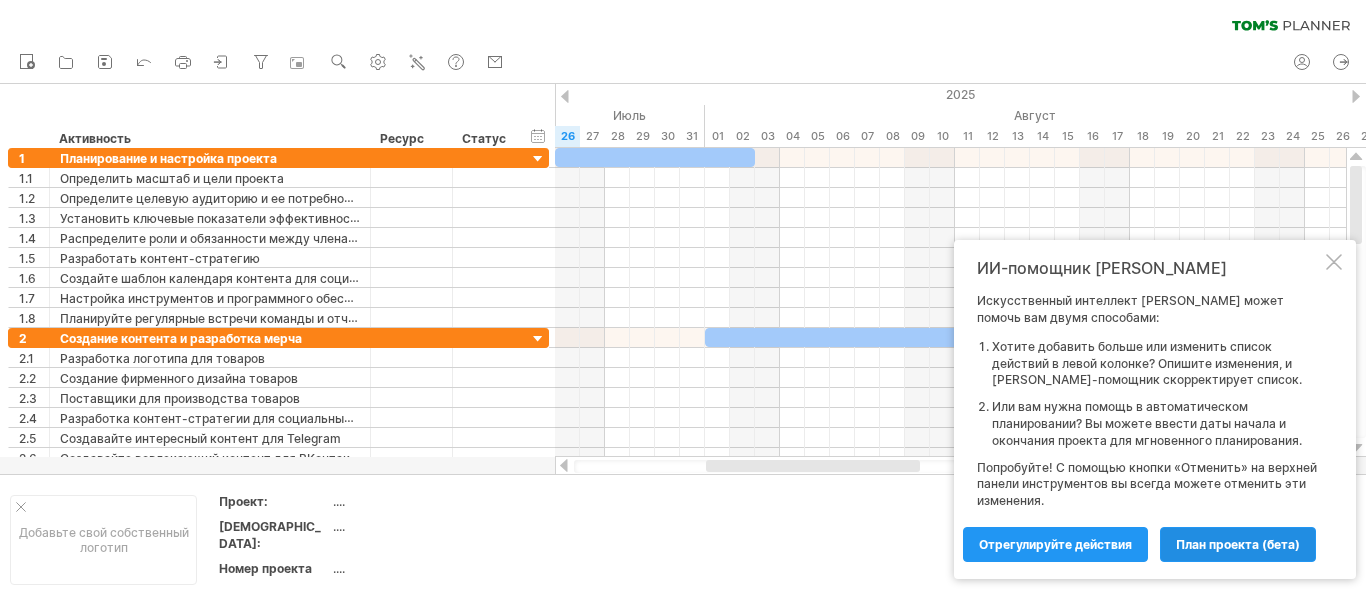 click on "план проекта (бета)" at bounding box center (1238, 544) 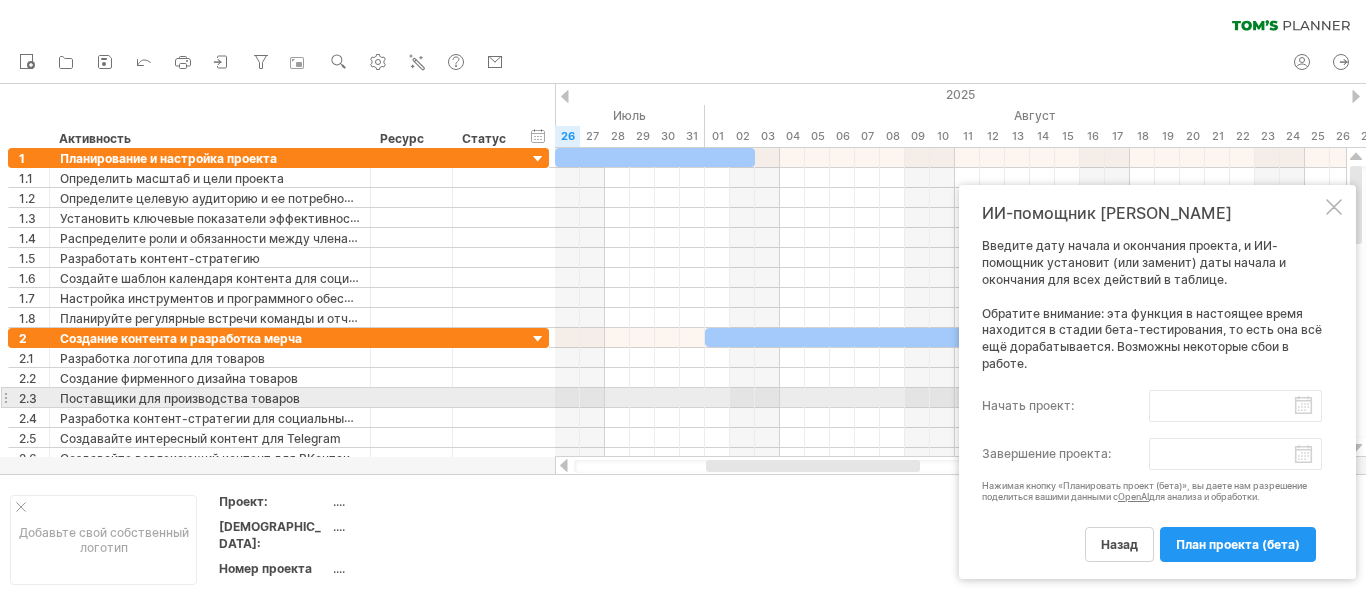 click on "начать проект:" at bounding box center (1235, 406) 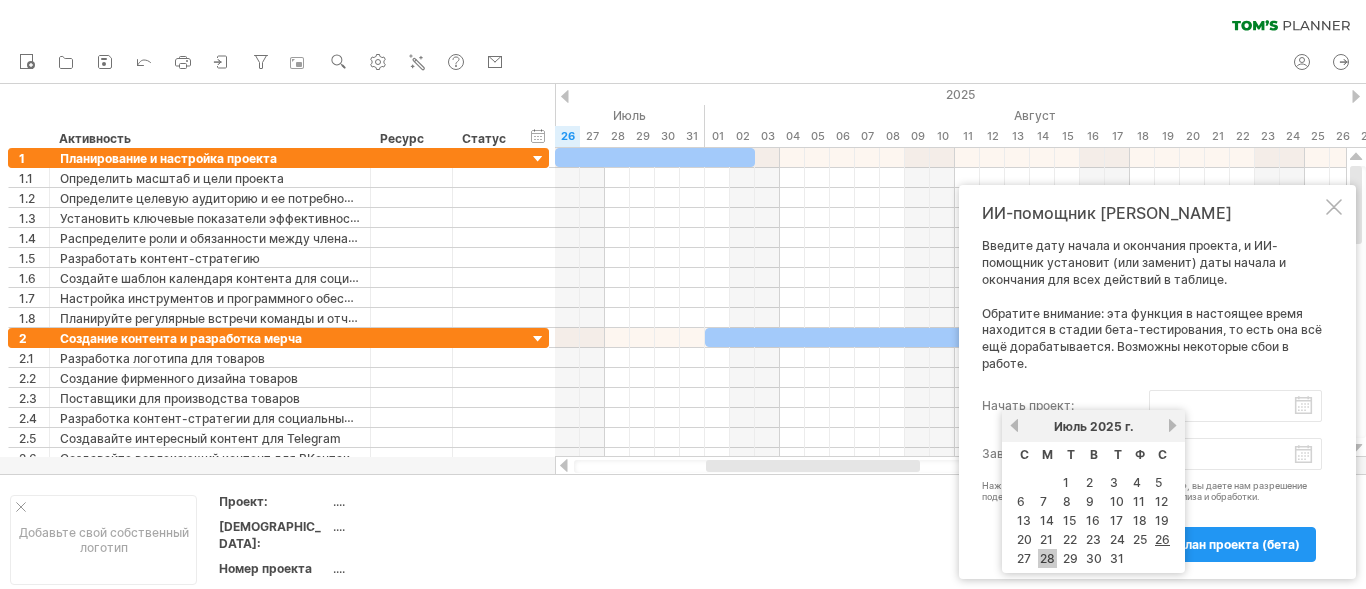 click on "28" at bounding box center [1047, 558] 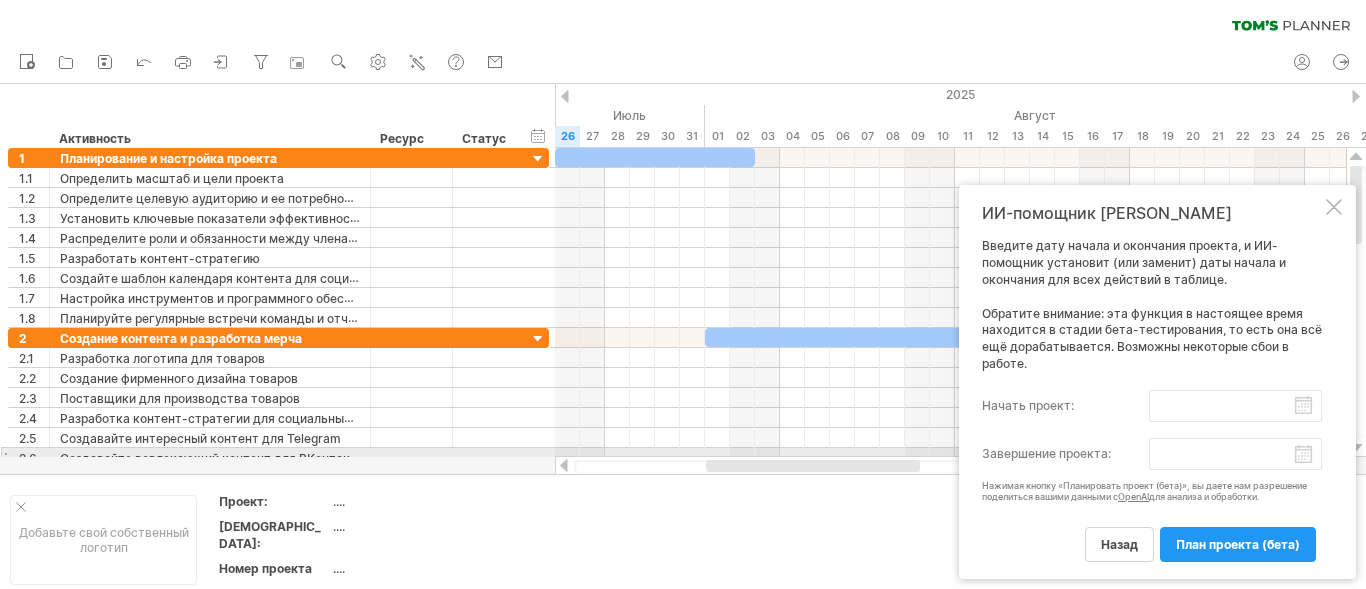 click on "progress(100%)
Пытаюсь добраться до [DOMAIN_NAME]
Снова на связи...
0%
очистить фильтр
1" at bounding box center [683, 296] 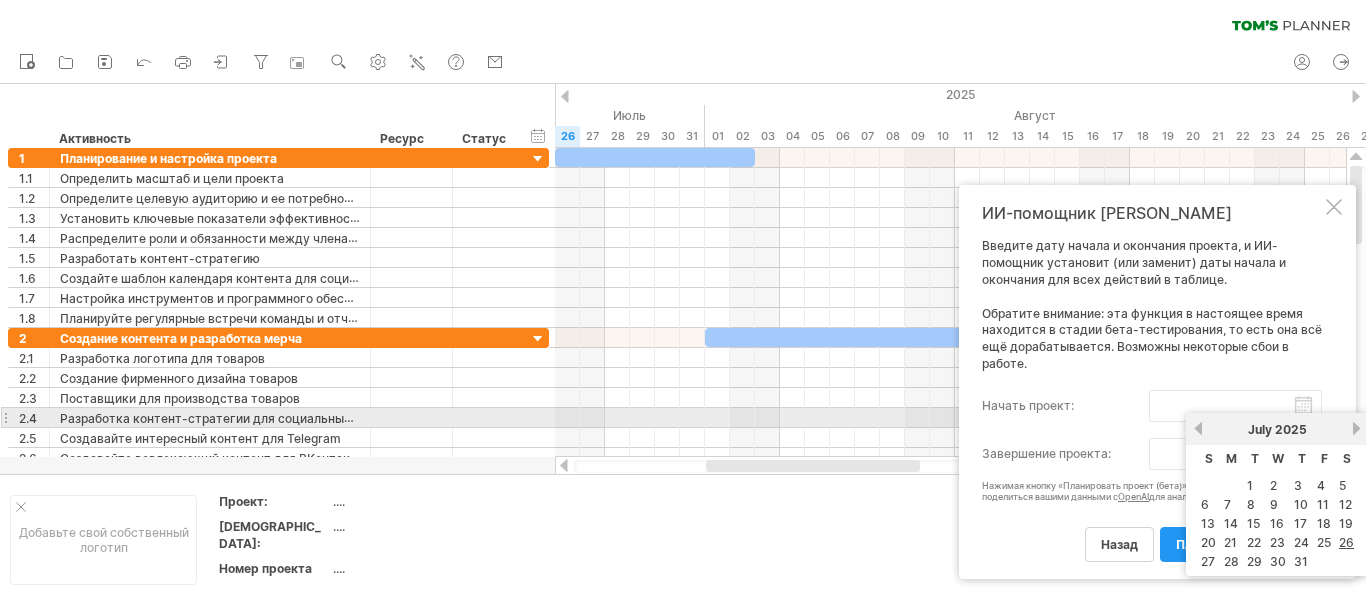 click on "next" at bounding box center [1356, 428] 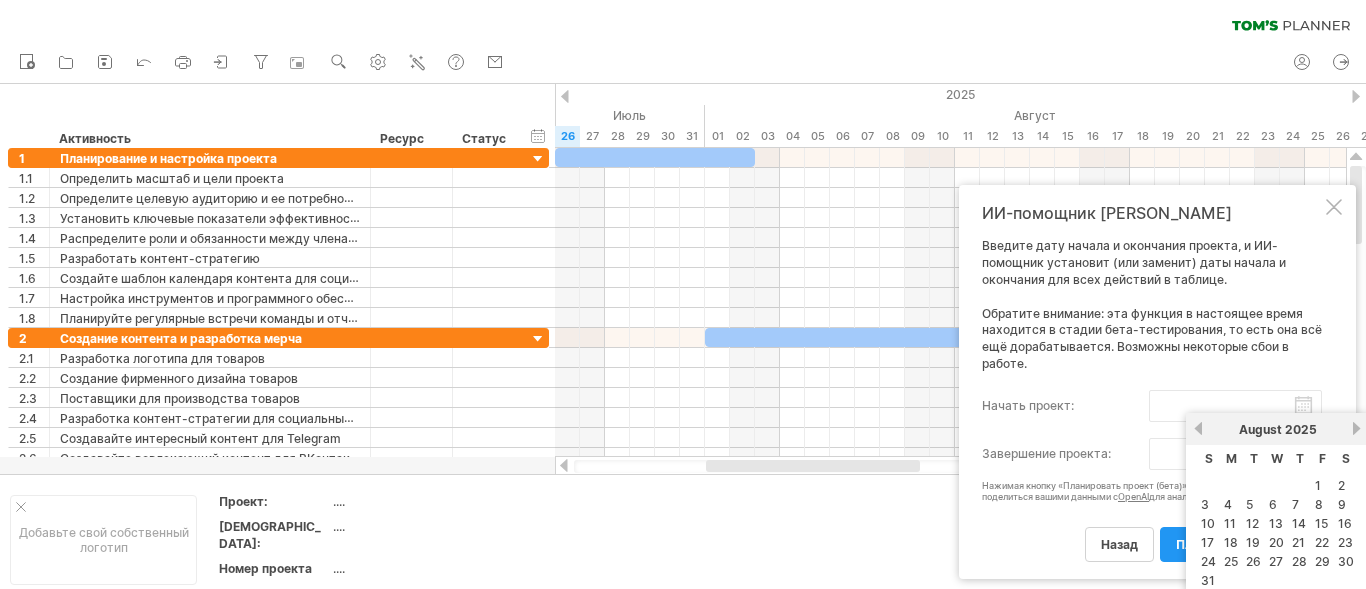 click on "25" at bounding box center [1231, 561] 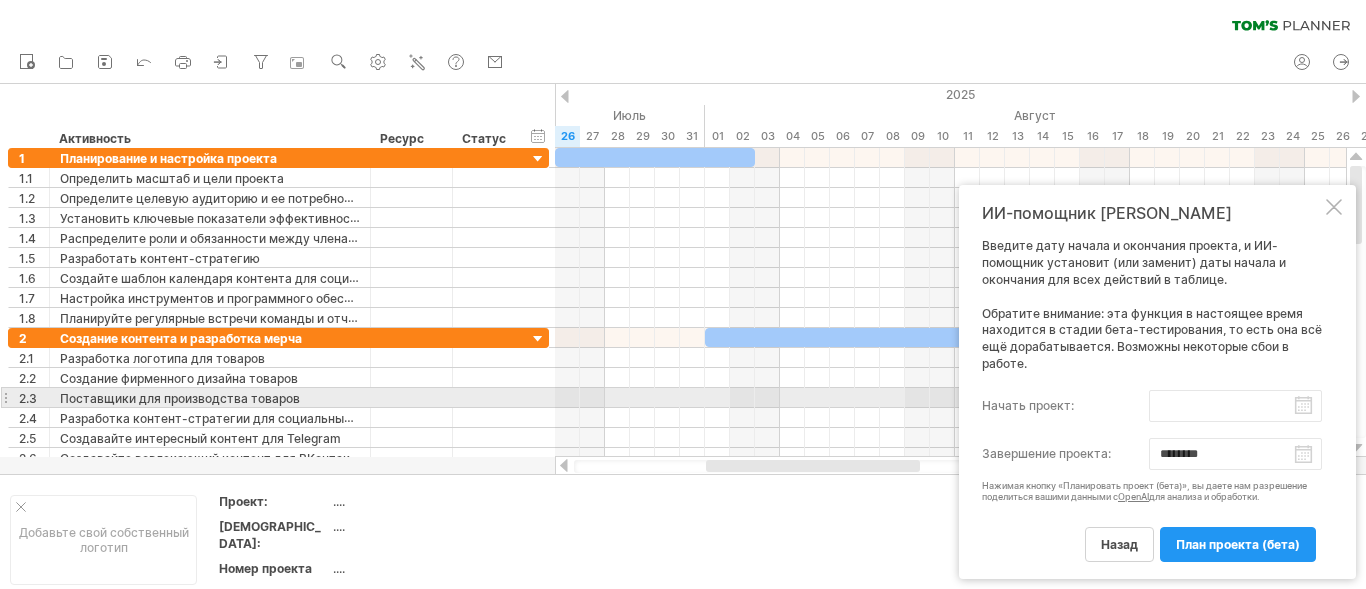 click on "начать проект:" at bounding box center (1235, 406) 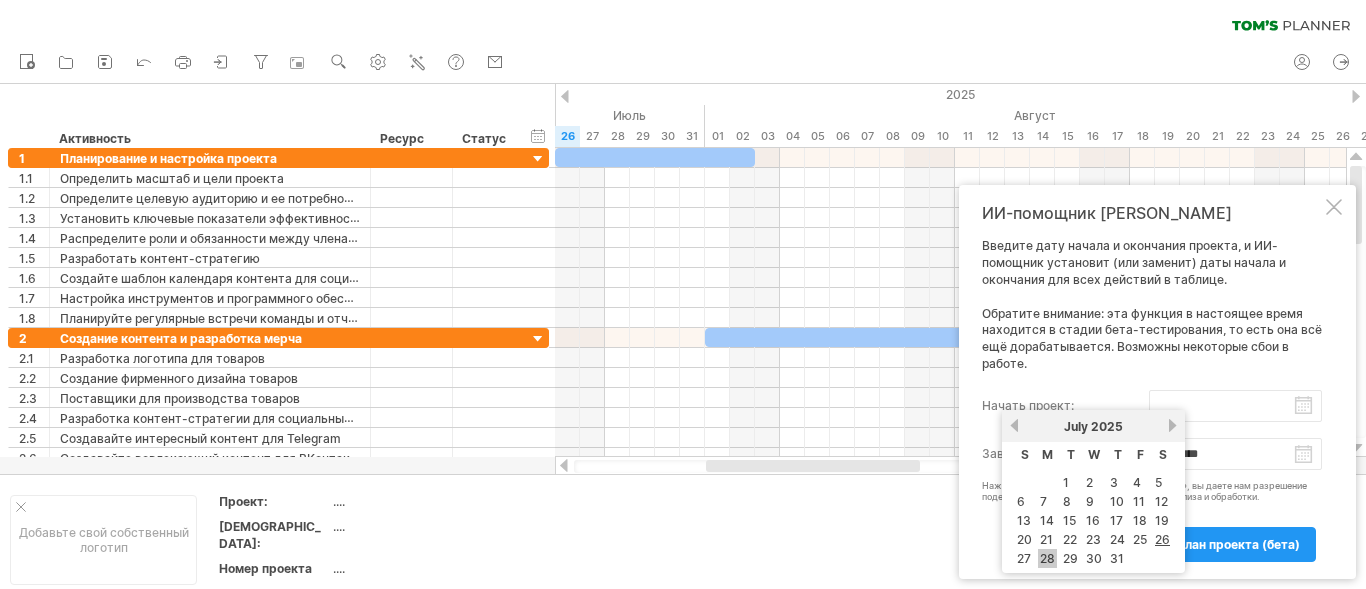 click on "28" at bounding box center (1047, 558) 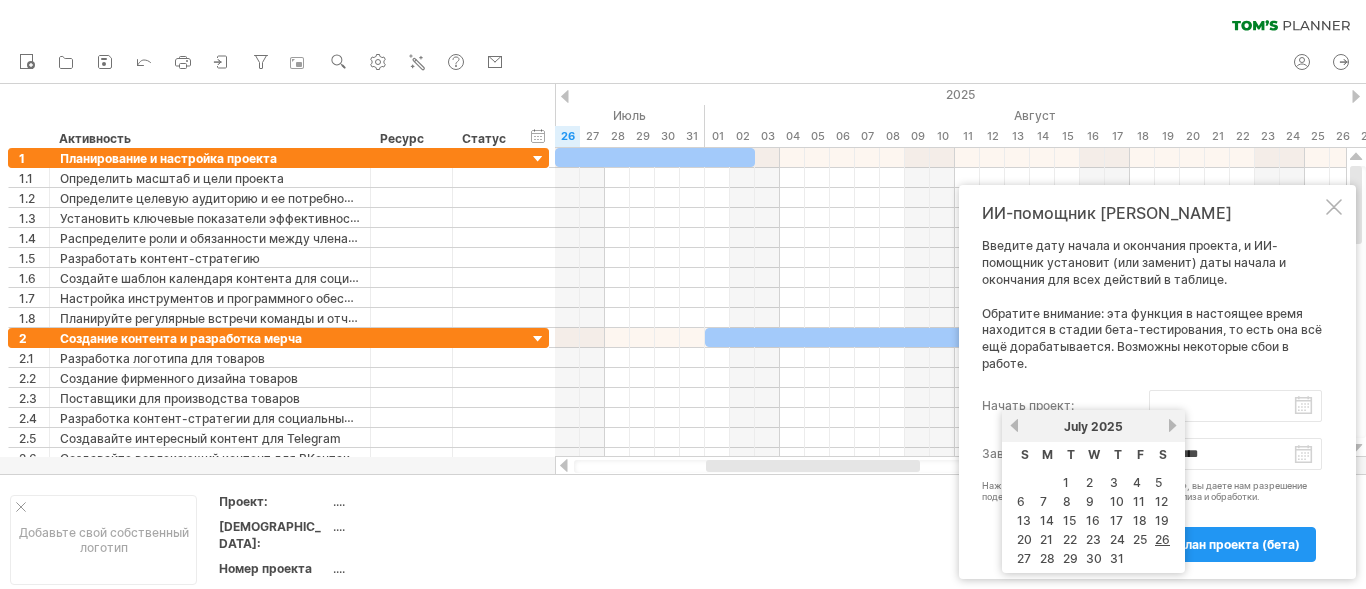 type on "********" 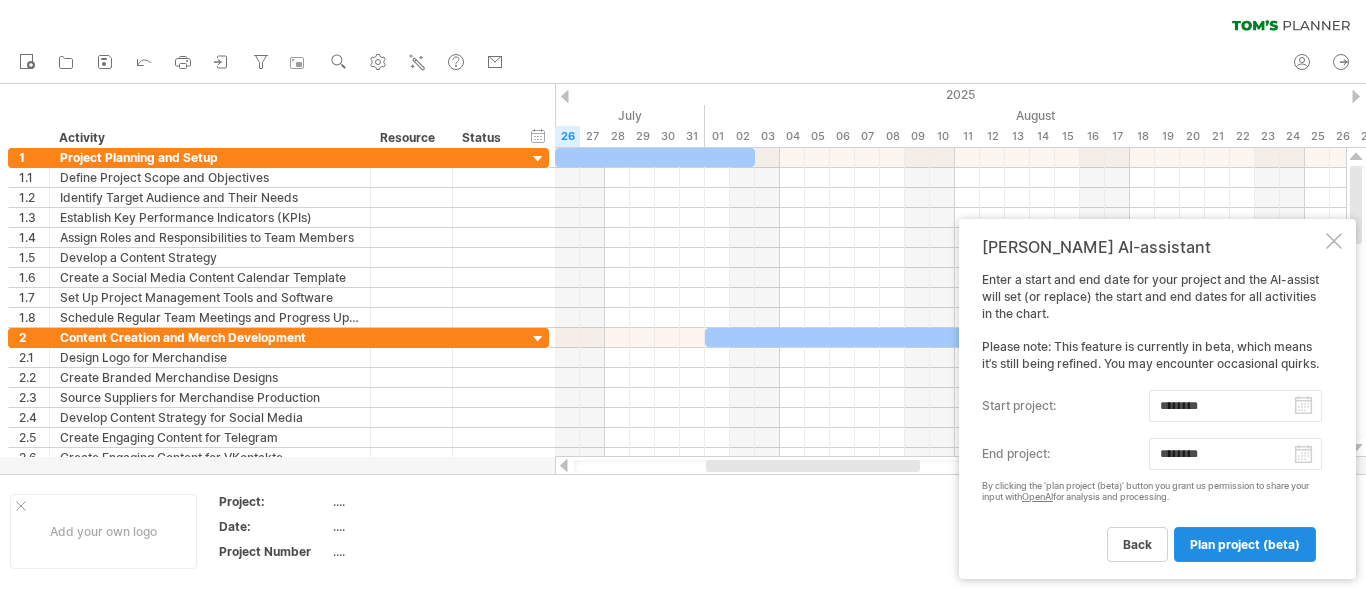 click on "plan project (beta)" at bounding box center (1245, 544) 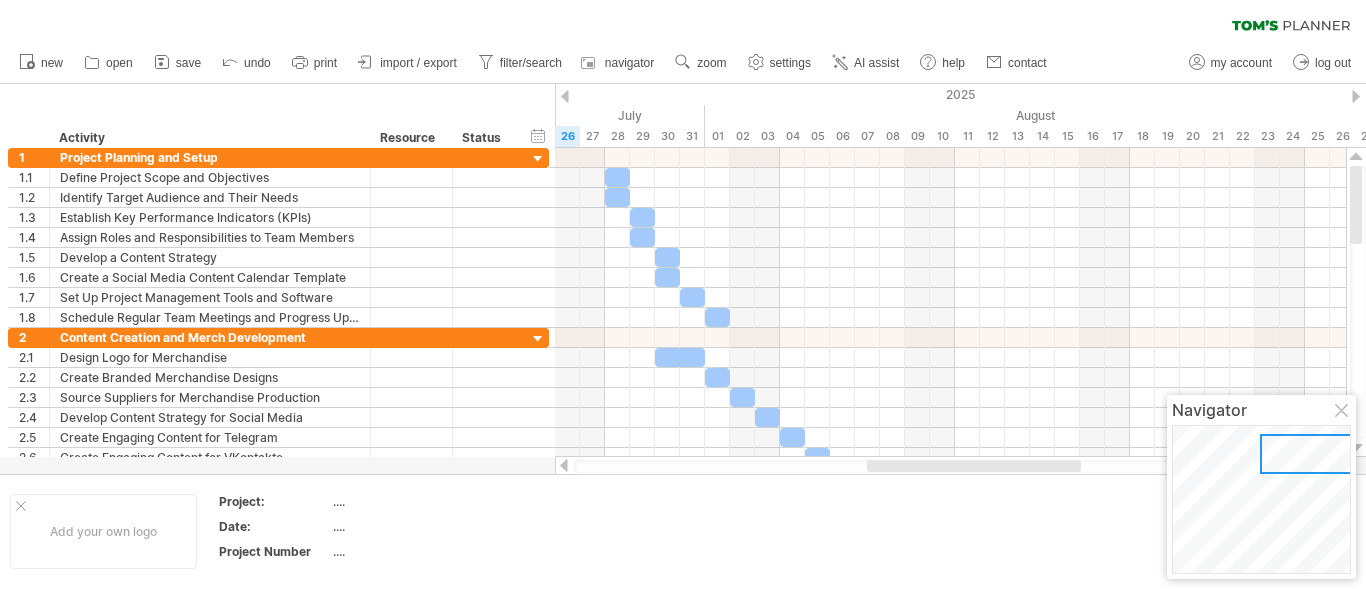 drag, startPoint x: 778, startPoint y: 466, endPoint x: 897, endPoint y: 471, distance: 119.104996 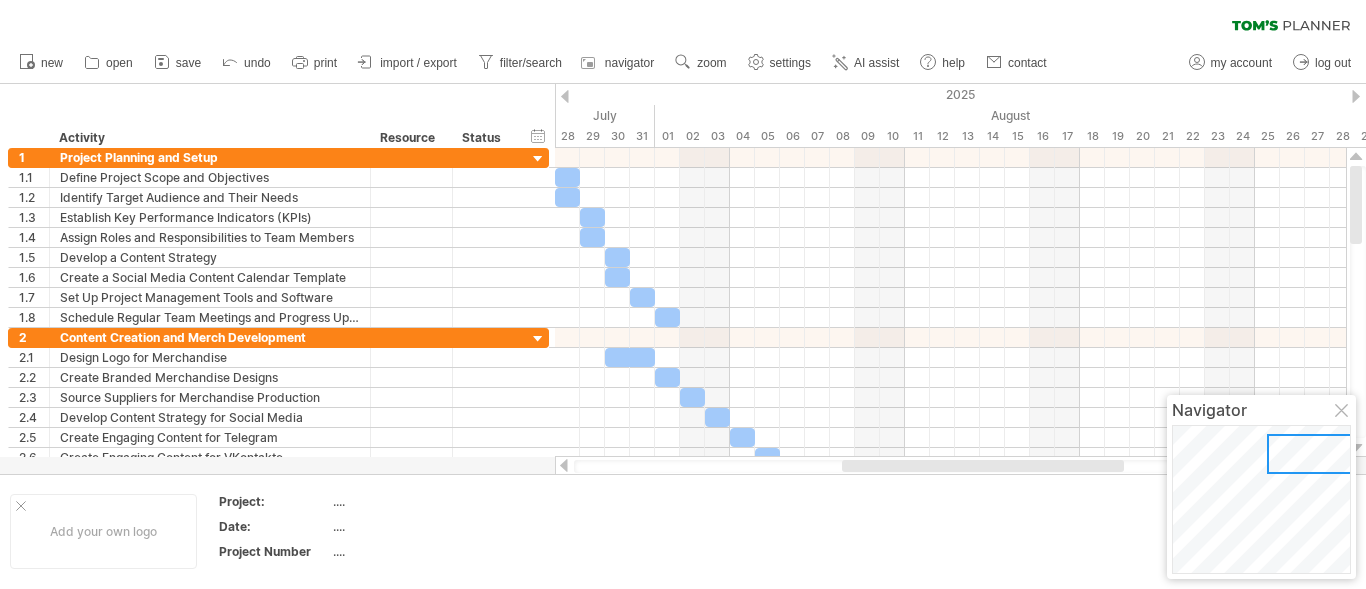 drag, startPoint x: 874, startPoint y: 467, endPoint x: 892, endPoint y: 471, distance: 18.439089 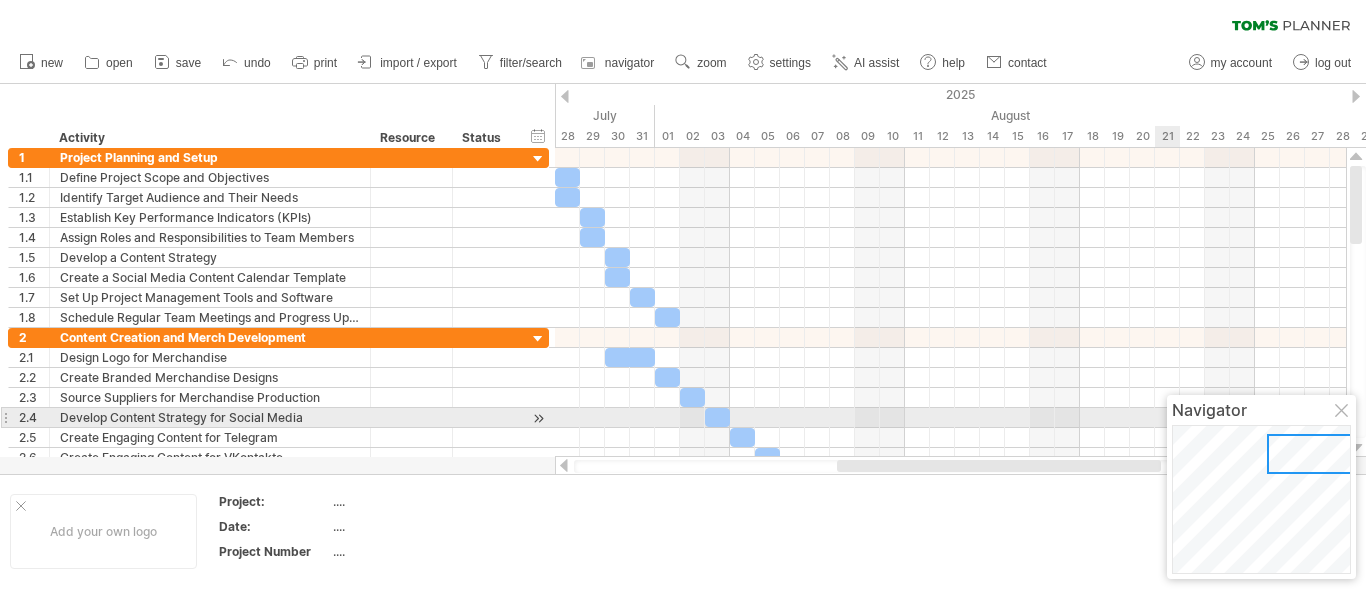 click at bounding box center (1343, 412) 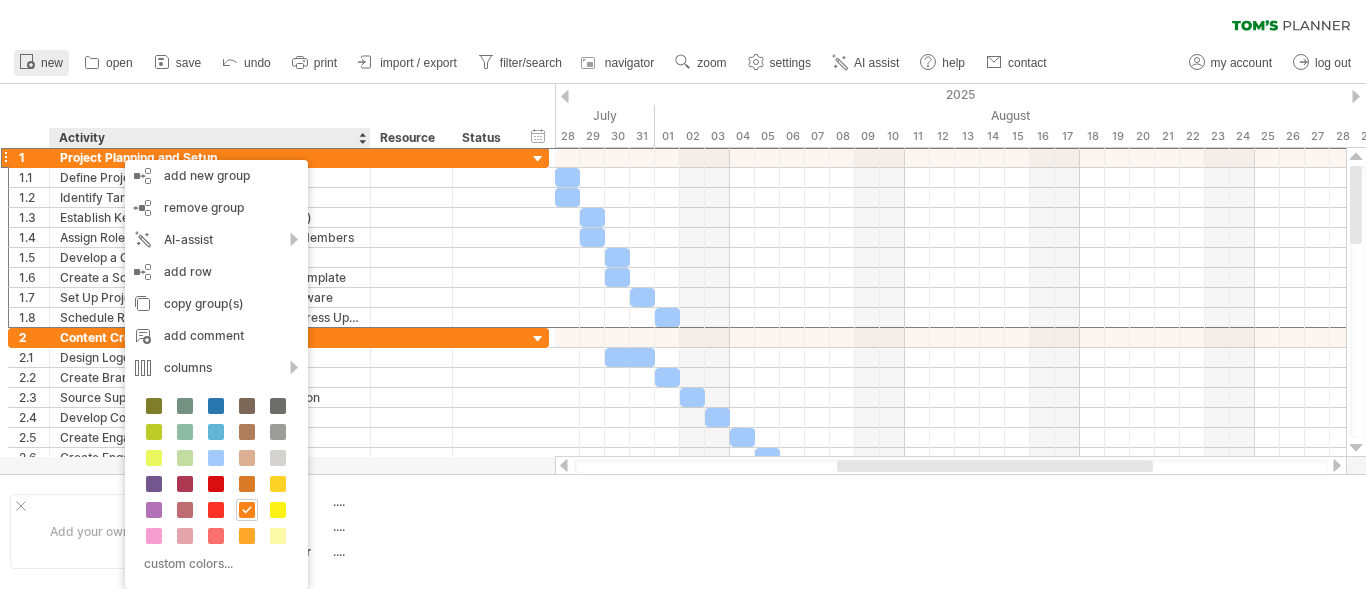 click 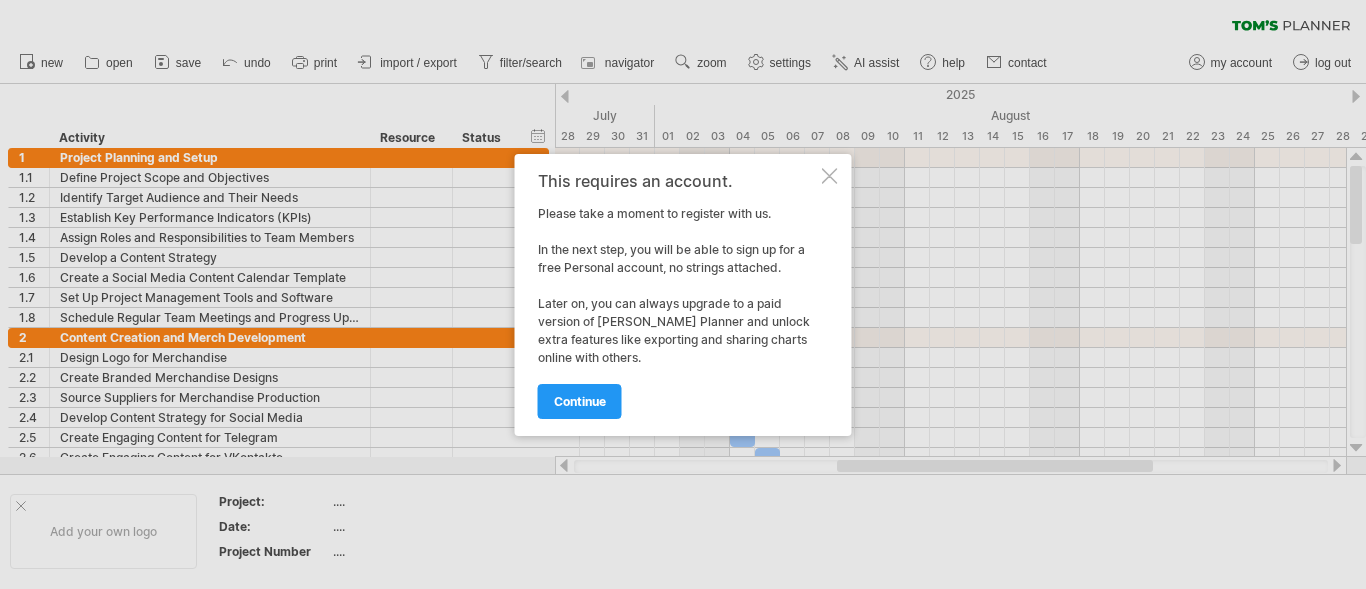 click at bounding box center [830, 176] 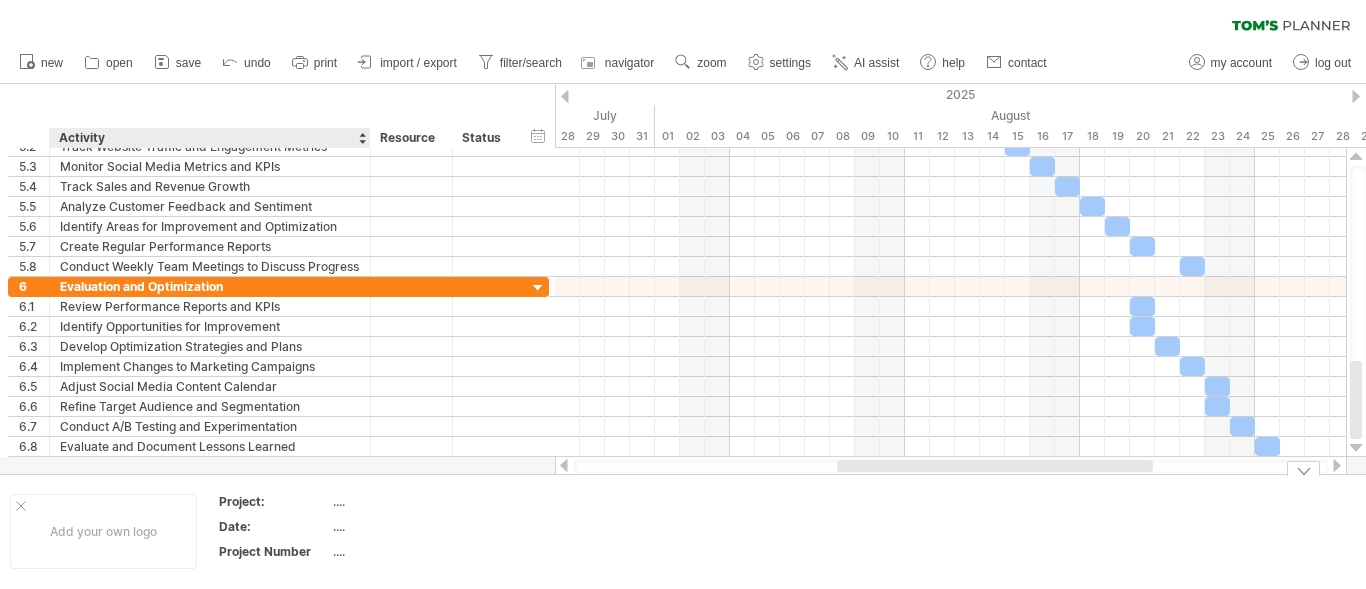 click on "...." at bounding box center (417, 501) 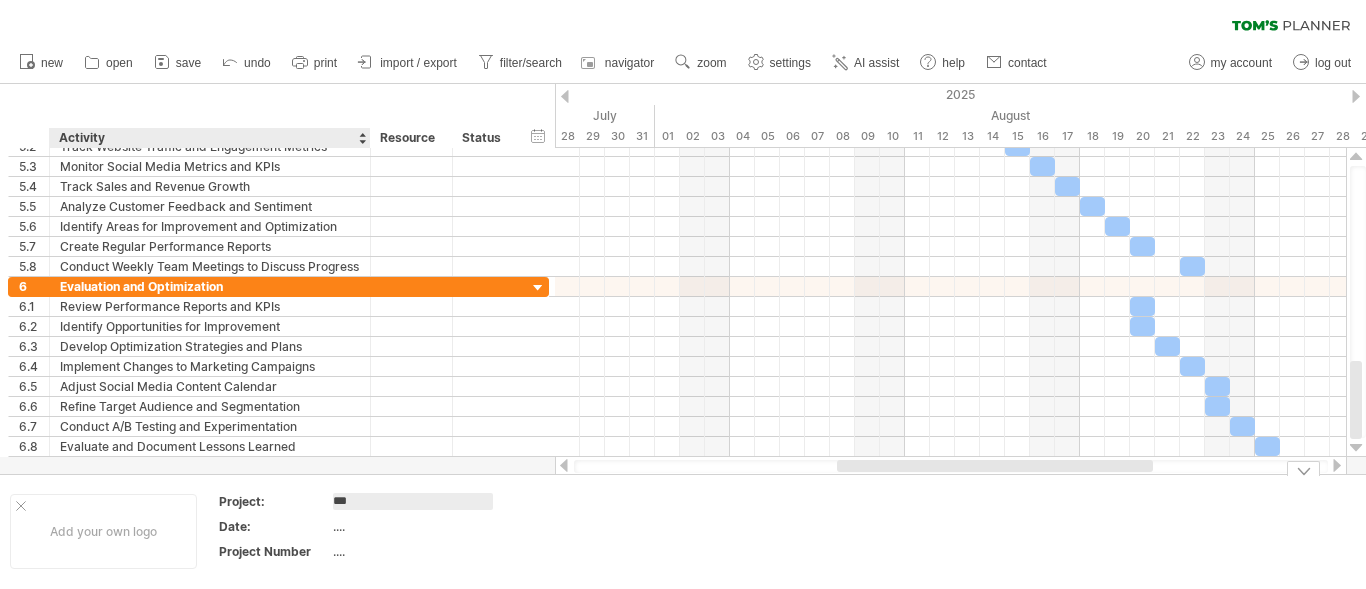 type on "****" 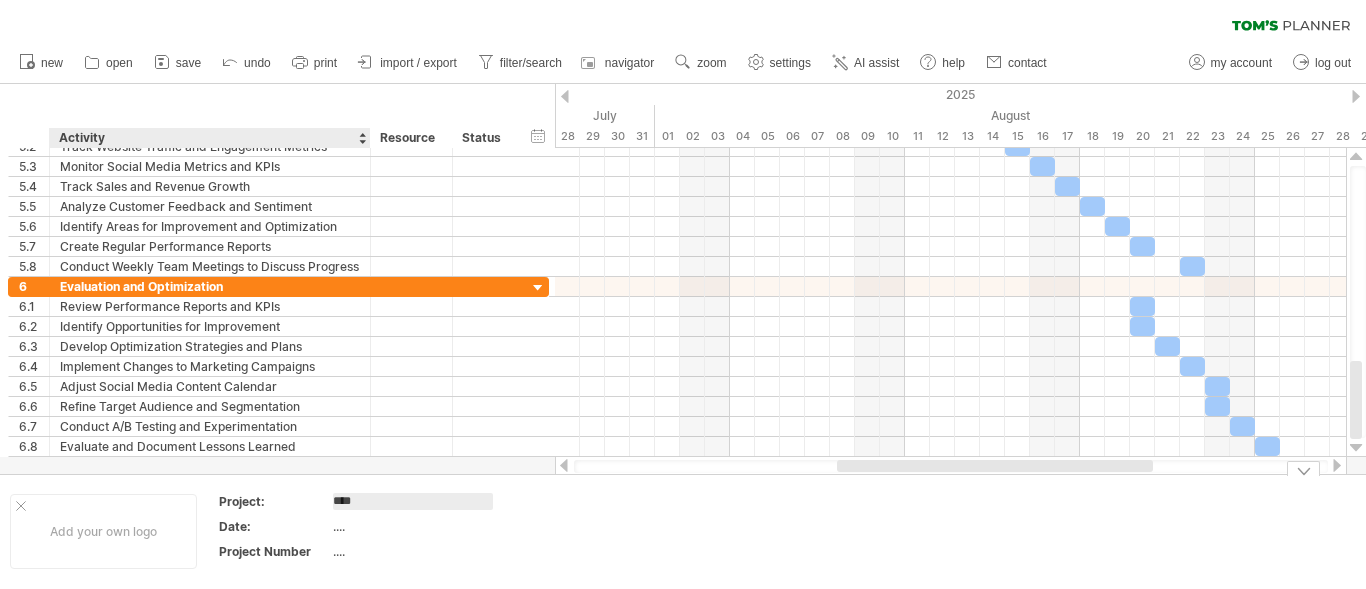 click on "...." at bounding box center [417, 526] 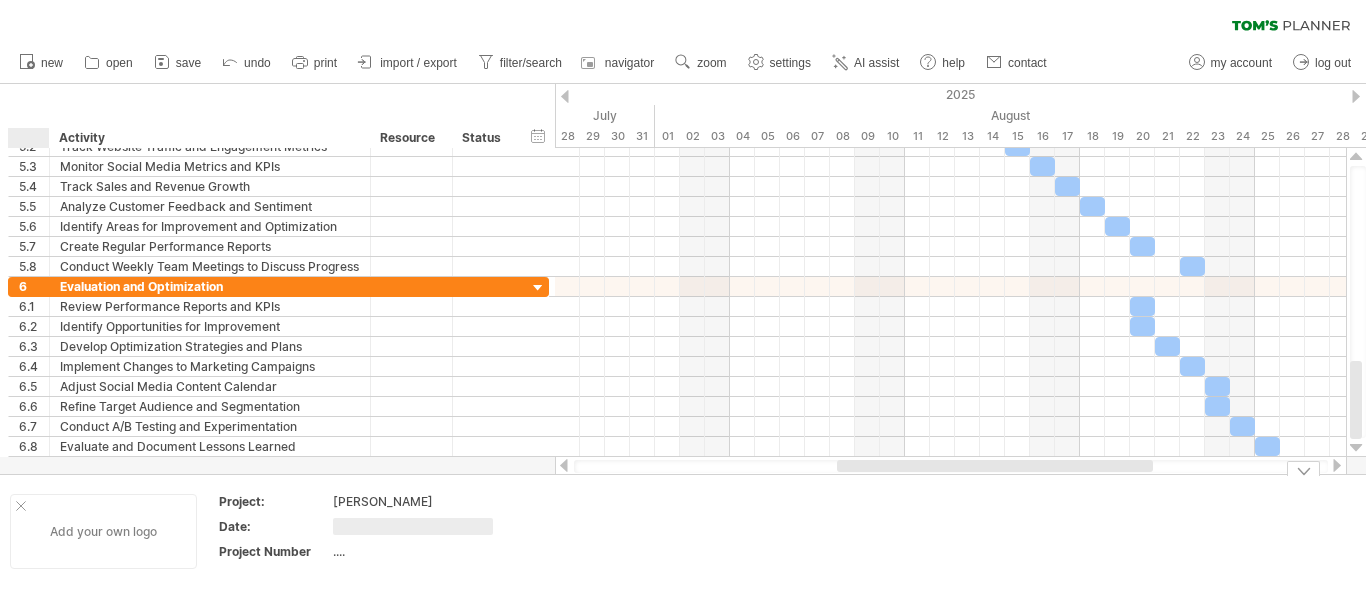 click on "Add your own logo" at bounding box center (103, 531) 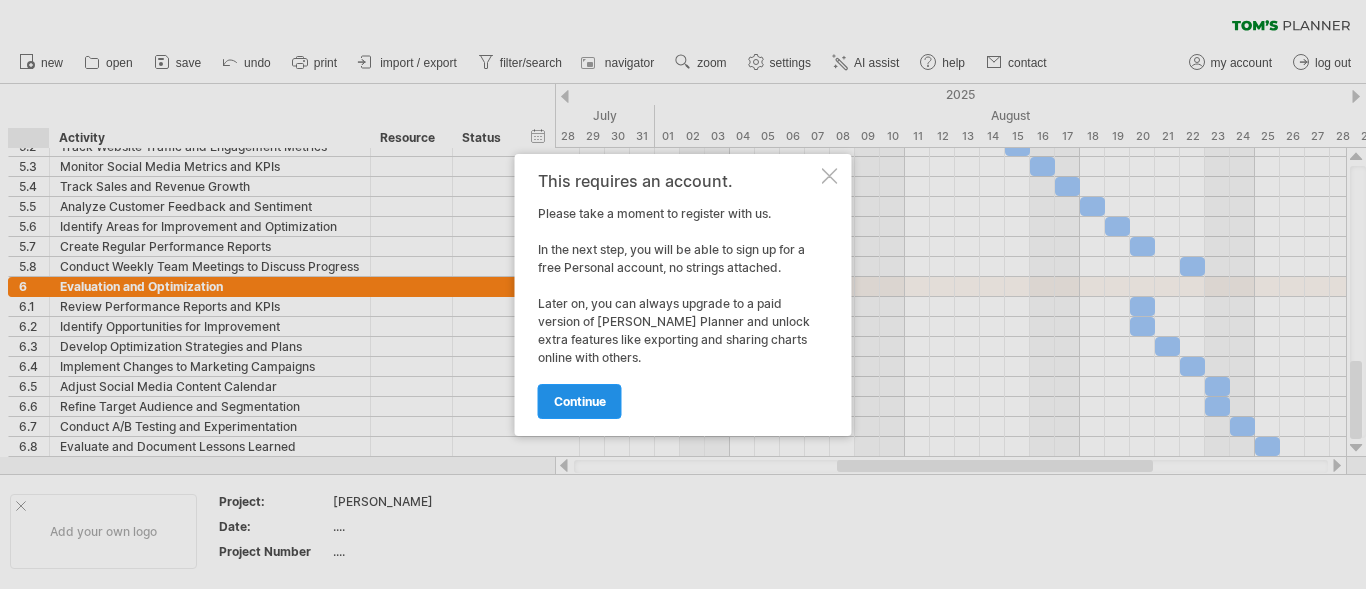 click on "continue" at bounding box center (580, 401) 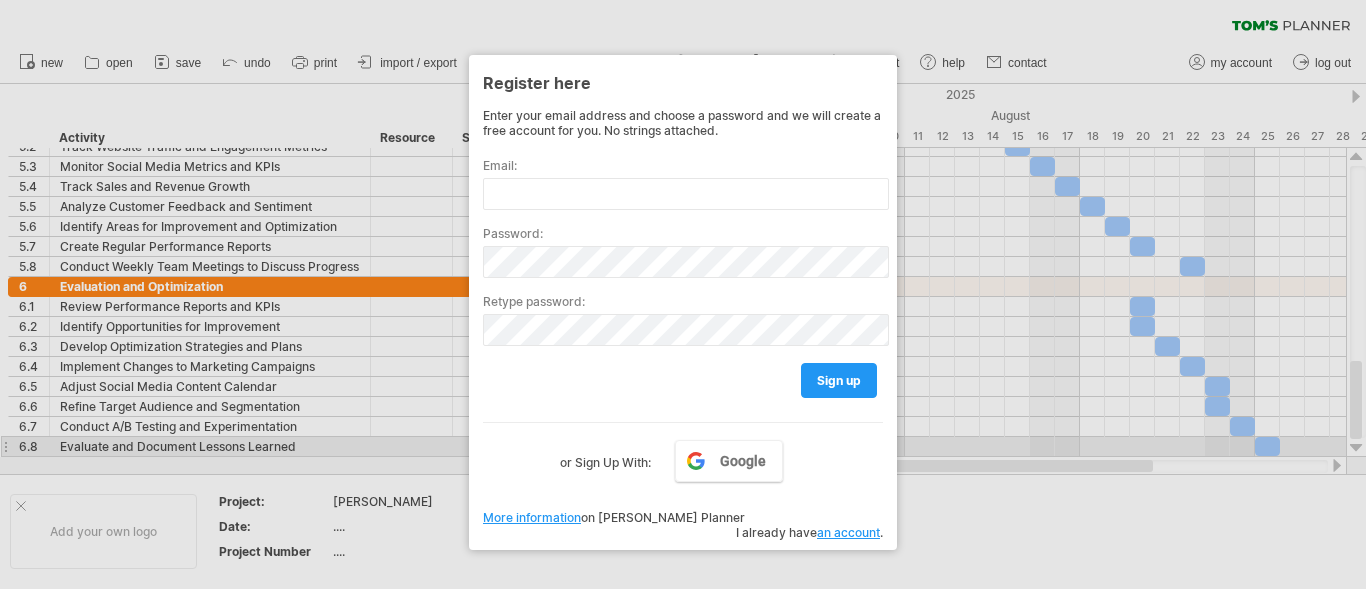 click on "Google
or Sign Up With:" at bounding box center [683, 448] 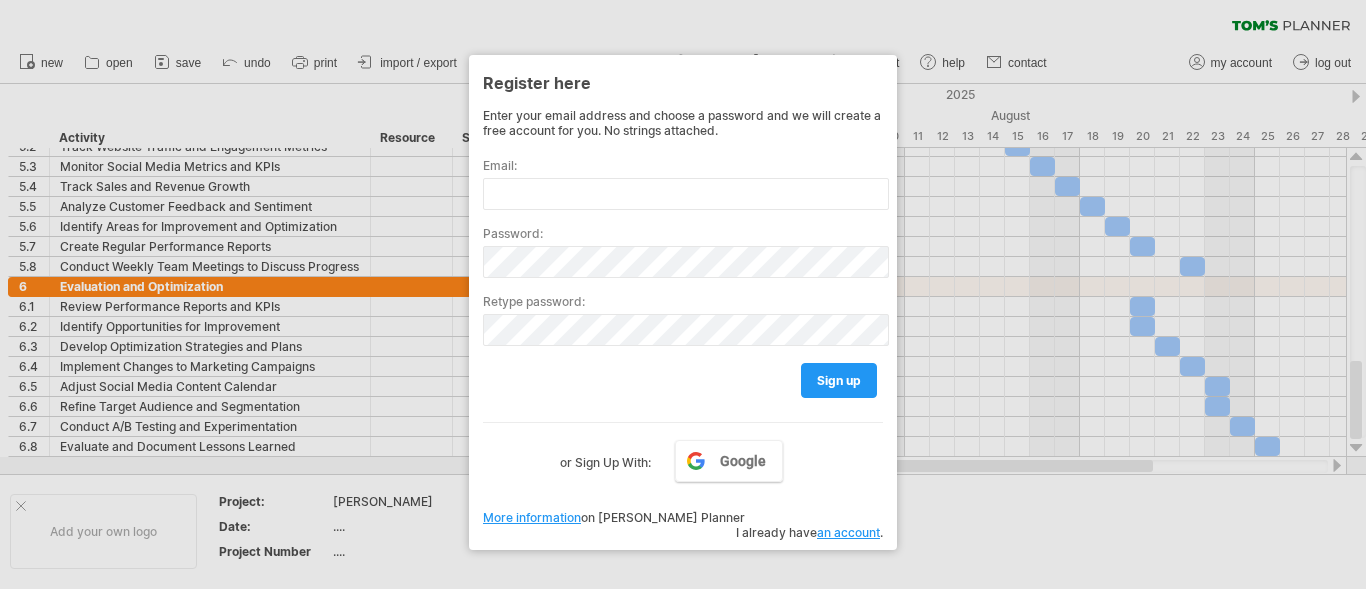 click at bounding box center [683, 294] 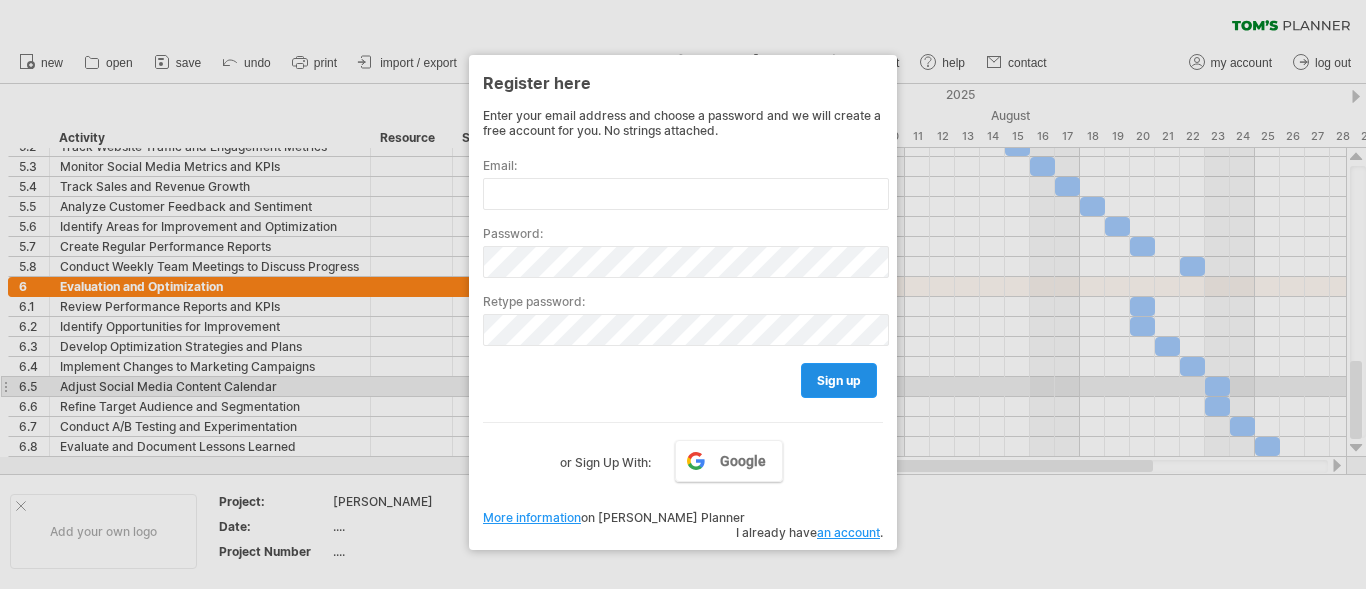 click on "sign up" at bounding box center [839, 380] 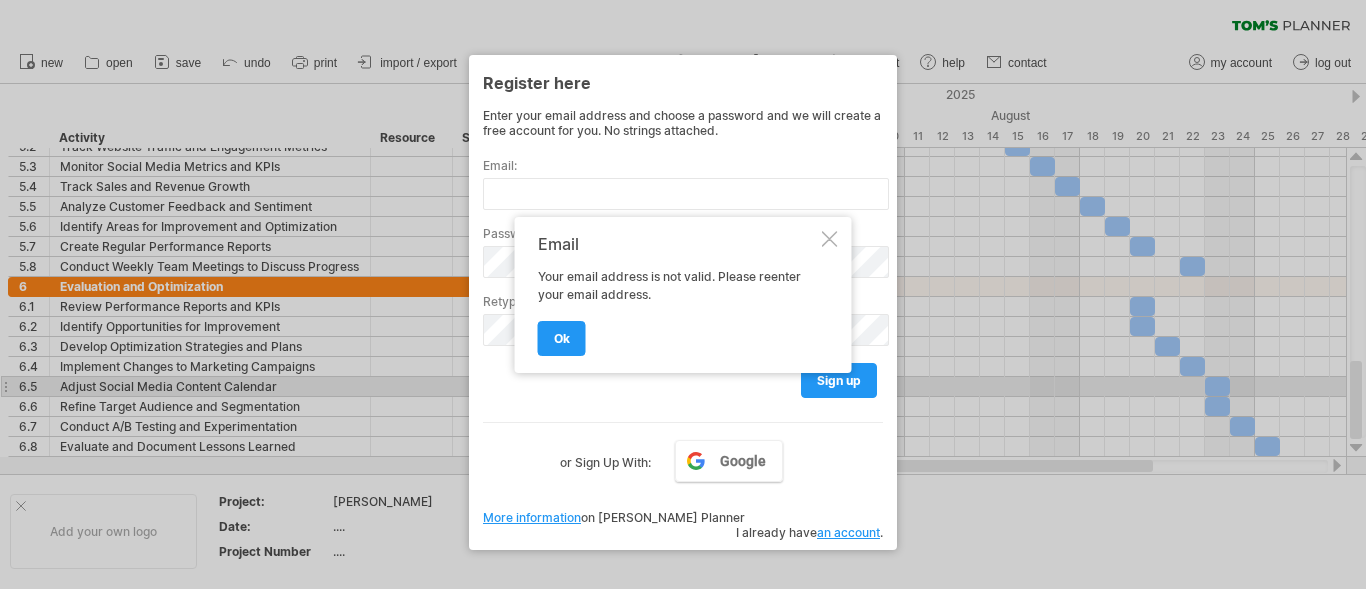 click at bounding box center [830, 239] 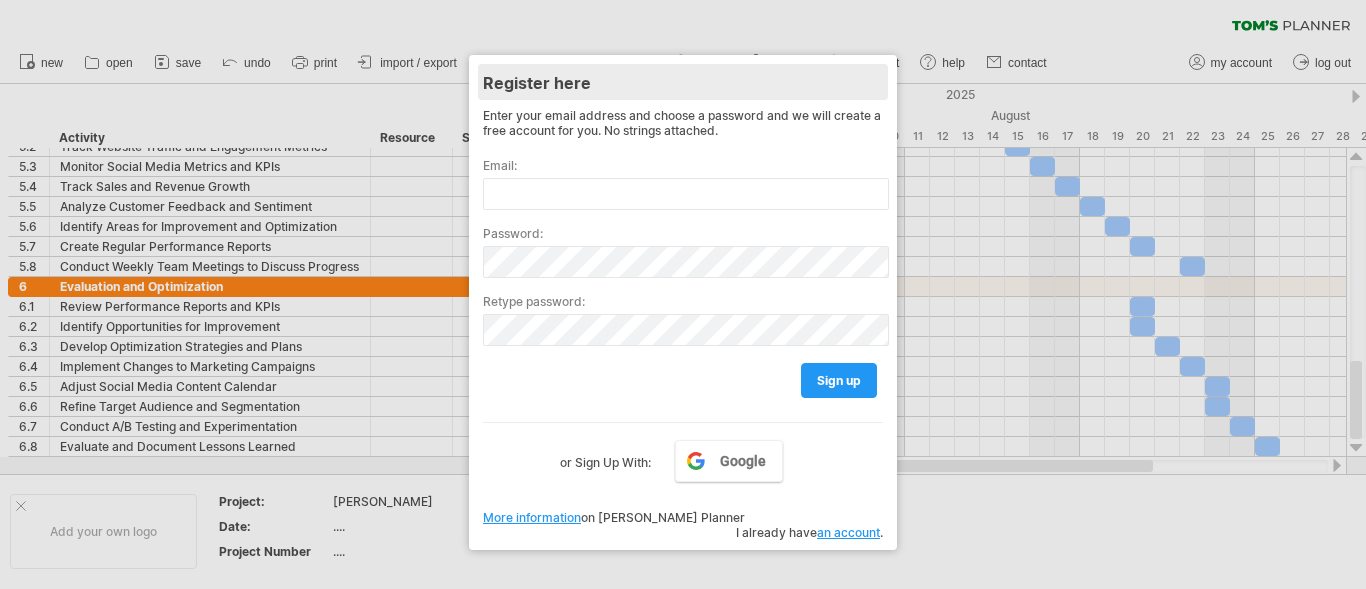 click on "Register here" at bounding box center [683, 82] 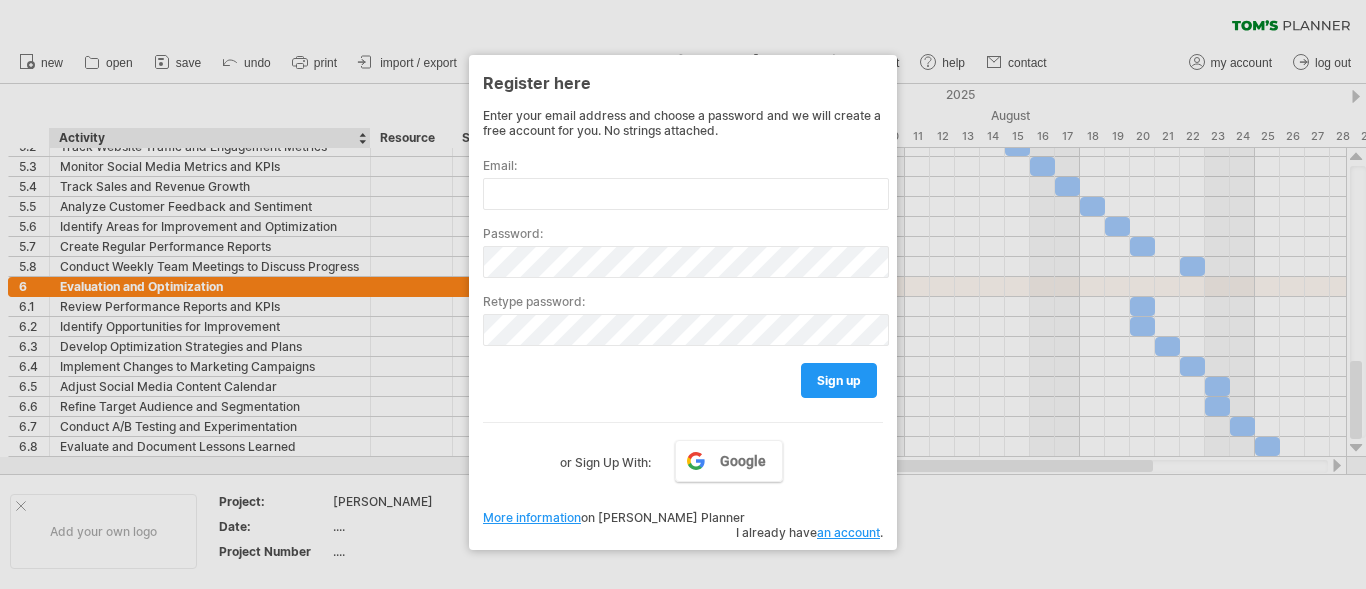 click at bounding box center (683, 294) 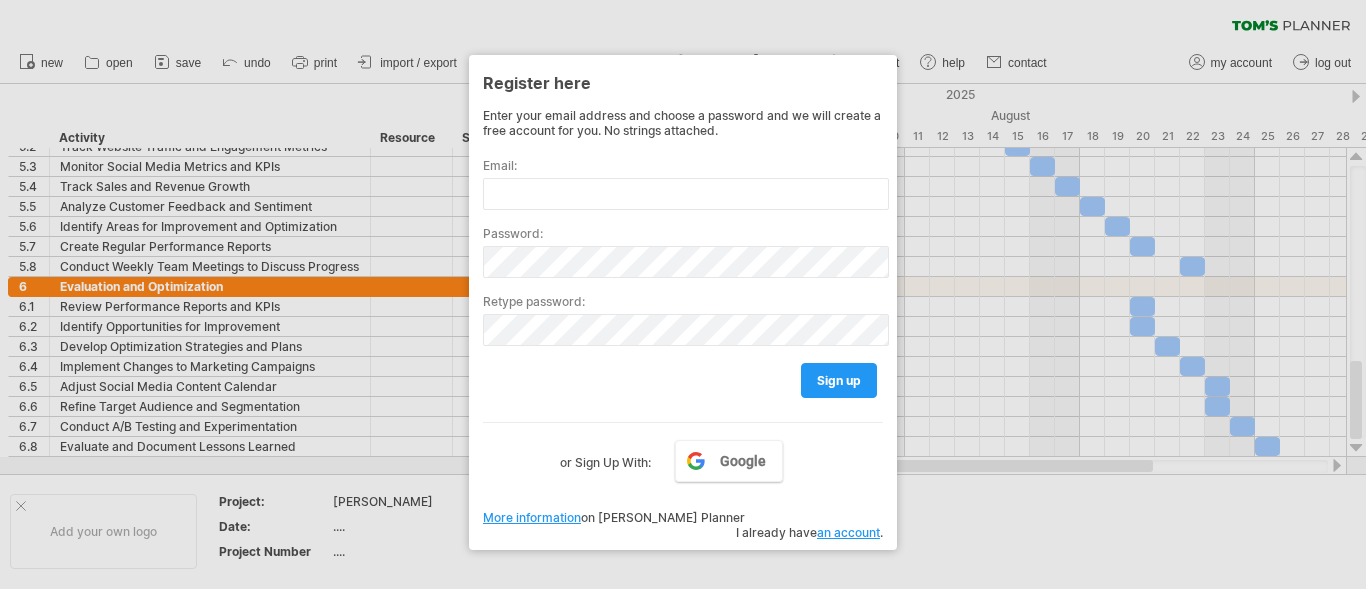 click at bounding box center (683, 294) 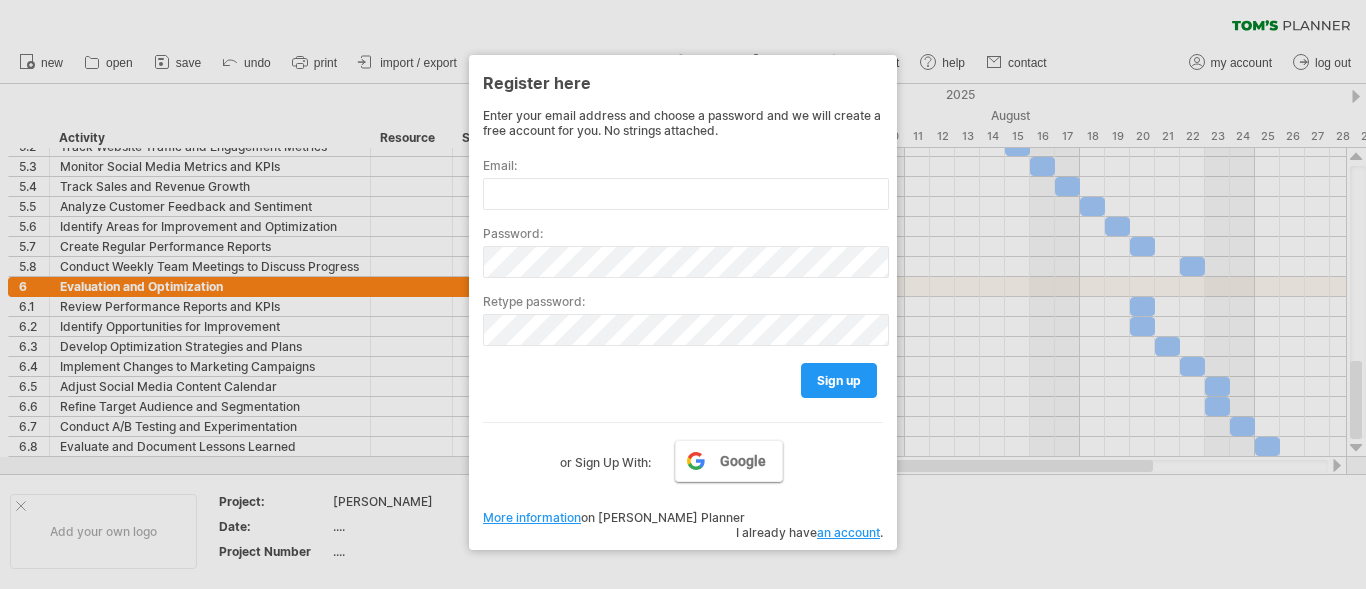 click on "Google" at bounding box center [743, 461] 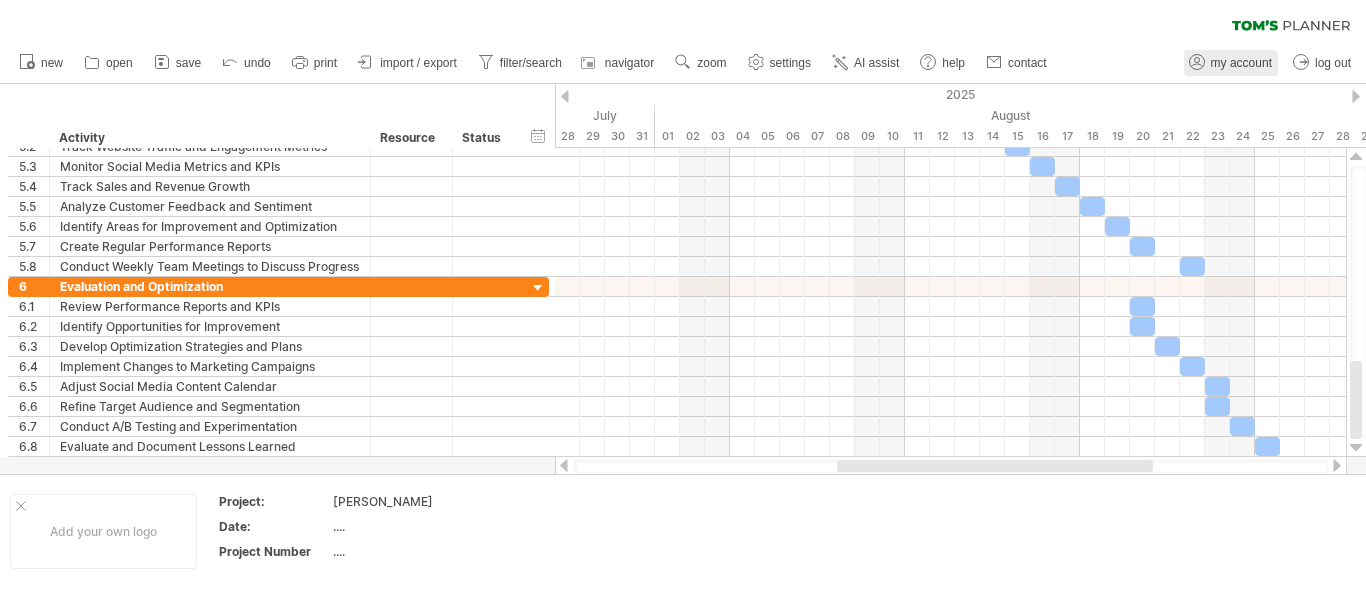 click on "my account" at bounding box center (1241, 63) 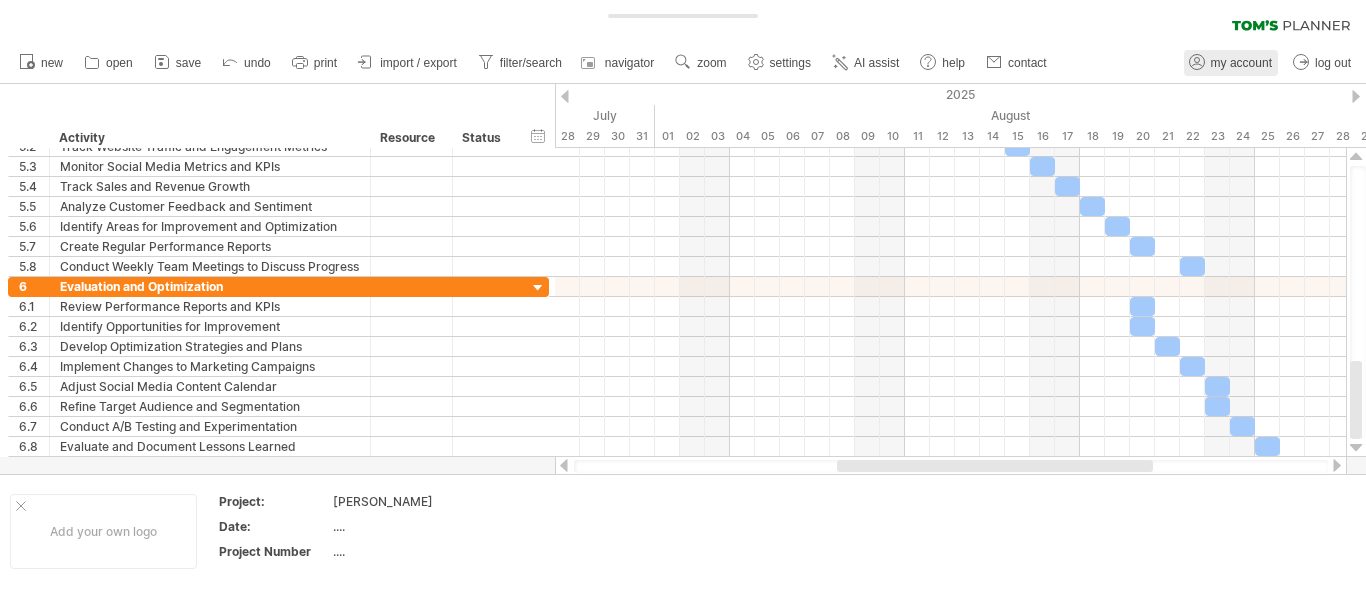 type on "**********" 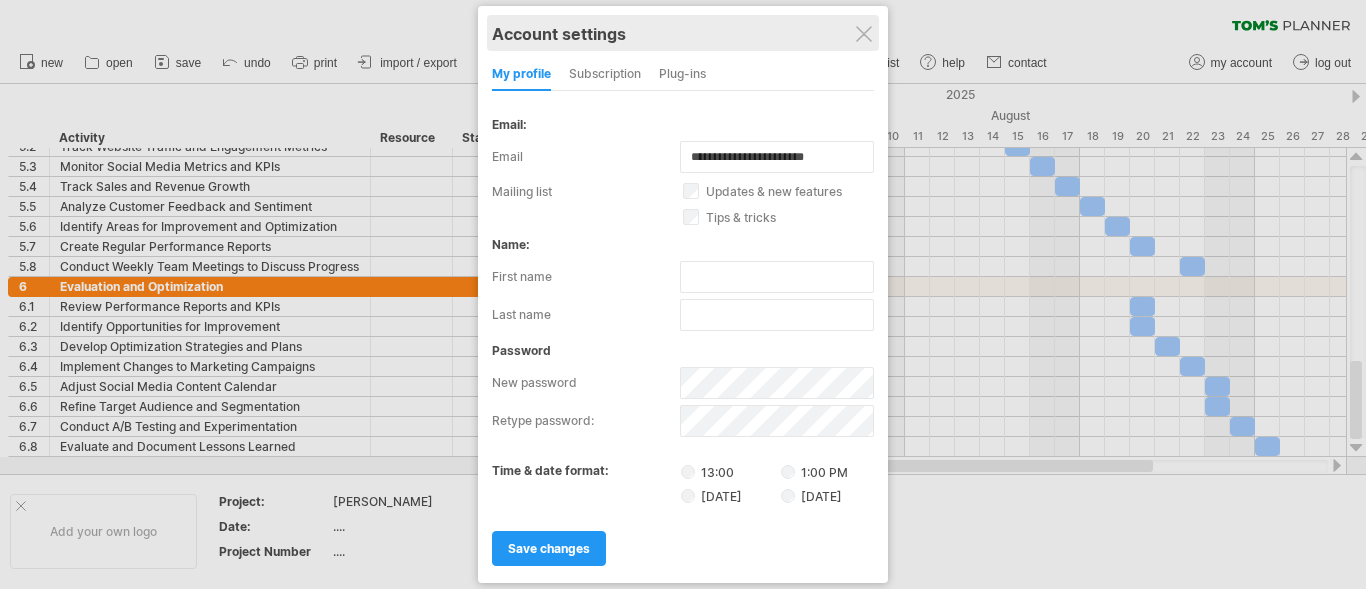 click on "Account settings" at bounding box center (683, 33) 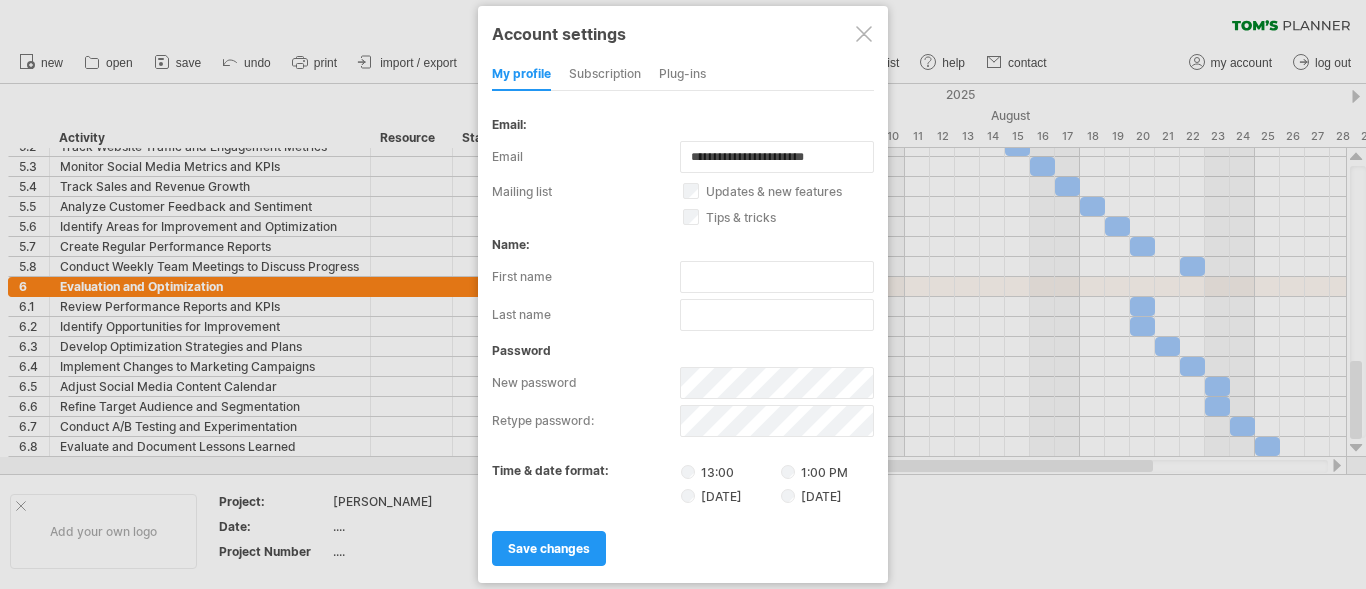 click at bounding box center [864, 34] 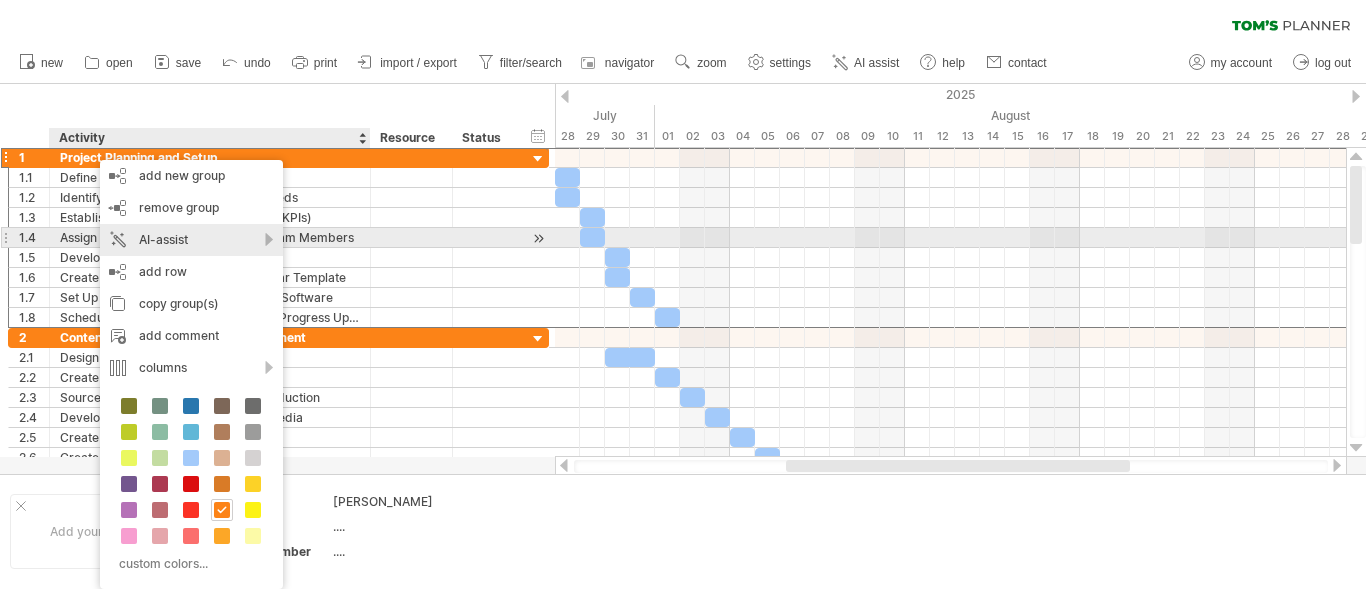 click on "AI-assist" at bounding box center [191, 240] 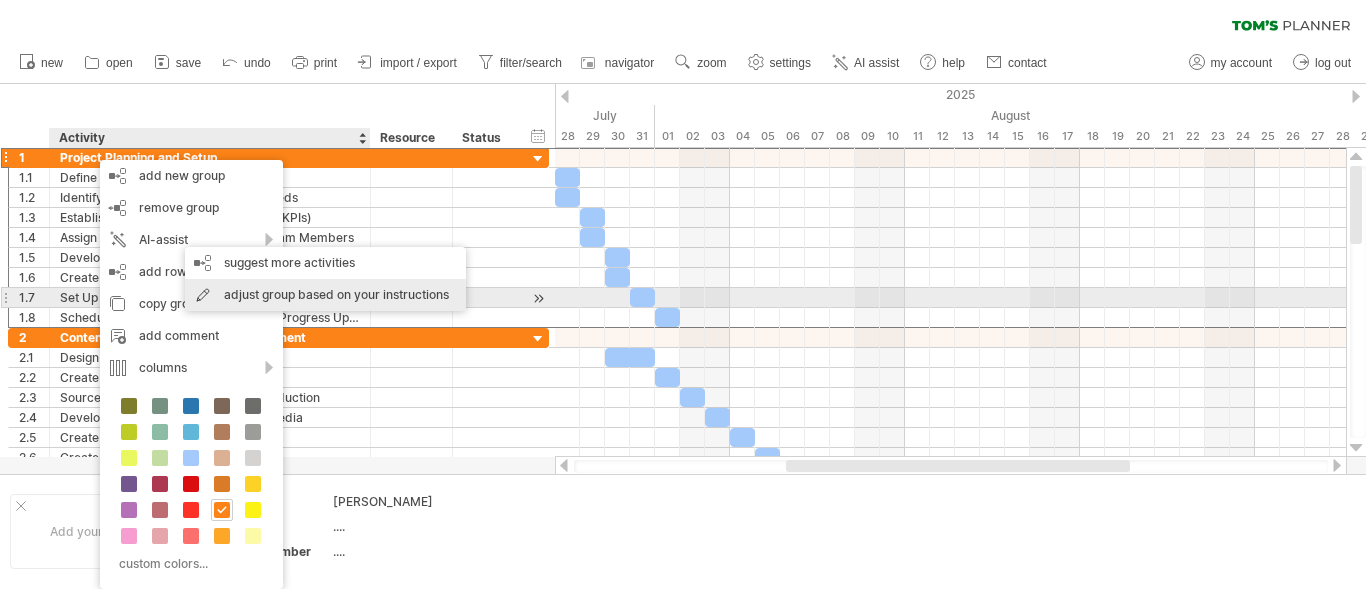 click on "adjust group based on your instructions" at bounding box center (325, 295) 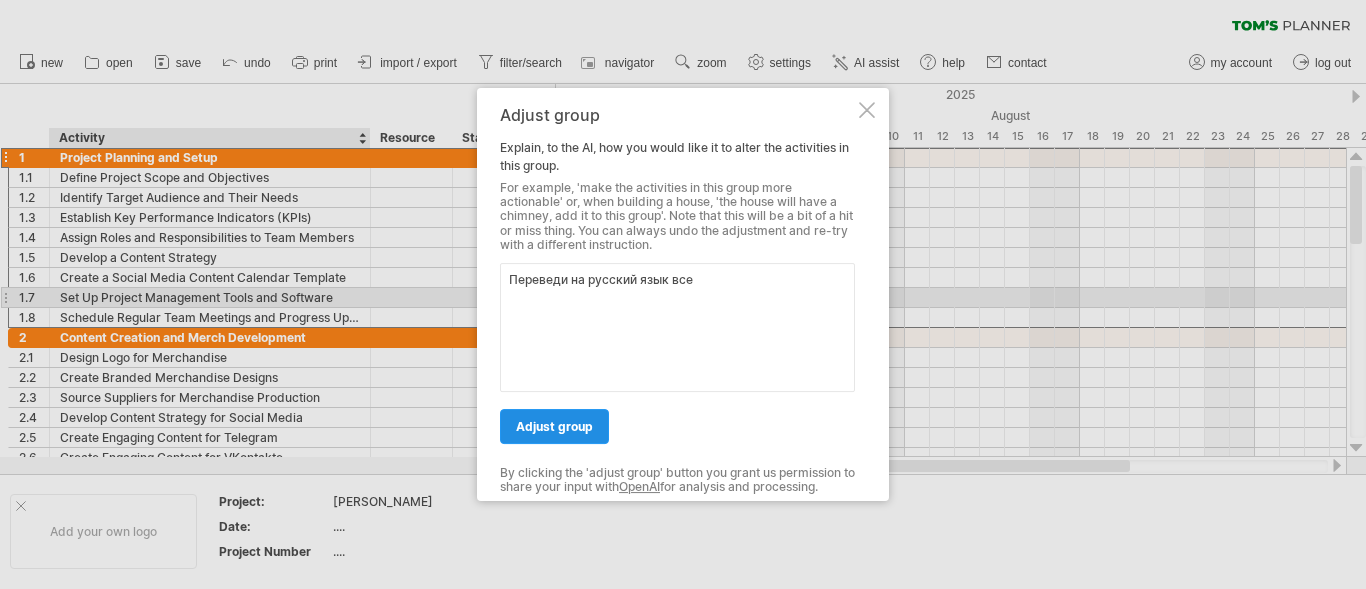 type on "Переведи на русский язык все" 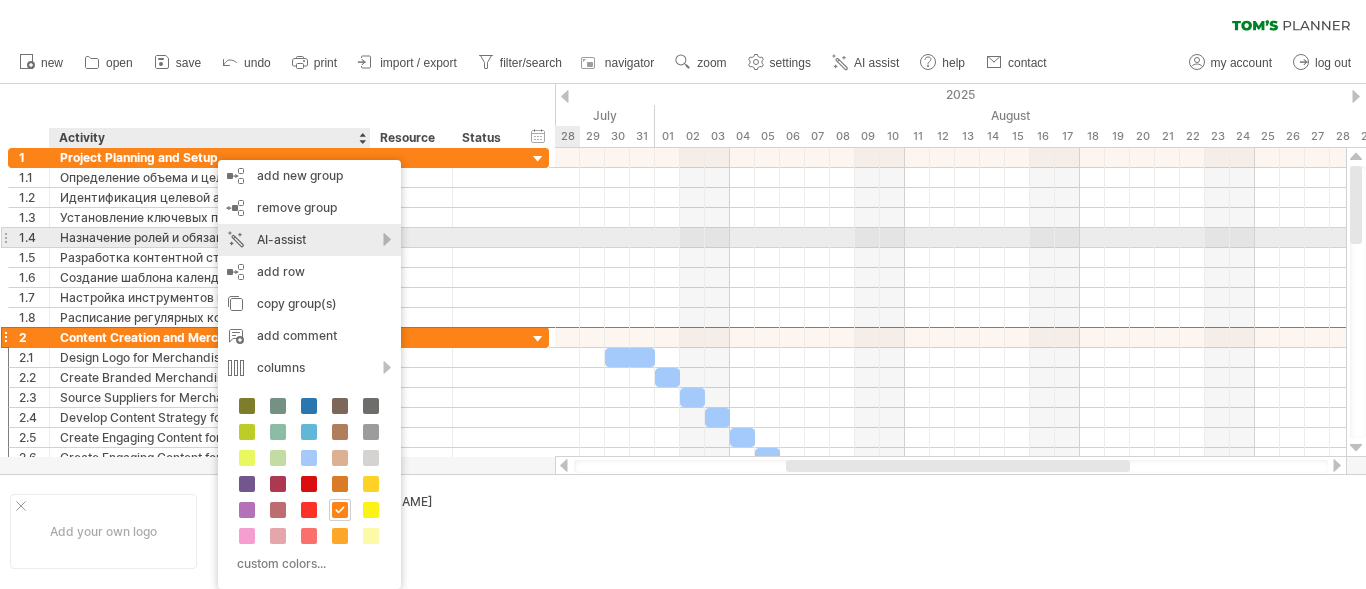 click on "AI-assist" at bounding box center [309, 240] 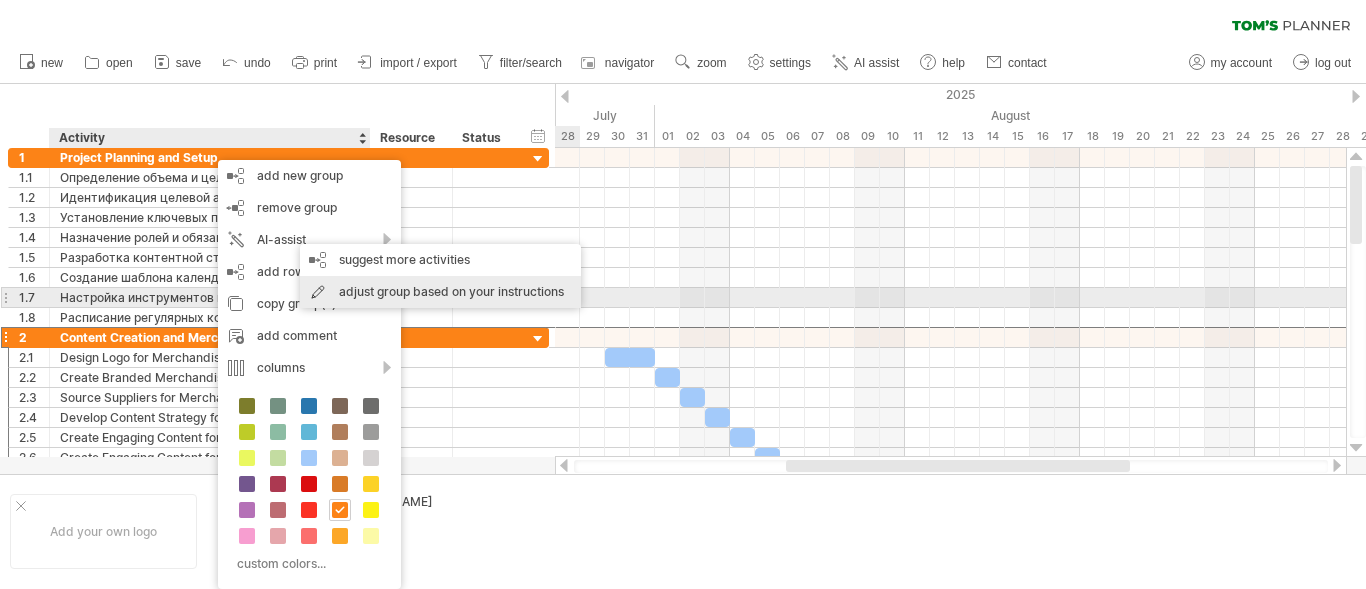 click on "adjust group based on your instructions" at bounding box center [440, 292] 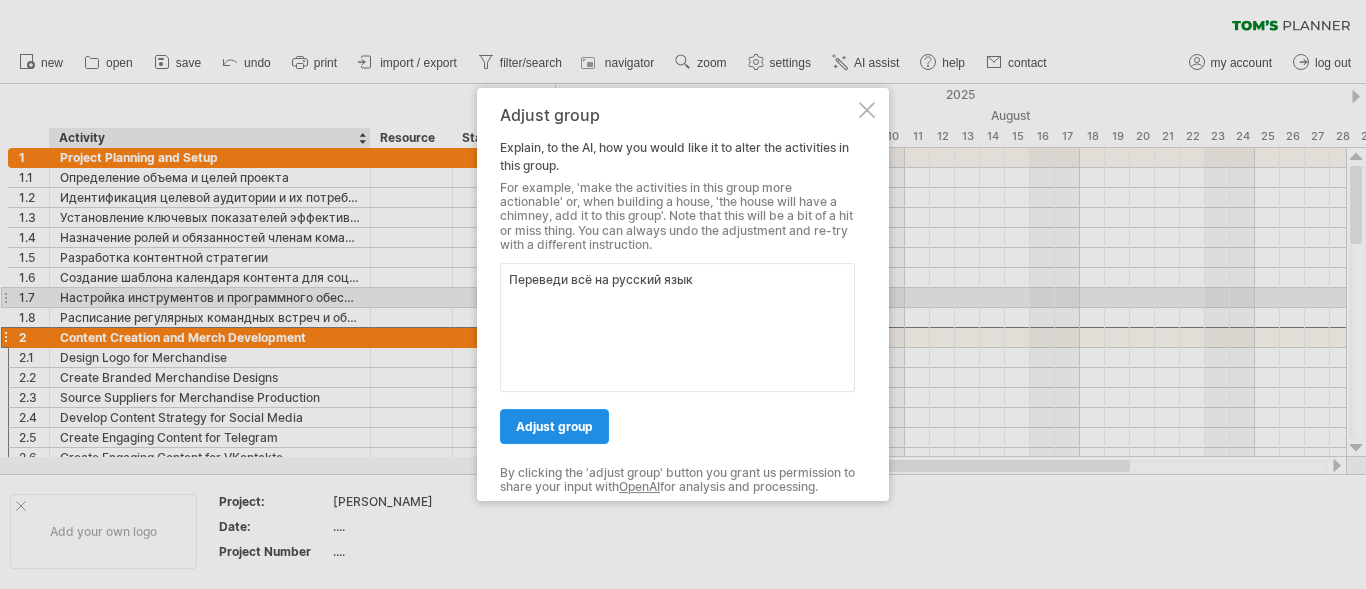 type on "Переведи всё на русский язык" 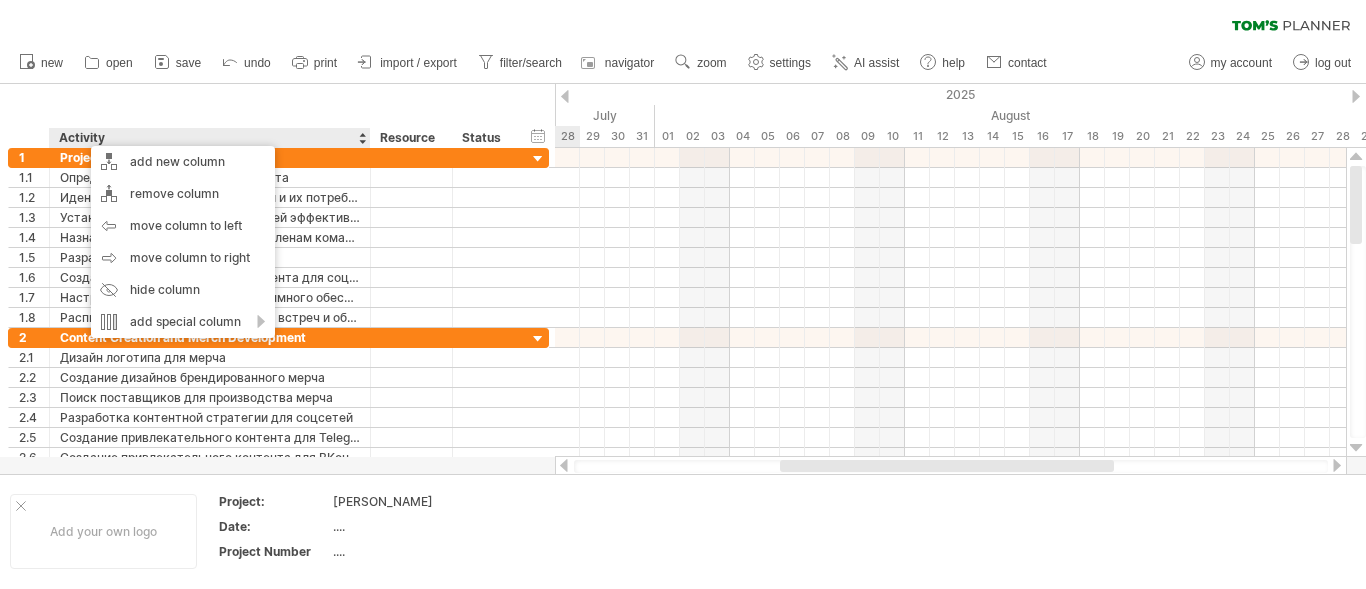 click on "new
open" at bounding box center [532, 63] 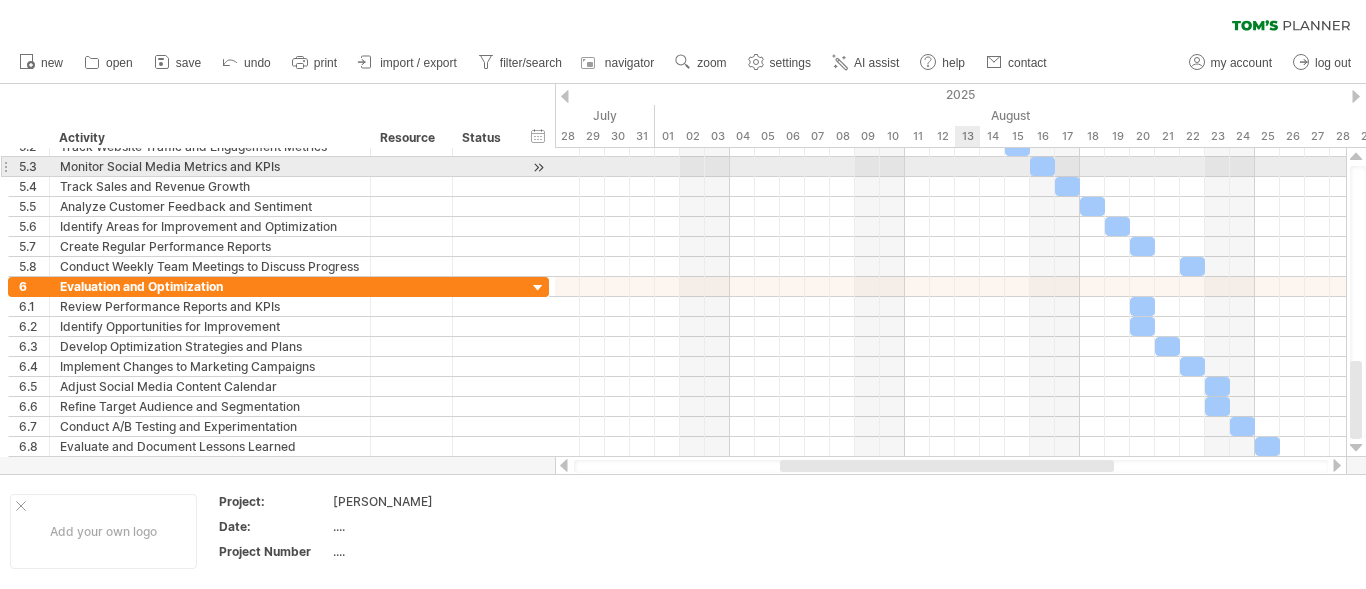 click at bounding box center (950, 167) 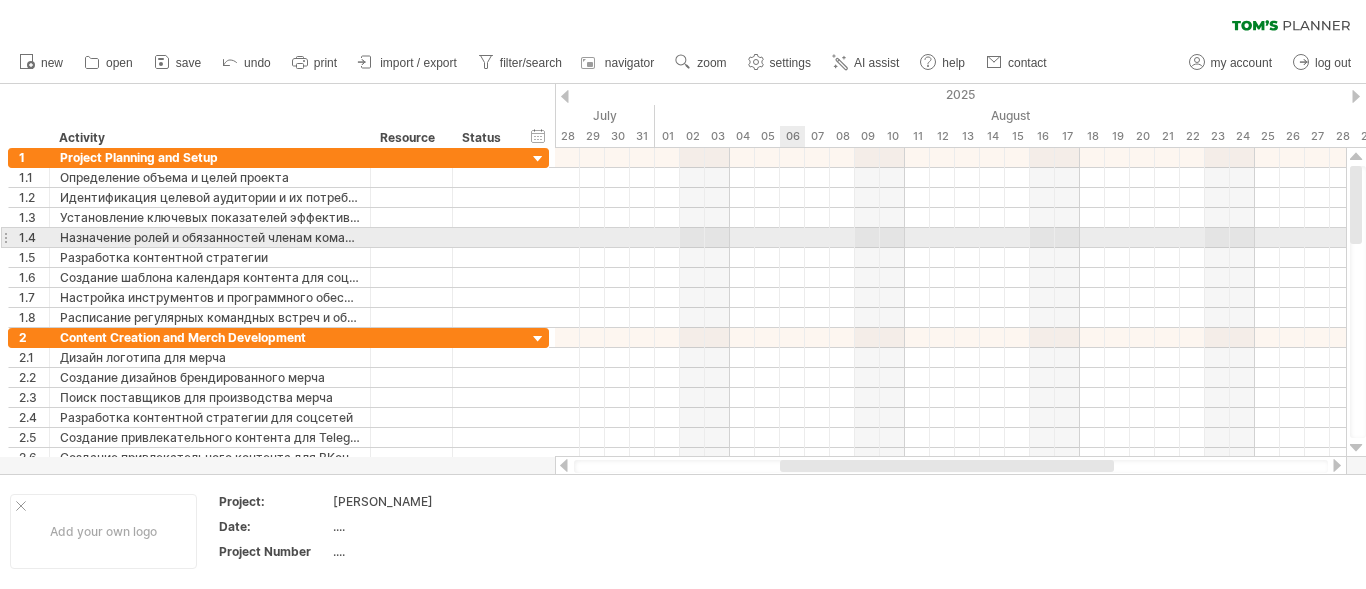drag, startPoint x: 19, startPoint y: 6, endPoint x: 802, endPoint y: 245, distance: 818.6636 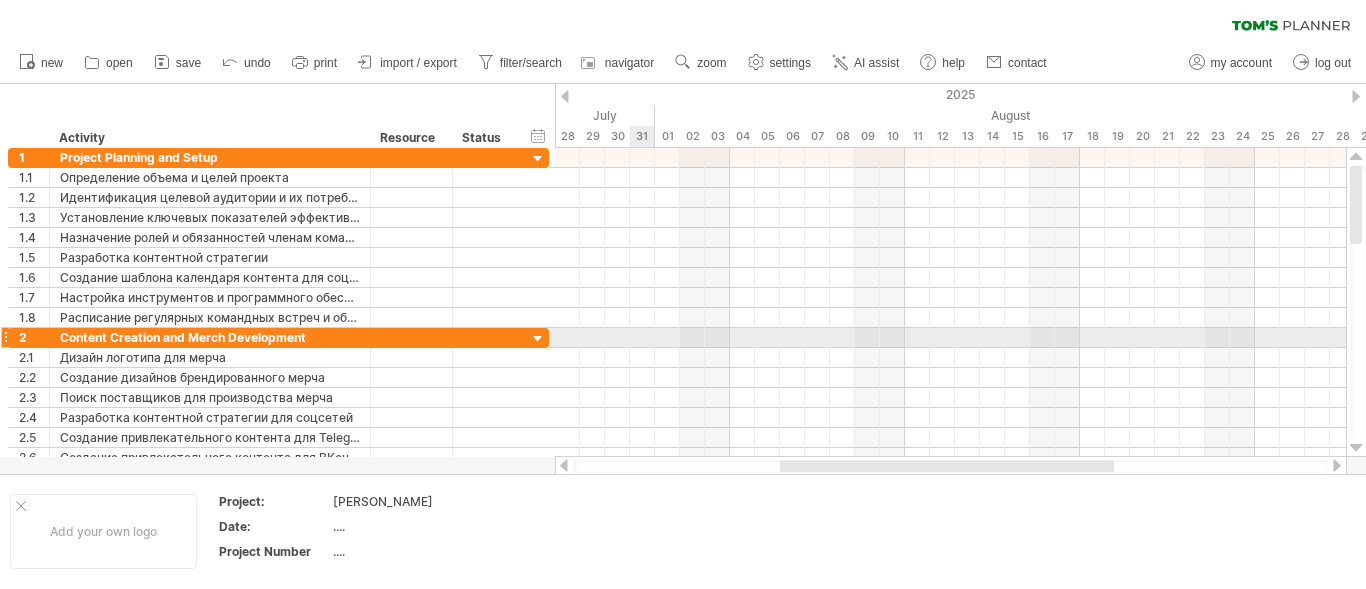 drag, startPoint x: 340, startPoint y: 118, endPoint x: 647, endPoint y: 334, distance: 375.37314 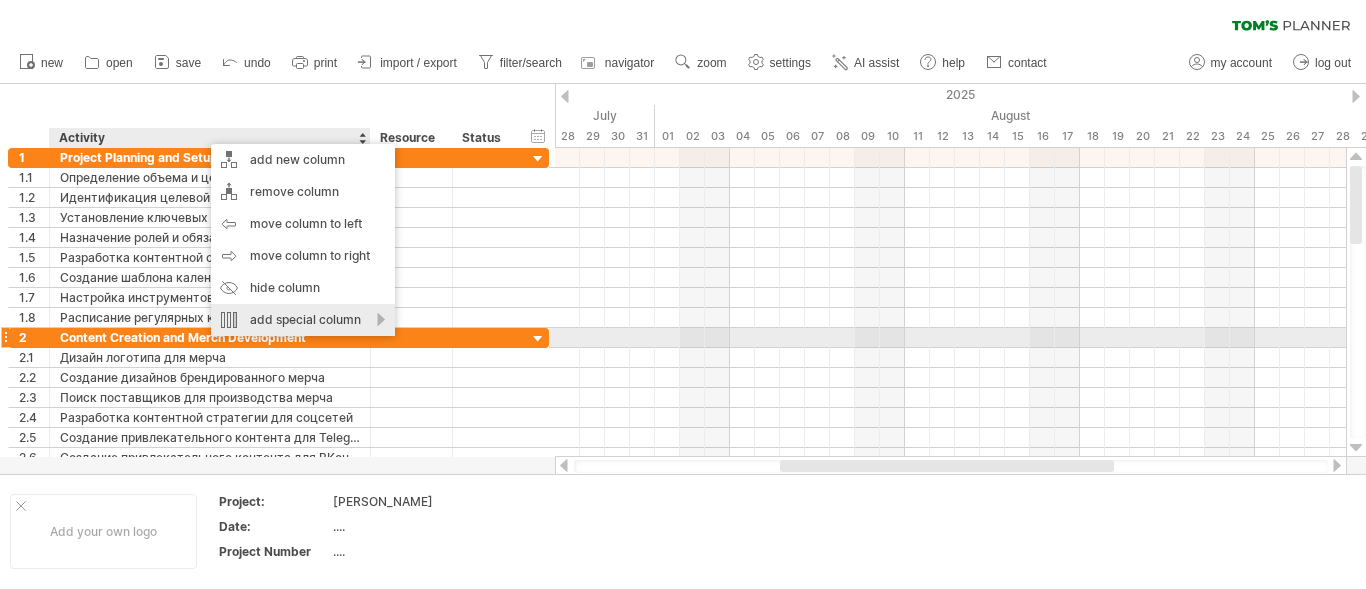 click on "add special column" at bounding box center [303, 320] 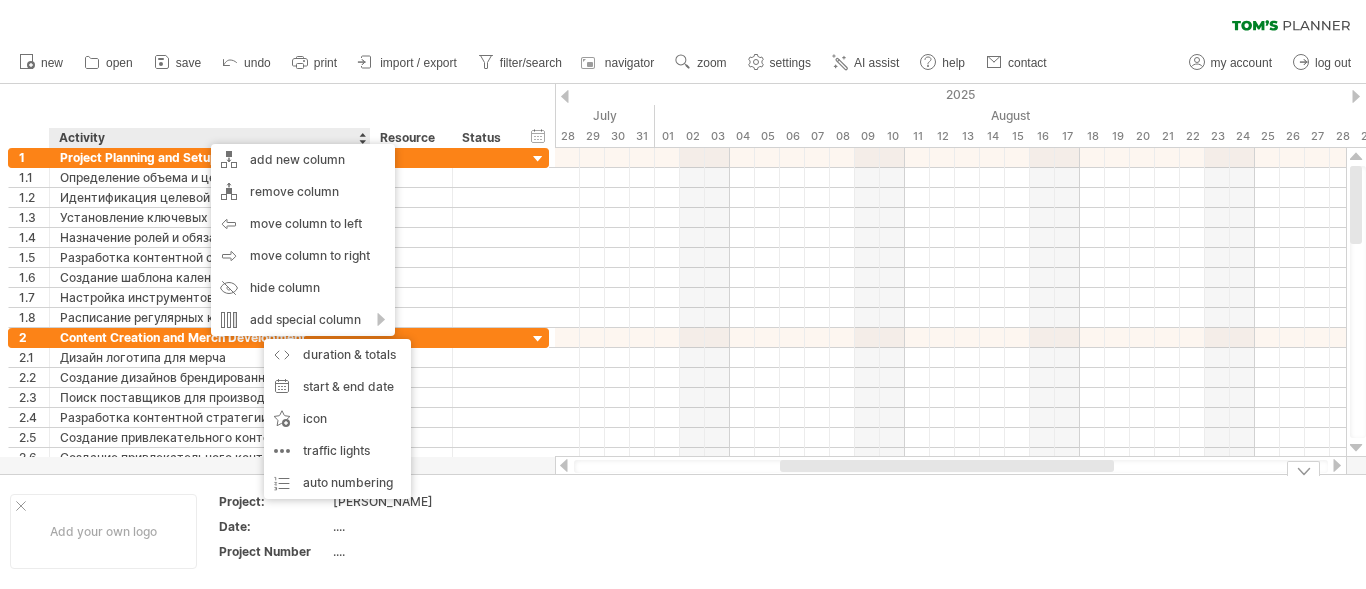 click on "Add your own logo Project: [PERSON_NAME] Date: .... Project Number ...." at bounding box center (683, 531) 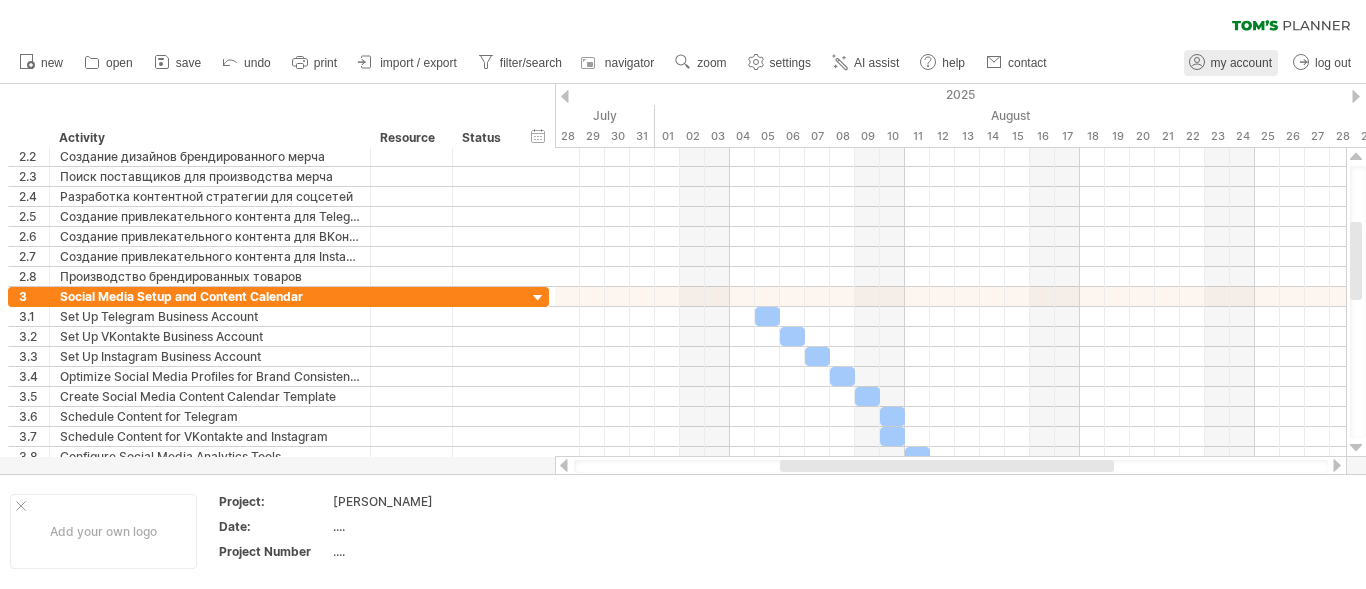 click on "my account" at bounding box center [1241, 63] 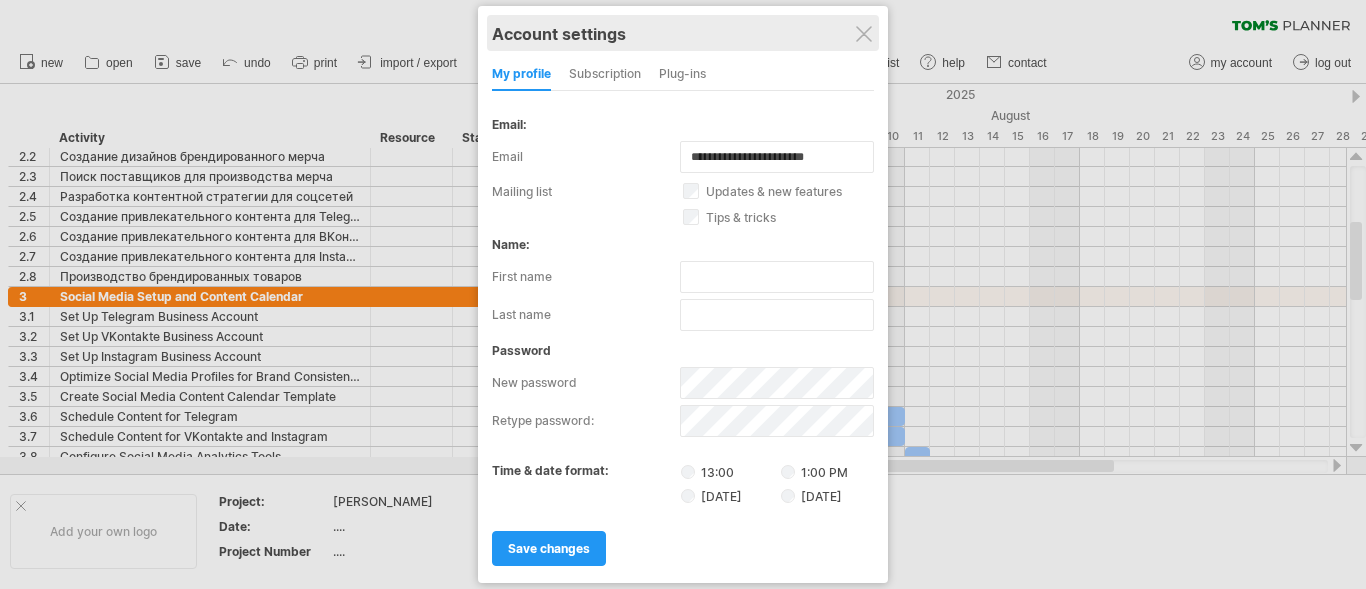 click on "Account settings" at bounding box center (683, 33) 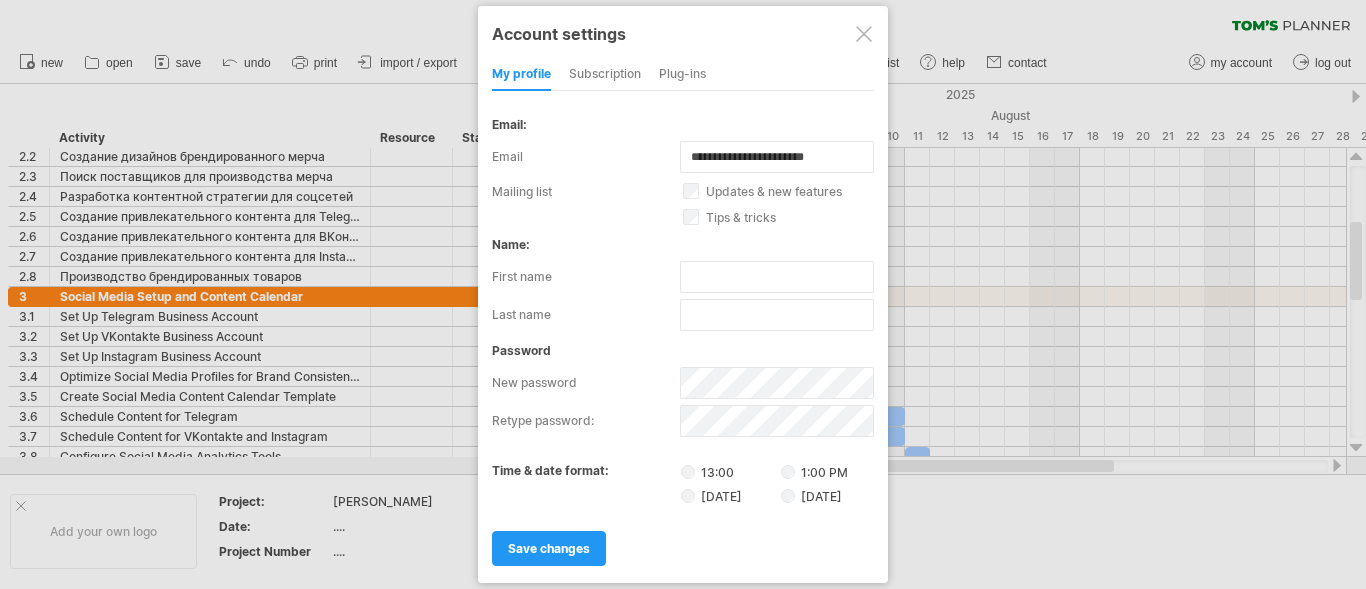 click at bounding box center (683, 294) 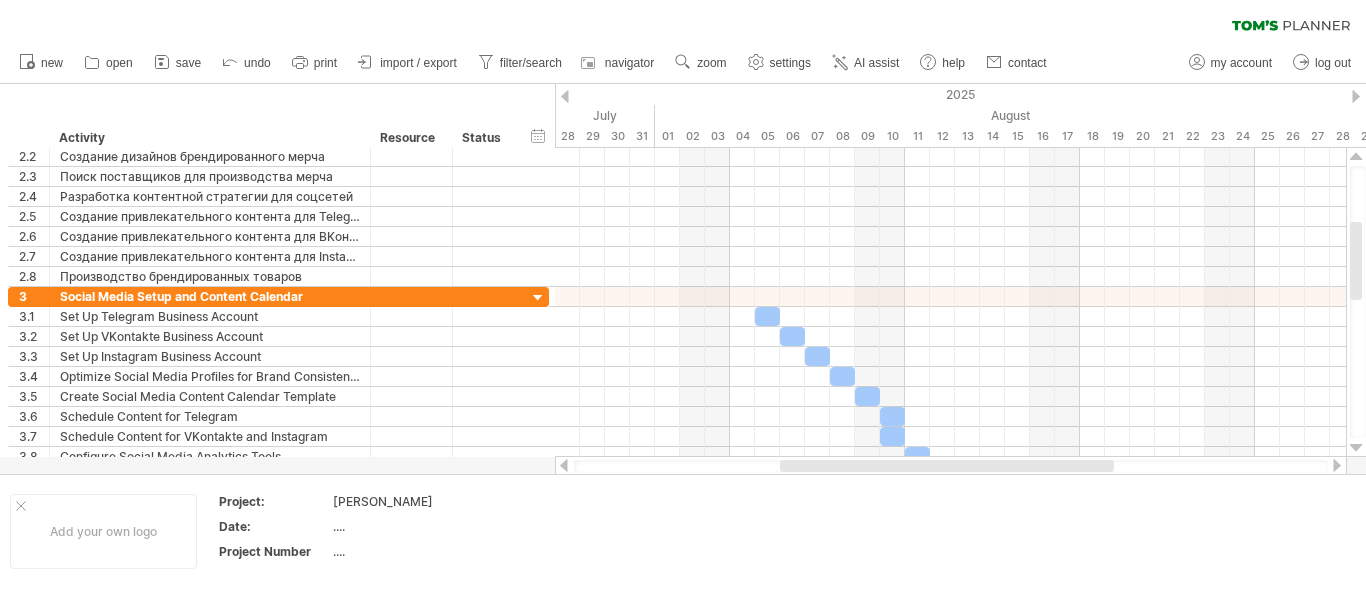 click on "new
open" at bounding box center (532, 63) 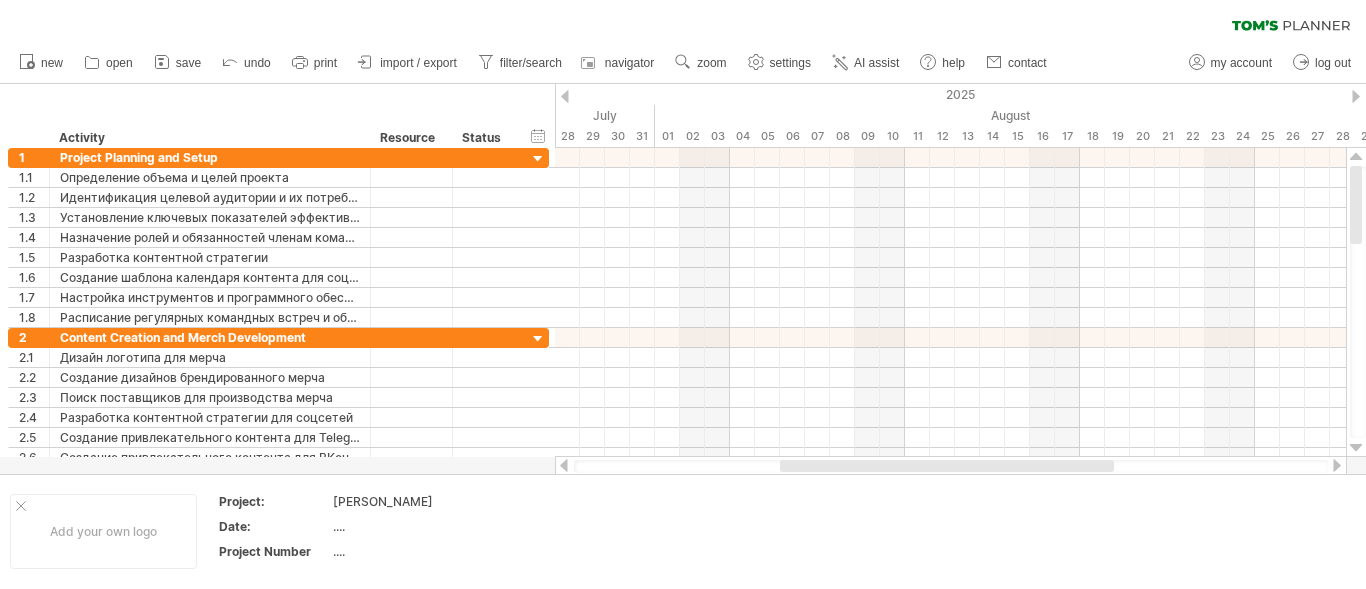 click 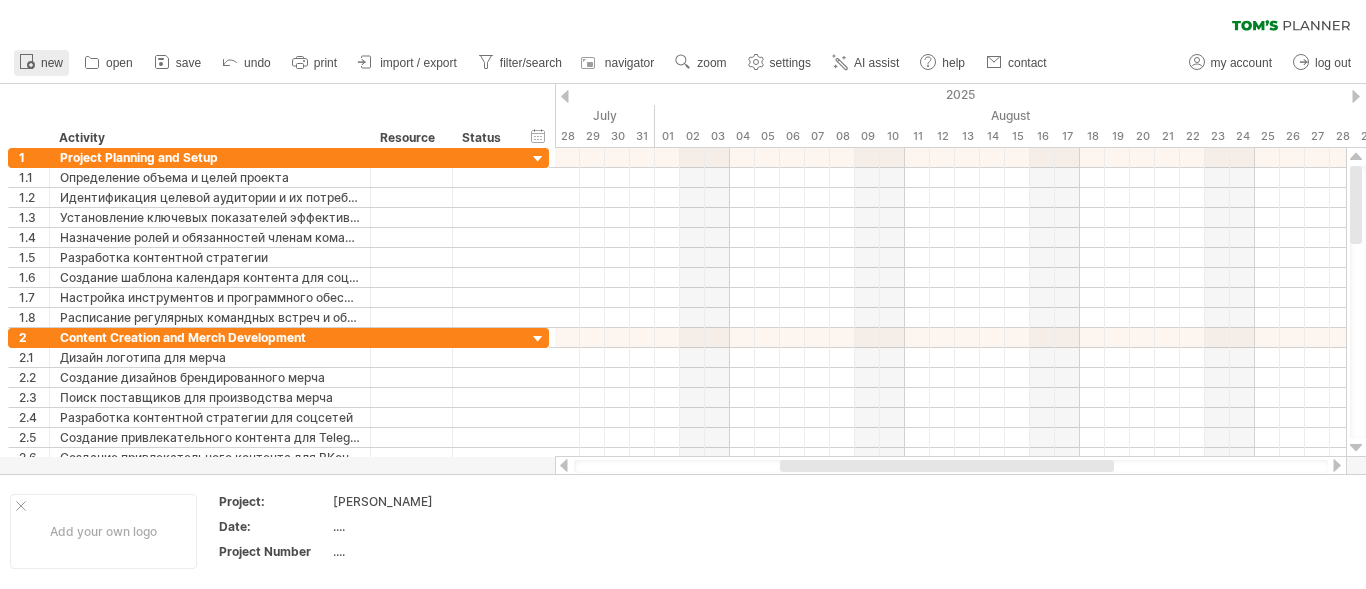 click on "new" at bounding box center [52, 63] 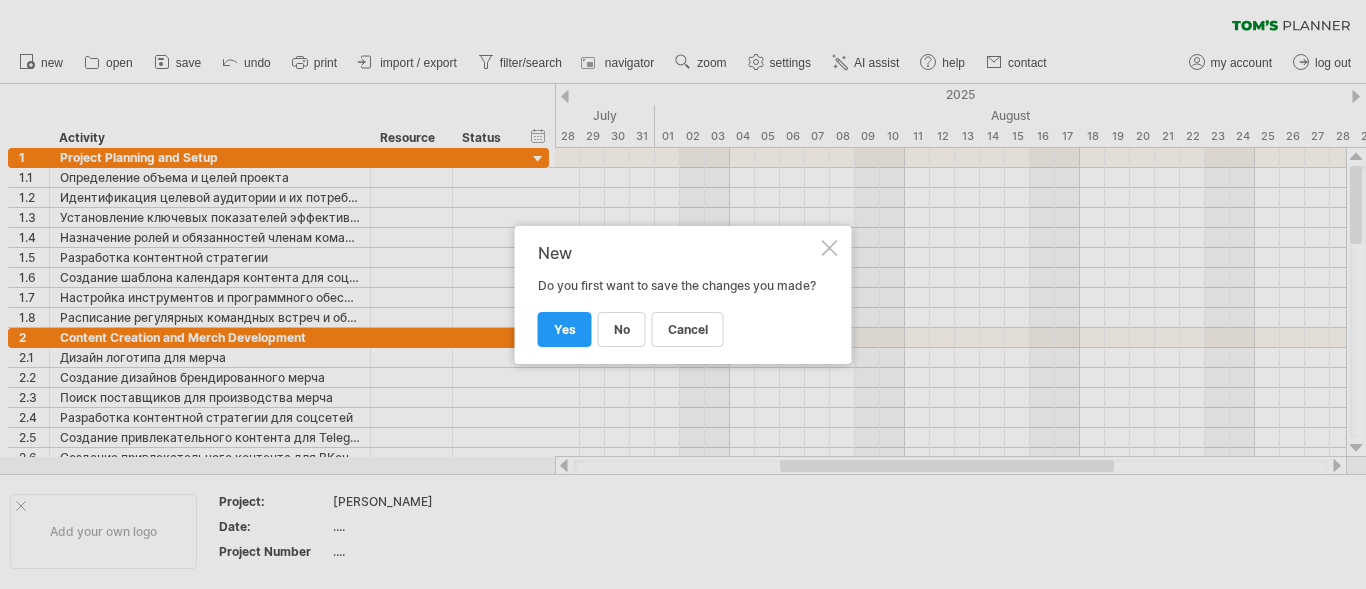 click at bounding box center (830, 248) 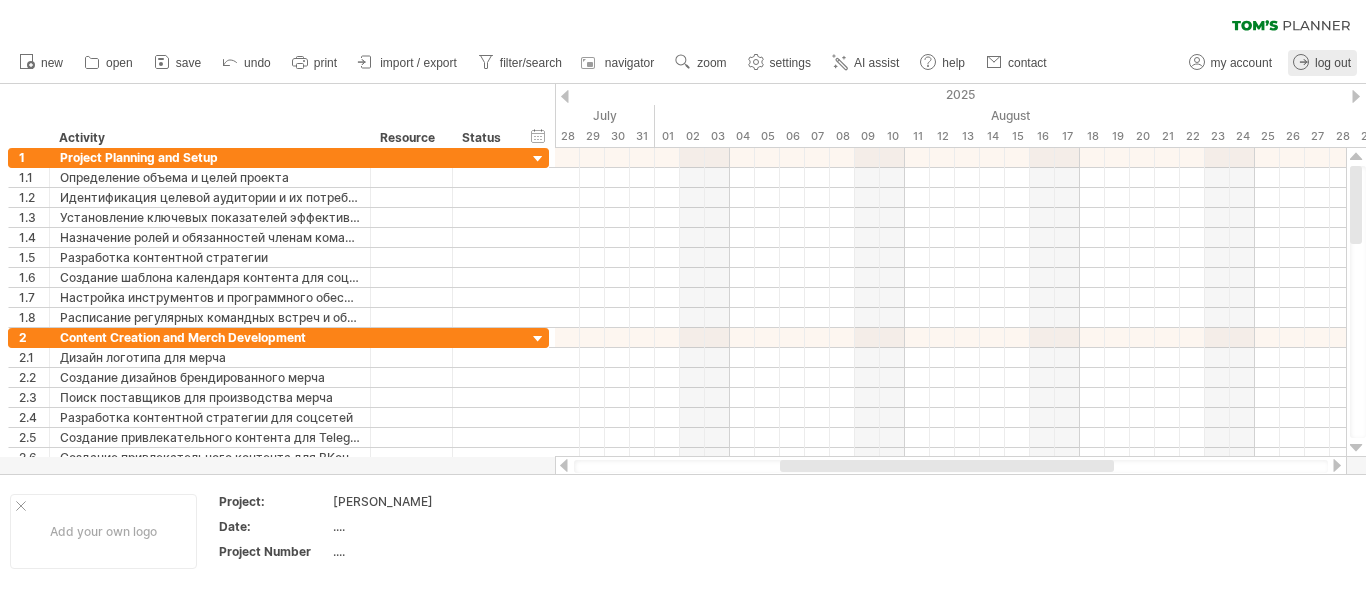 click on "log out" at bounding box center (1333, 63) 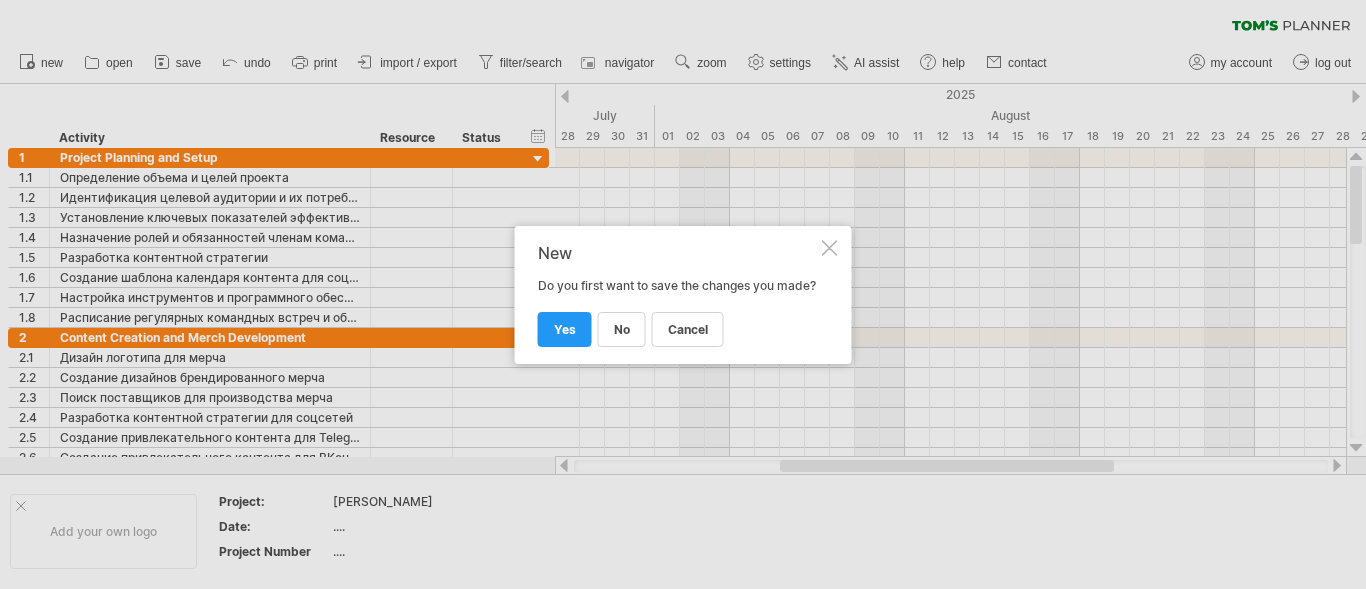 click at bounding box center [830, 248] 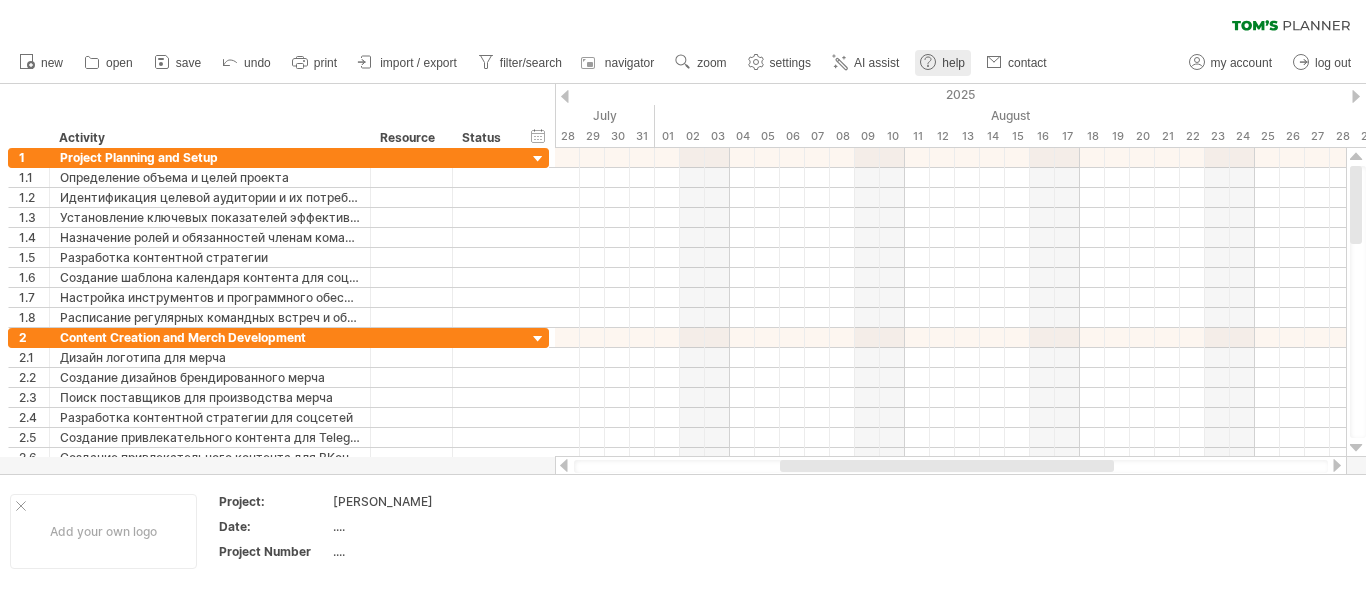 click on "help" at bounding box center (943, 63) 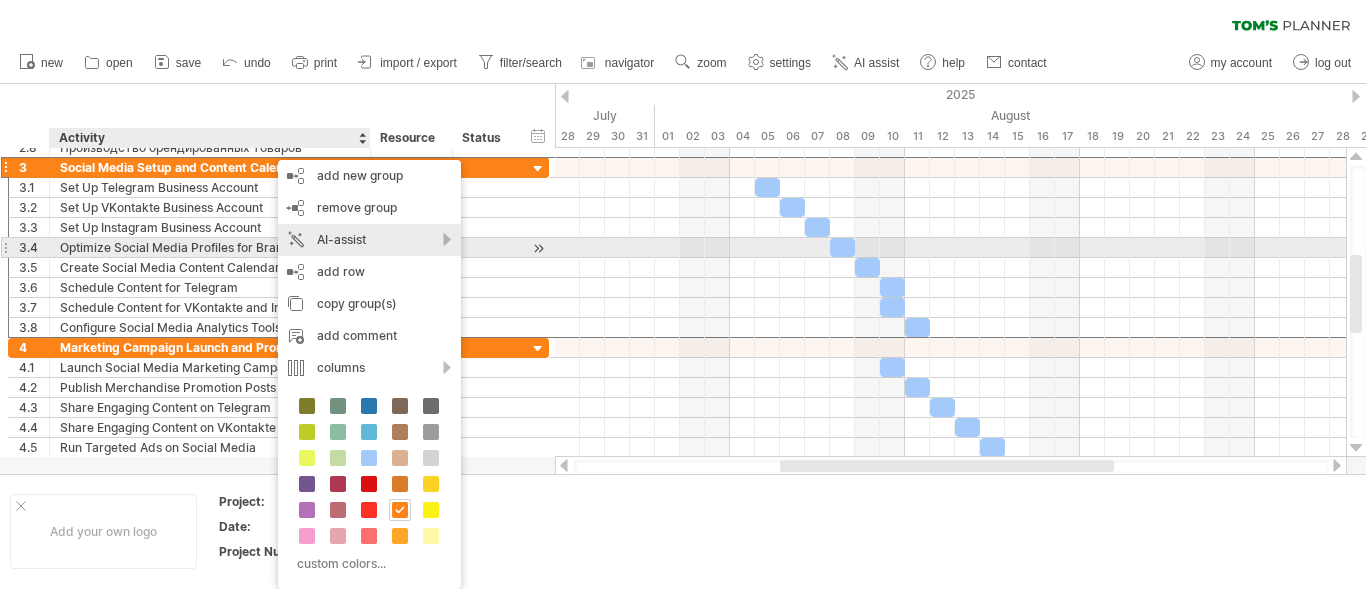 click on "AI-assist" at bounding box center [369, 240] 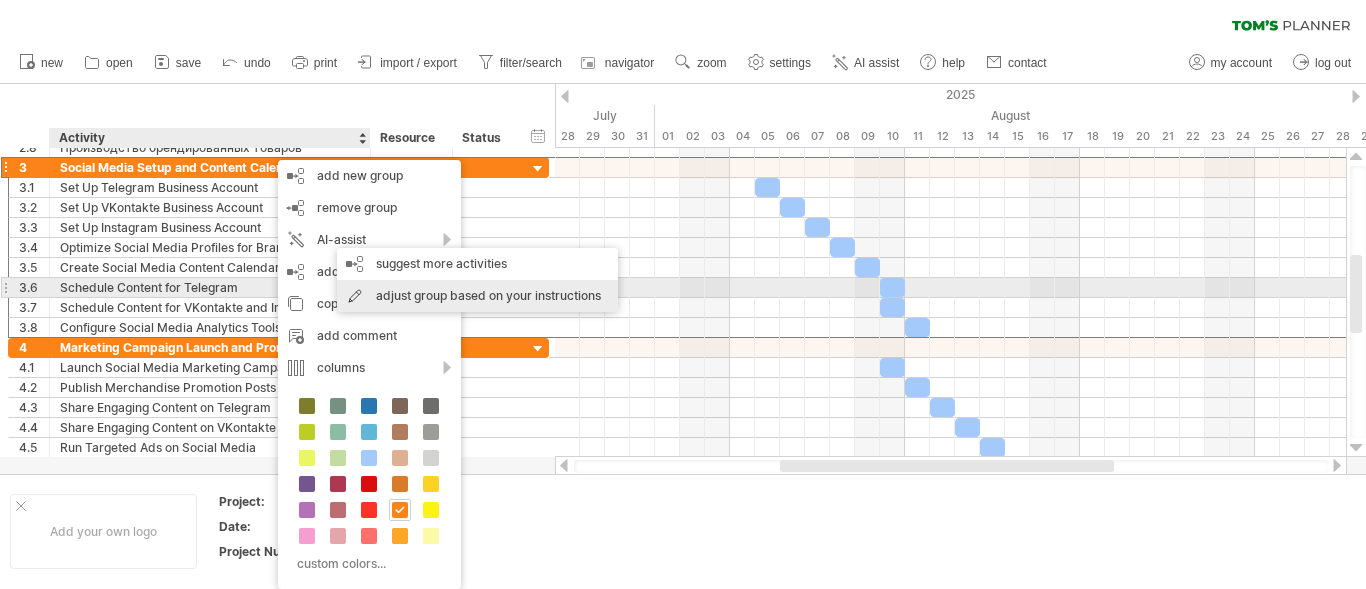 click on "adjust group based on your instructions" at bounding box center [477, 296] 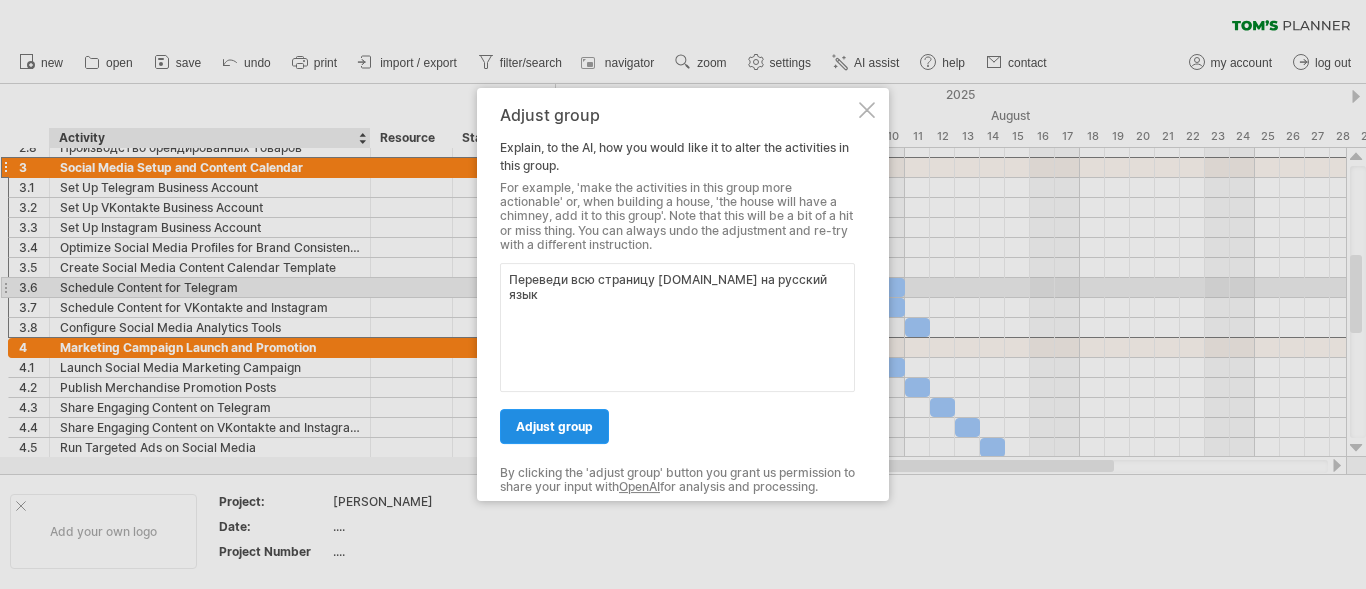 type on "Переведи всю страницу [DOMAIN_NAME] на русский язык" 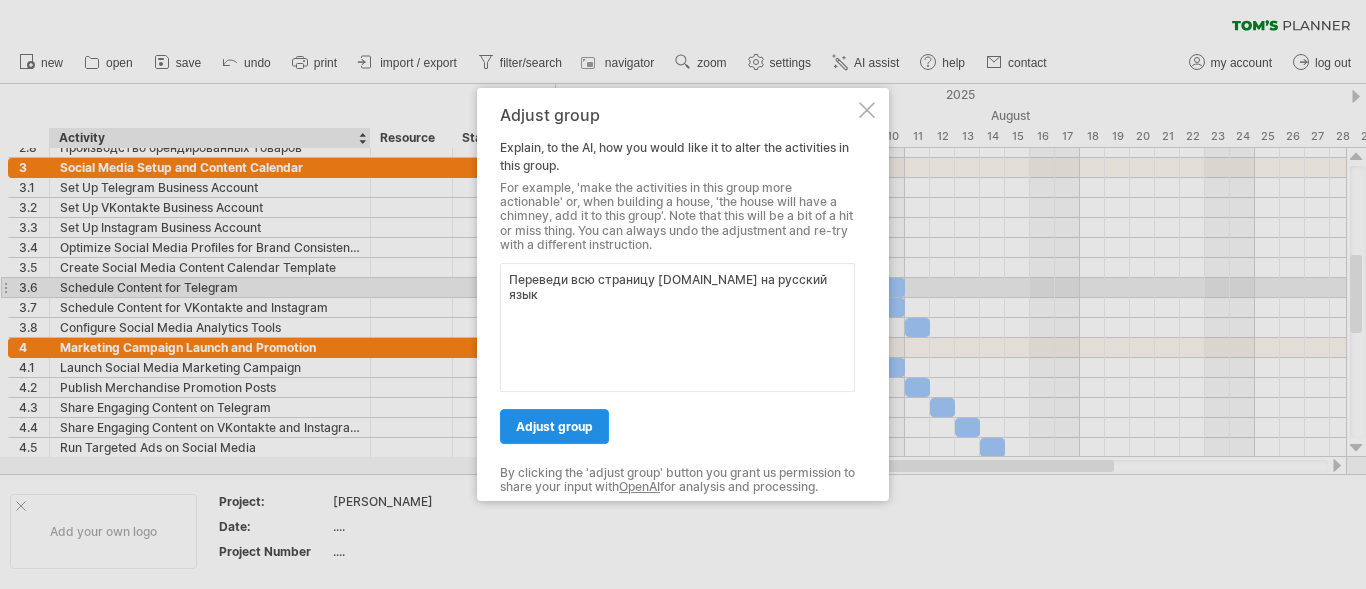 click on "adjust group" at bounding box center [554, 426] 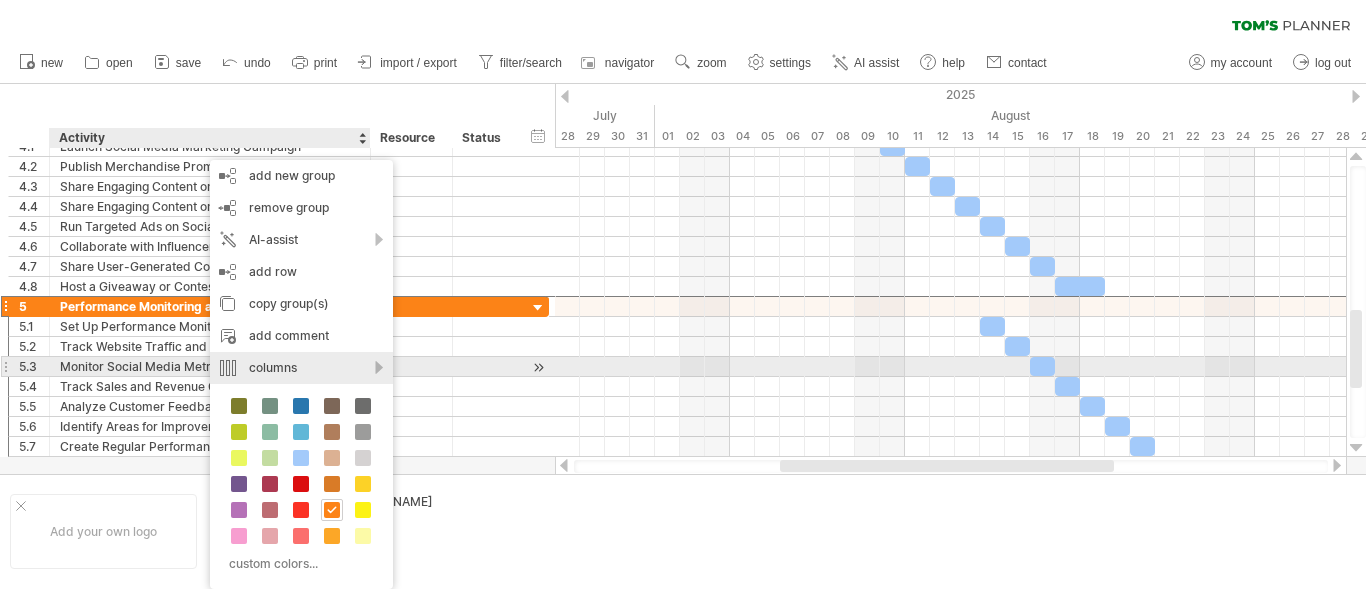 click on "columns" at bounding box center [301, 368] 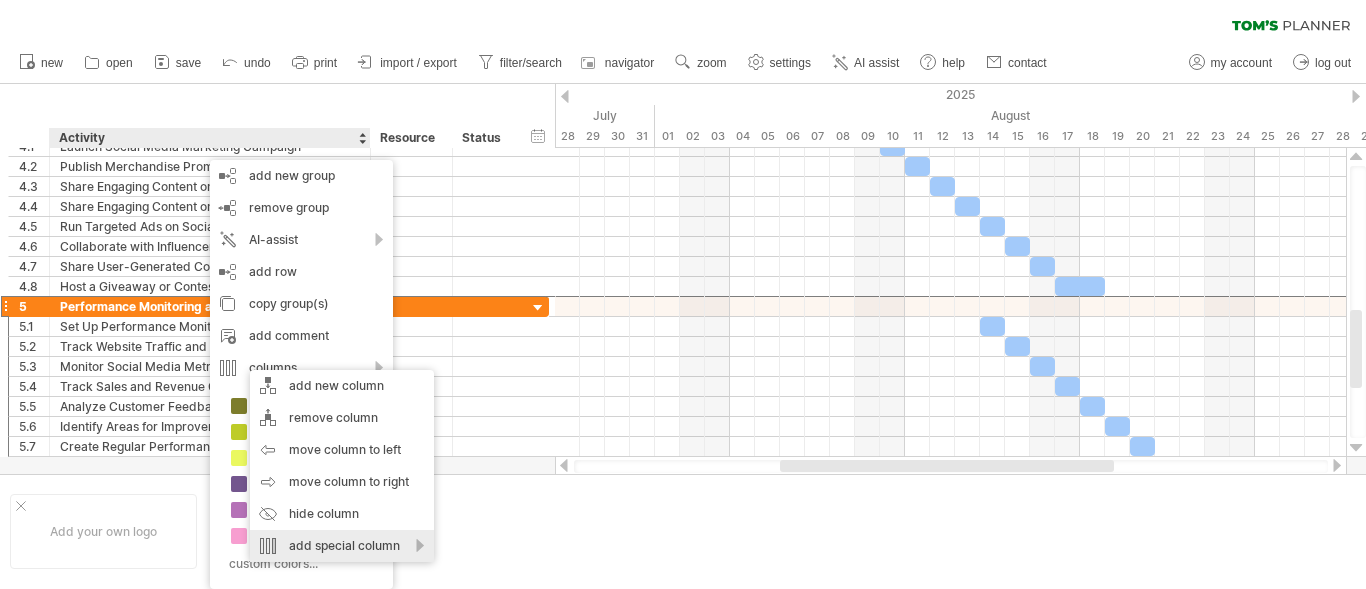 click on "add special column" at bounding box center (342, 546) 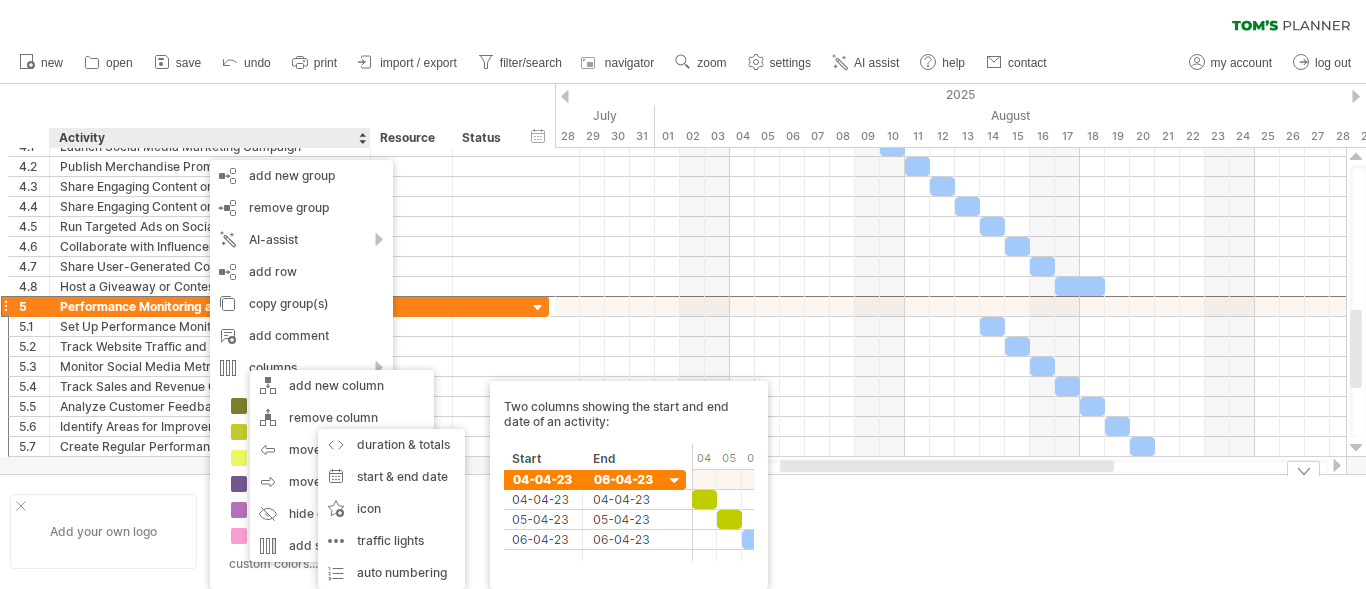 click on "Add your own logo" at bounding box center (103, 531) 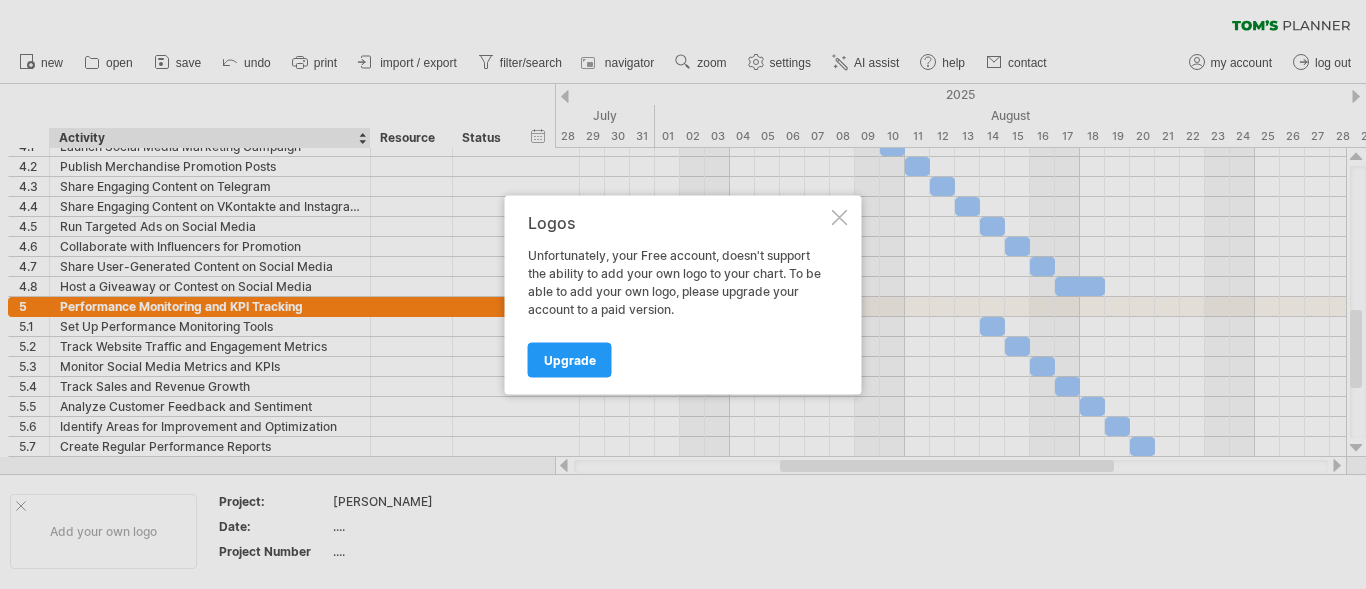 click on "Logos Unfortunately, your Free account, doesn't support the ability to add your own logo to your chart. To be able to add your own logo, please upgrade your account to a paid version. Upgrade" at bounding box center (683, 294) 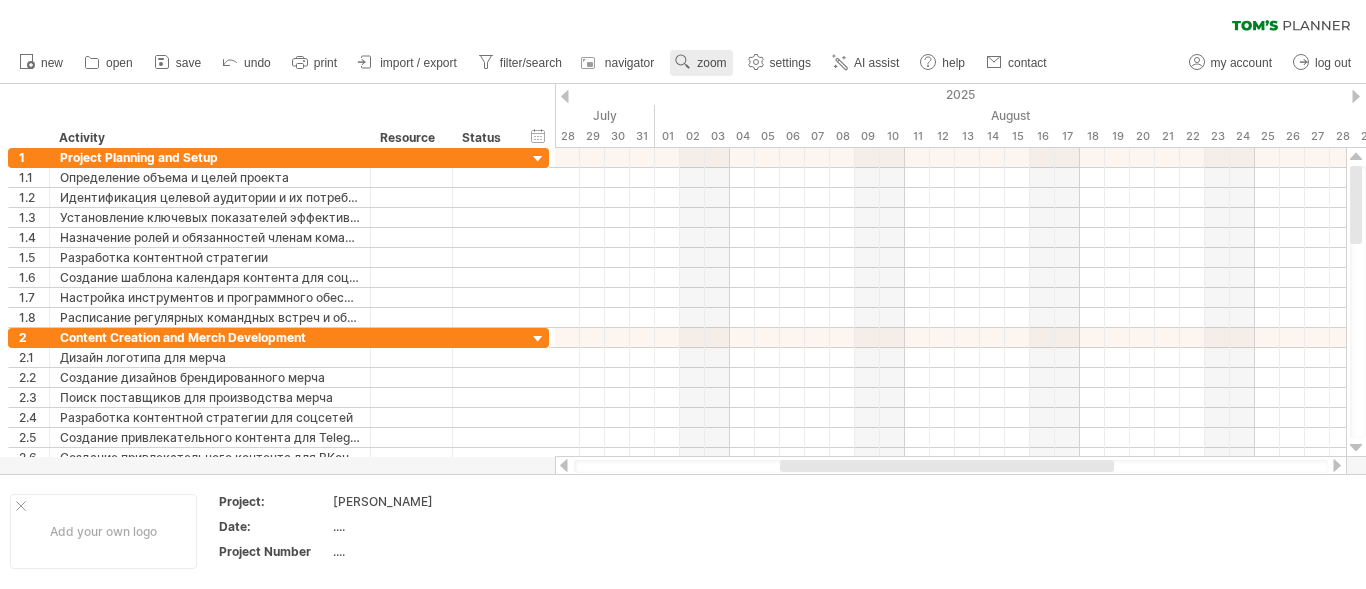 click on "zoom" at bounding box center (711, 63) 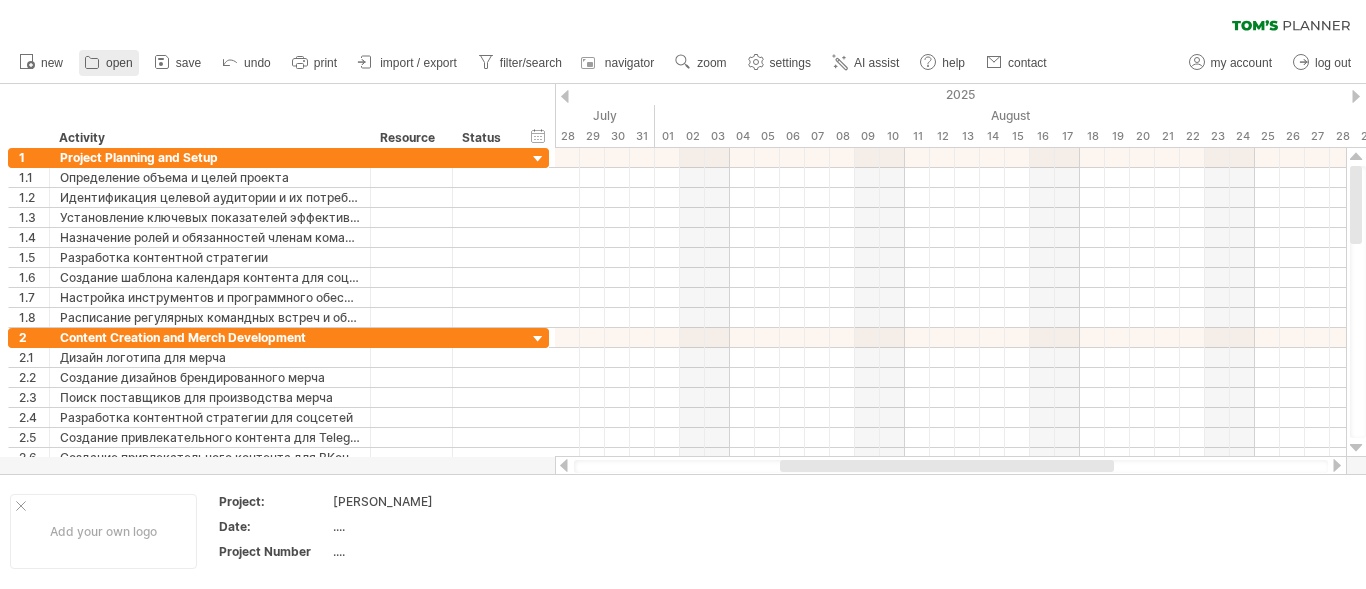 drag, startPoint x: 1311, startPoint y: 1, endPoint x: 110, endPoint y: 65, distance: 1202.704 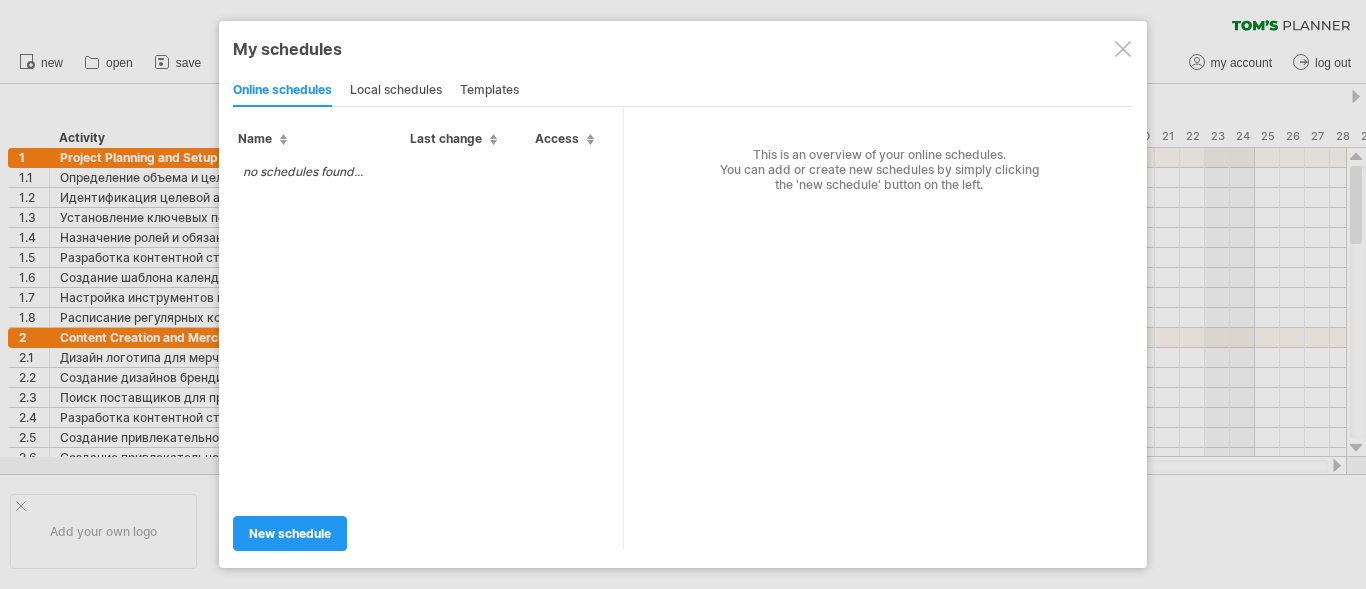 click on "local schedules" at bounding box center [396, 91] 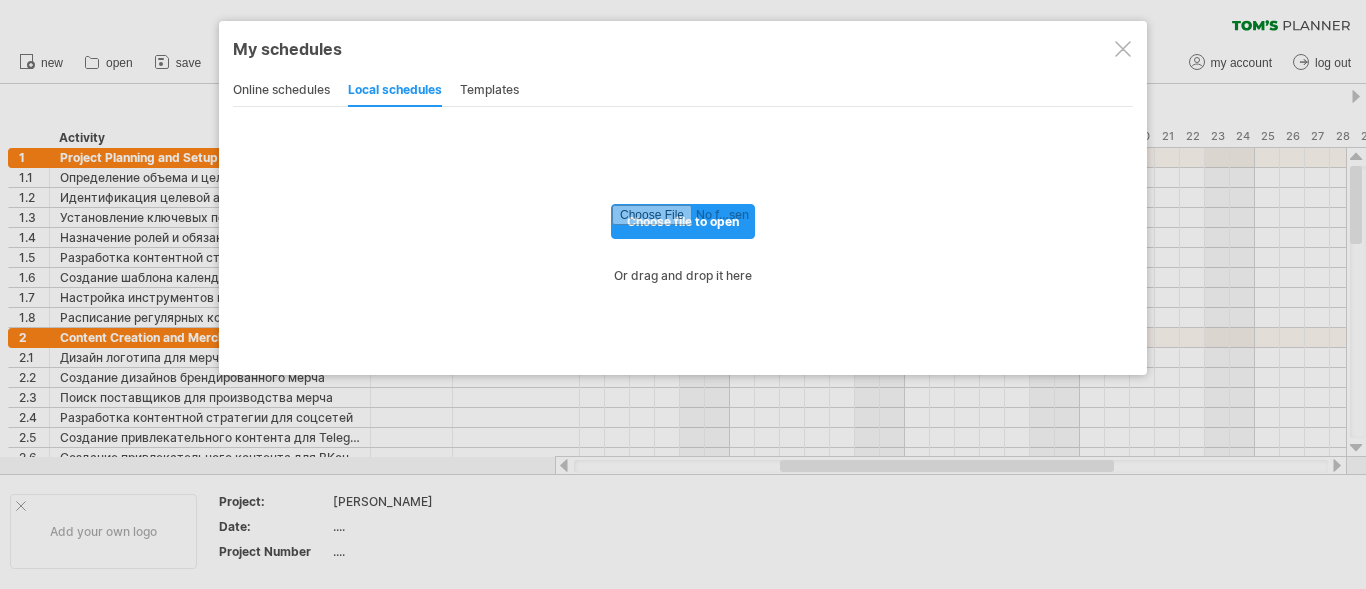 click on "templates" at bounding box center [489, 91] 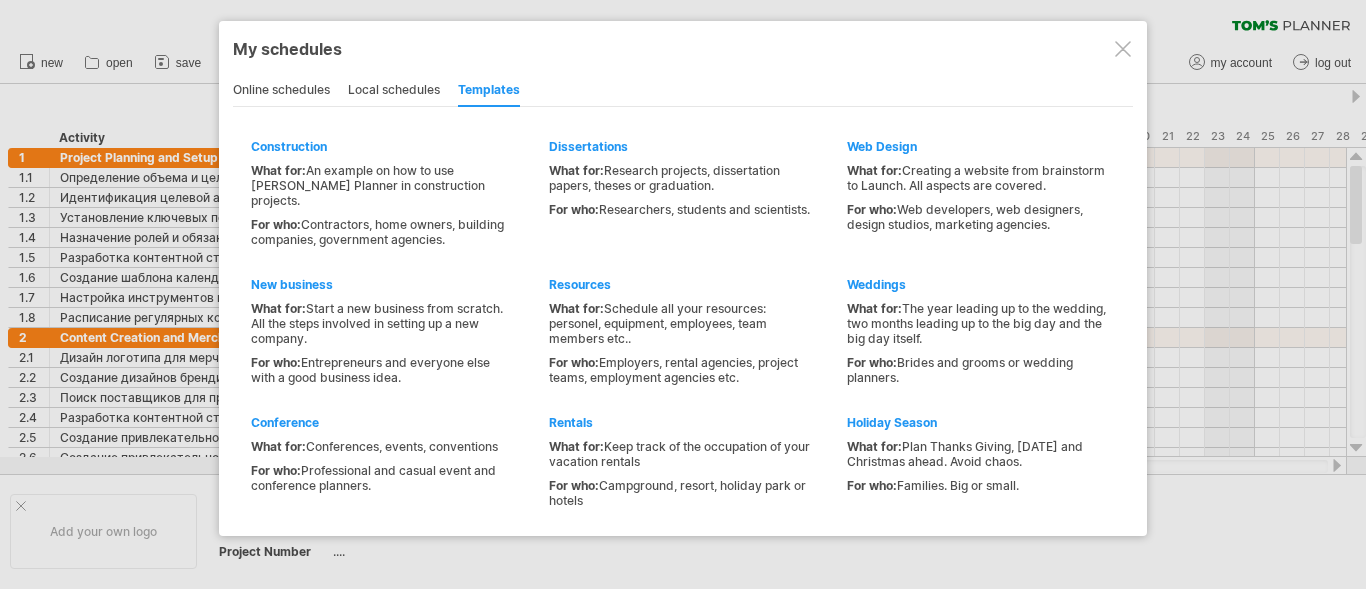 click at bounding box center (1123, 49) 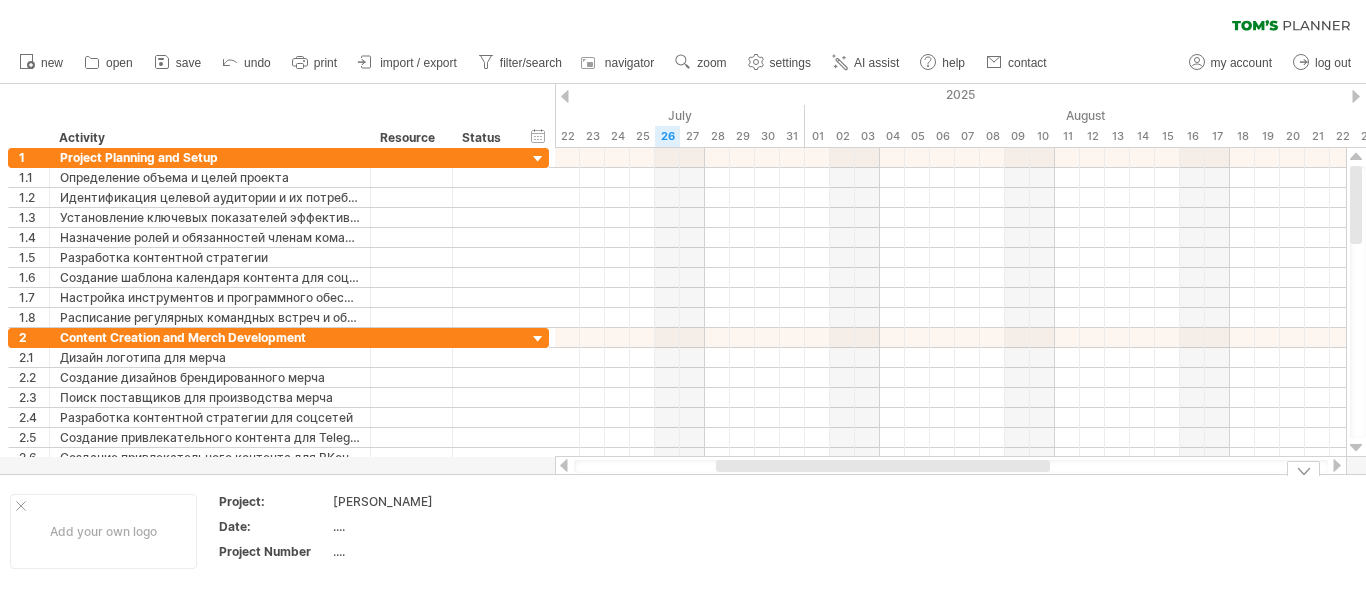 drag, startPoint x: 947, startPoint y: 463, endPoint x: 932, endPoint y: 464, distance: 15.033297 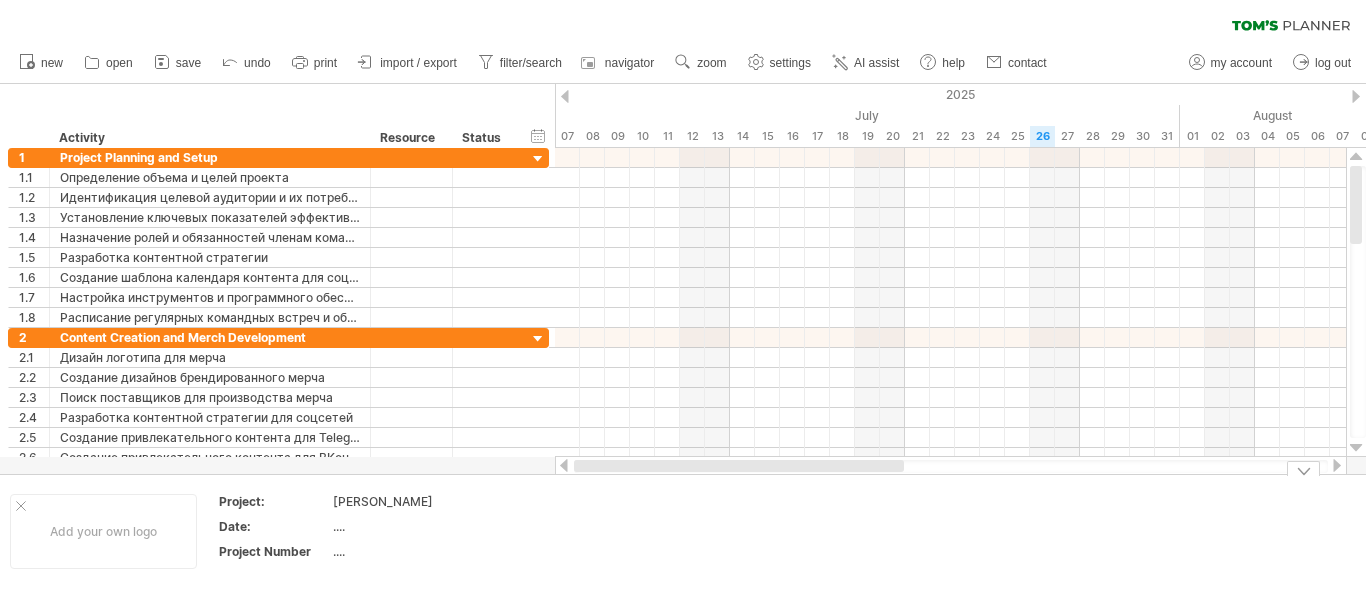 drag, startPoint x: 880, startPoint y: 464, endPoint x: 569, endPoint y: 492, distance: 312.2579 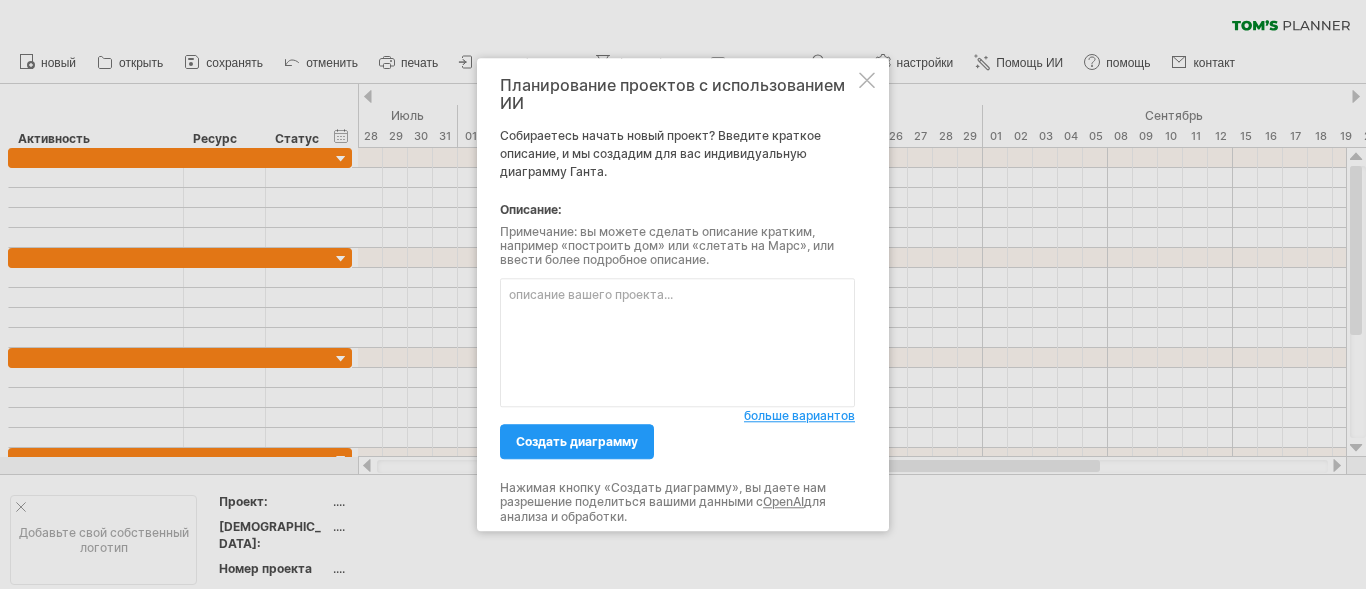 scroll, scrollTop: 0, scrollLeft: 0, axis: both 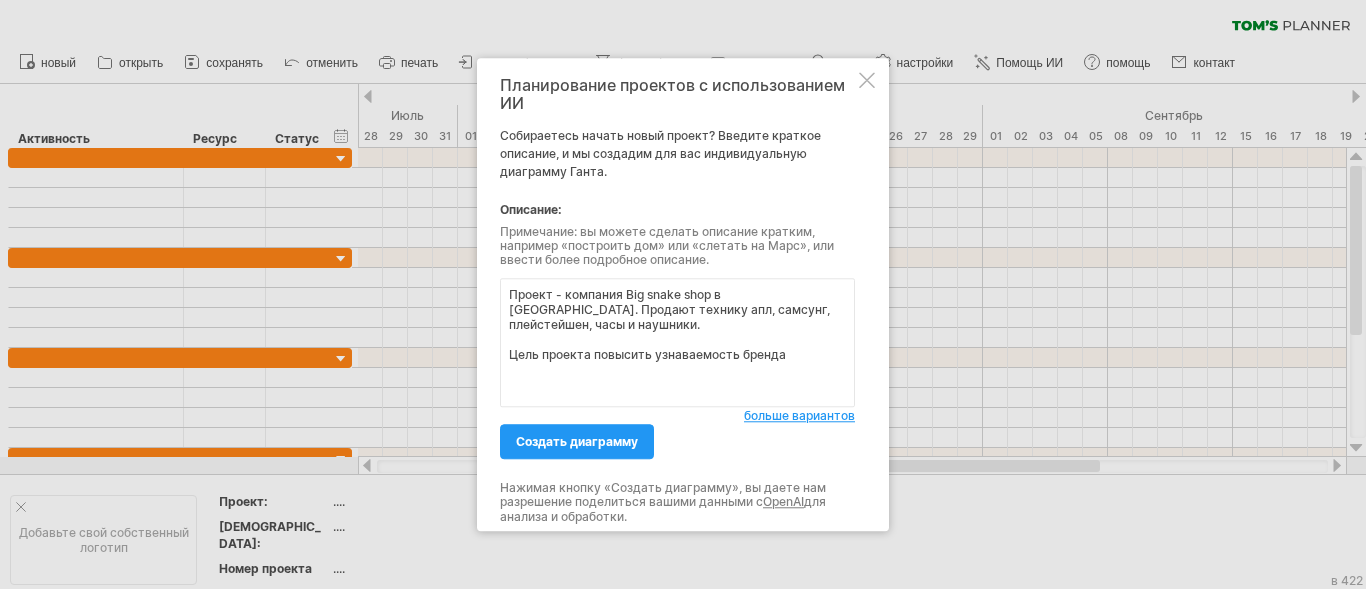 click on "Проект - компания Big snake shop в Воронеже. Продают технику апл, самсунг, плейстейшен, часы и наушники.
Цель проекта повысить узнаваемость бренда" at bounding box center [677, 342] 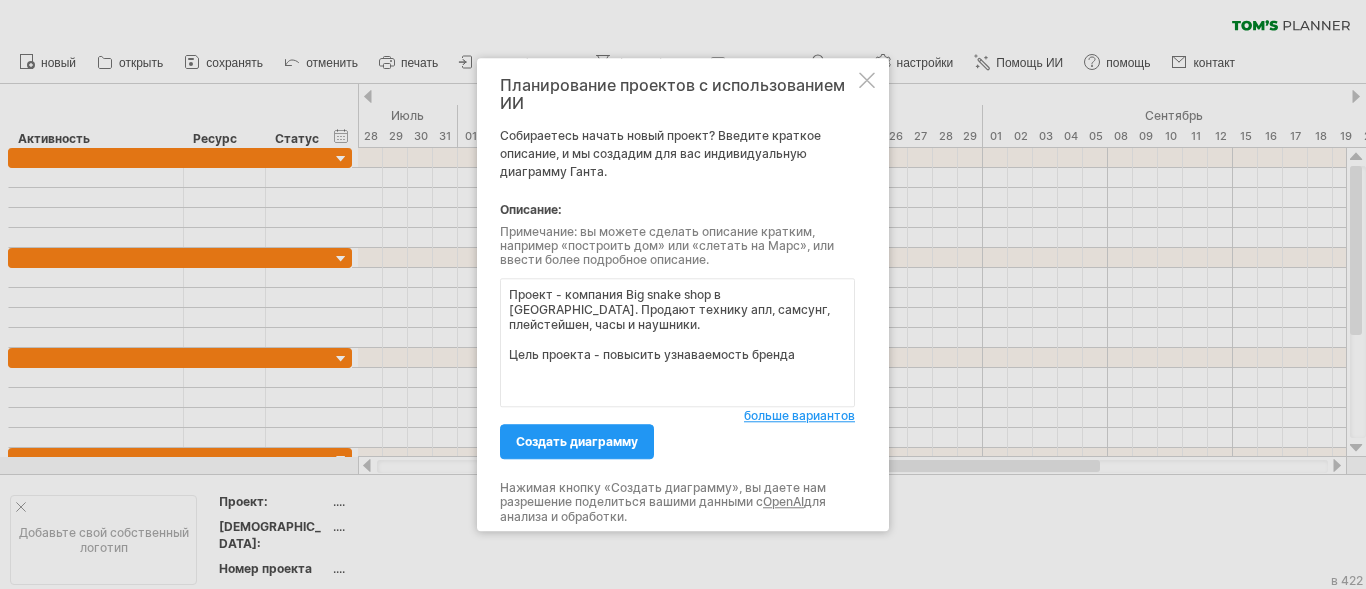 click on "Проект - компания Big snake shop в Воронеже. Продают технику апл, самсунг, плейстейшен, часы и наушники.
Цель проекта - повысить узнаваемость бренда" at bounding box center [677, 342] 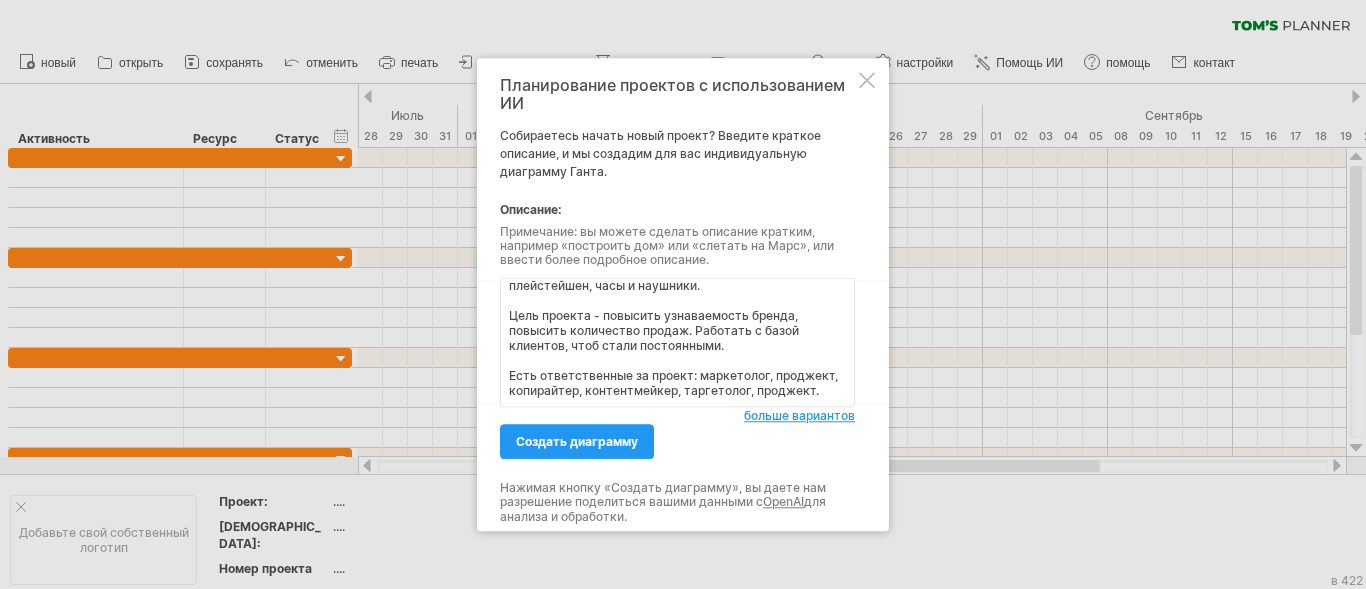 scroll, scrollTop: 76, scrollLeft: 0, axis: vertical 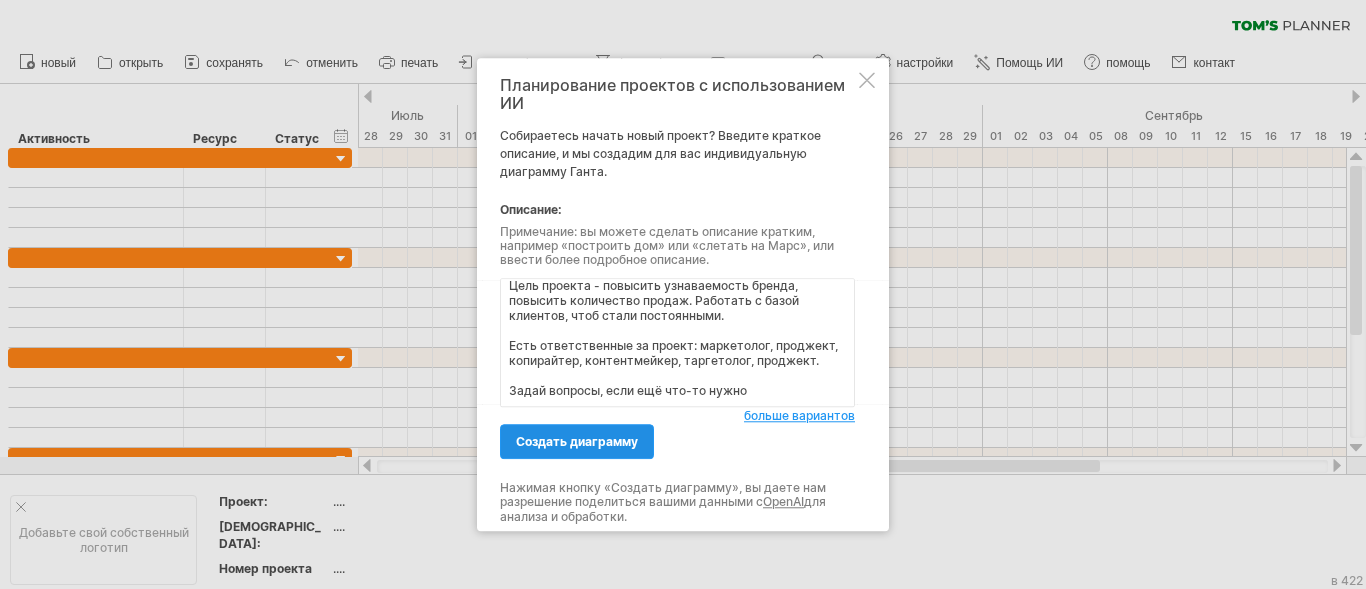 type on "Проект - компания Big snake shop в Воронеже. Продают технику апл, самсунг, плейстейшен, часы и наушники.
Цель проекта - повысить узнаваемость бренда, повысить количество продаж. Работать с базой клиентов, чтоб стали постоянными.
Есть ответственные за проект: маркетолог, проджект, копирайтер, контентмейкер, таргетолог, проджект.
Задай вопросы, если ещё что-то нужно" 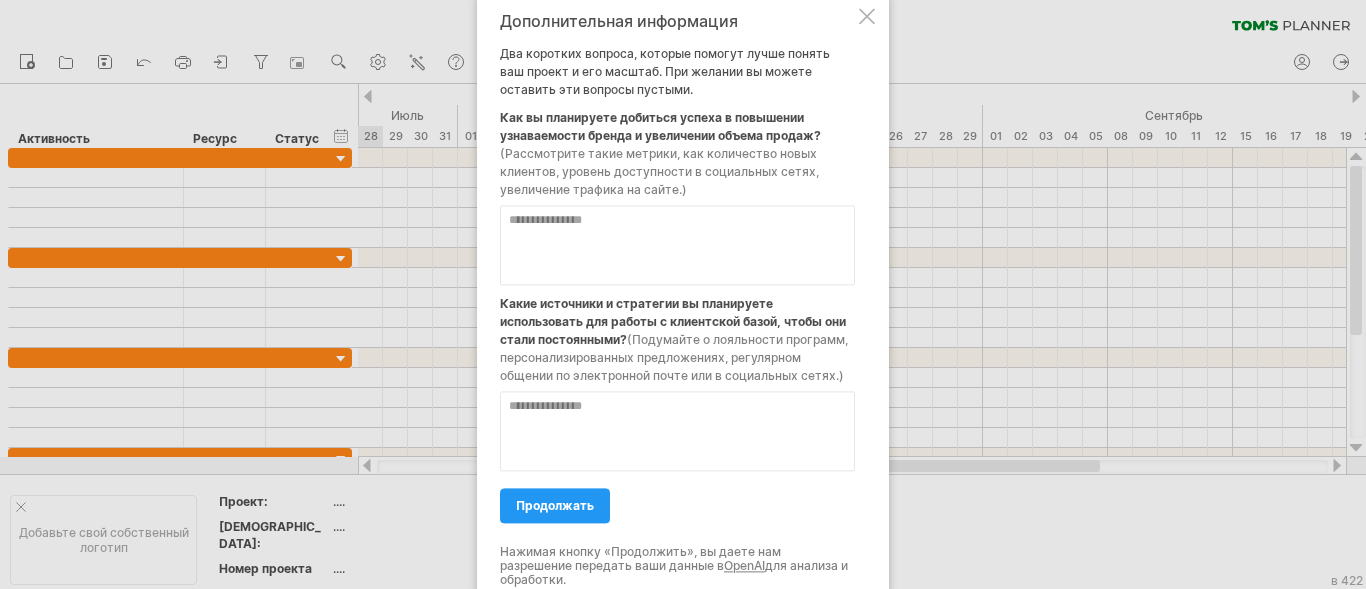 click at bounding box center (677, 245) 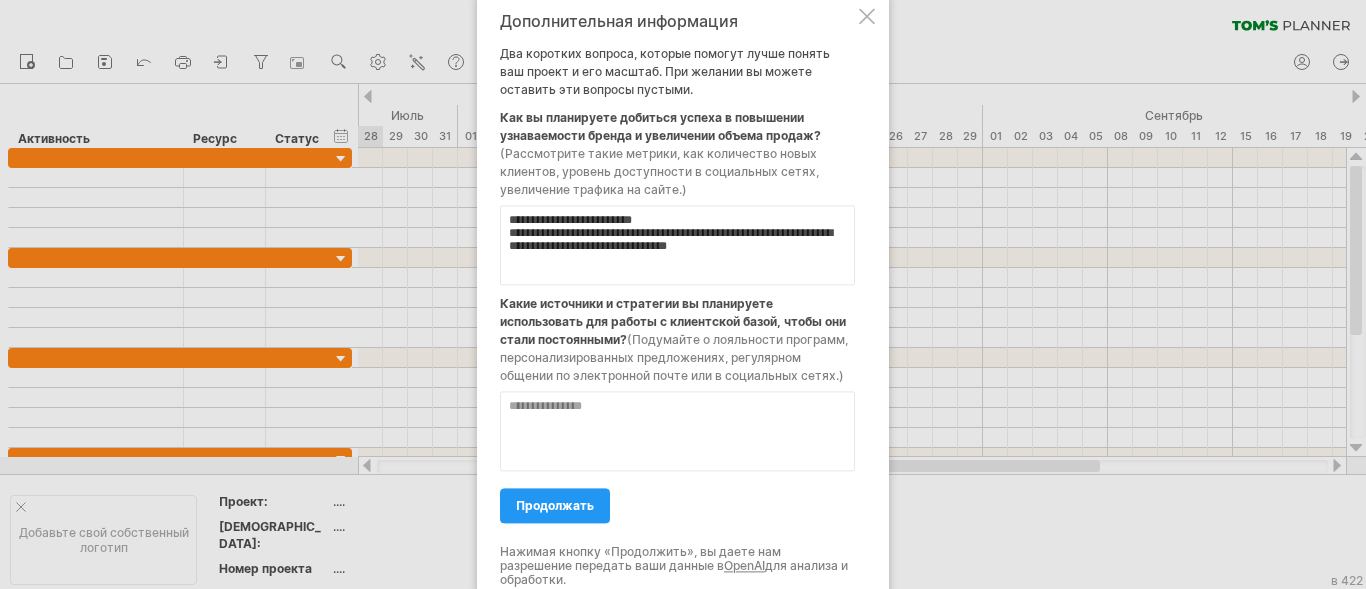 click on "**********" at bounding box center (677, 245) 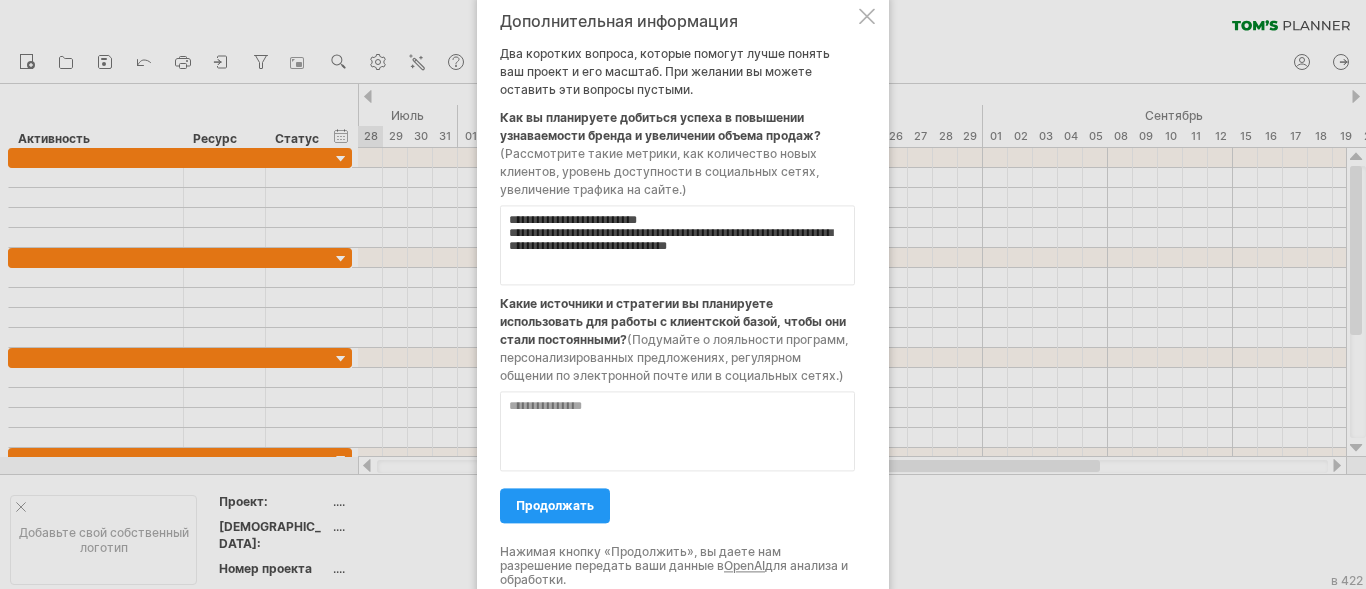 click on "**********" at bounding box center (677, 245) 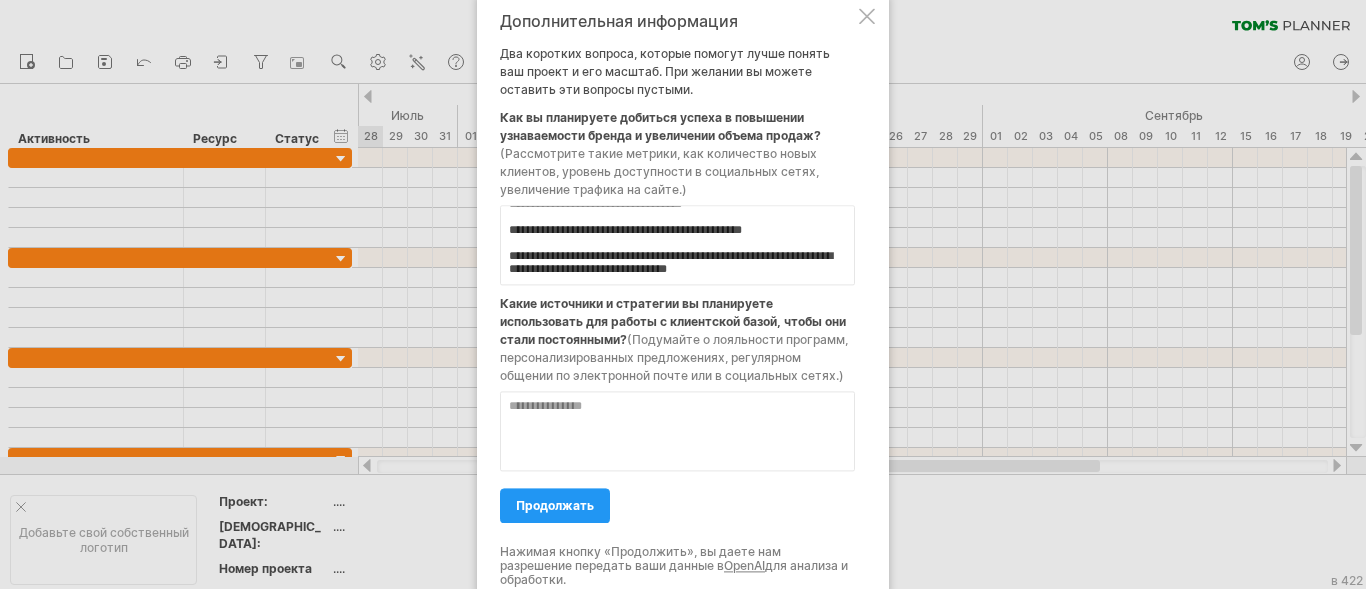 scroll, scrollTop: 125, scrollLeft: 0, axis: vertical 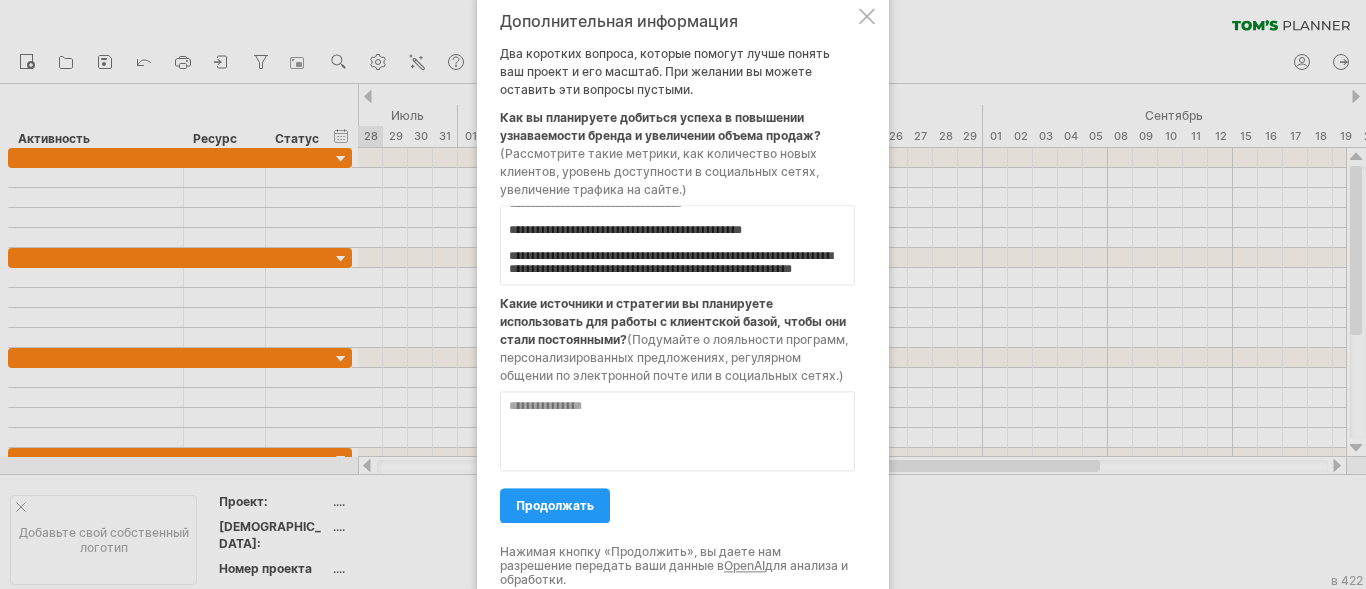 type on "**********" 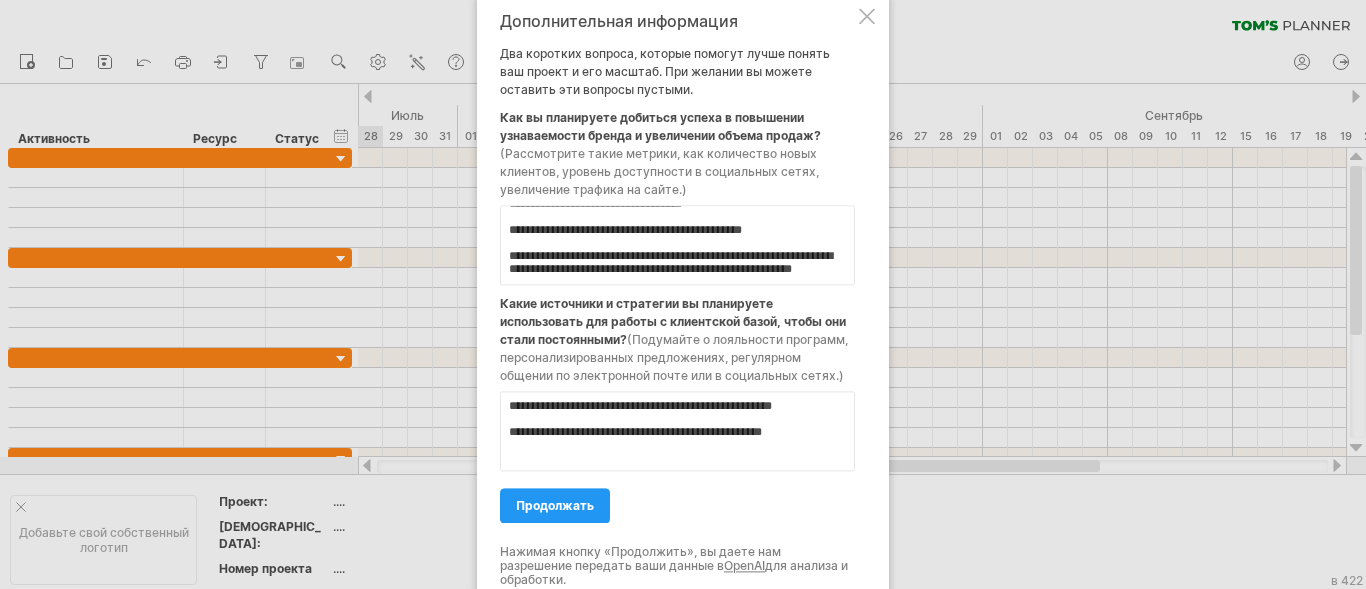 scroll, scrollTop: 5, scrollLeft: 0, axis: vertical 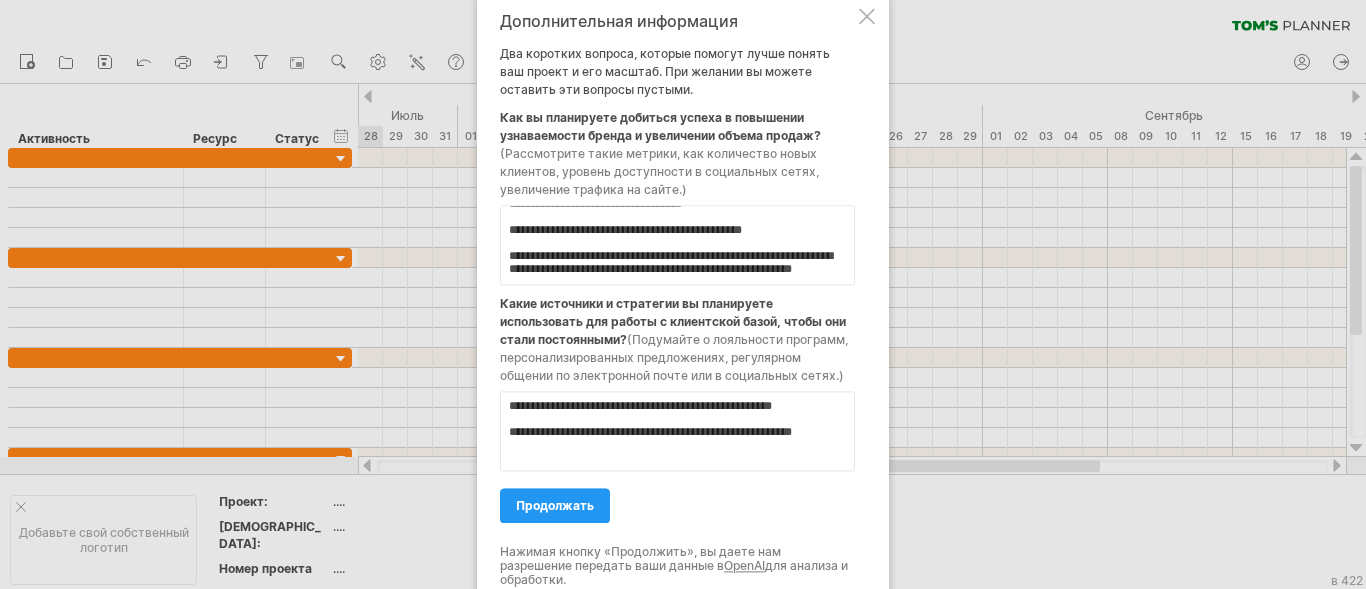 click on "**********" at bounding box center [677, 431] 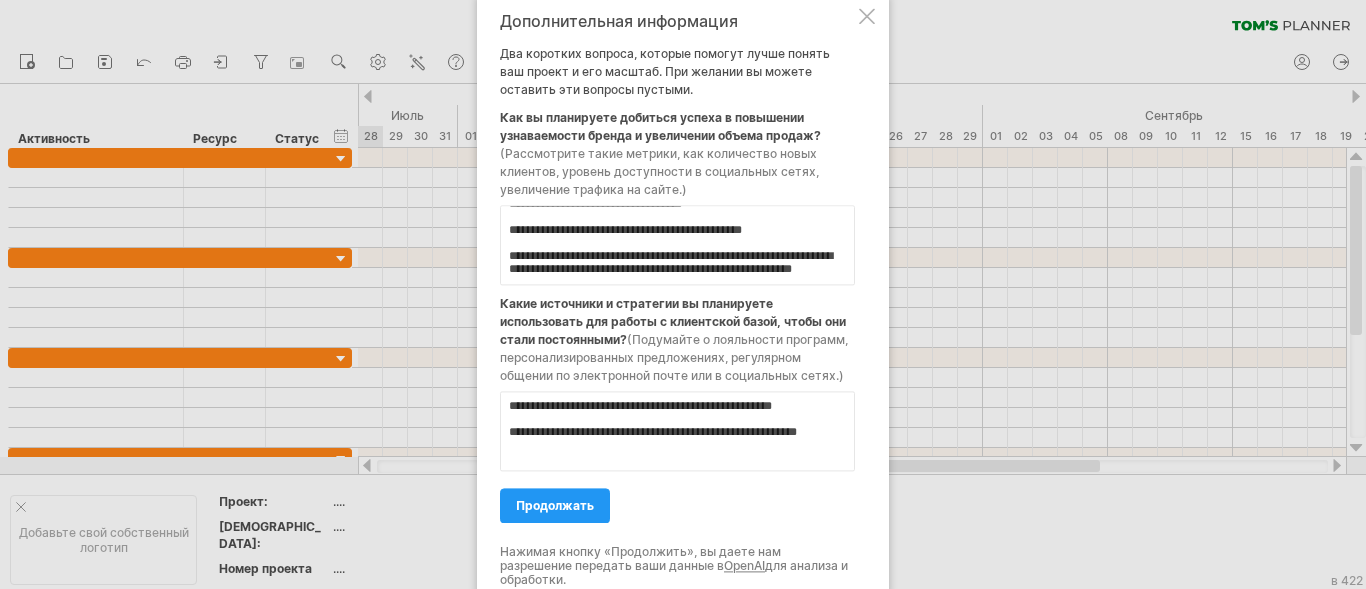 type on "**********" 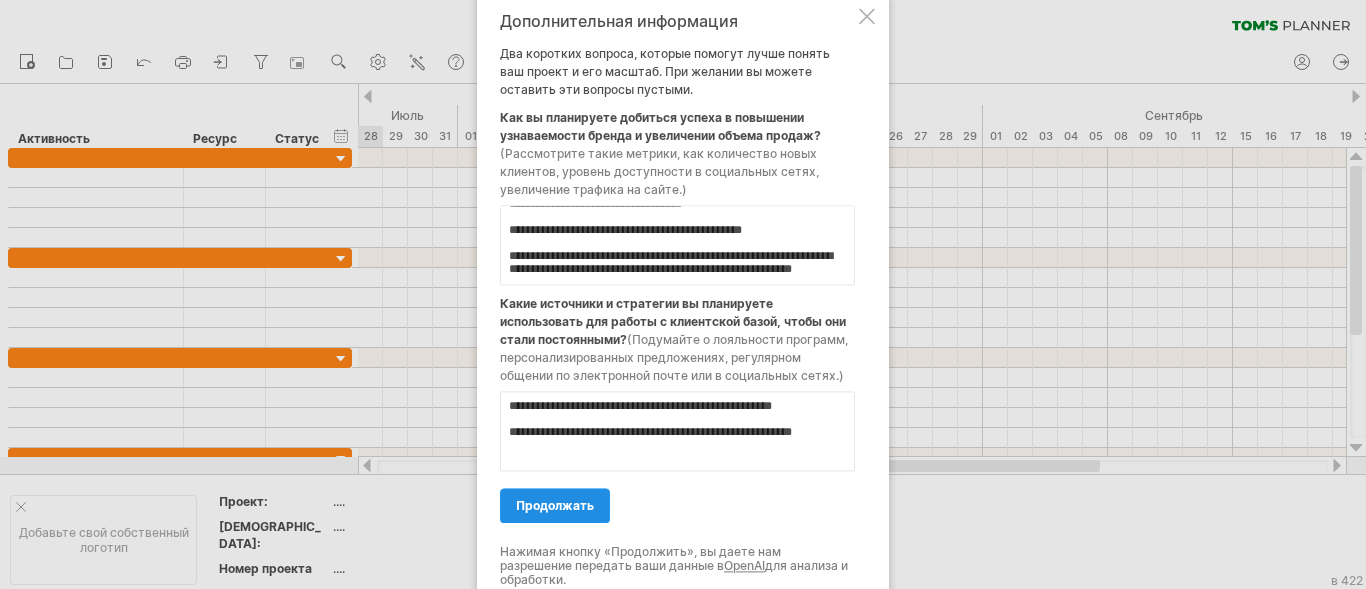 click on "продолжать" at bounding box center (555, 505) 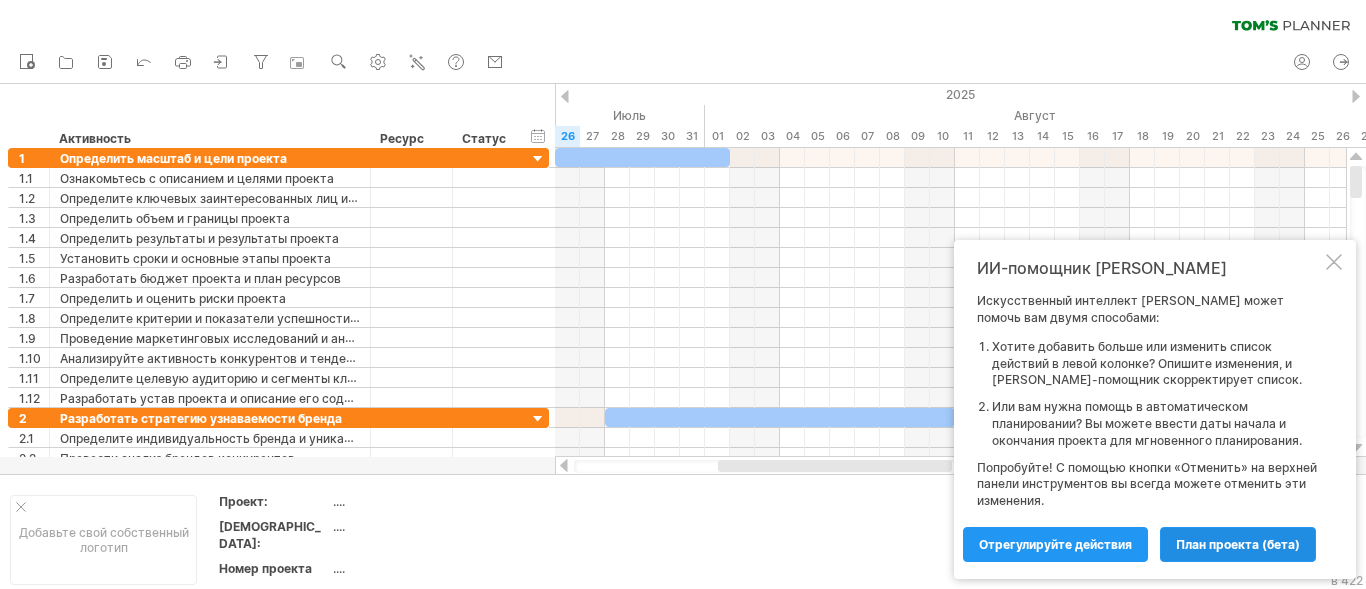 click on "план проекта (бета)" at bounding box center (1238, 544) 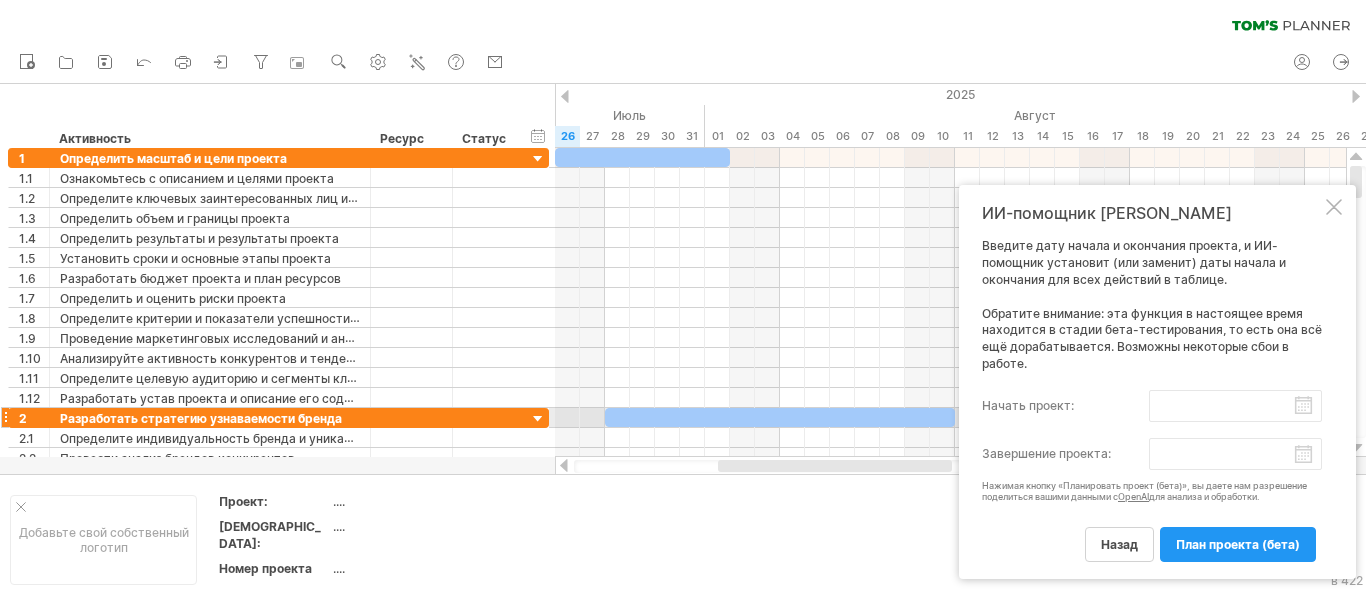 click on "начать проект:" at bounding box center [1235, 406] 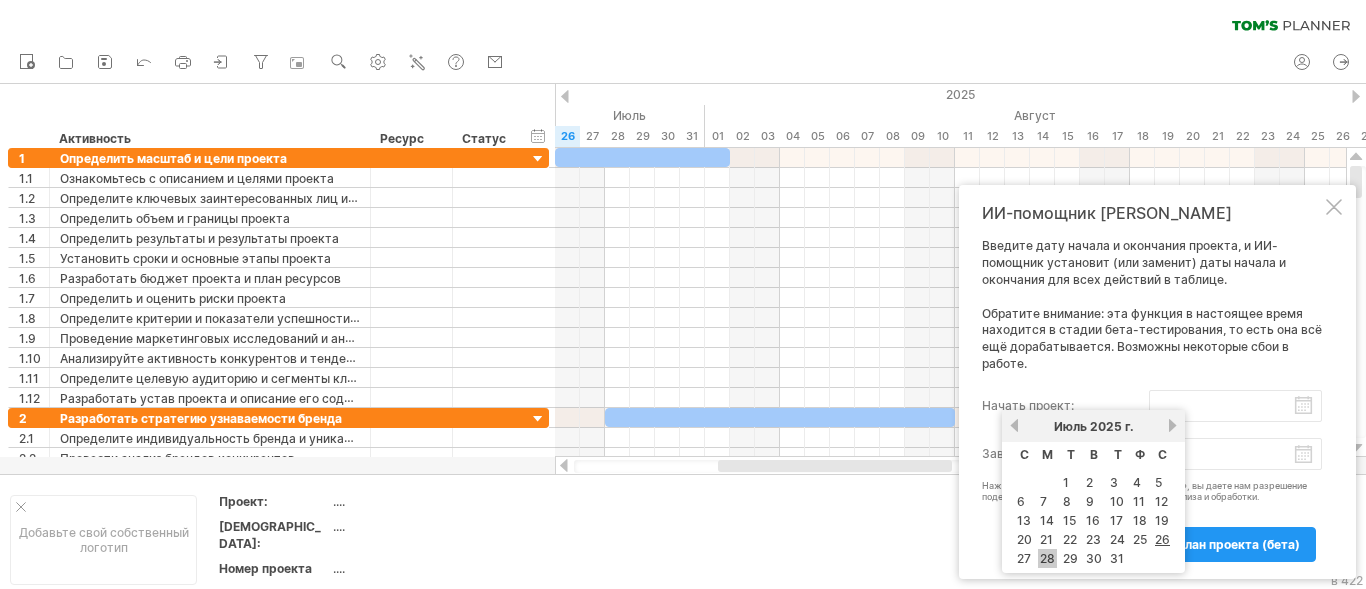 click on "28" at bounding box center (1047, 558) 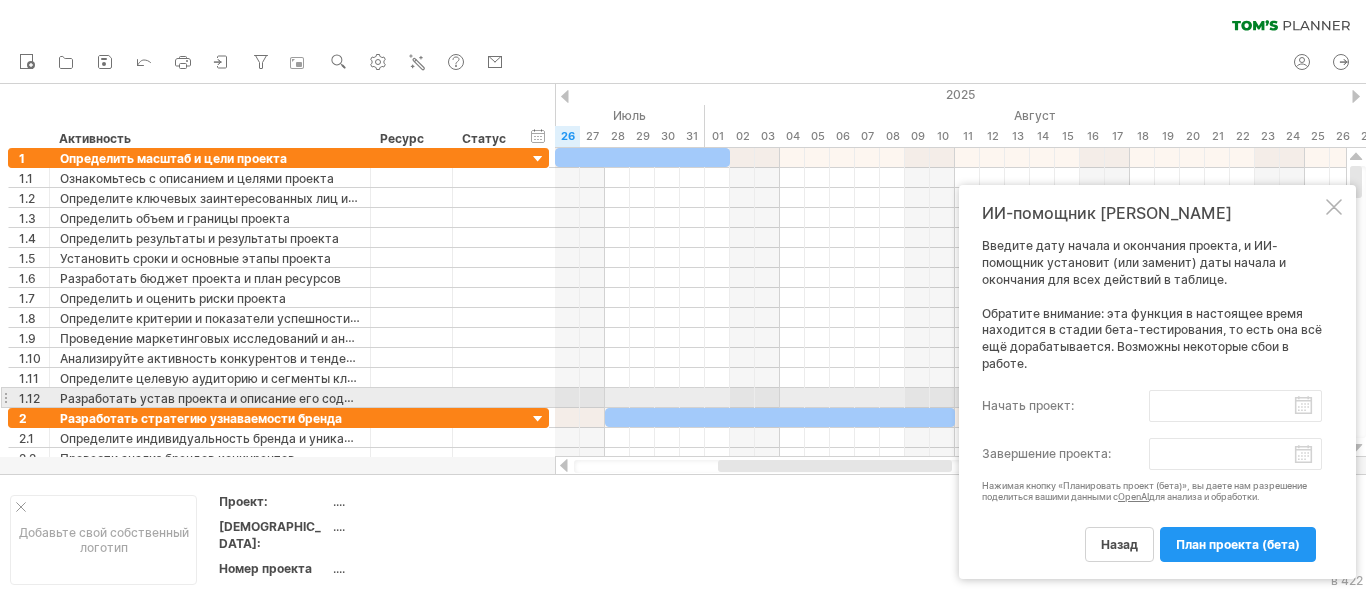 click on "начать проект:" at bounding box center (1235, 406) 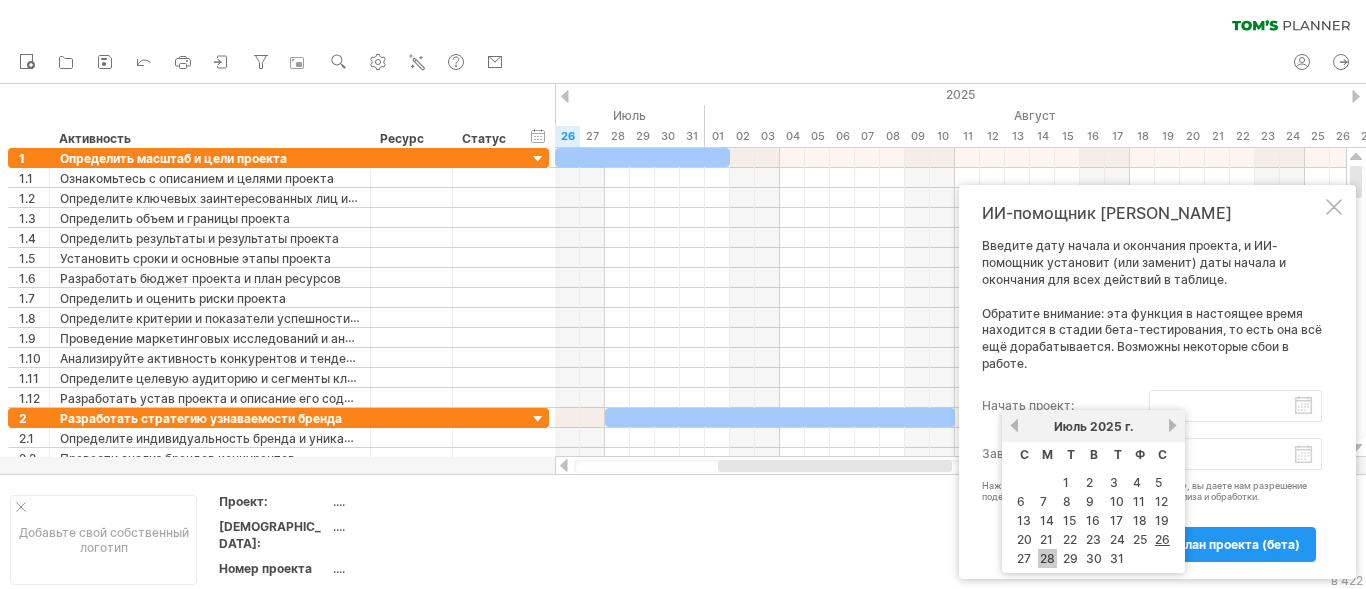 click on "28" at bounding box center [1047, 558] 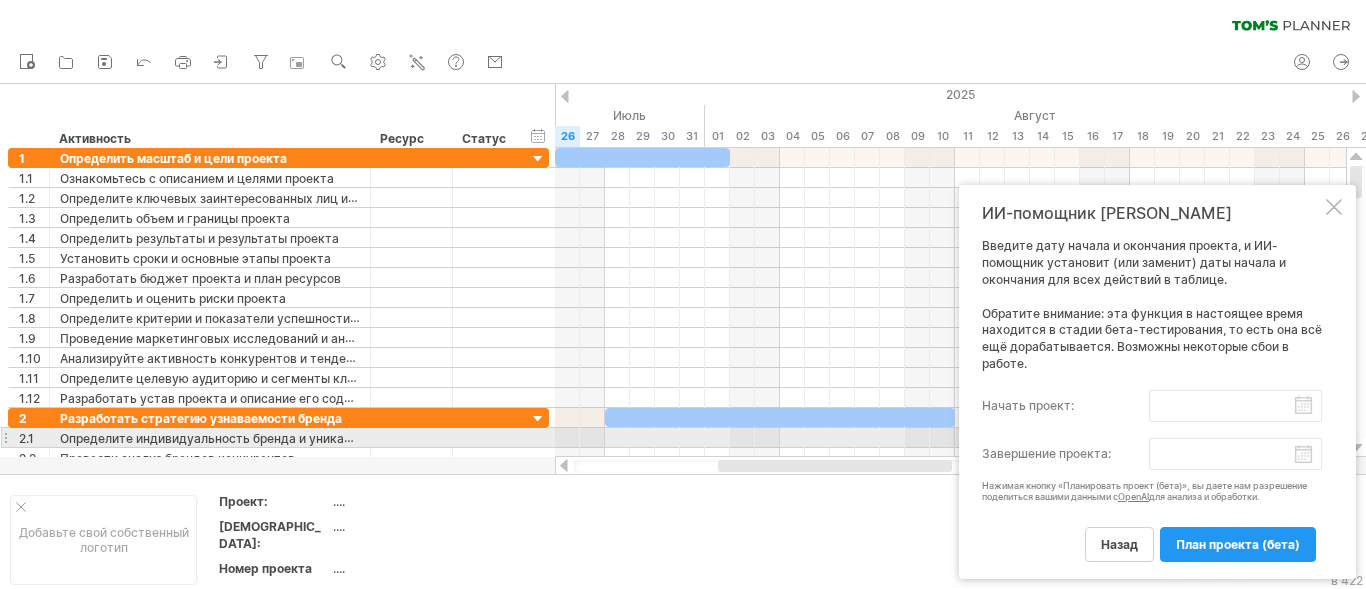 click on "начать проект:" at bounding box center (1235, 406) 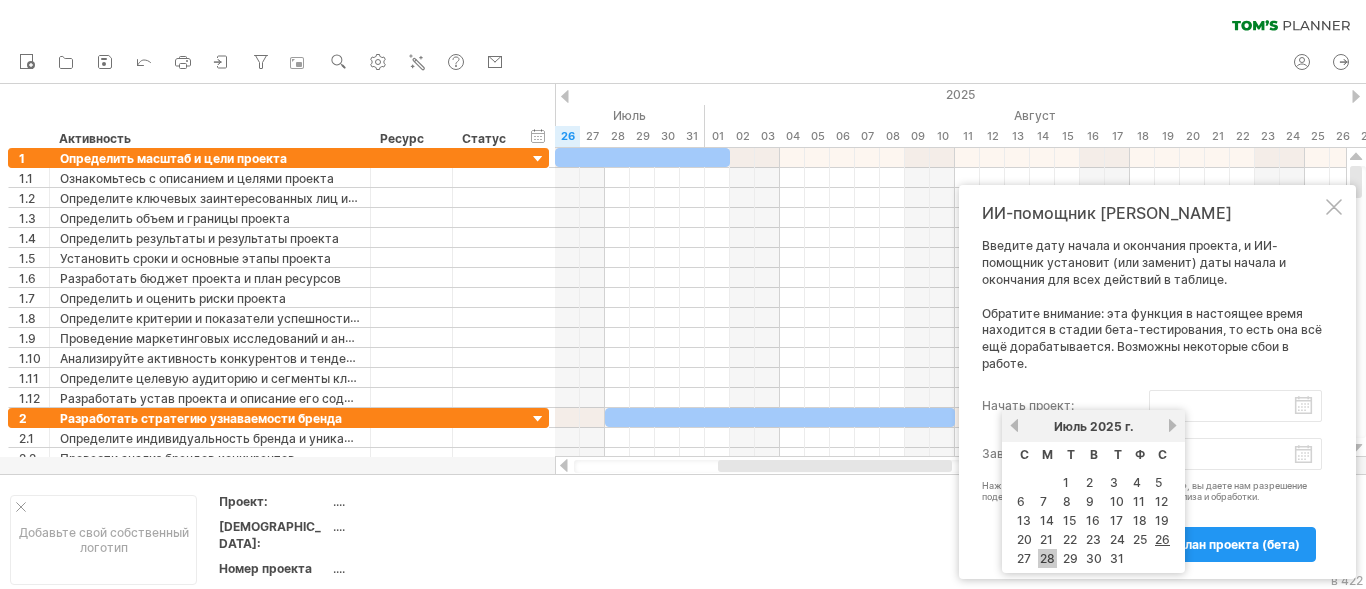 click on "28" at bounding box center (1047, 558) 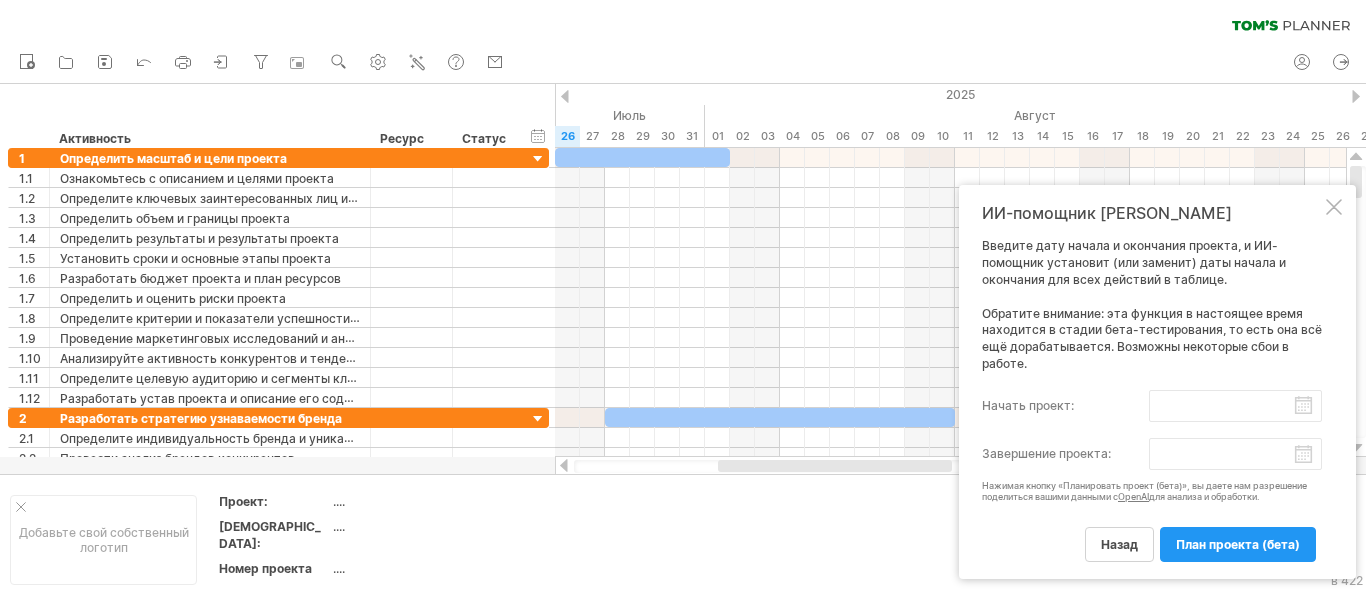click on "прогресс(100%)
Пытаюсь добраться до plan.tomsplanner.com
Снова на связи...
0%
очистить фильтр" at bounding box center (683, 296) 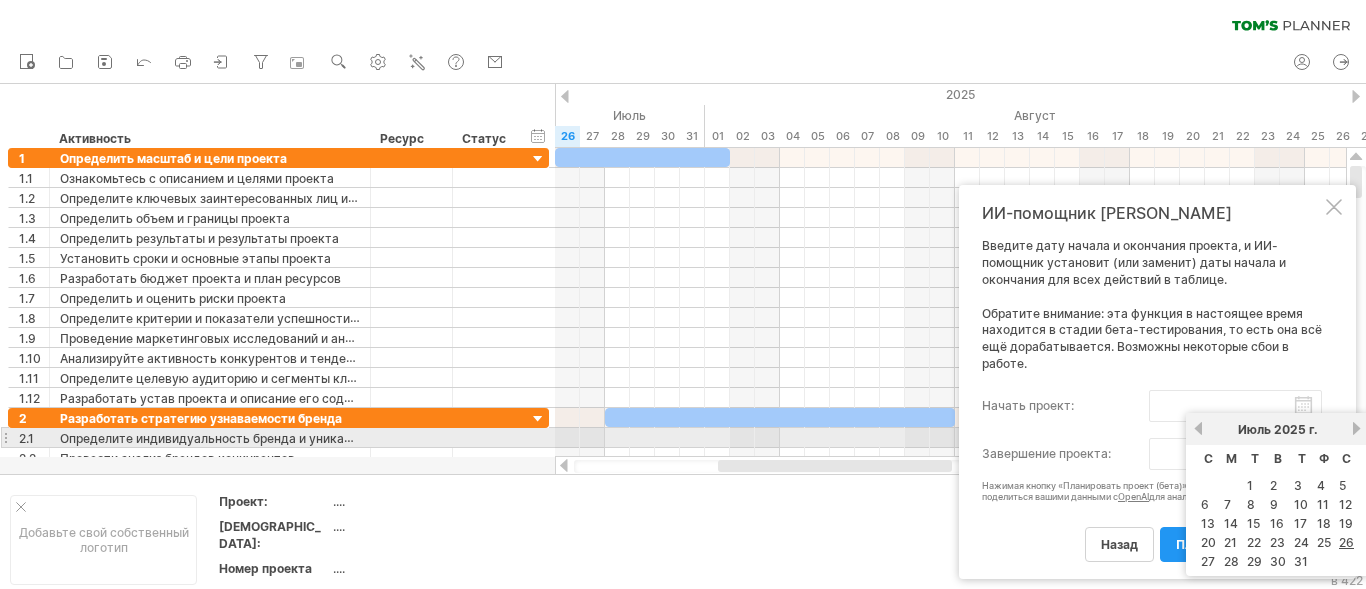 click on "следующий" at bounding box center [1356, 428] 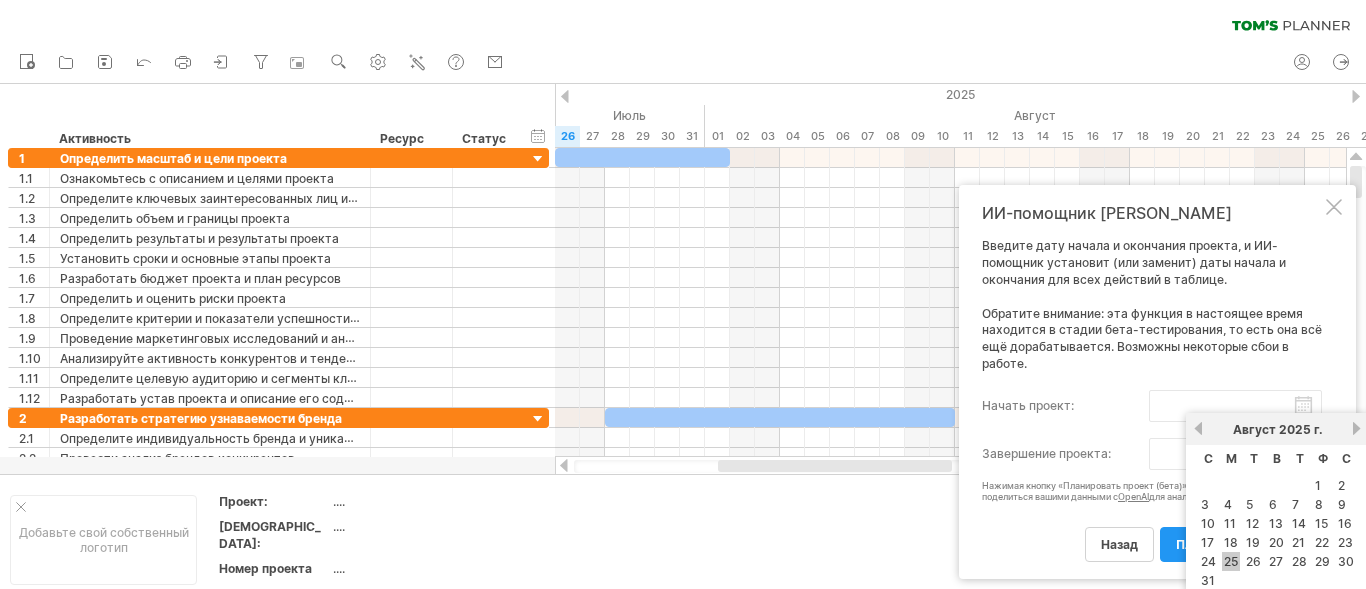 click on "25" at bounding box center (1231, 561) 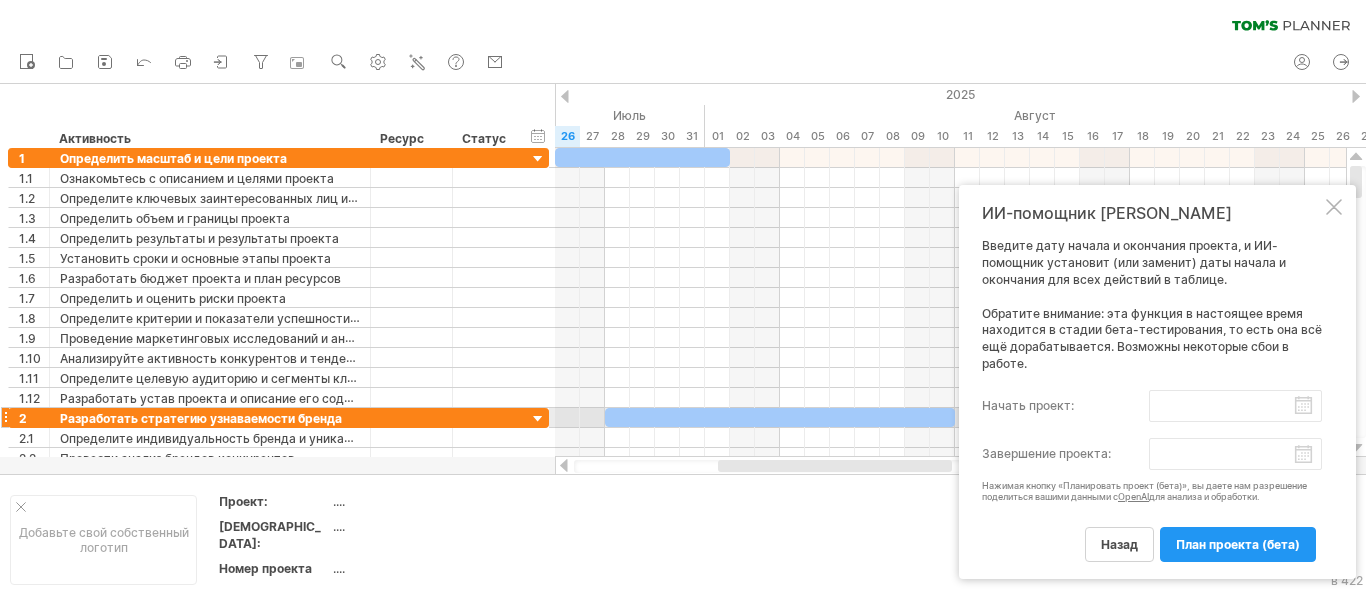 click on "начать проект:" at bounding box center (1235, 406) 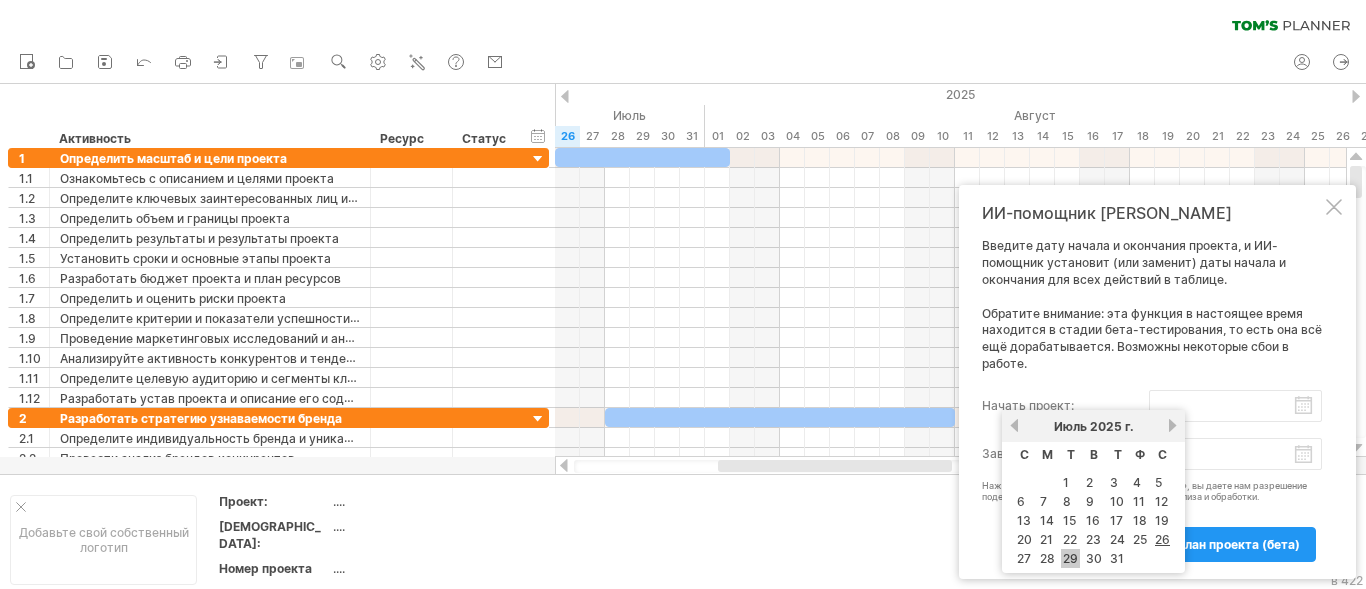 click on "29" at bounding box center [1070, 558] 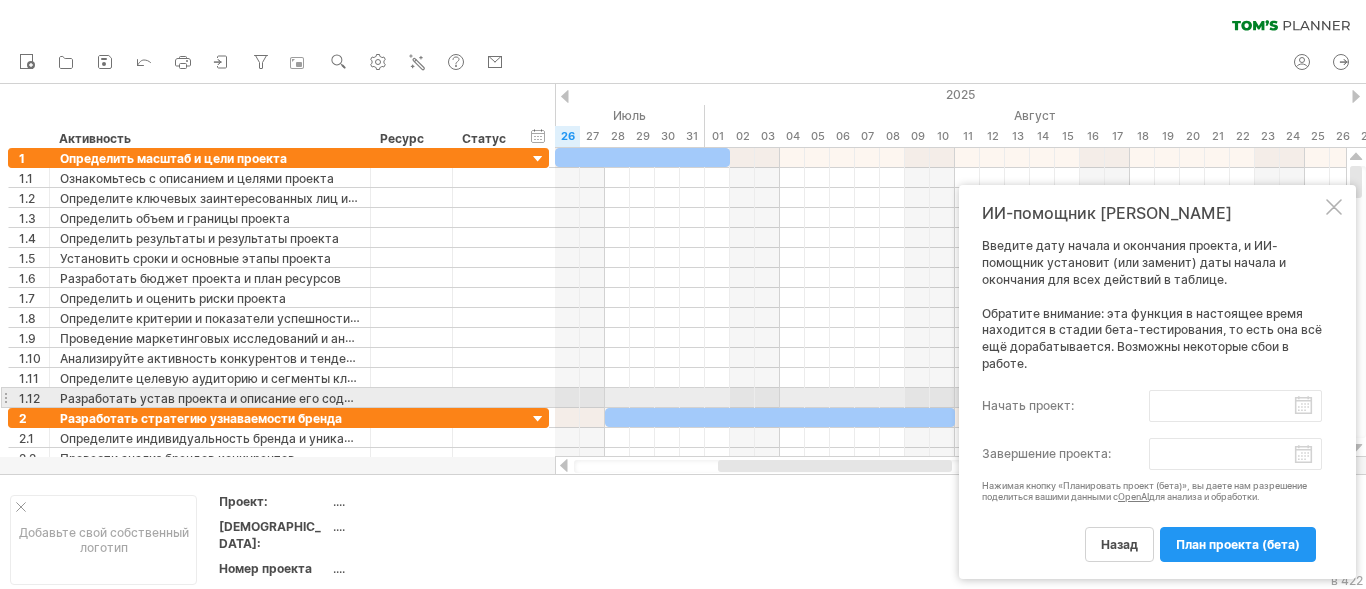 click on "начать проект:" at bounding box center [1235, 406] 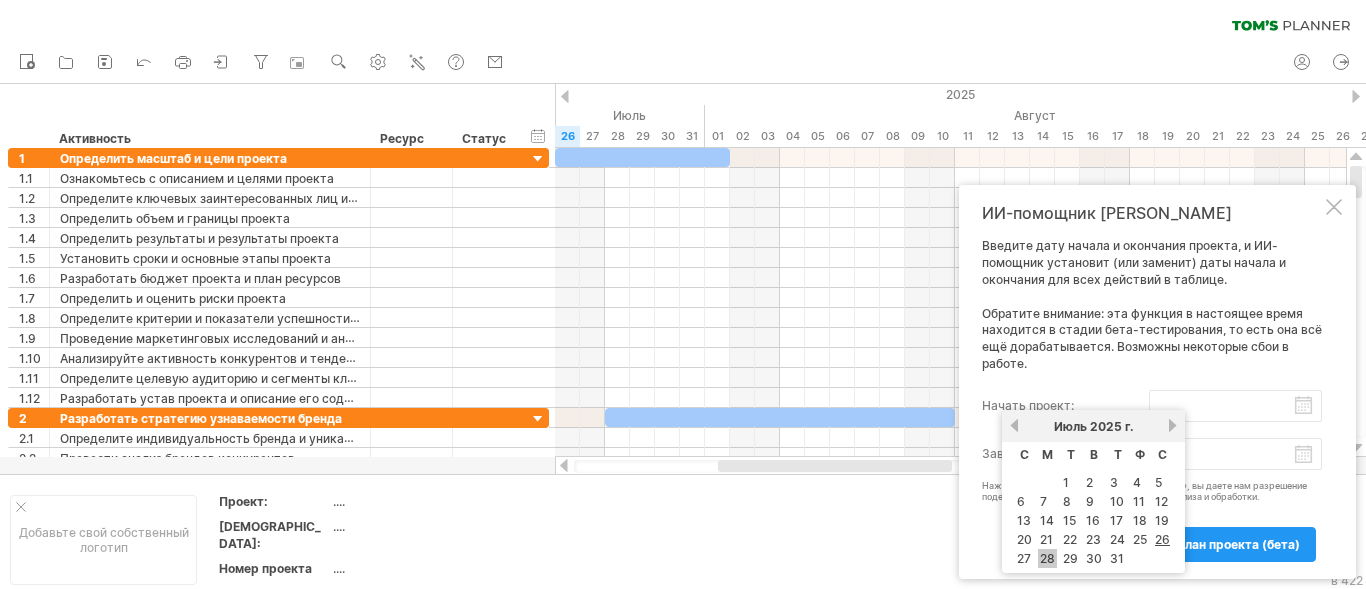click on "28" at bounding box center (1047, 558) 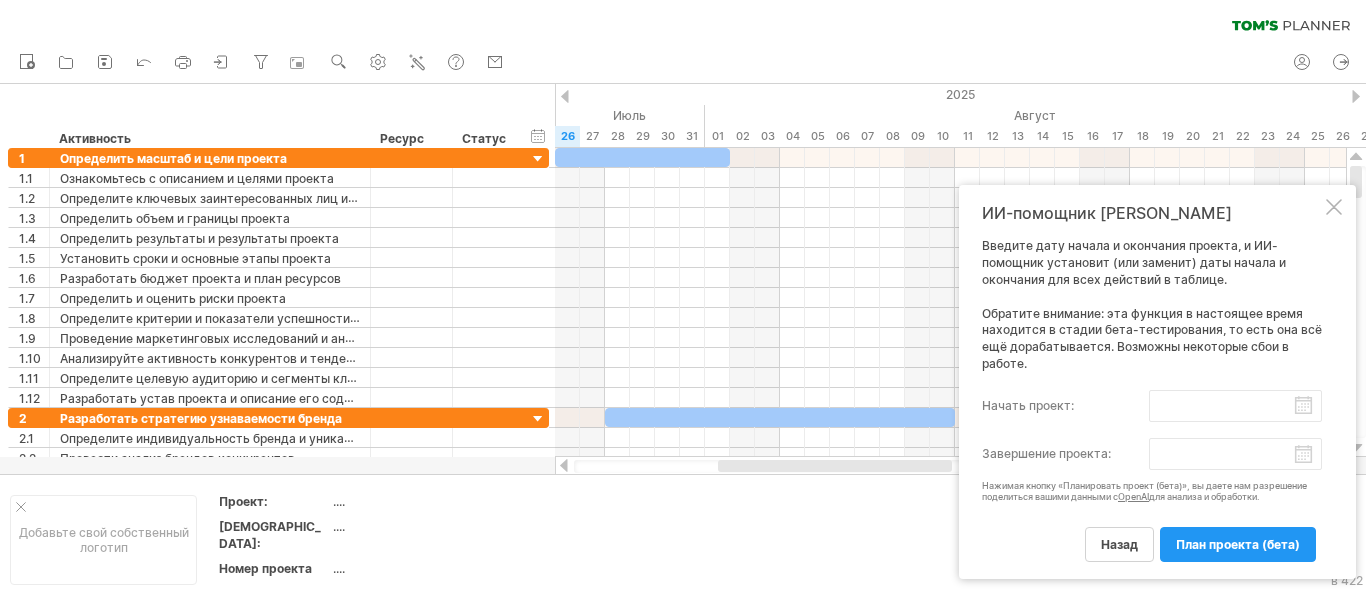 click on "назад план проекта (бета)" at bounding box center [1152, 535] 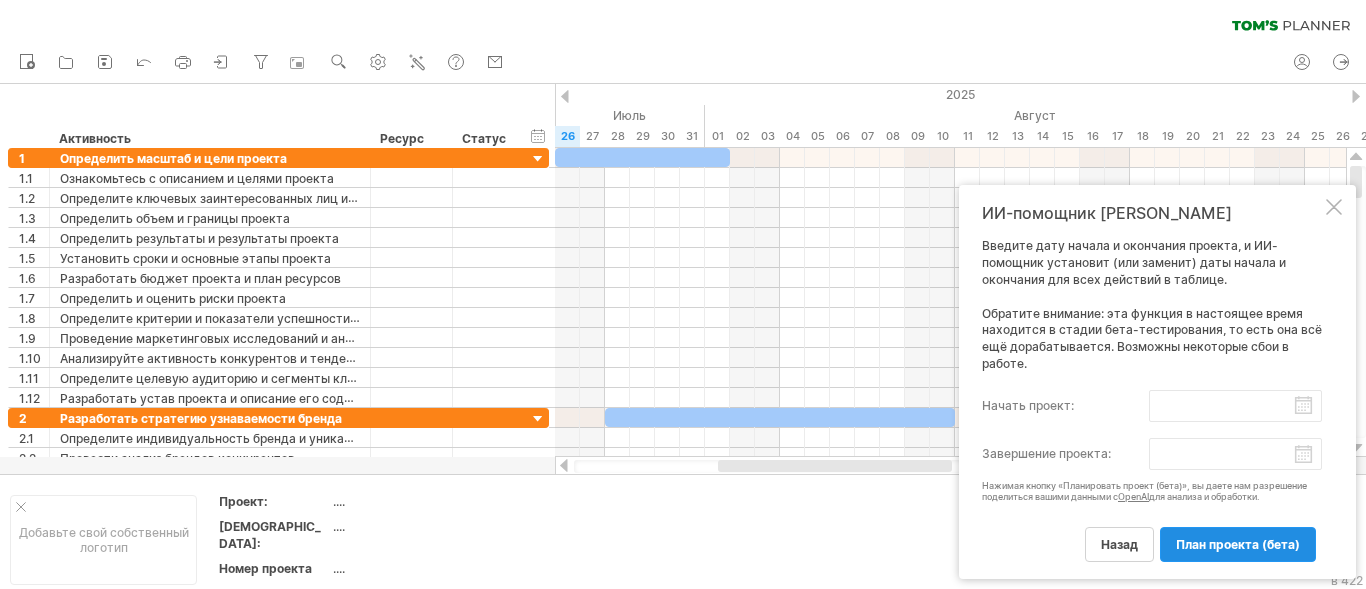 click on "план проекта (бета)" at bounding box center (1238, 544) 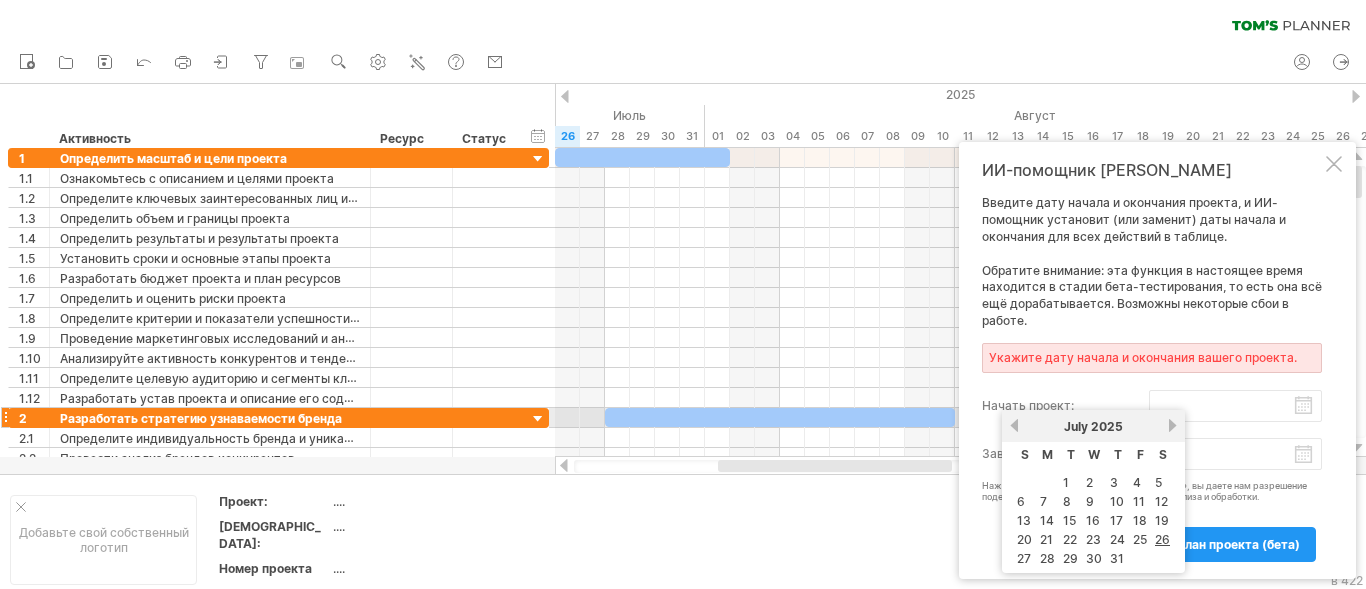click on "начать проект:" at bounding box center (1235, 406) 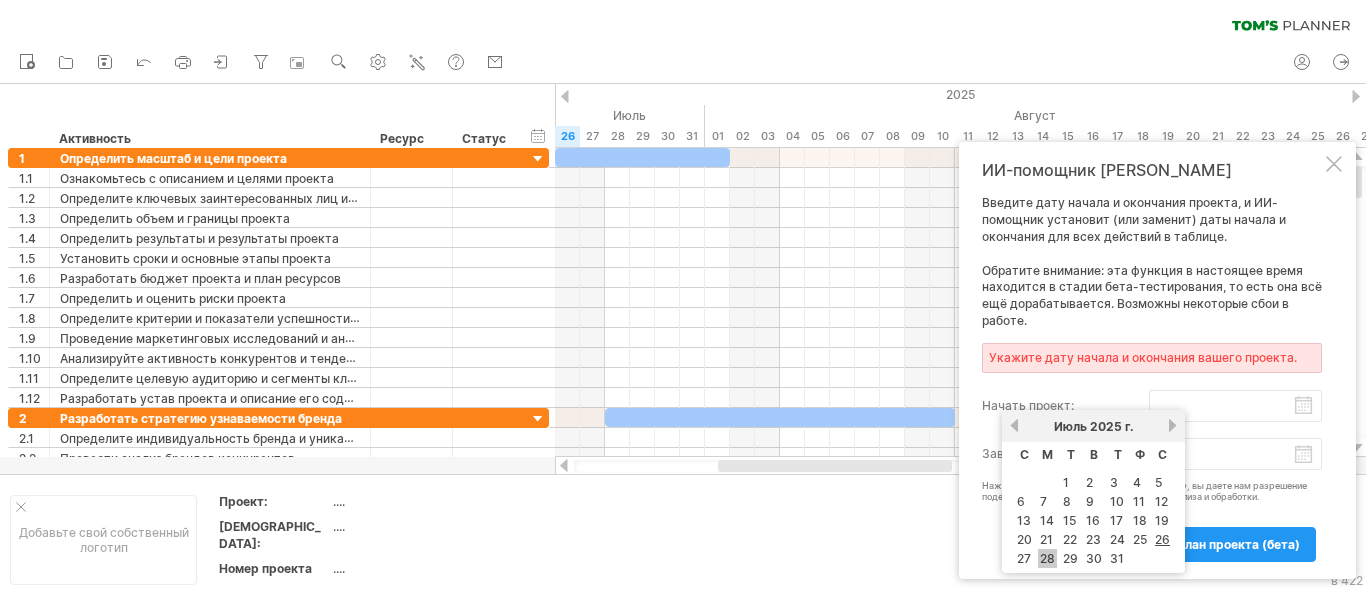 click on "28" at bounding box center [1047, 558] 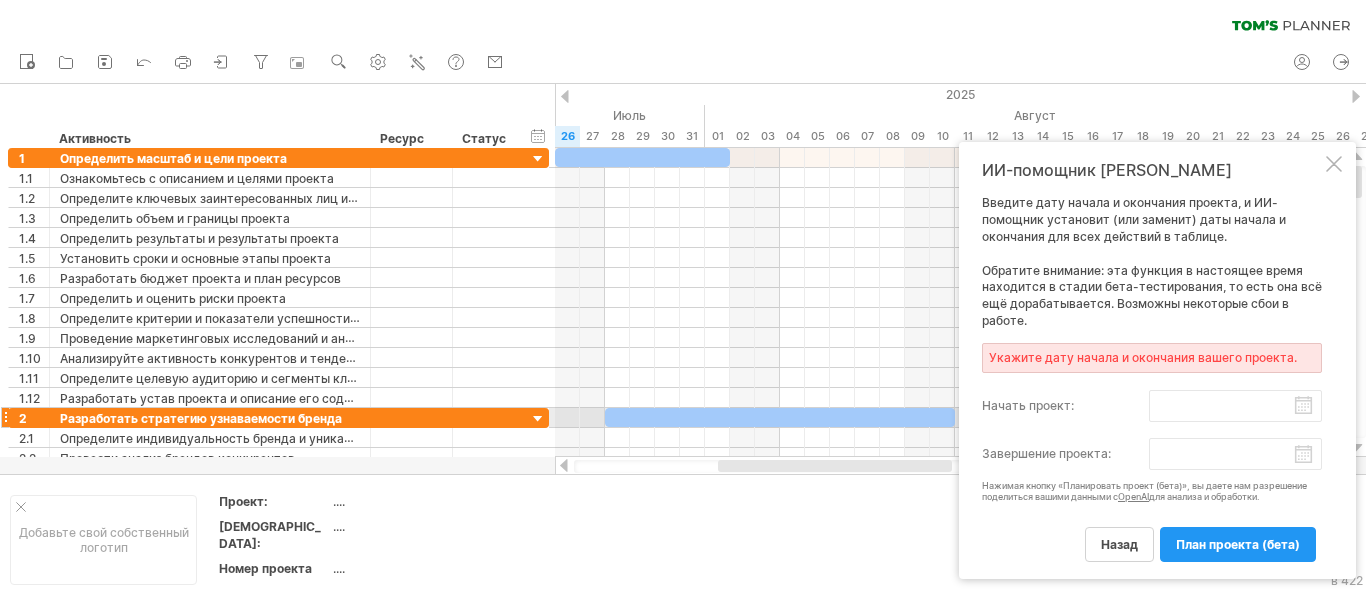 click on "начать проект:" at bounding box center [1235, 406] 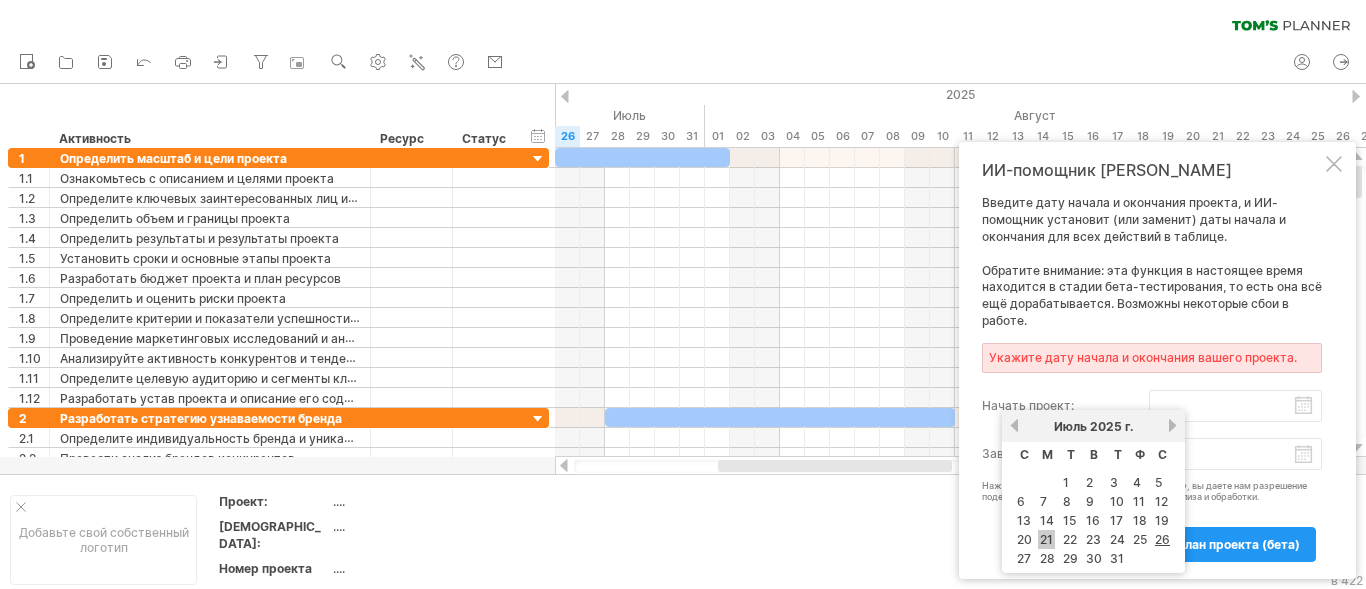 click on "21" at bounding box center [1046, 539] 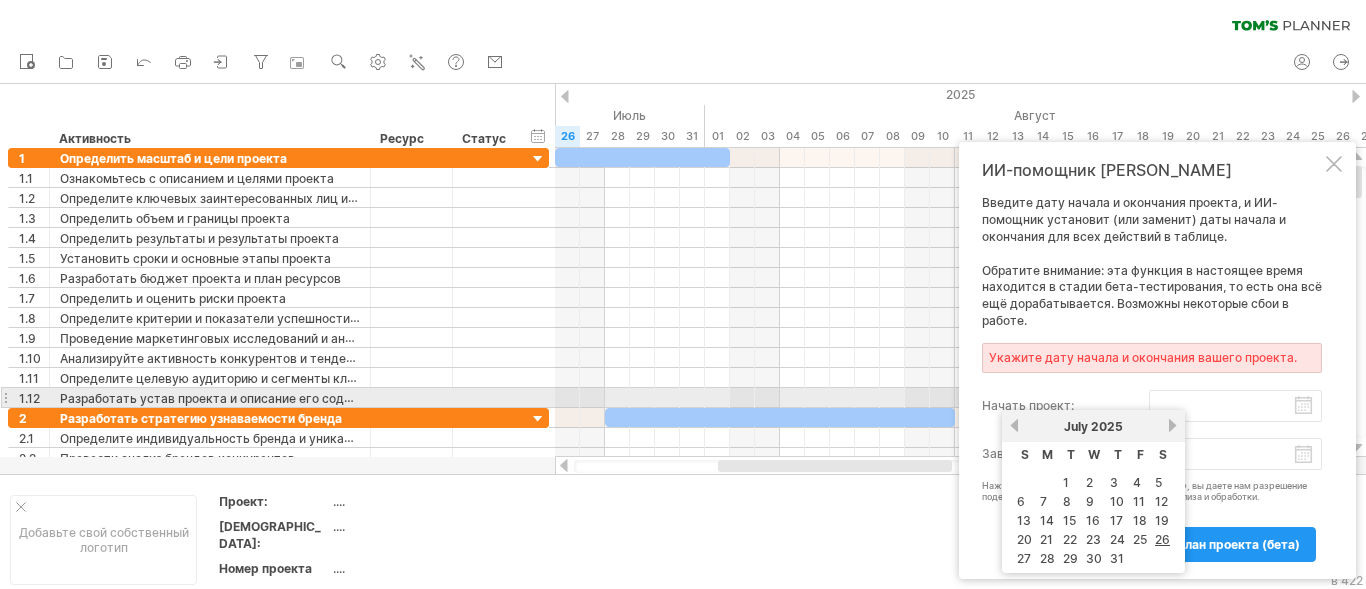 click on "начать проект:" at bounding box center (1235, 406) 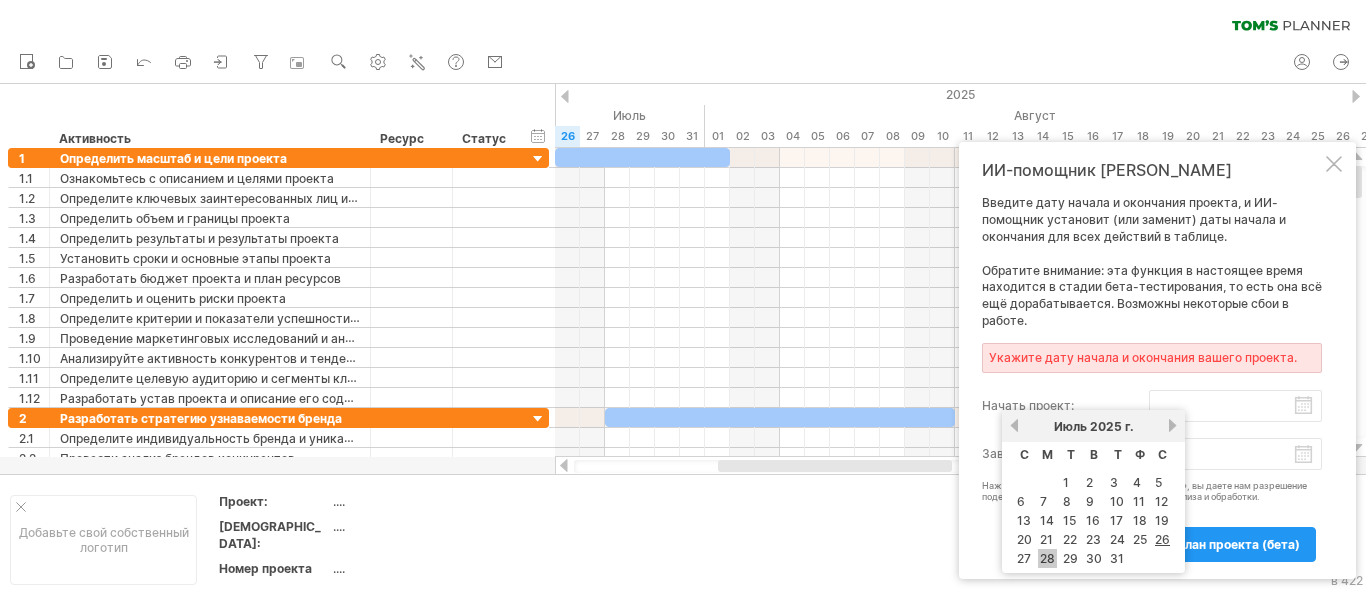 click on "28" at bounding box center [1047, 558] 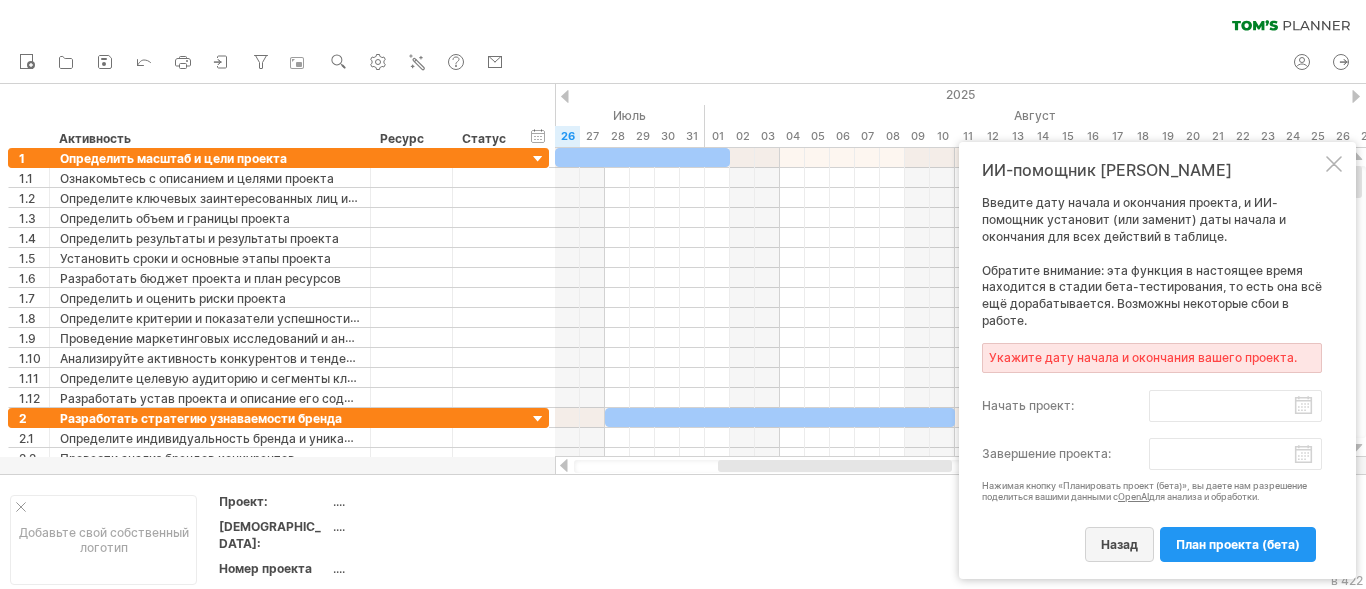 click on "назад" at bounding box center (1119, 544) 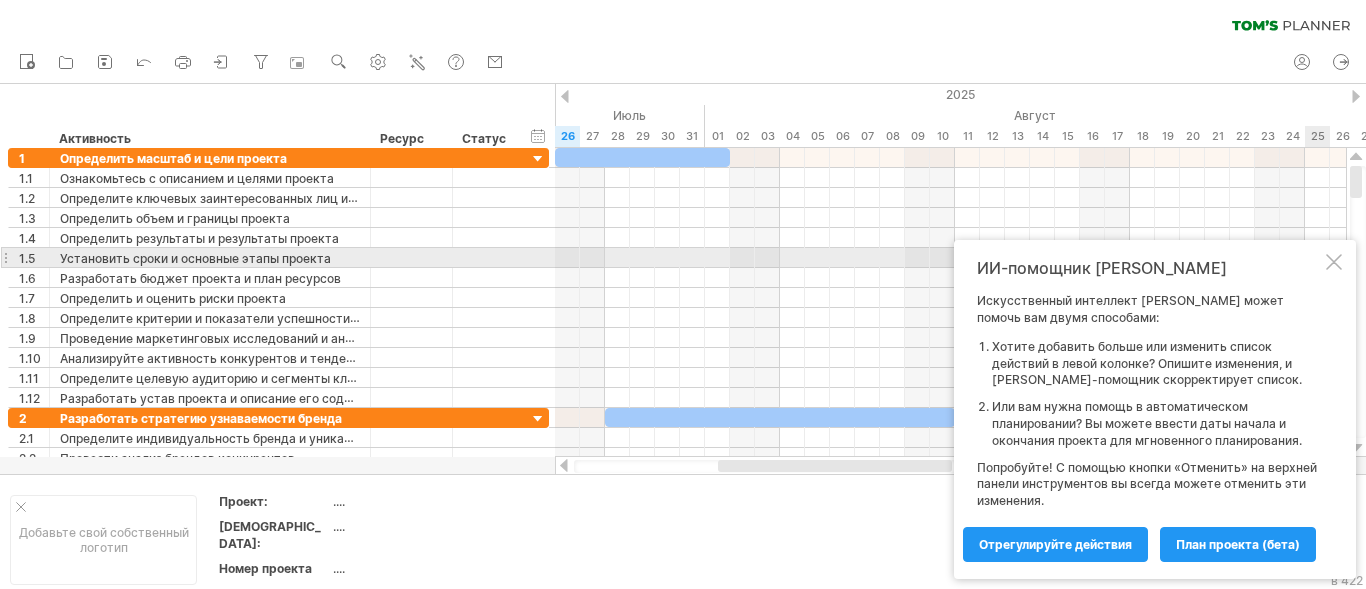 click at bounding box center (1334, 262) 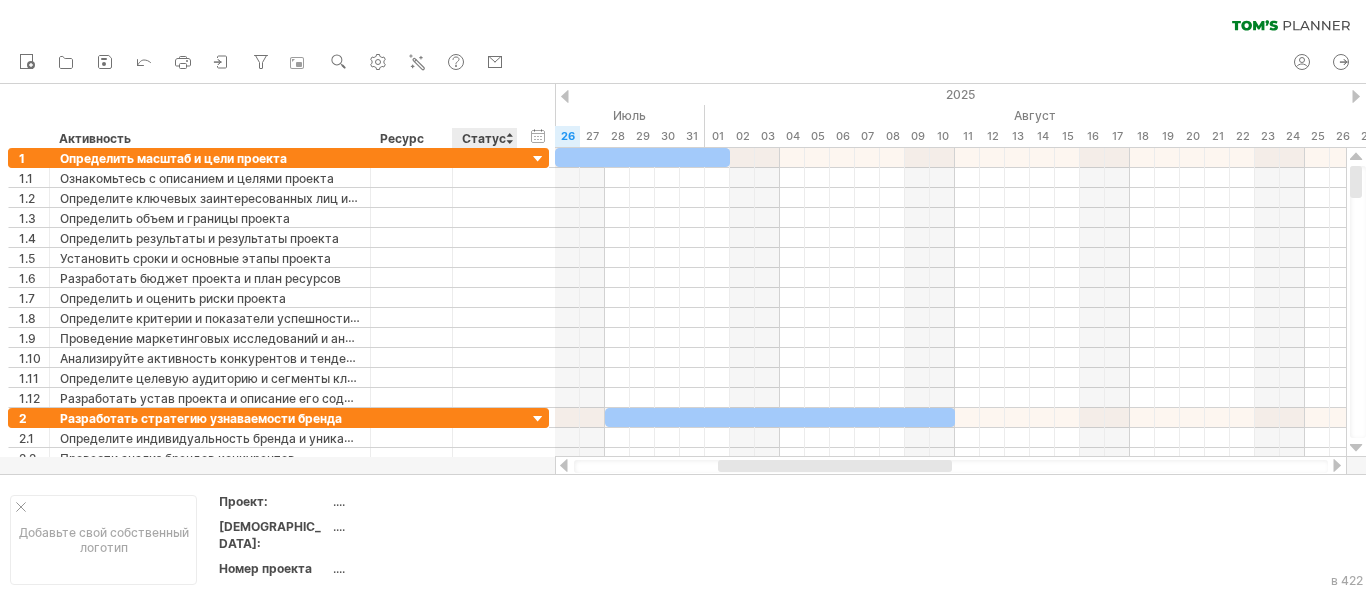 click at bounding box center (509, 138) 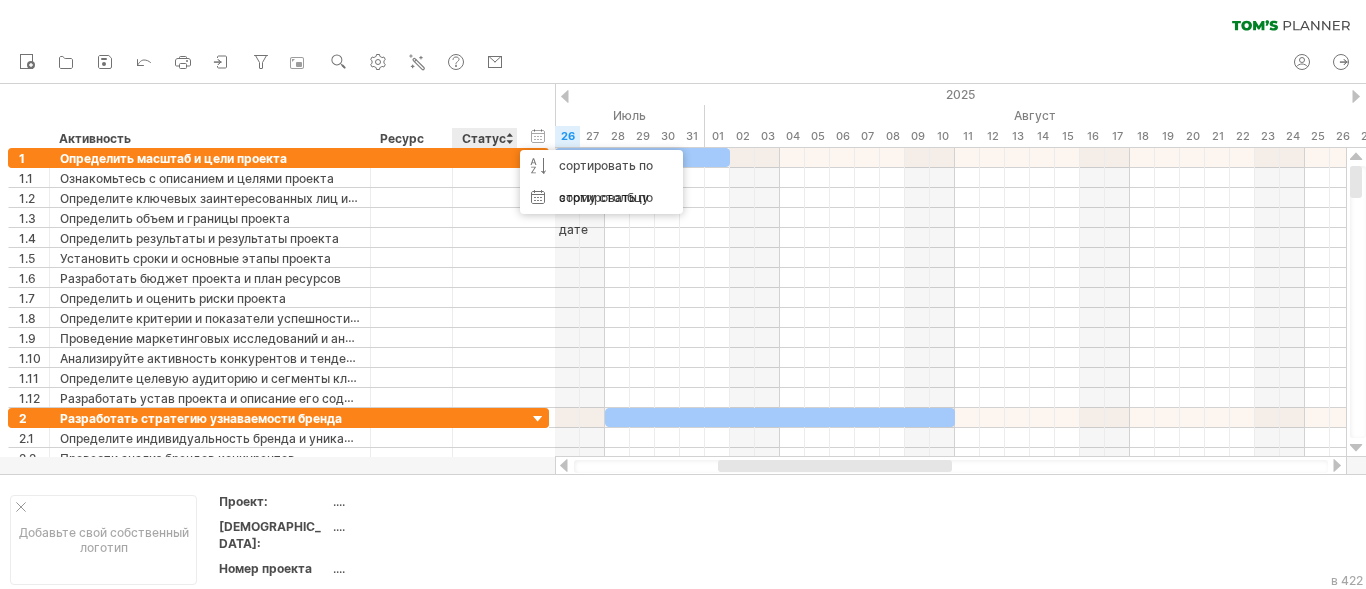 click on "Ресурс" at bounding box center (402, 138) 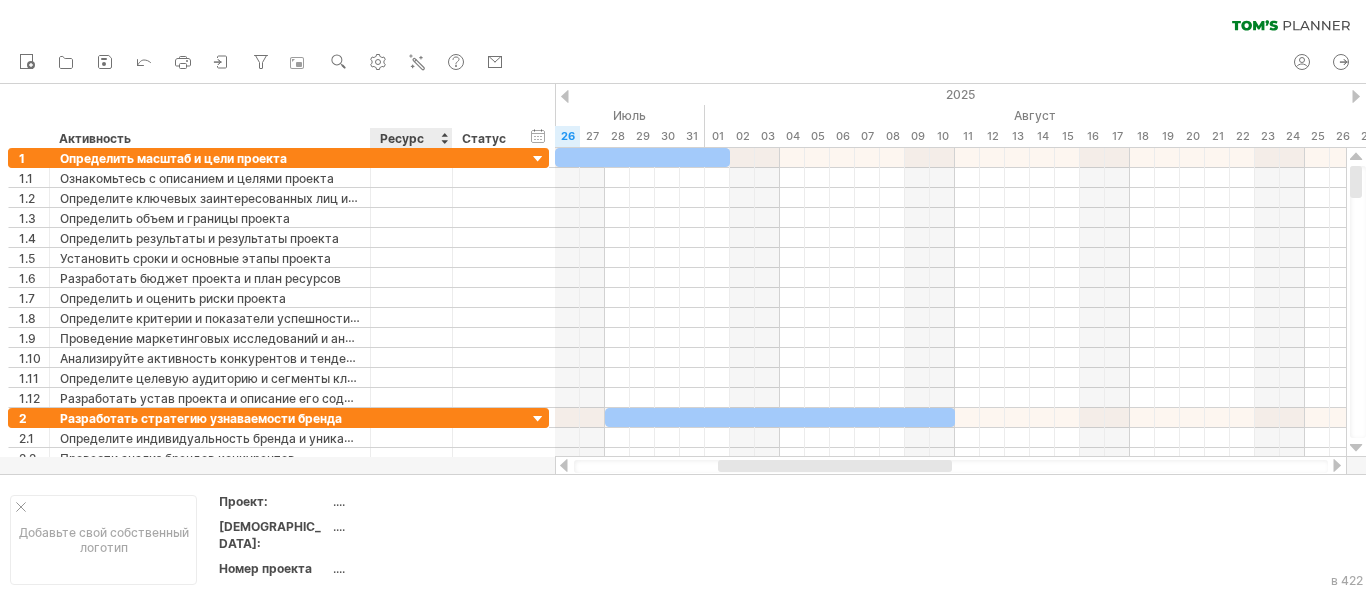 click on "Ресурс" at bounding box center [402, 138] 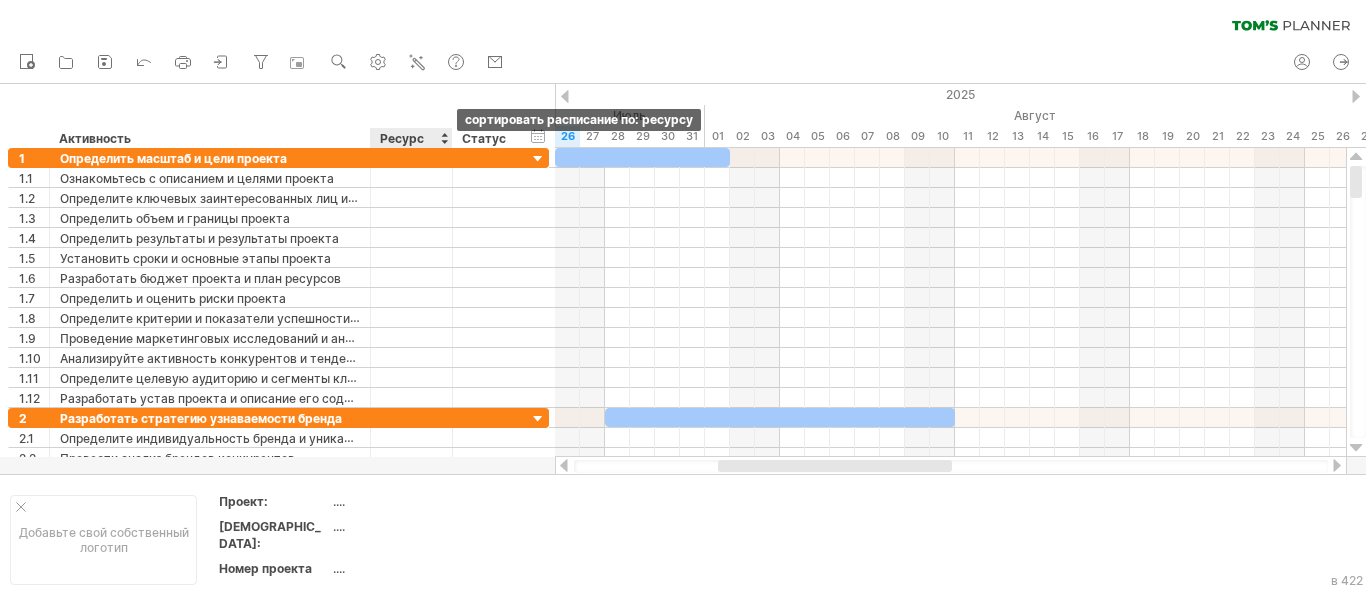 click at bounding box center [444, 138] 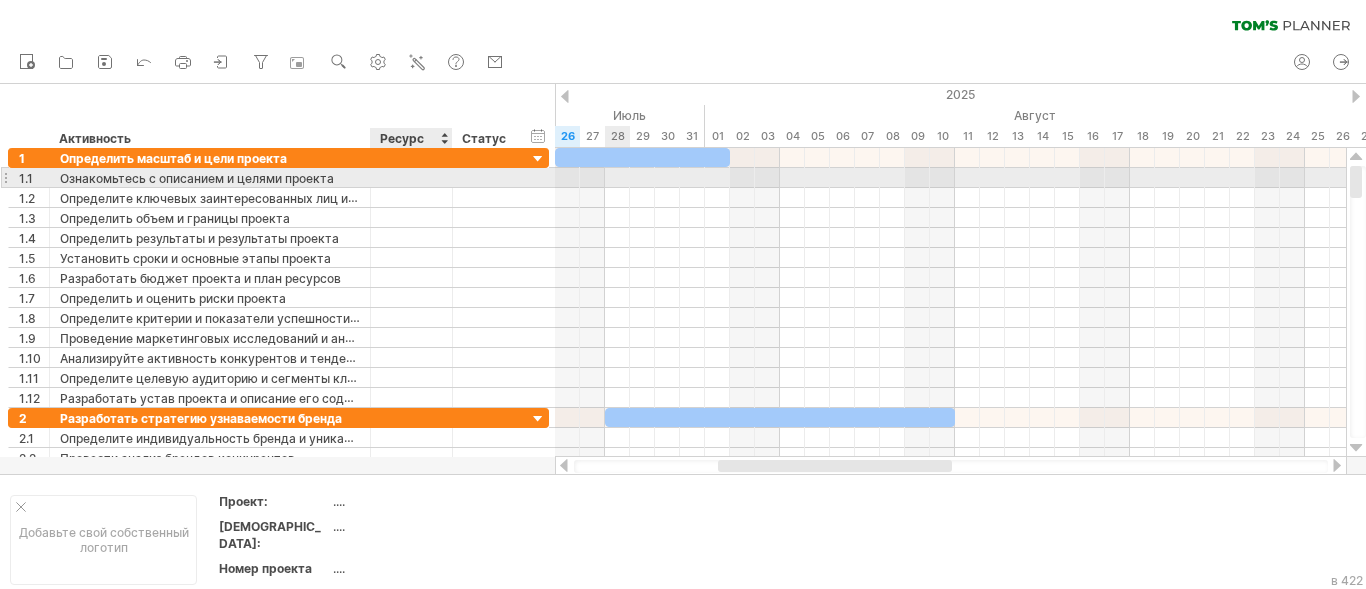 click at bounding box center (411, 177) 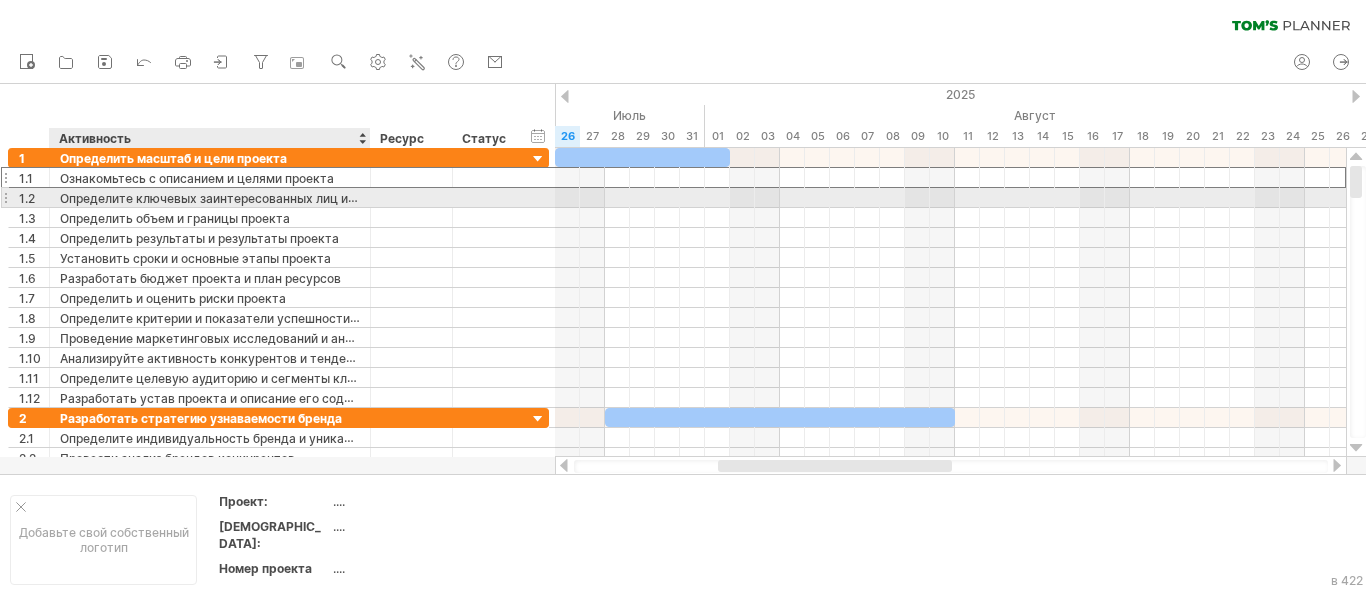 click on "Определите ключевых заинтересованных лиц и членов команды" at bounding box center [255, 198] 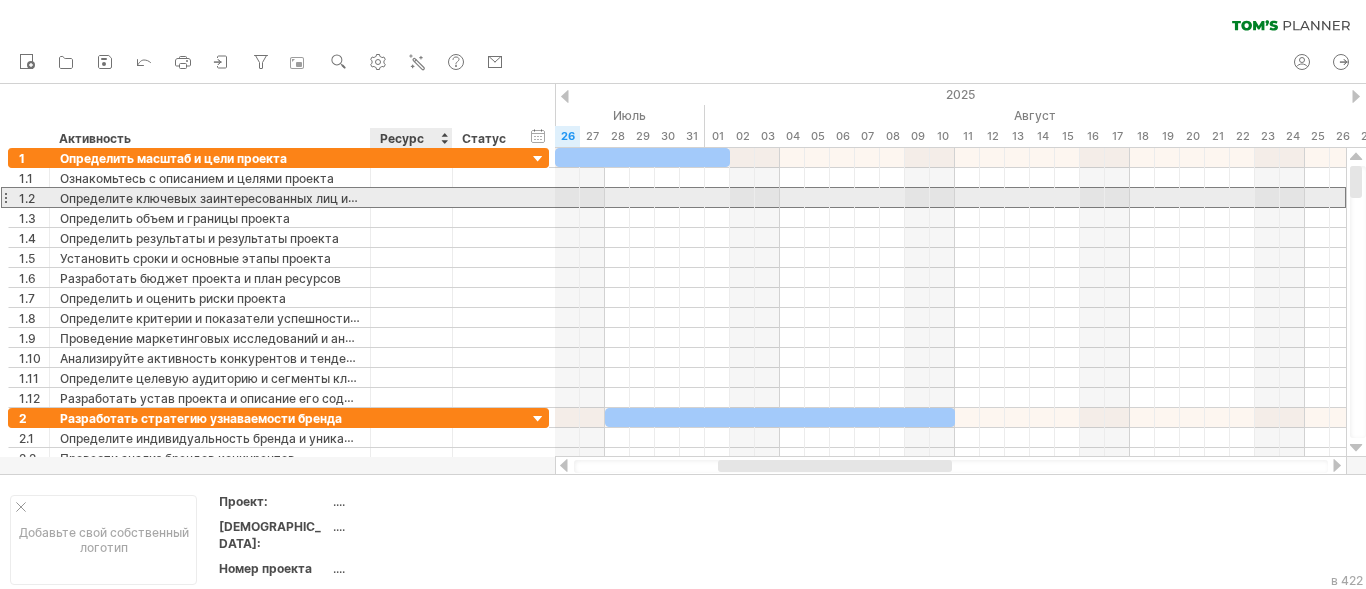 click at bounding box center (411, 197) 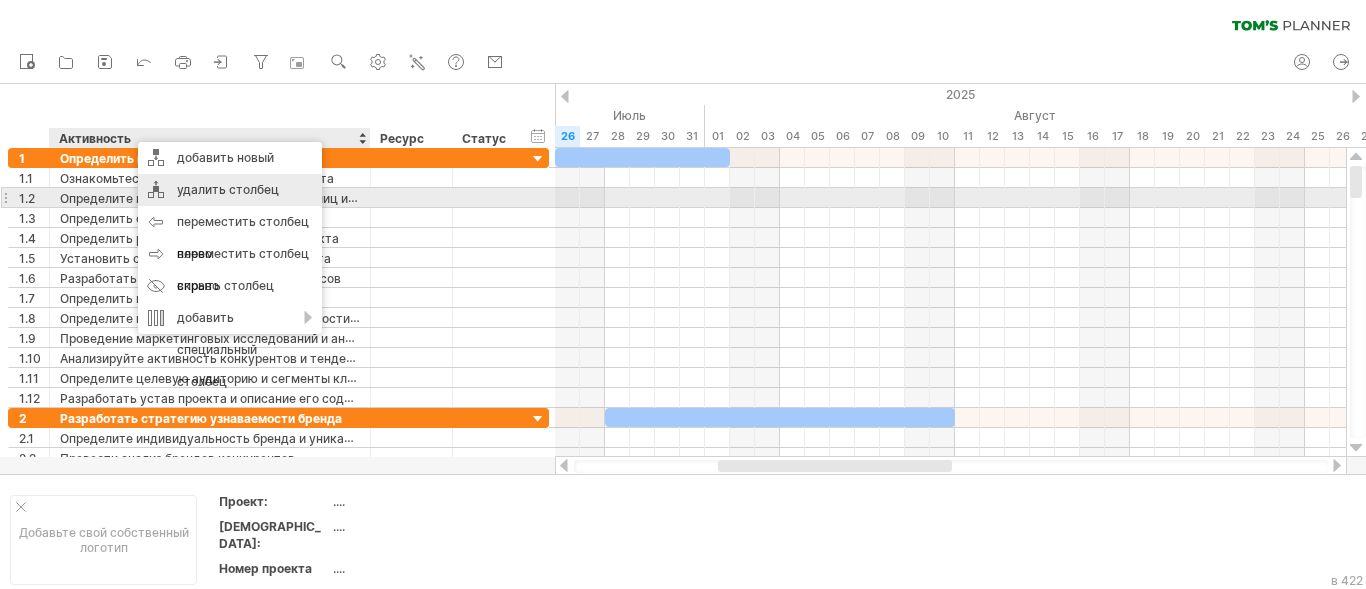 click on "удалить столбец" at bounding box center [228, 189] 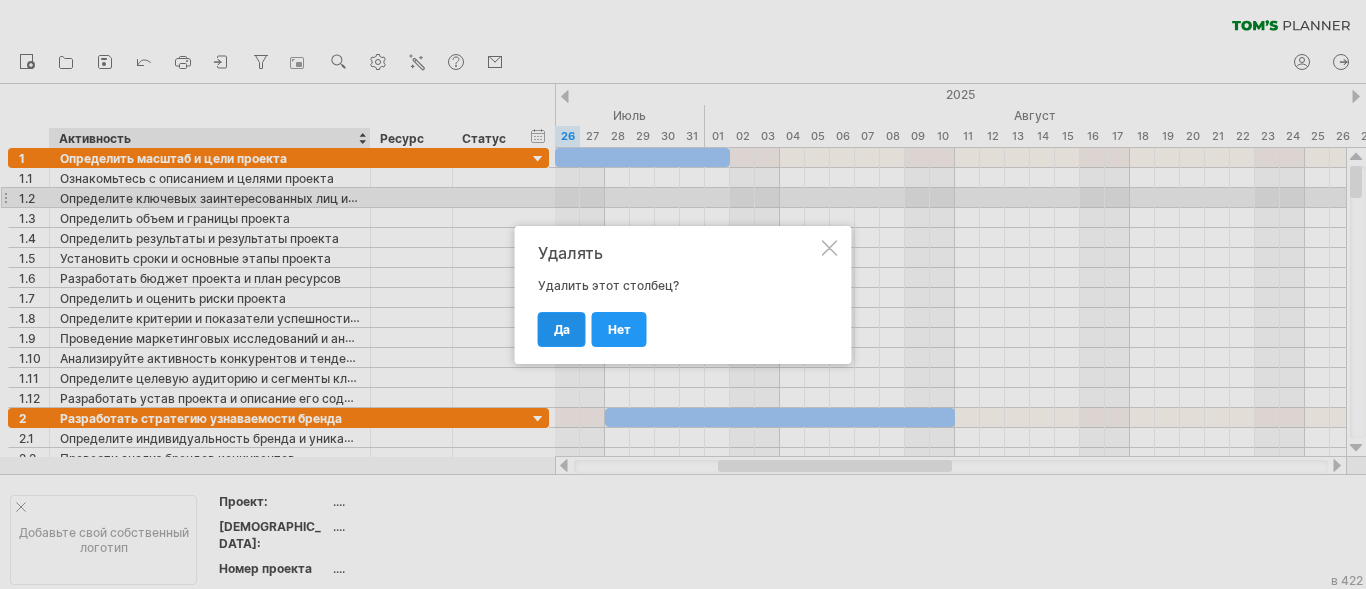 click on "да" at bounding box center (562, 329) 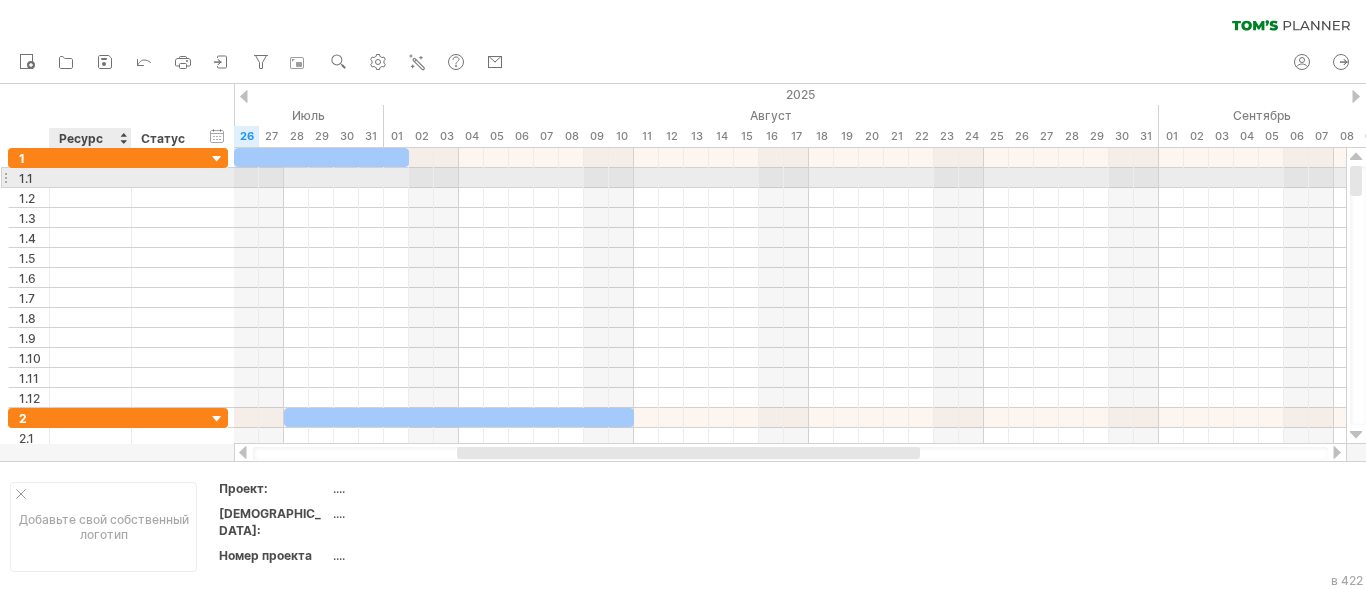 click at bounding box center (90, 177) 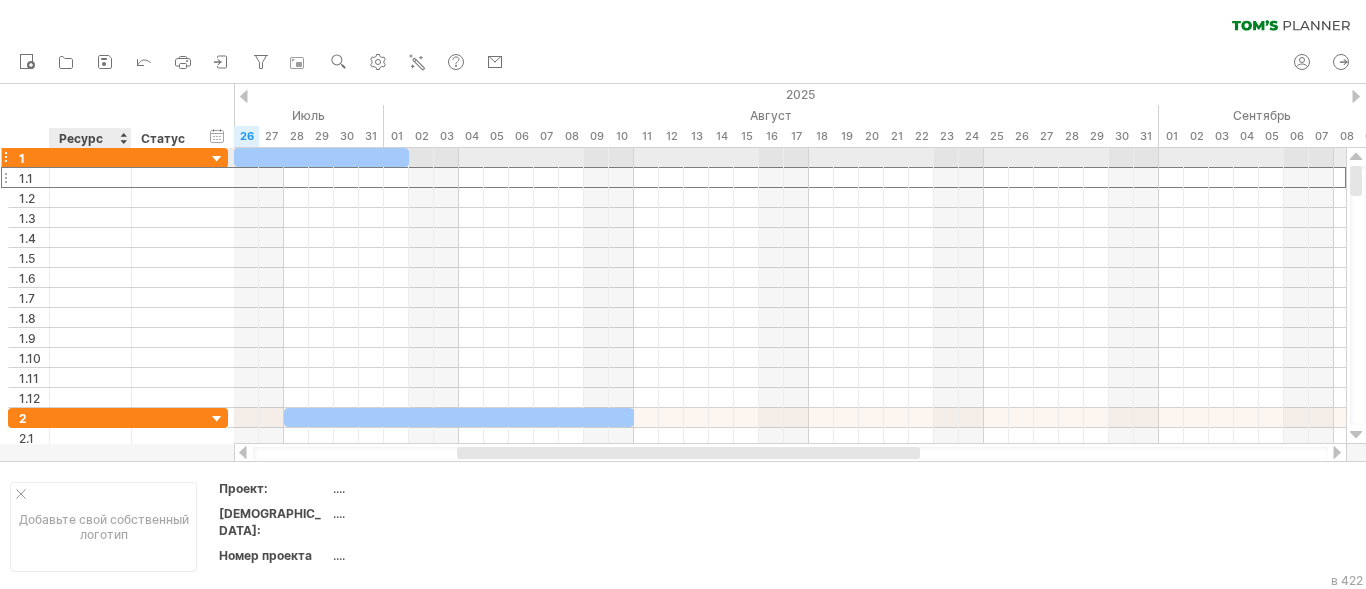 click at bounding box center (90, 157) 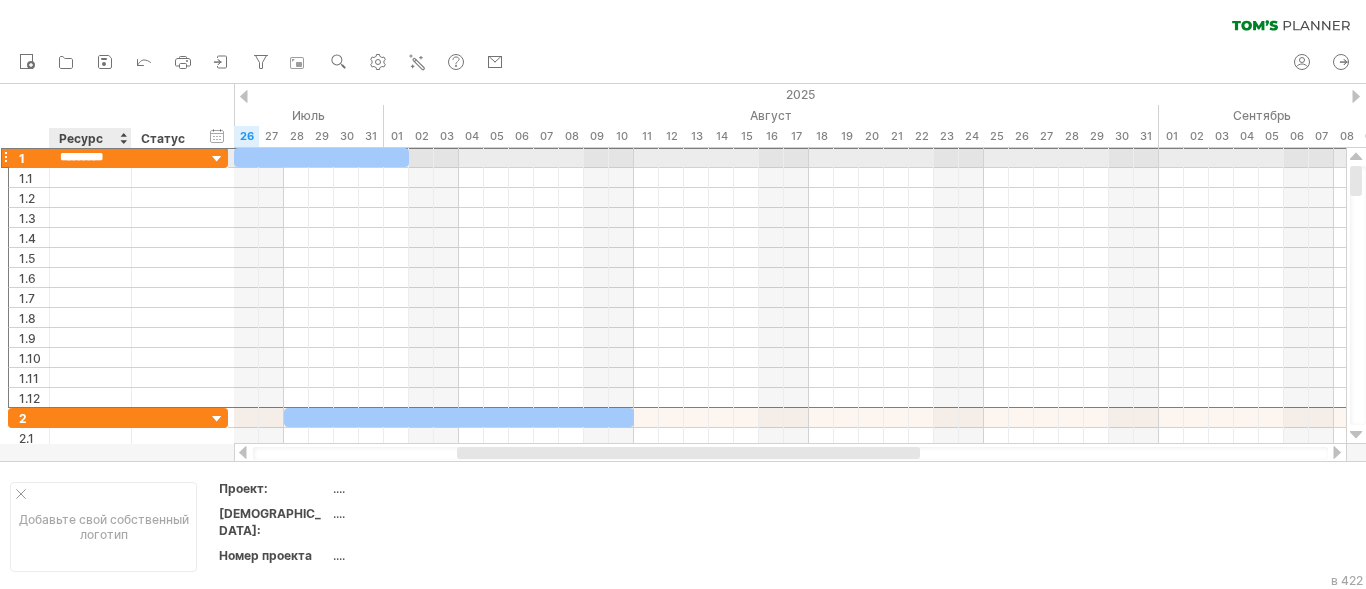 type on "**********" 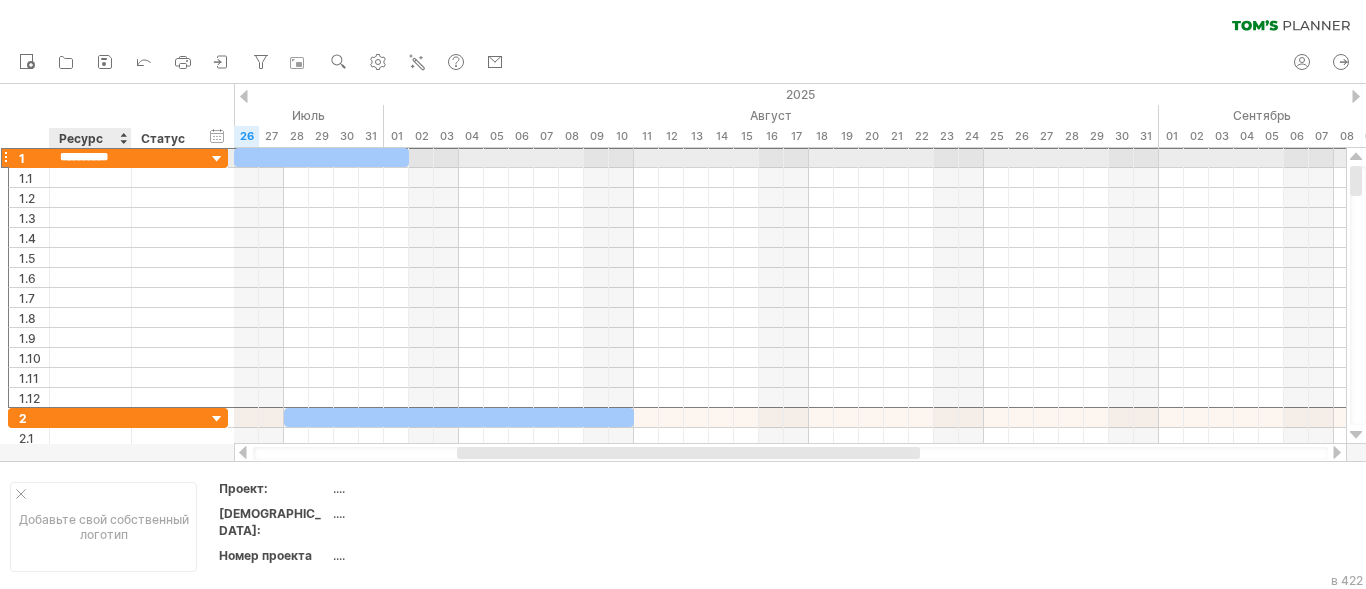scroll, scrollTop: 0, scrollLeft: 11, axis: horizontal 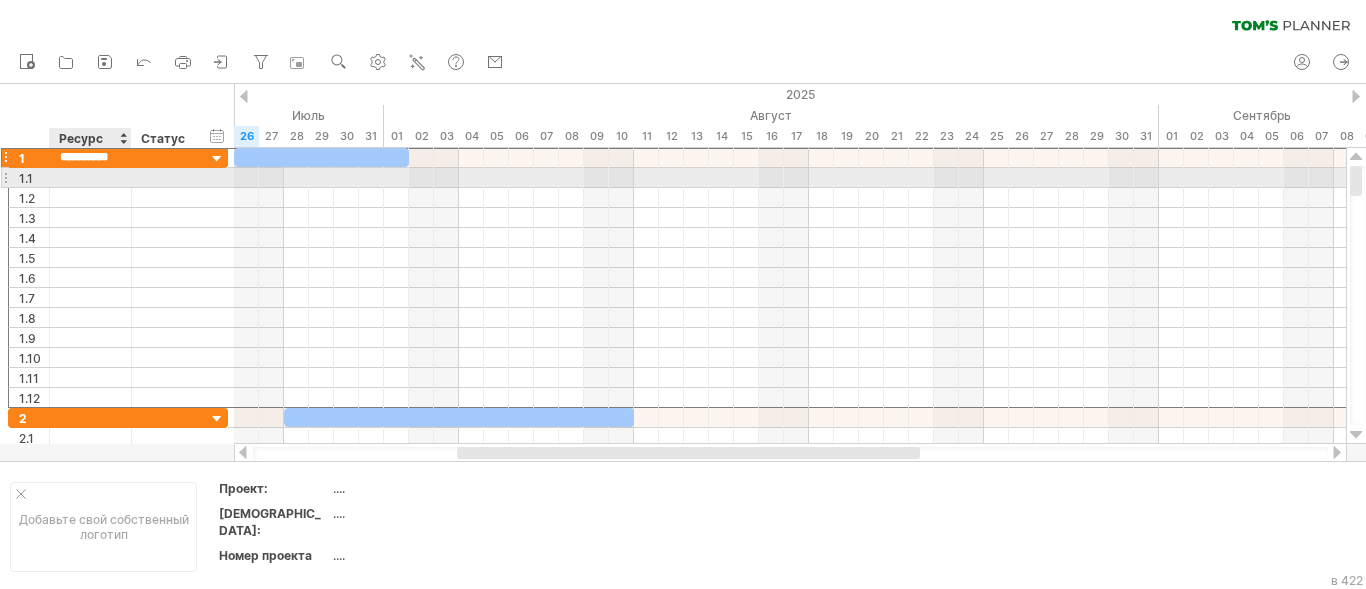 click at bounding box center [90, 177] 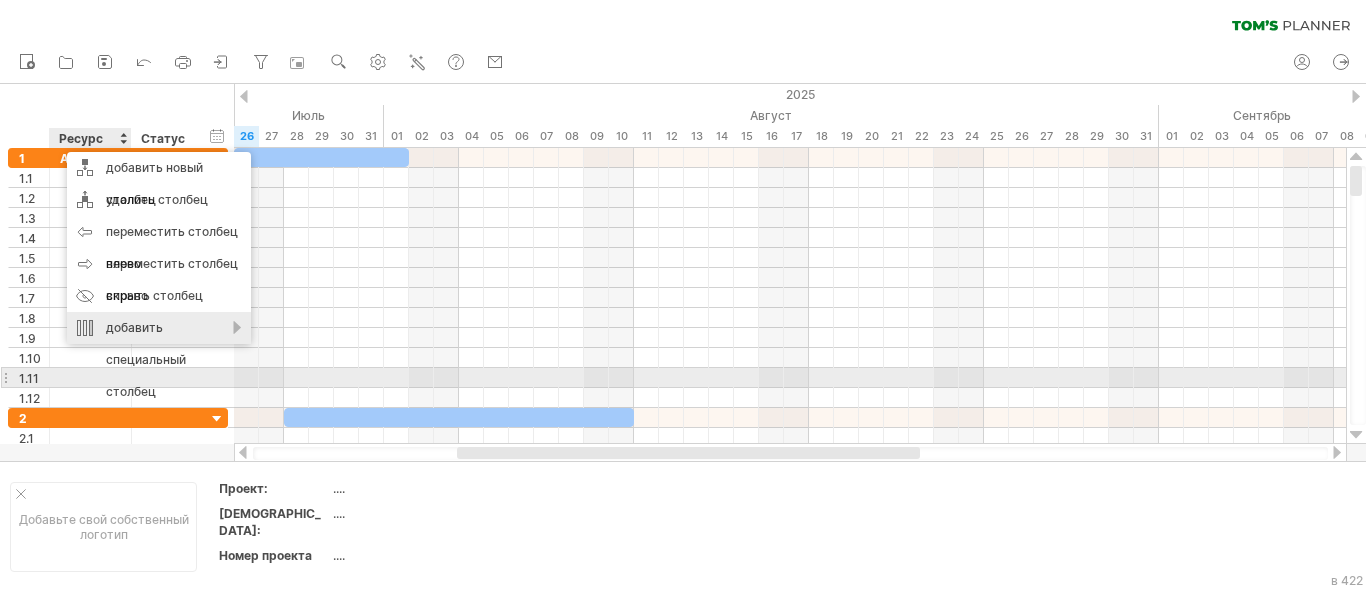click on "добавить специальный столбец" at bounding box center (159, 360) 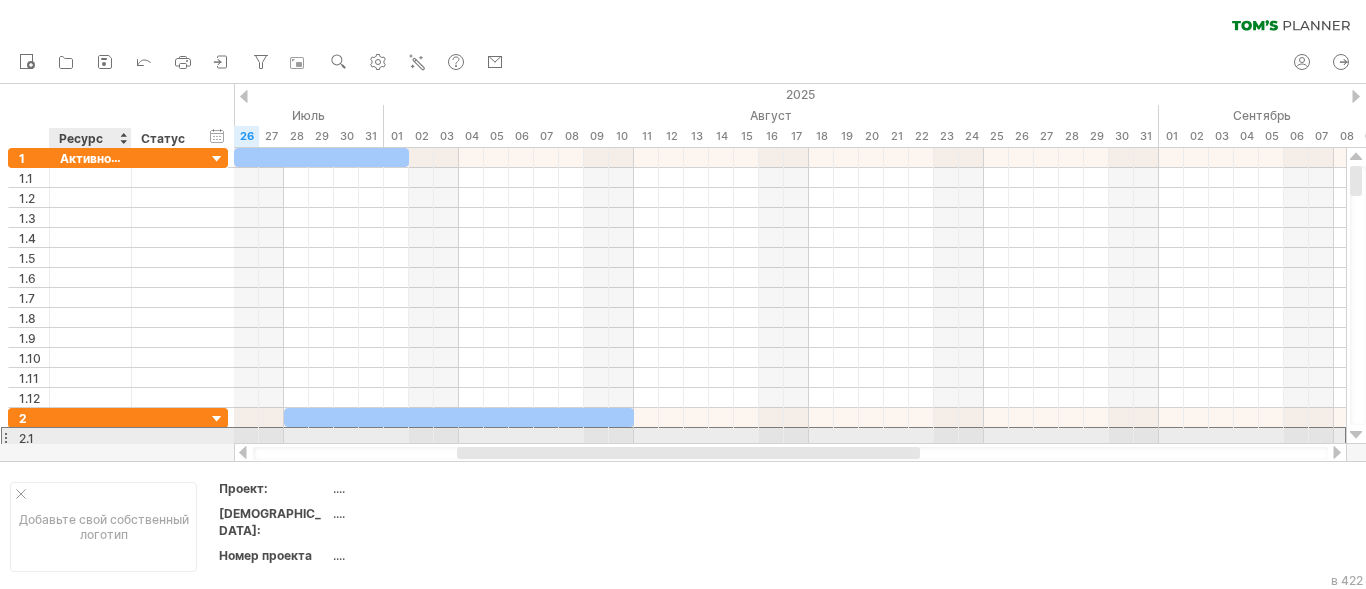 click at bounding box center (90, 437) 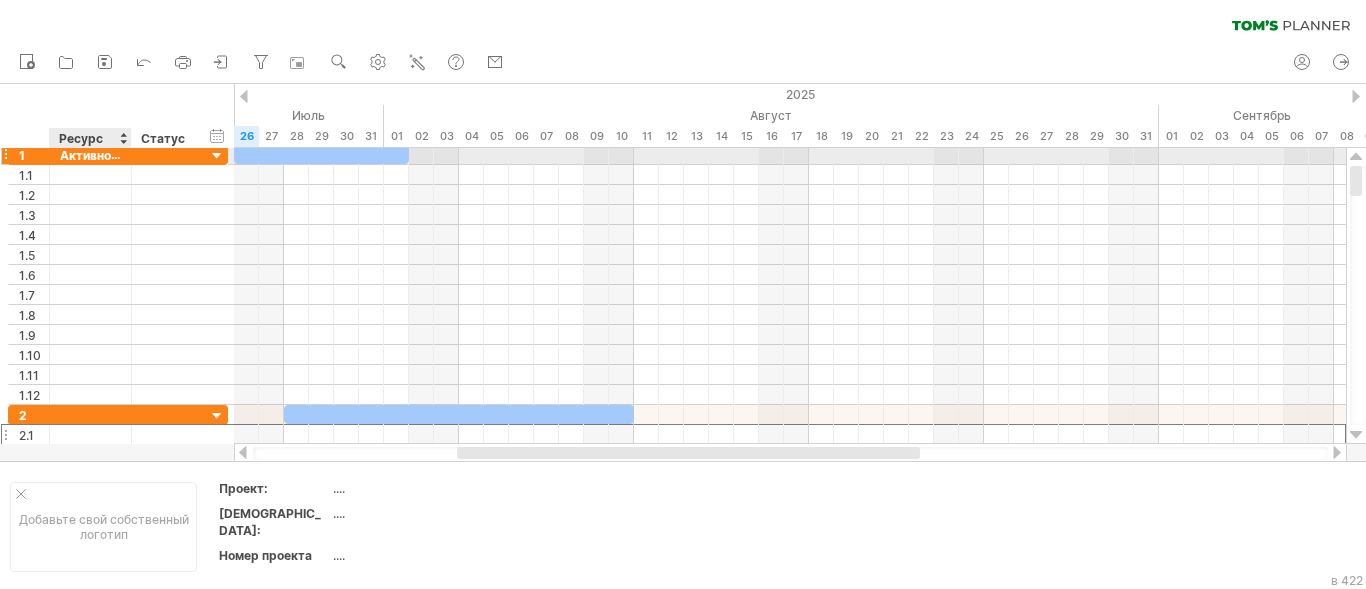 click on "Активность" at bounding box center [96, 155] 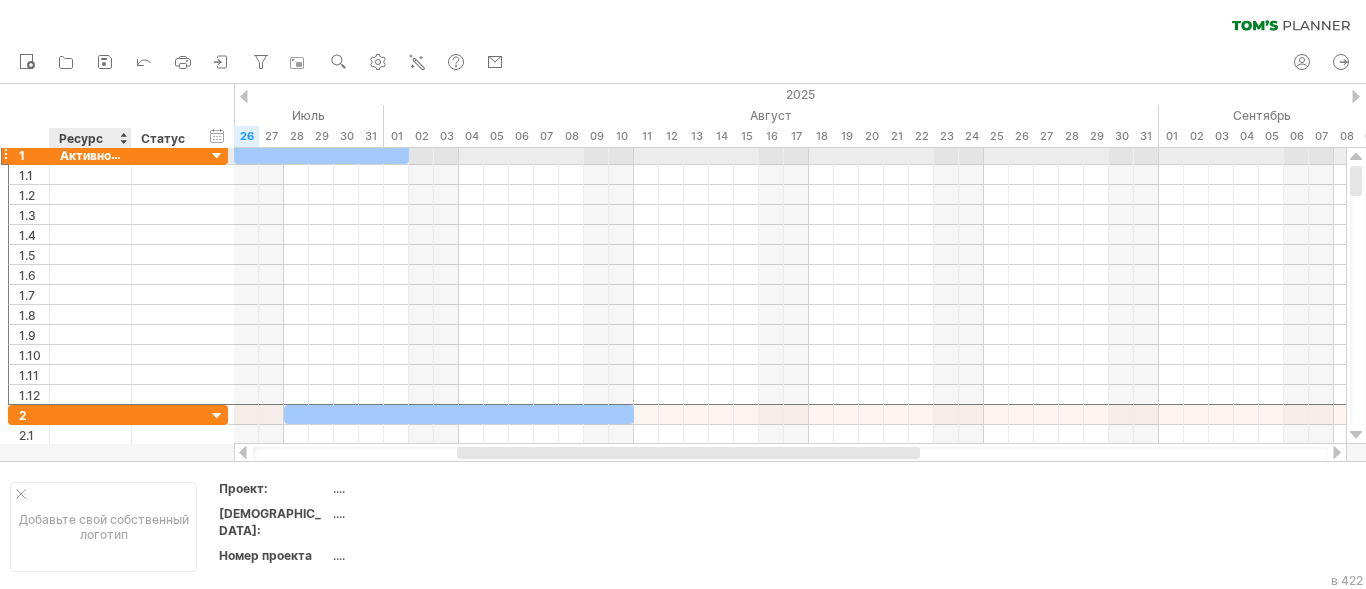 click on "Активность" at bounding box center (96, 155) 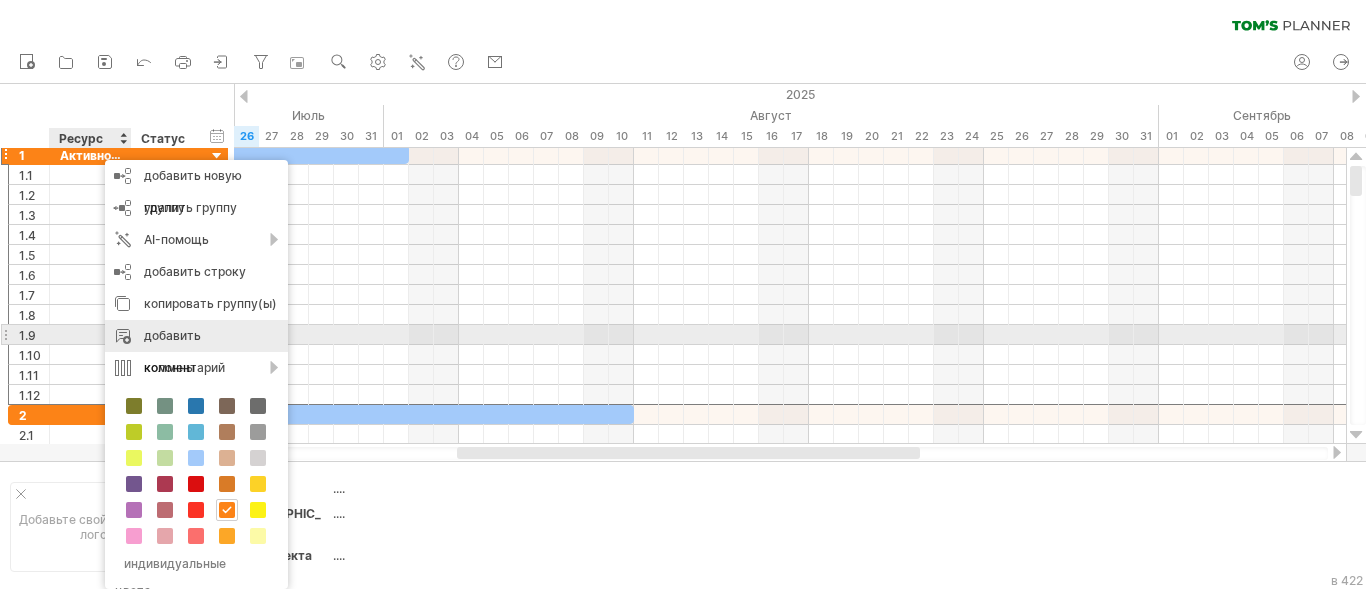 click on "добавить комментарий" at bounding box center (184, 351) 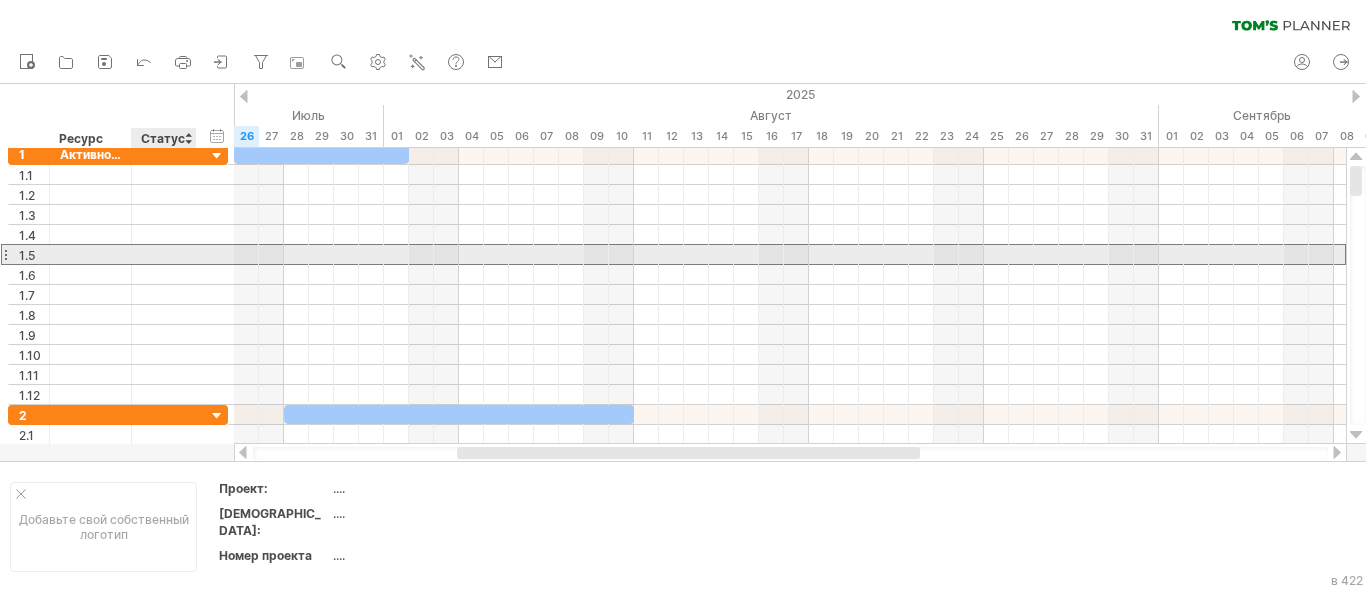 click at bounding box center (164, 254) 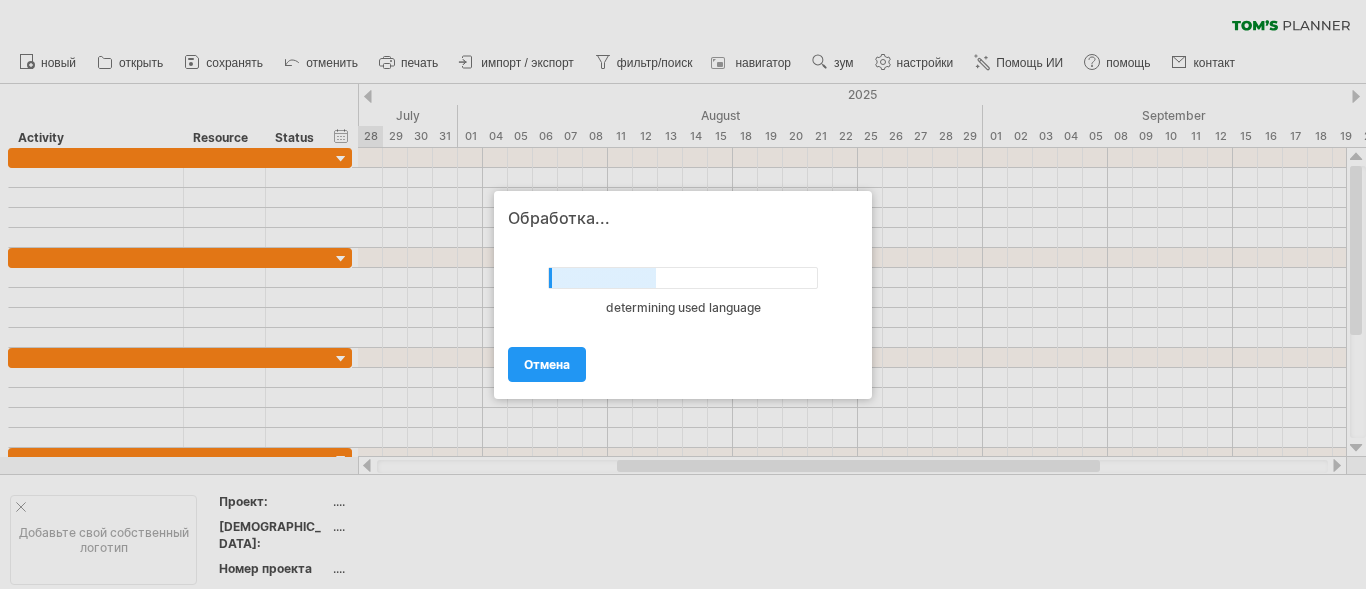 scroll, scrollTop: 0, scrollLeft: 0, axis: both 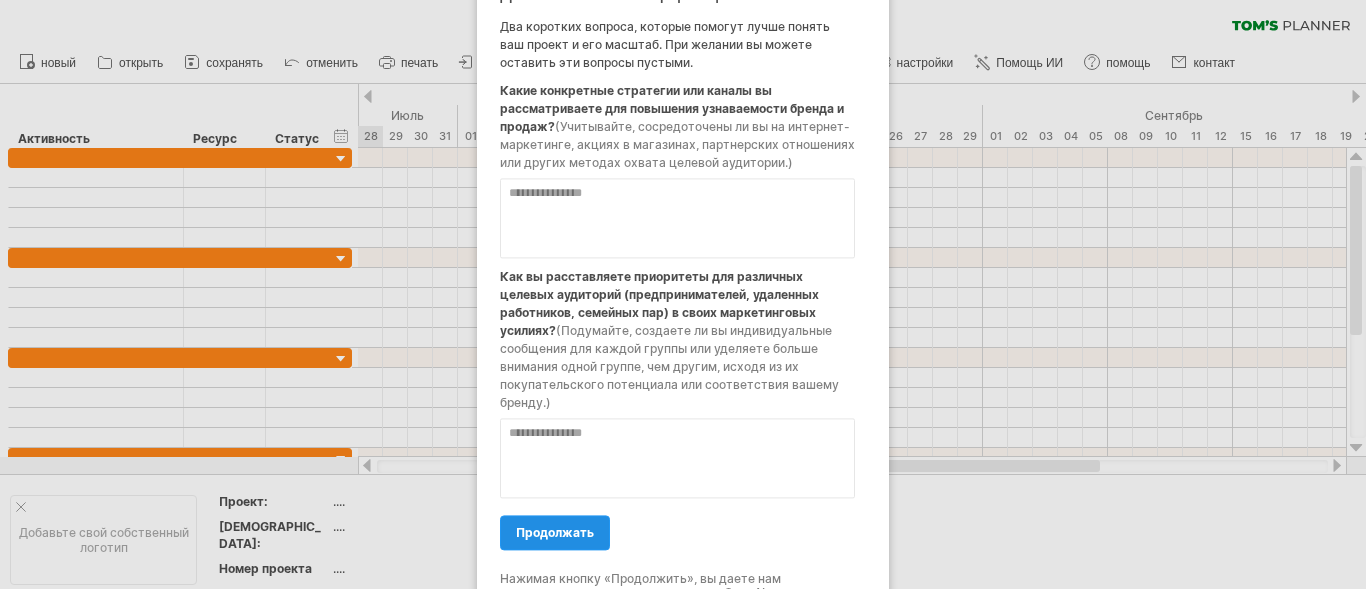 click on "продолжать" at bounding box center (555, 532) 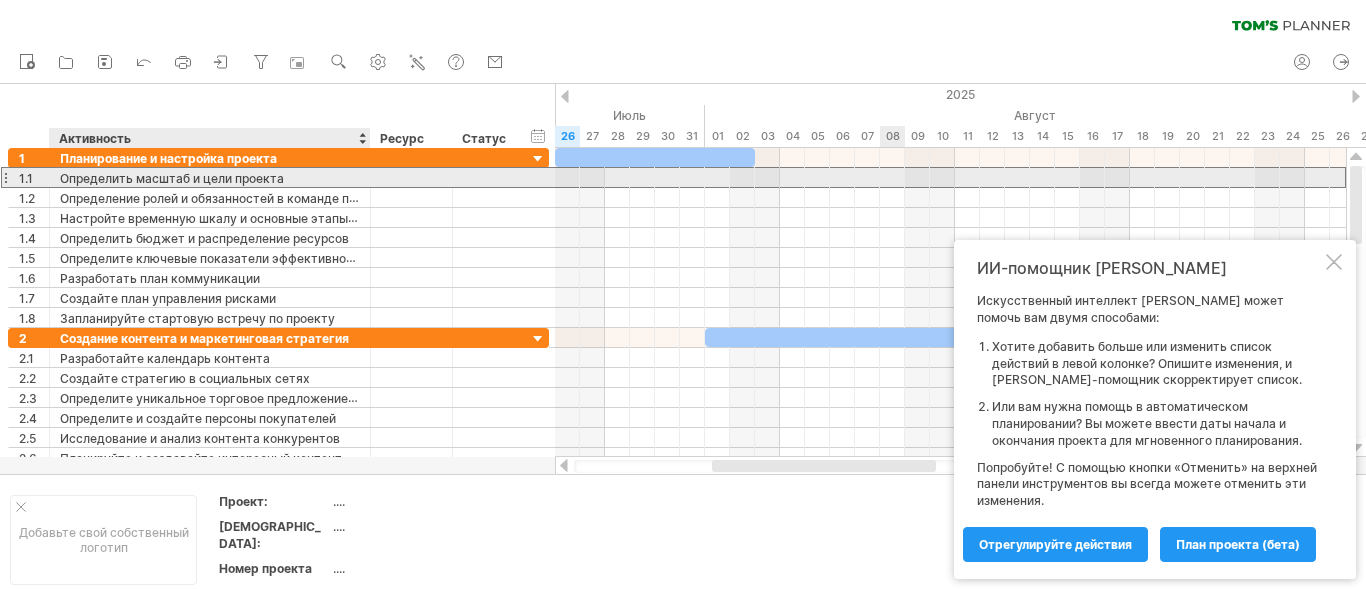 click on "Определить масштаб и цели проекта" at bounding box center (210, 177) 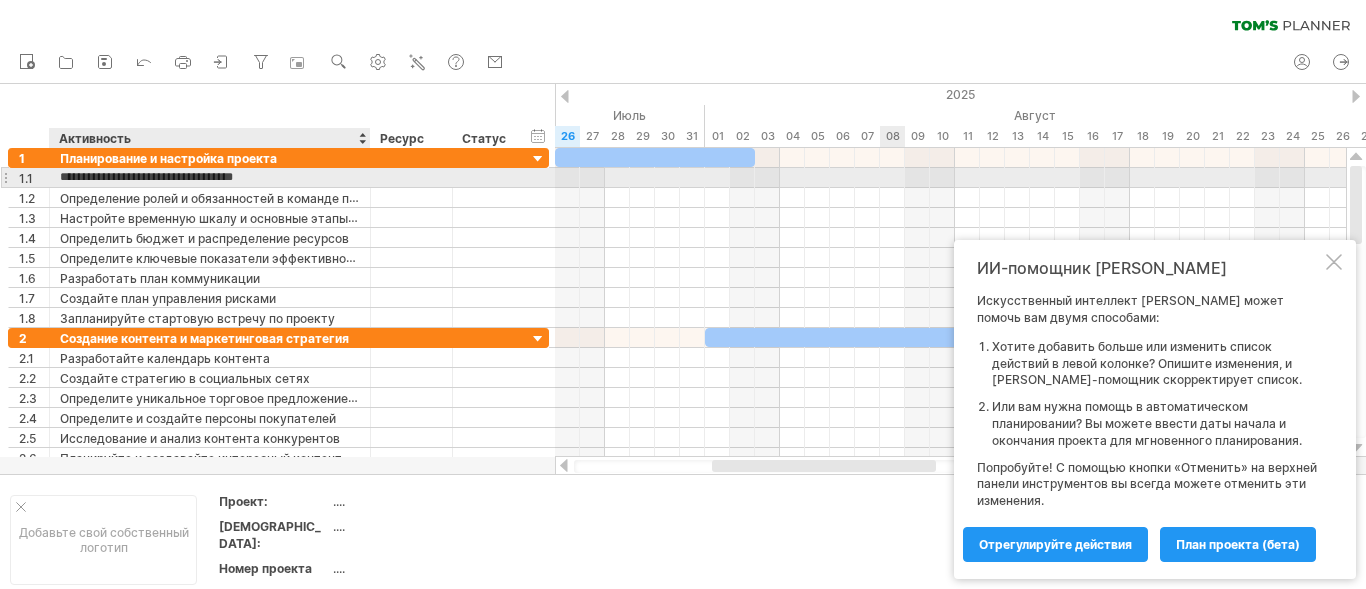 click on "**********" at bounding box center (210, 177) 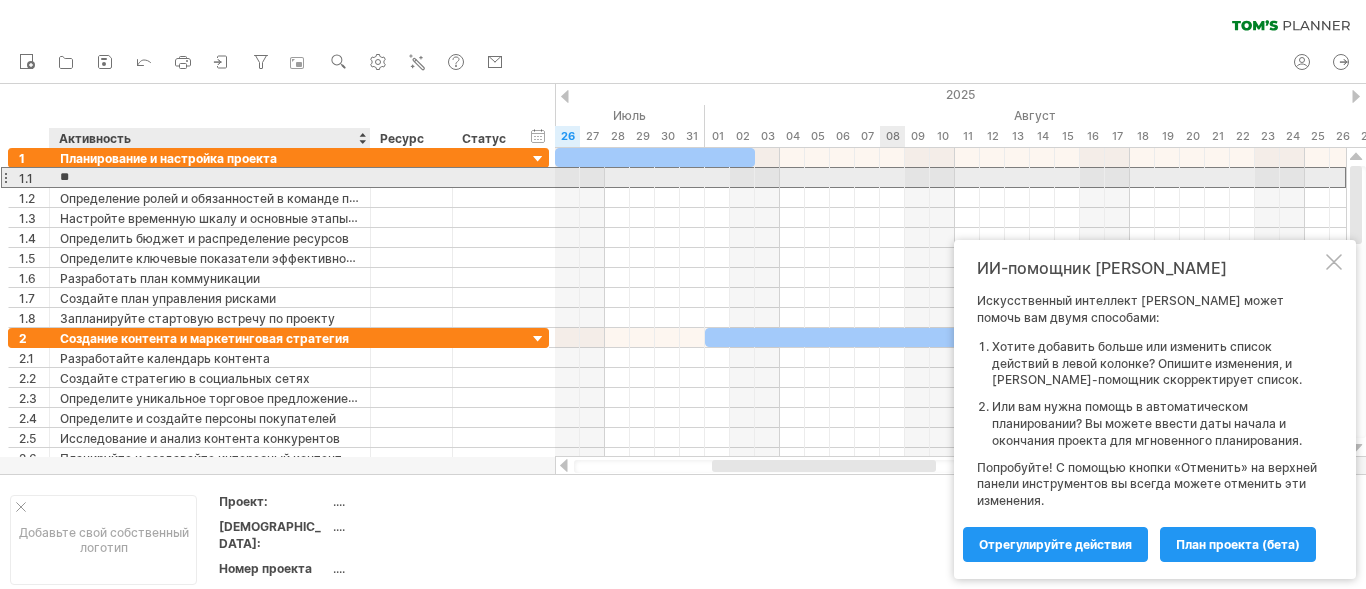 type on "*" 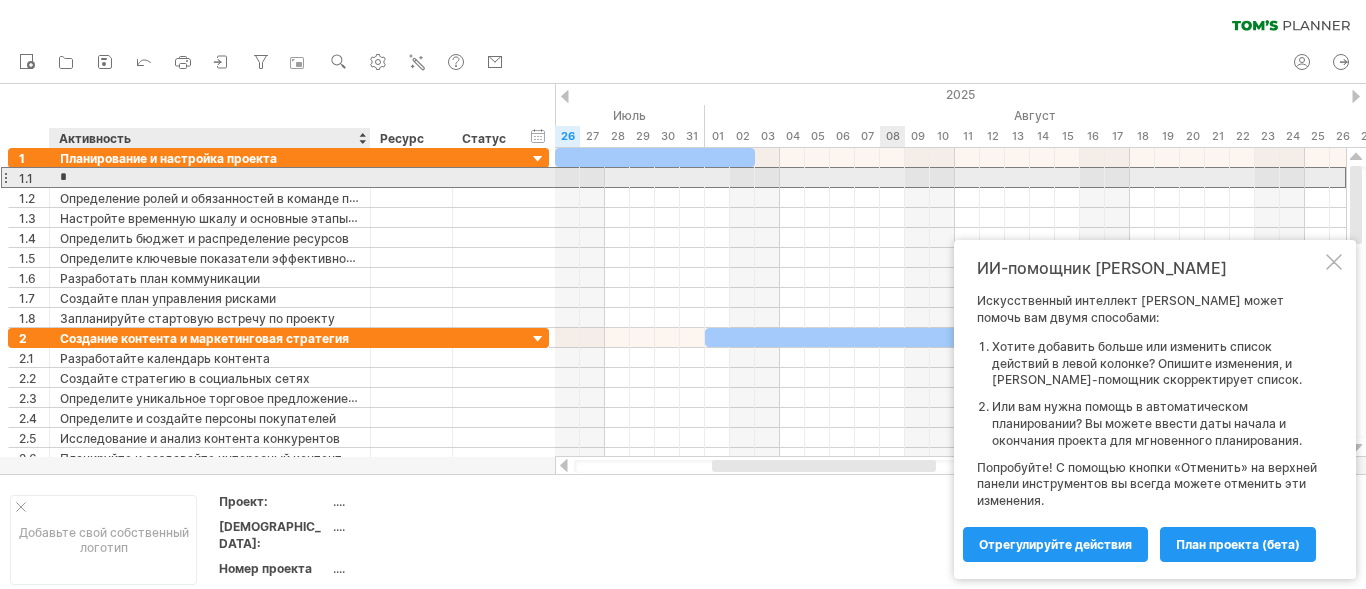 type 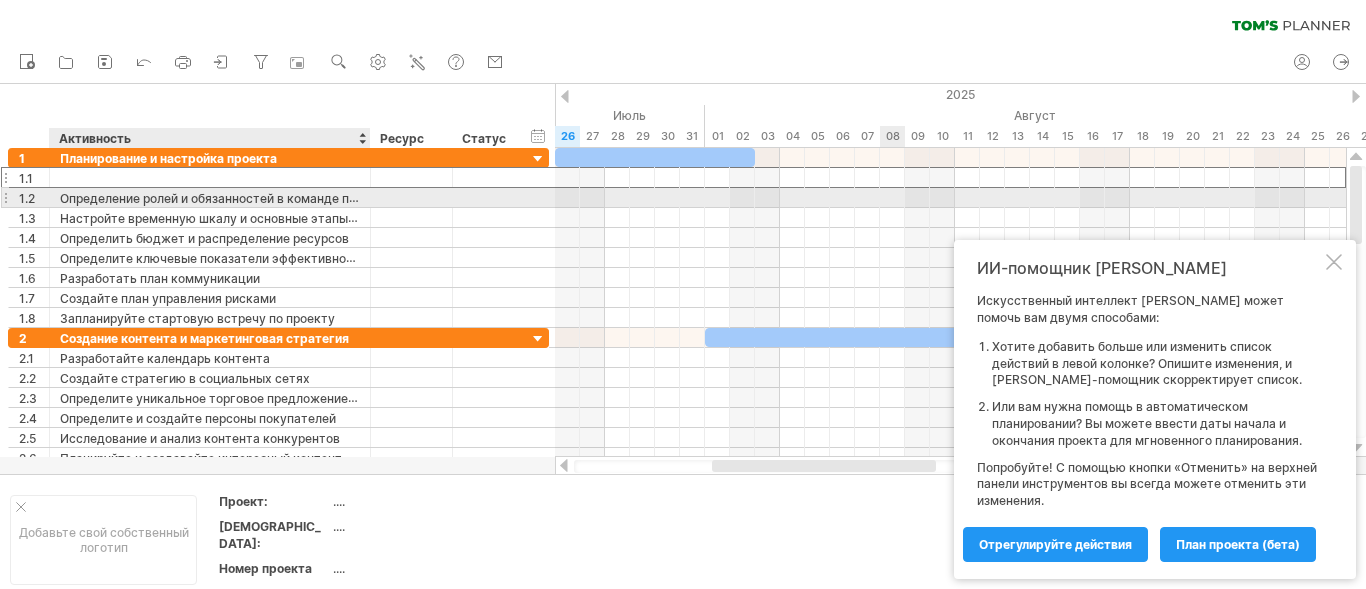 click on "Определение ролей и обязанностей в команде проекта" at bounding box center [225, 198] 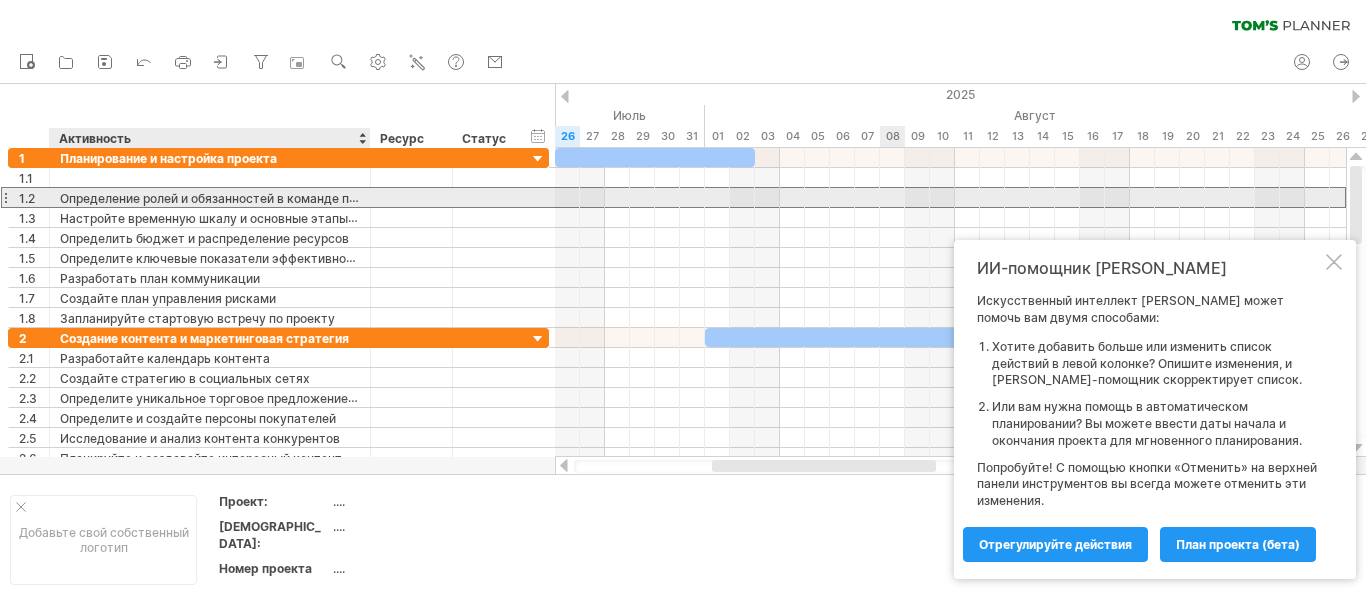 click on "**********" at bounding box center [210, 197] 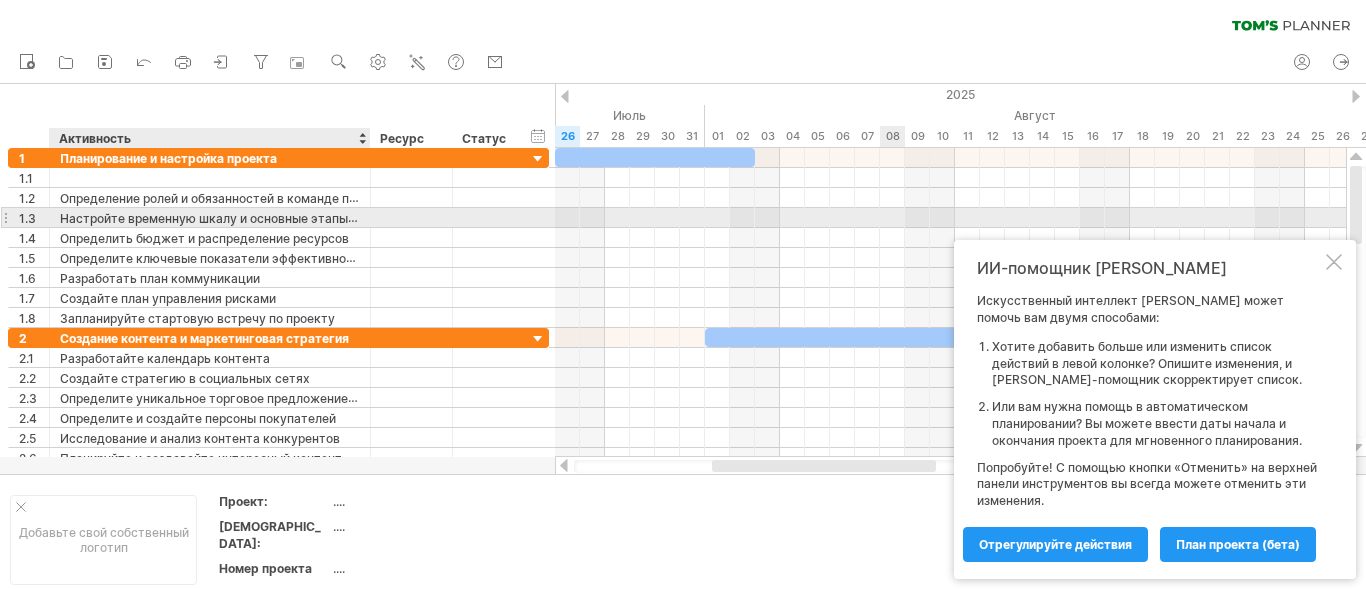 click on "**********" at bounding box center (210, 217) 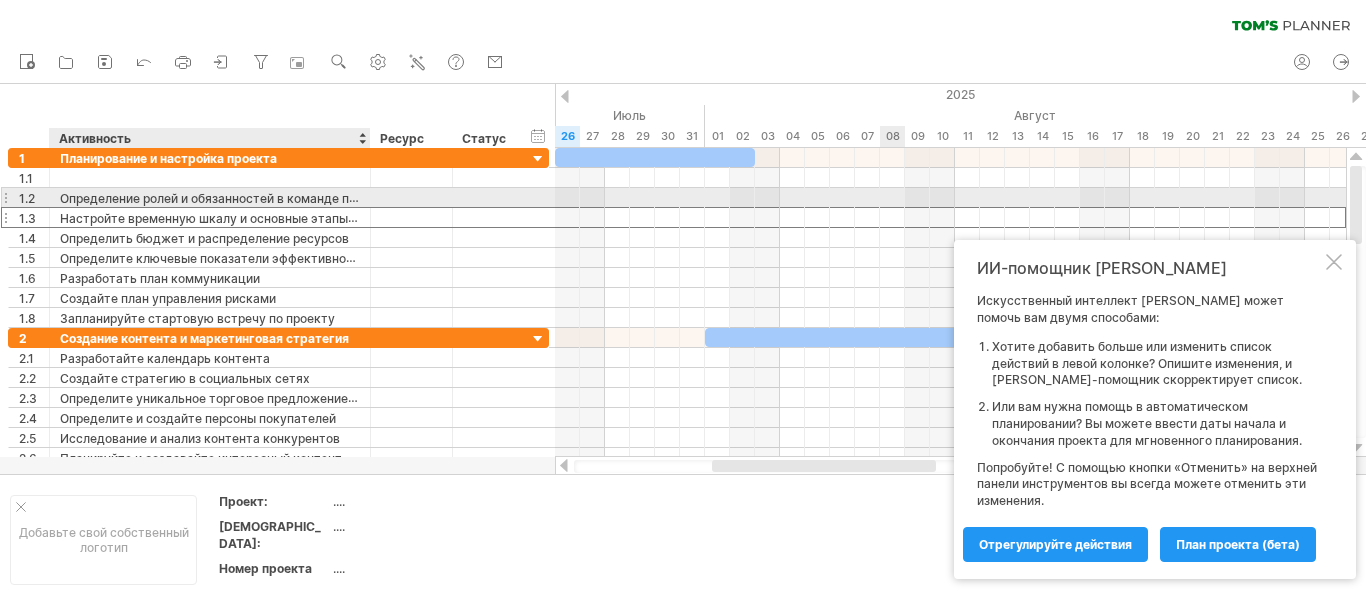 click on "Определение ролей и обязанностей в команде проекта" at bounding box center [225, 198] 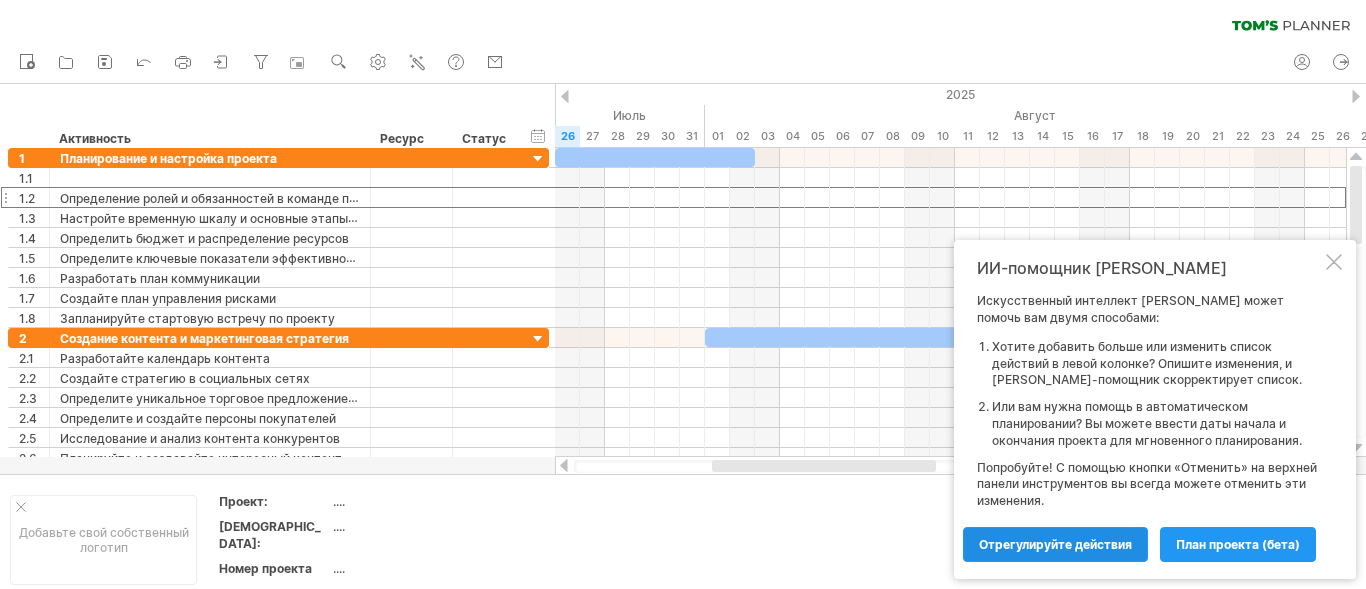 click on "Отрегулируйте действия" at bounding box center [1055, 544] 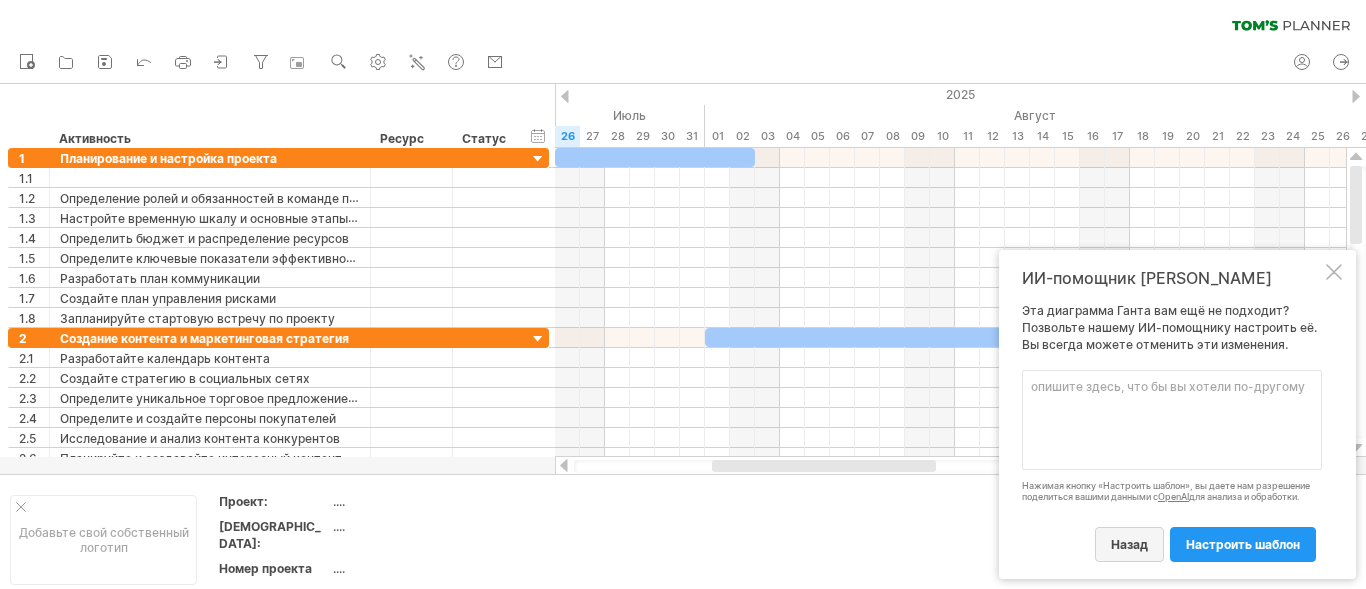 click on "назад" at bounding box center [1129, 544] 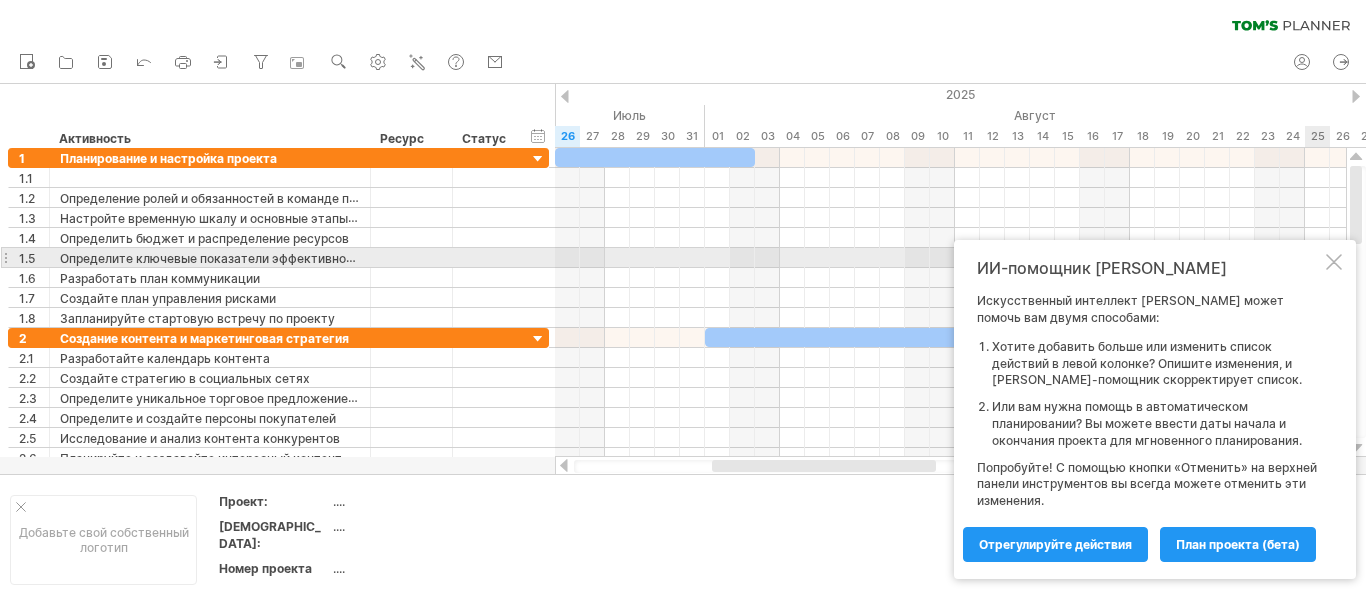 click at bounding box center (1334, 262) 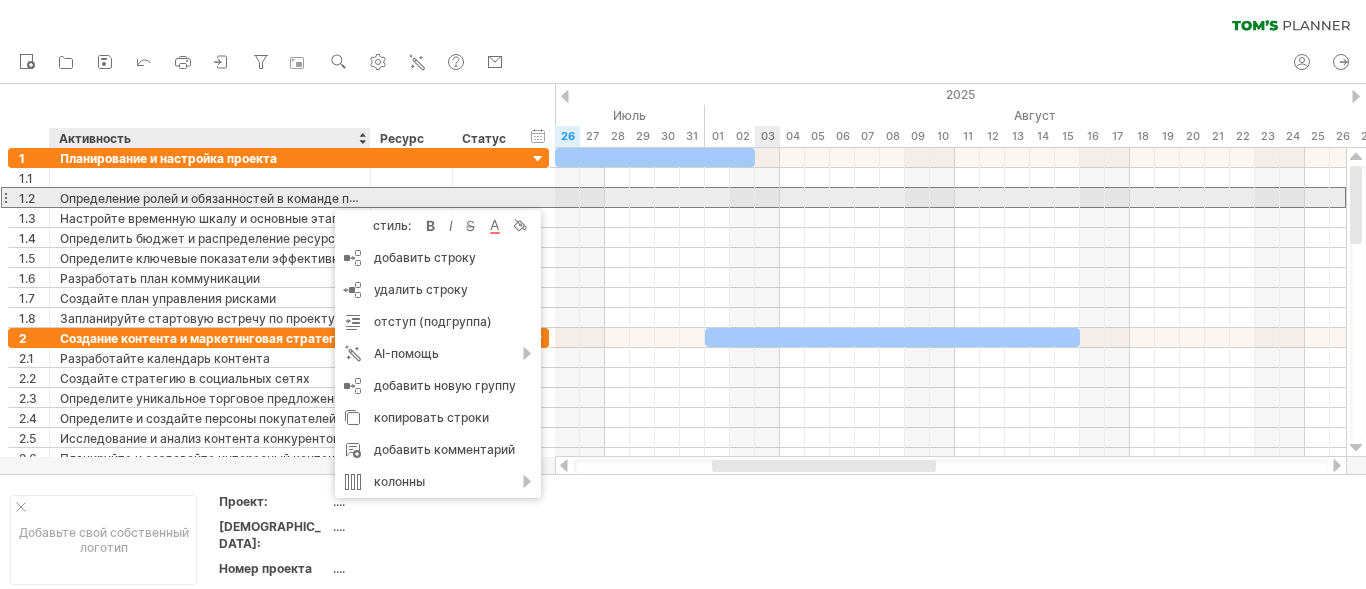 click on "Определение ролей и обязанностей в команде проекта" at bounding box center (225, 198) 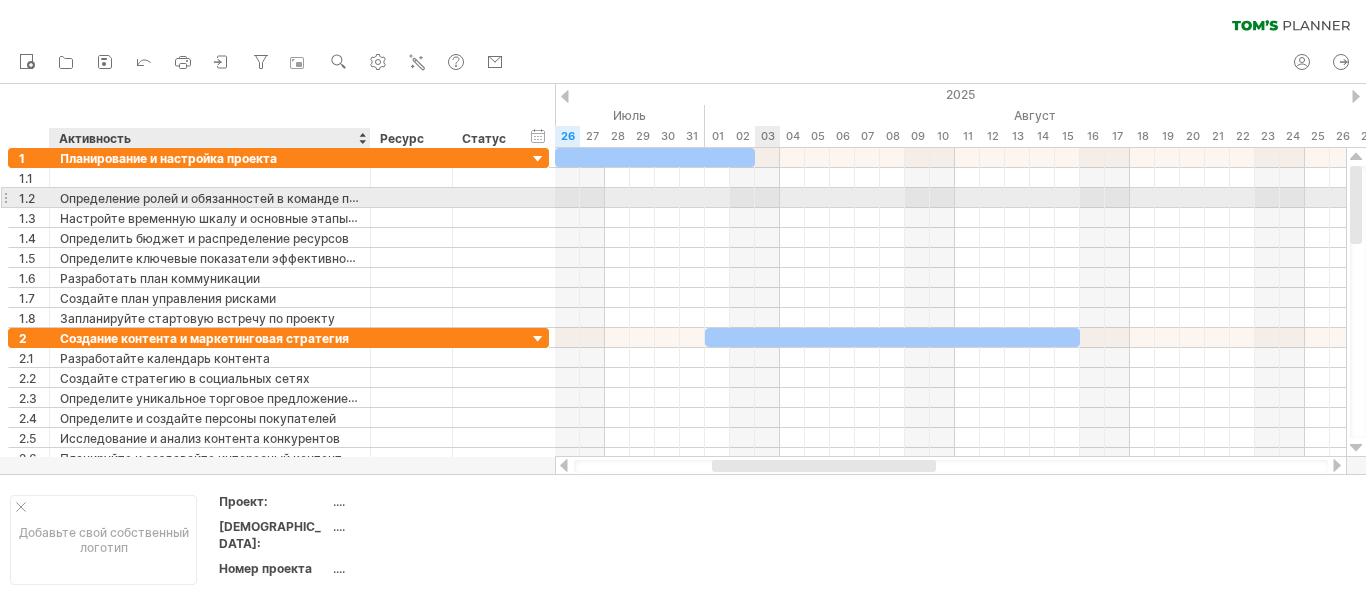 click on "Определение ролей и обязанностей в команде проекта" at bounding box center (225, 198) 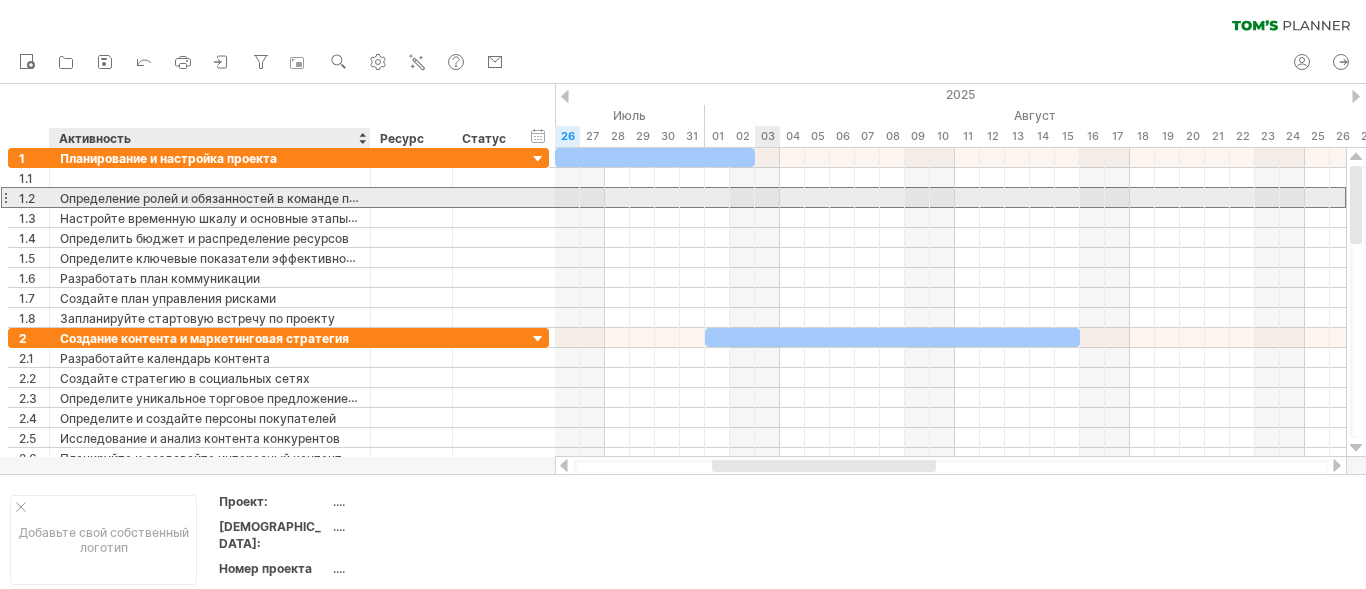 click on "Определение ролей и обязанностей в команде проекта" at bounding box center (225, 198) 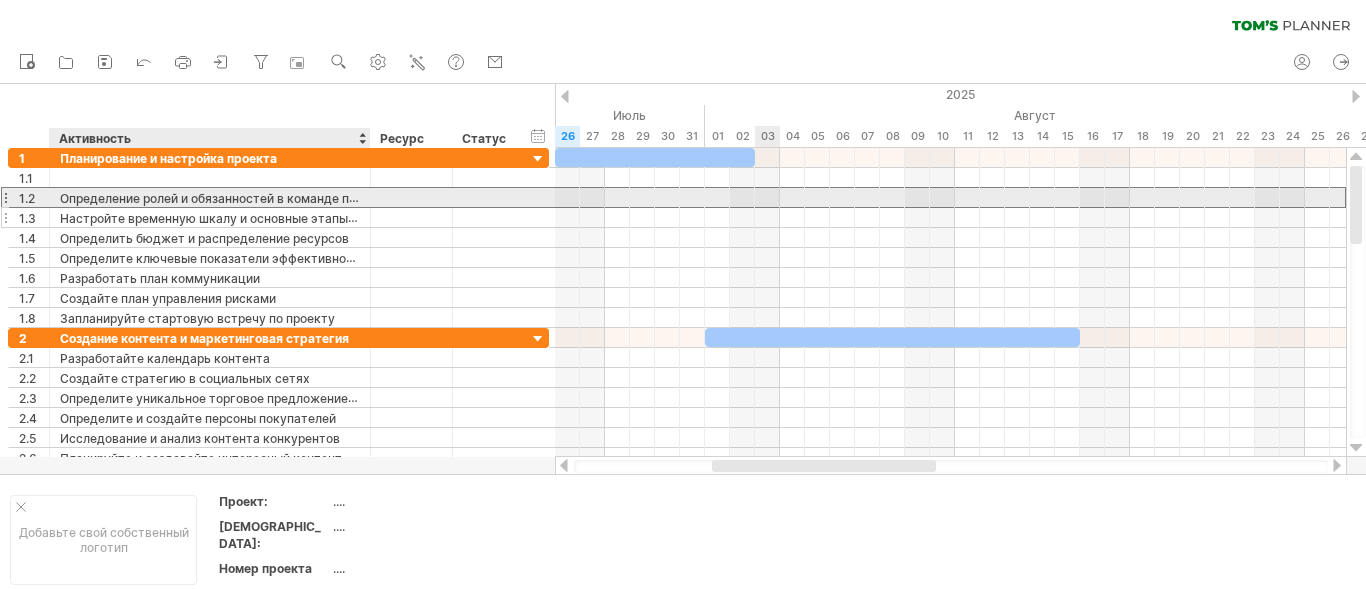 click on "Настройте временную шкалу и основные этапы проекта" at bounding box center (230, 218) 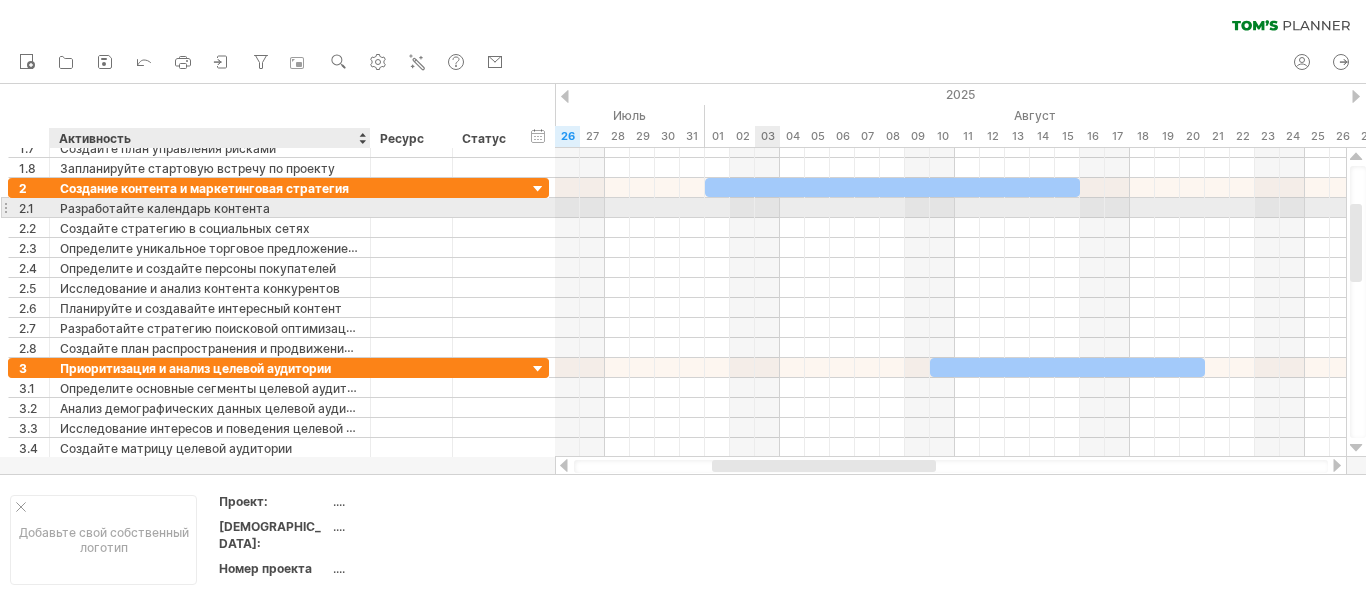 click on "Разработайте календарь контента" at bounding box center (210, 207) 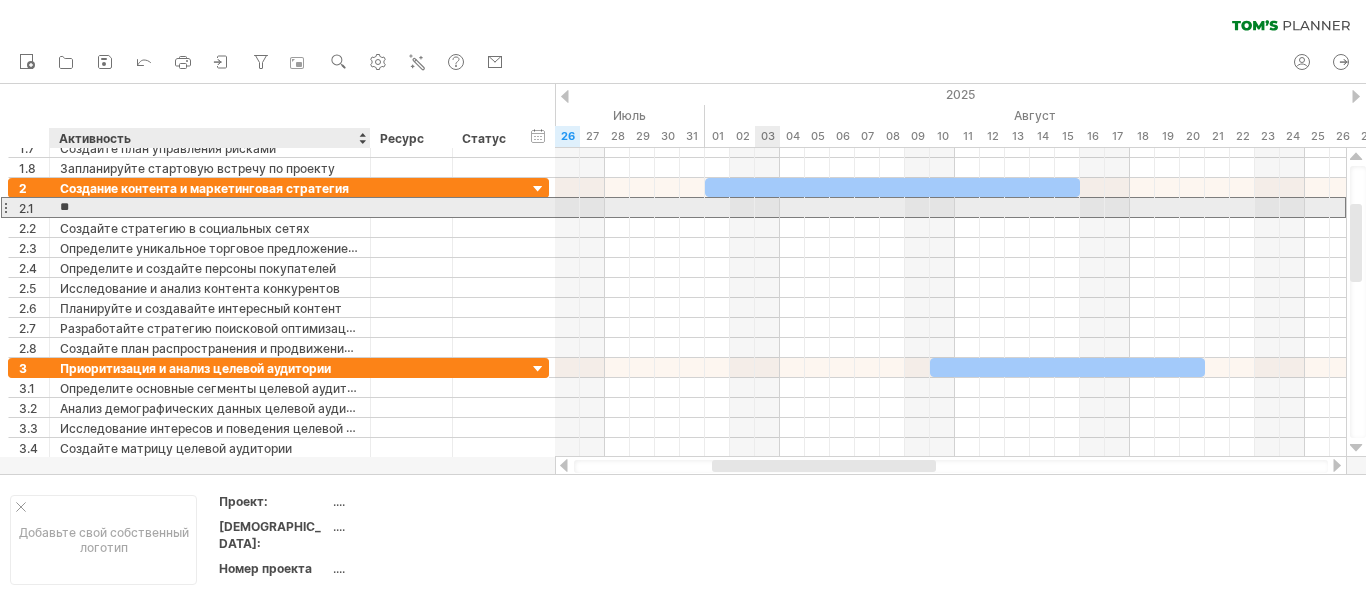 type on "*" 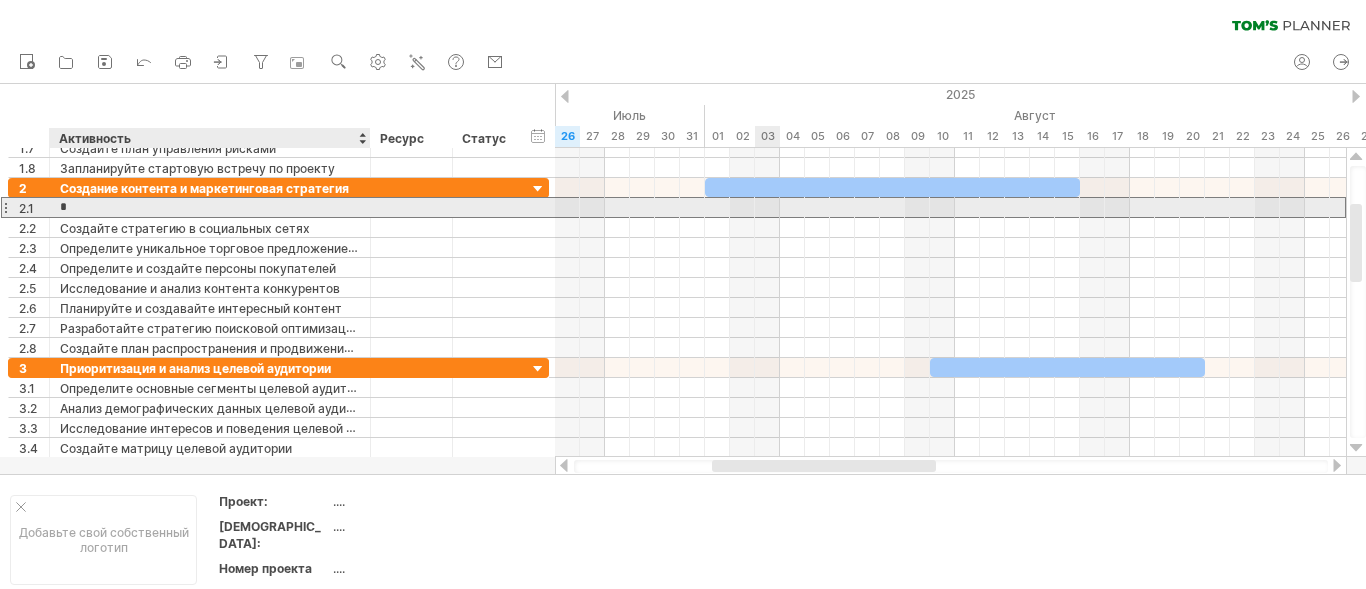 type 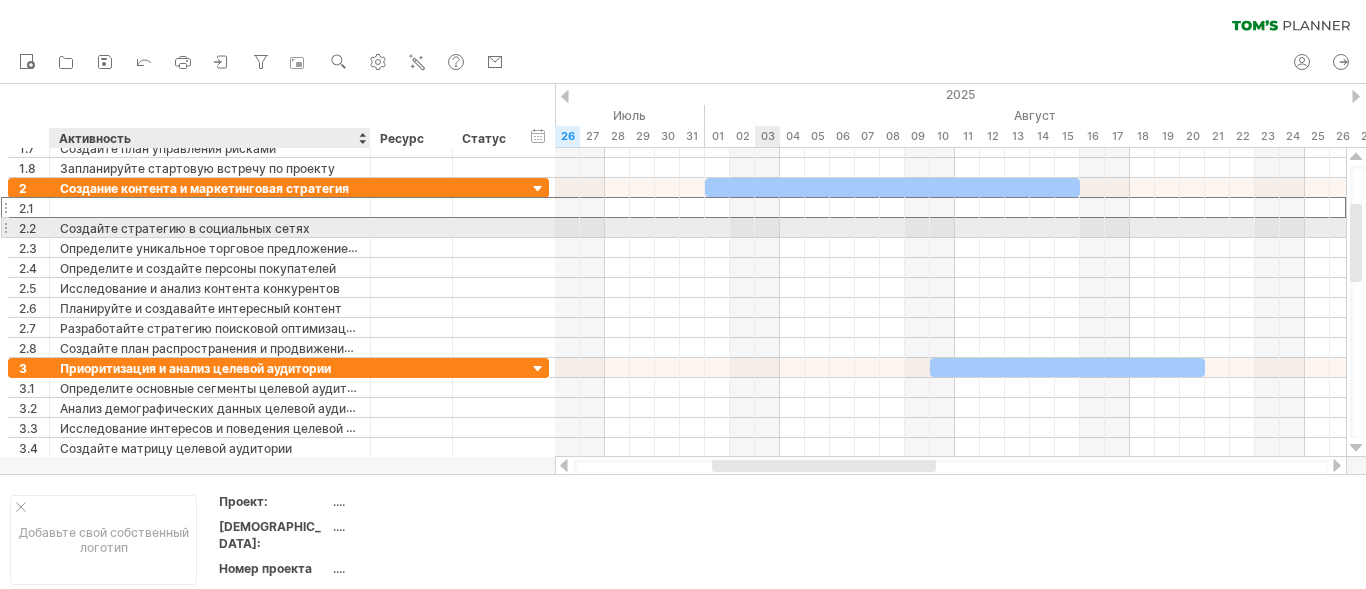 click on "Создайте стратегию в социальных сетях" at bounding box center (210, 227) 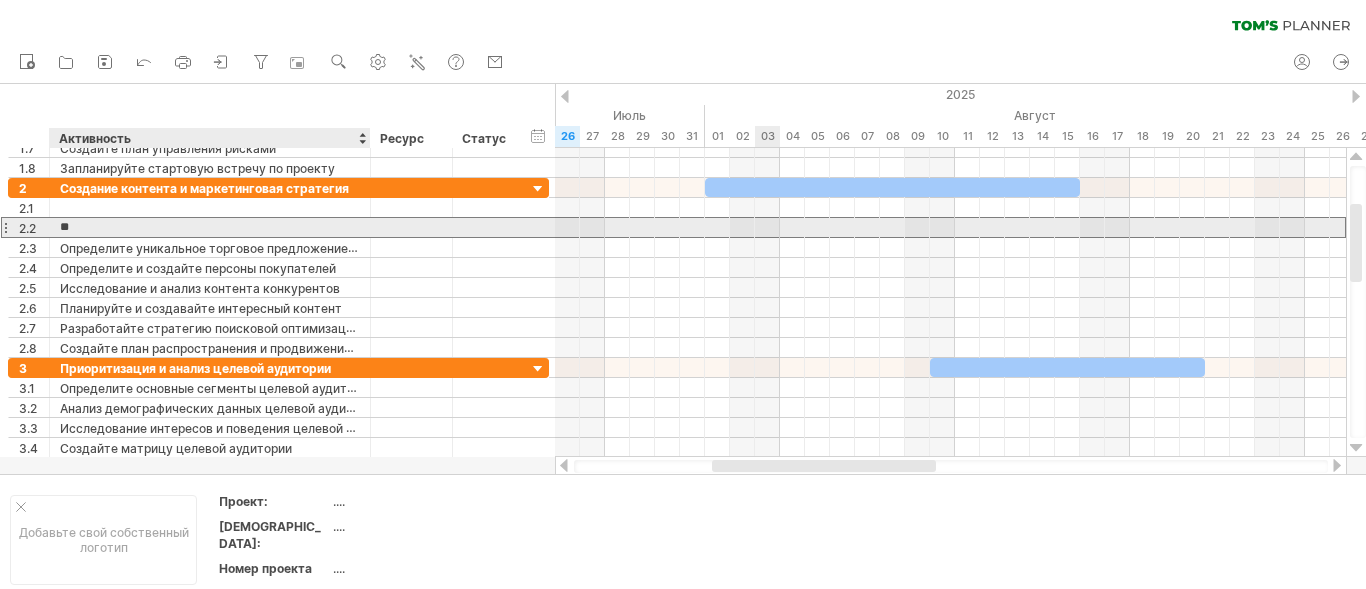 type on "*" 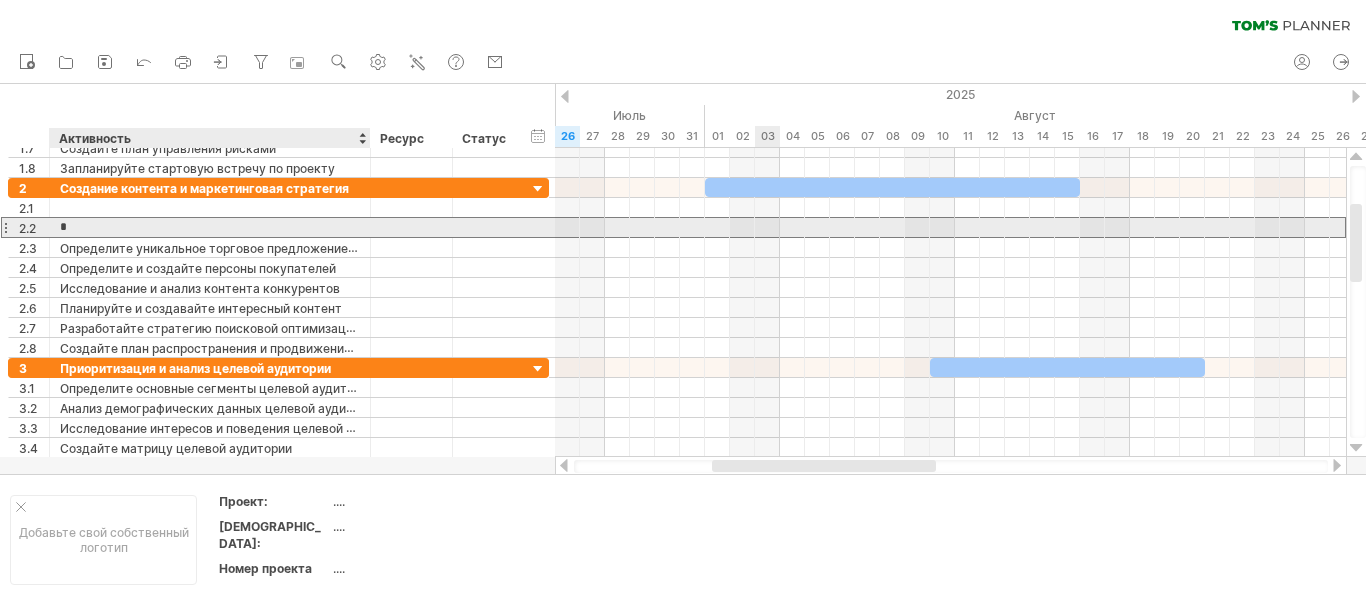 type 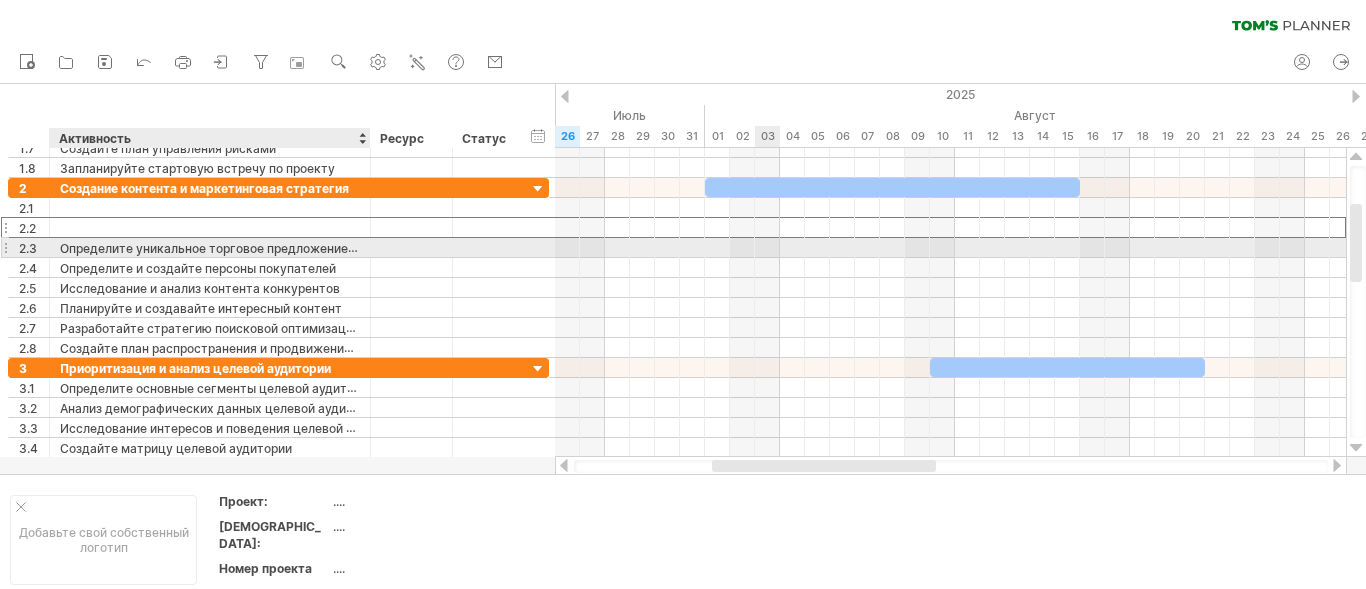 click on "Определите уникальное торговое предложение (УТП) бренда" at bounding box center [246, 248] 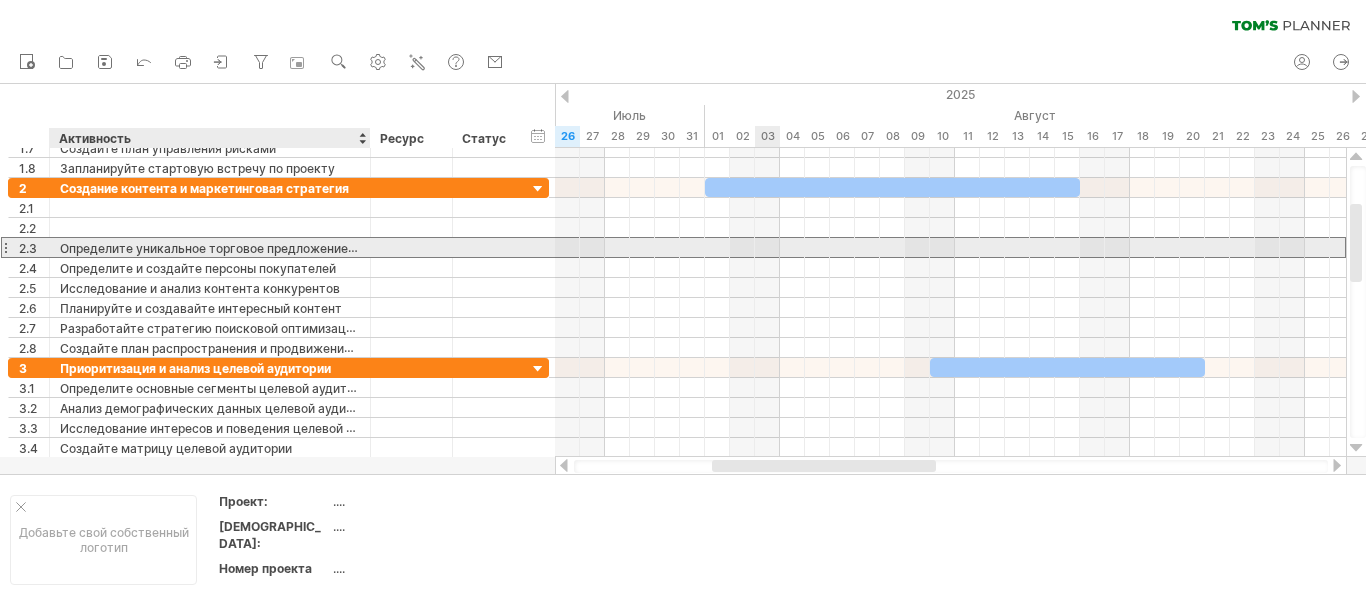 click on "Определите уникальное торговое предложение (УТП) бренда" at bounding box center [246, 248] 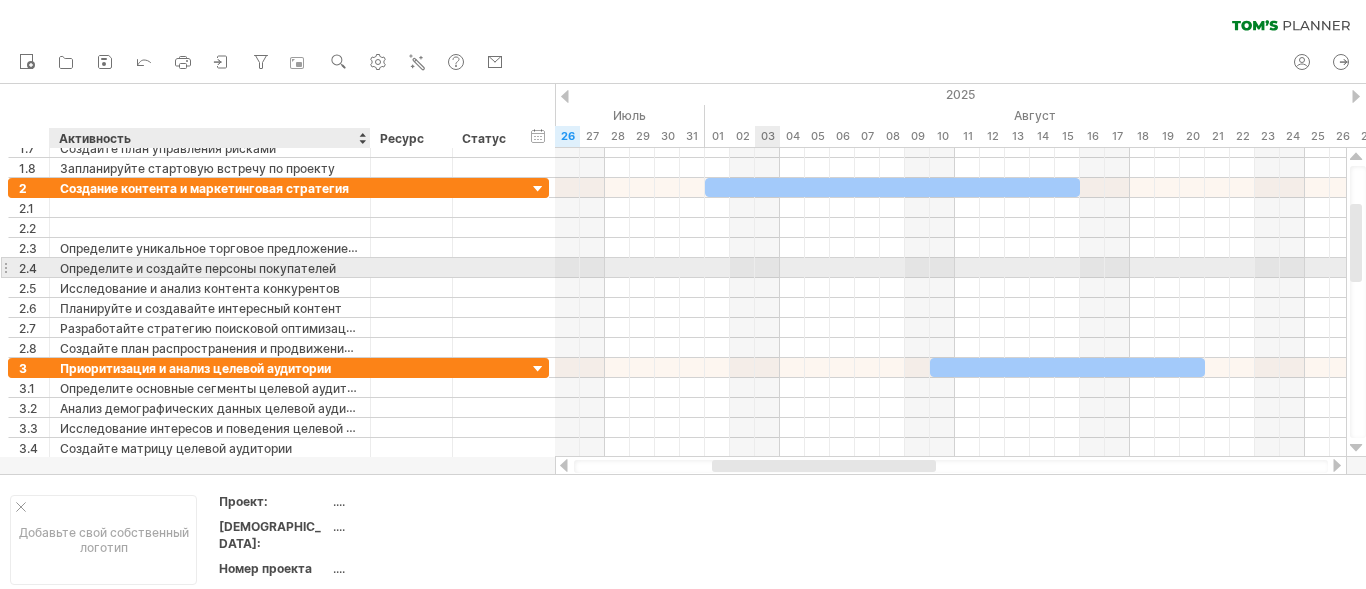 click on "Определите и создайте персоны покупателей" at bounding box center (210, 267) 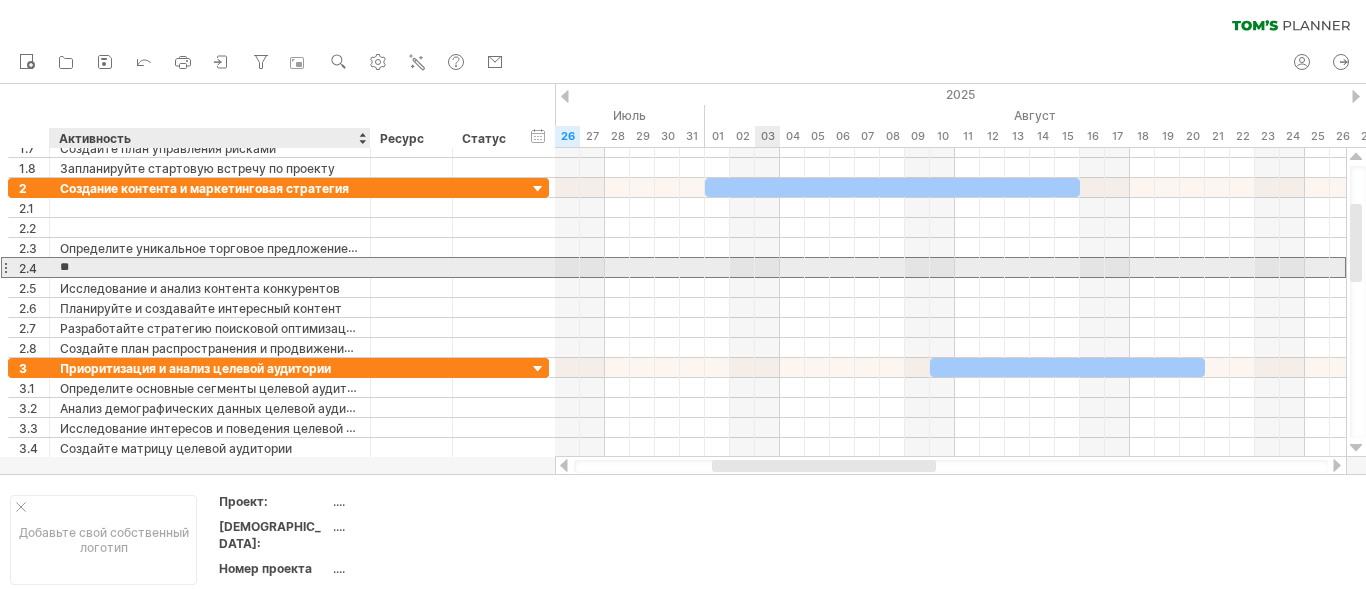 type on "*" 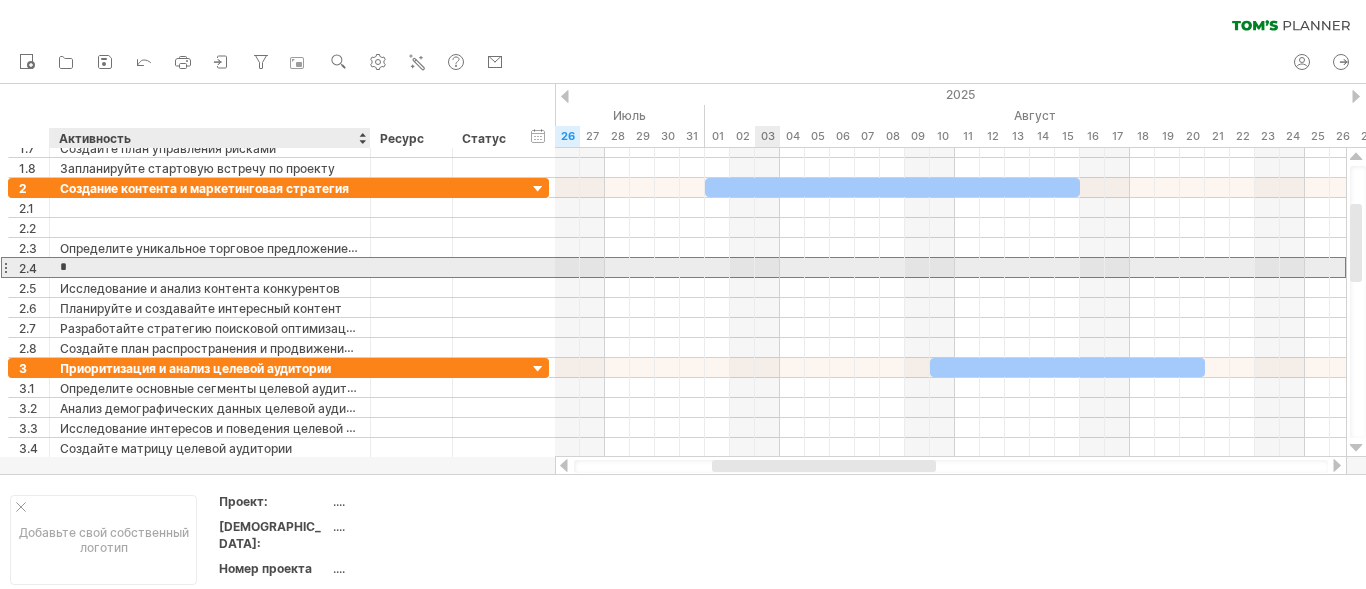 type 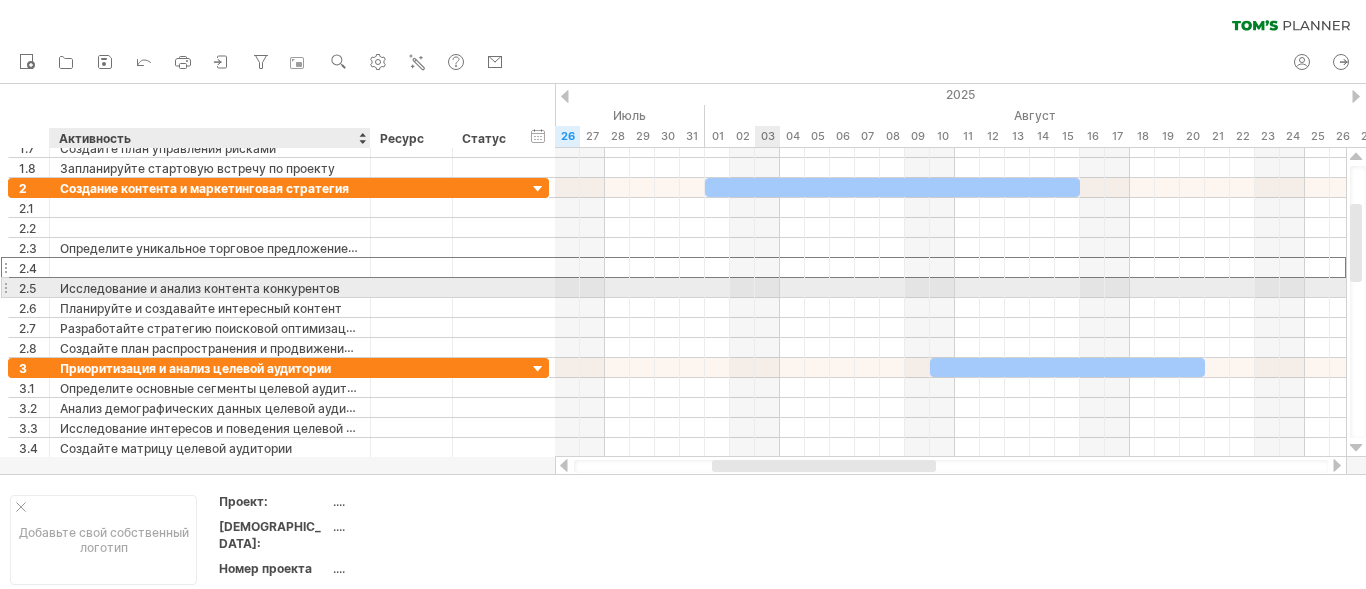 click on "Исследование и анализ контента конкурентов" at bounding box center (210, 287) 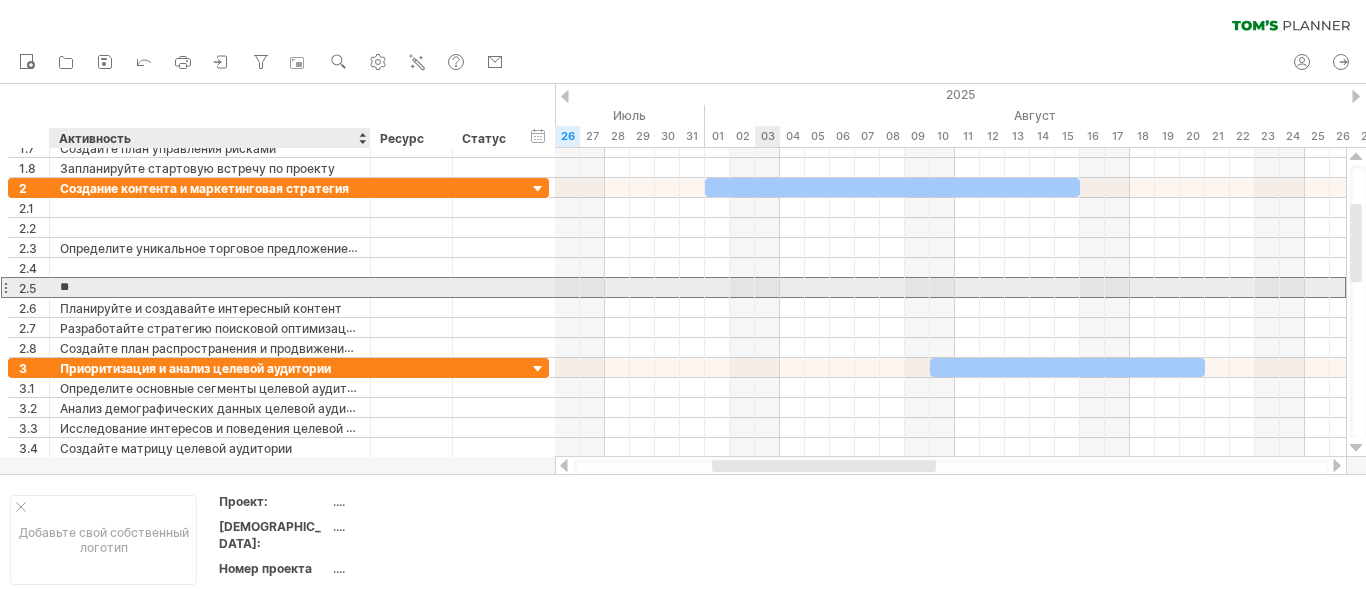 type on "*" 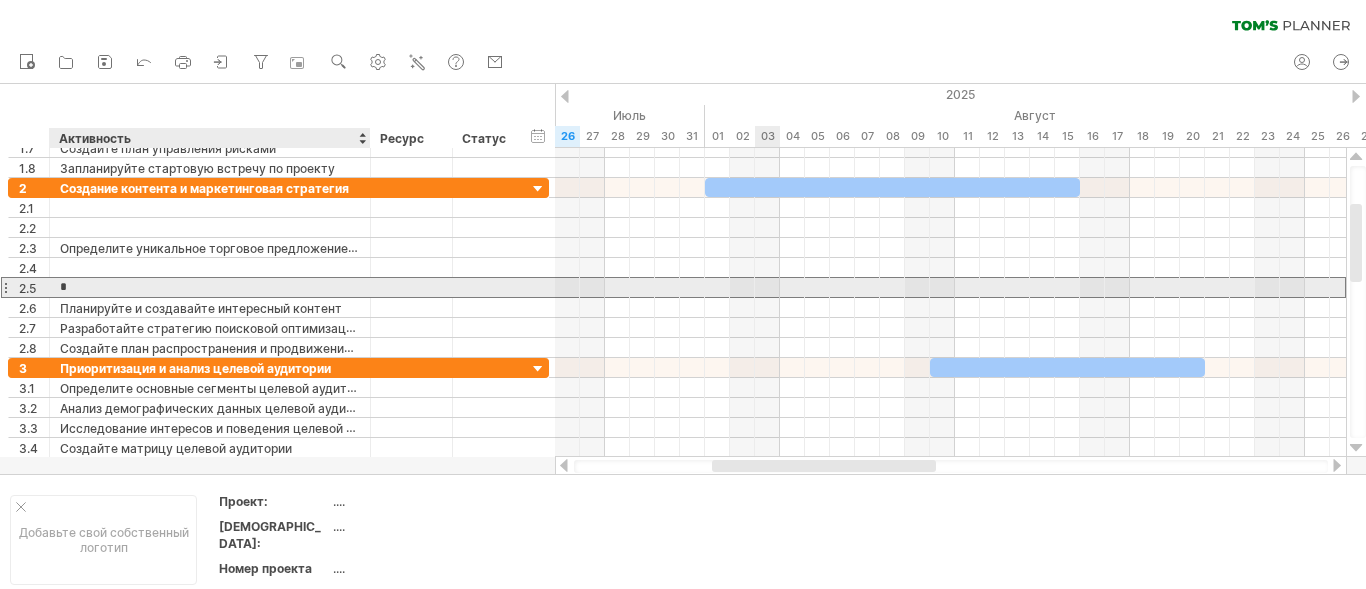 type 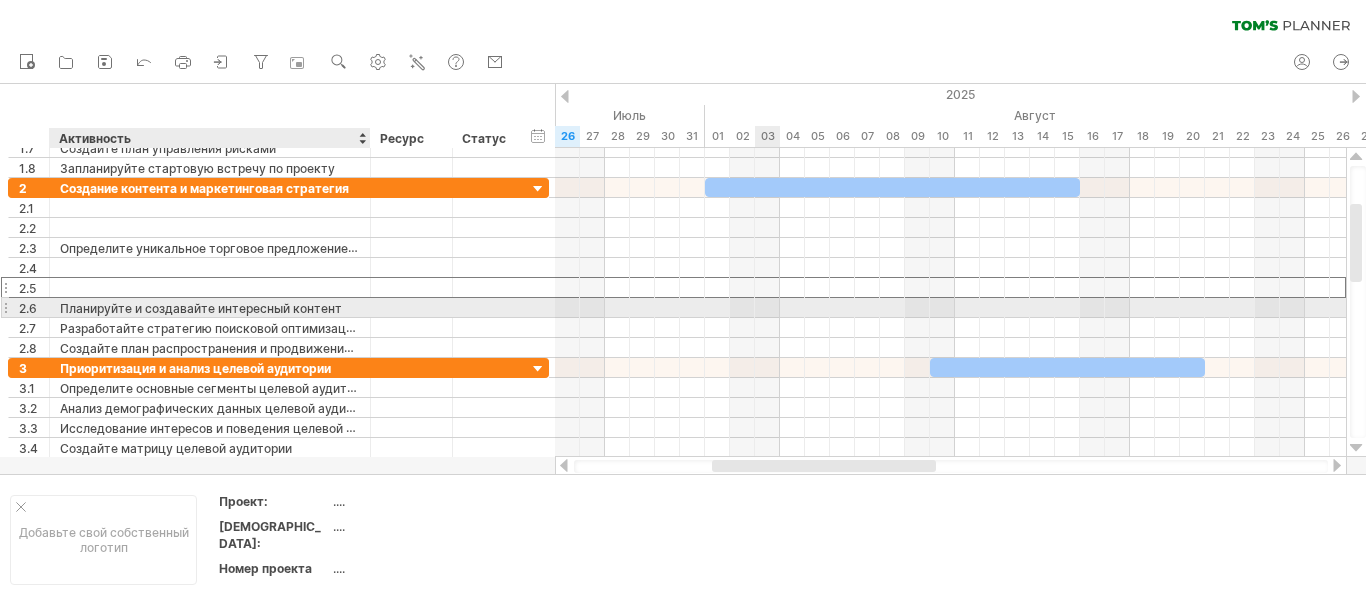 click on "Планируйте и создавайте интересный контент" at bounding box center [210, 307] 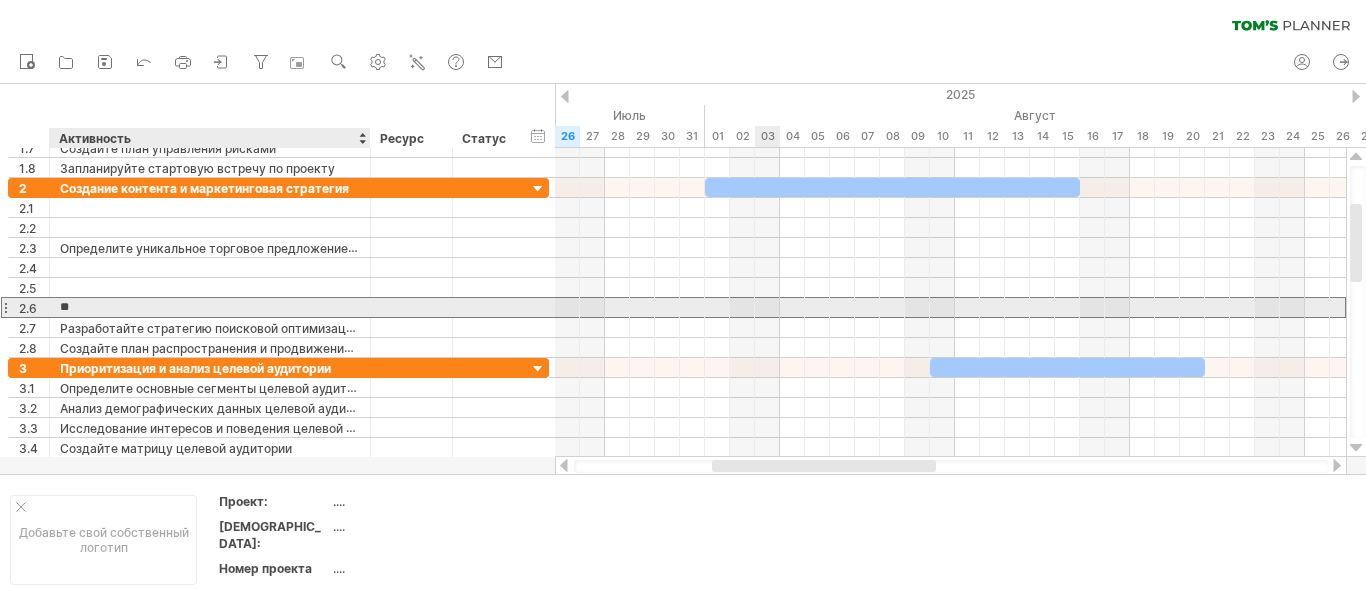 type on "*" 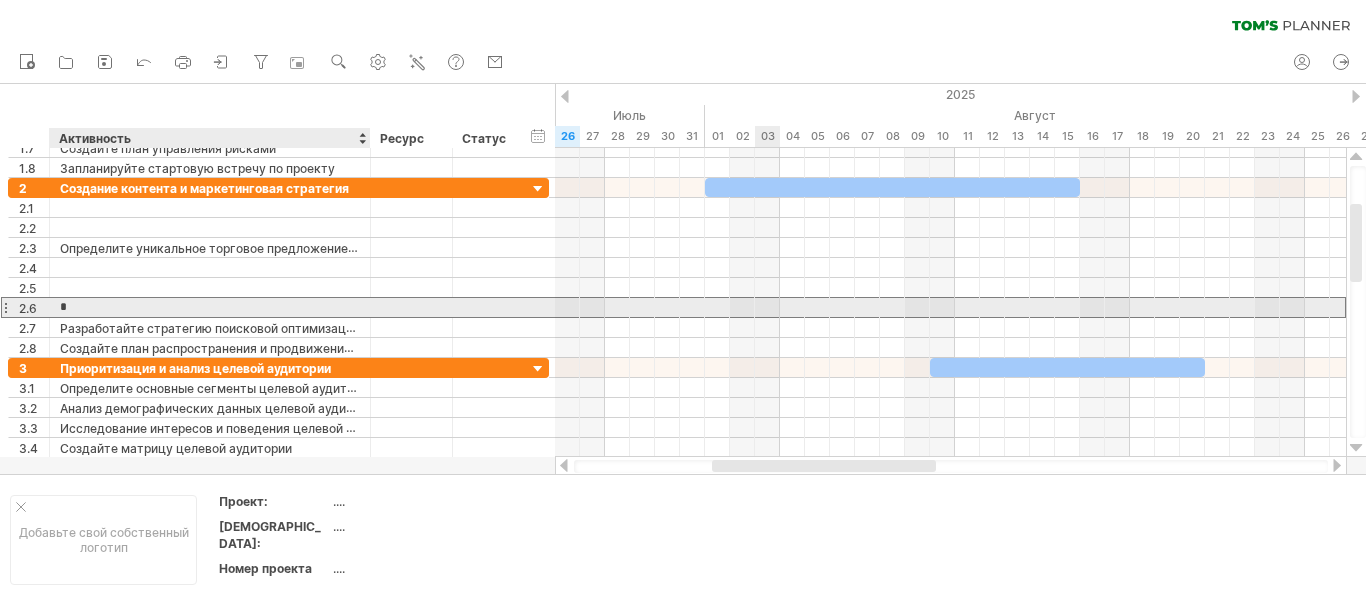 type 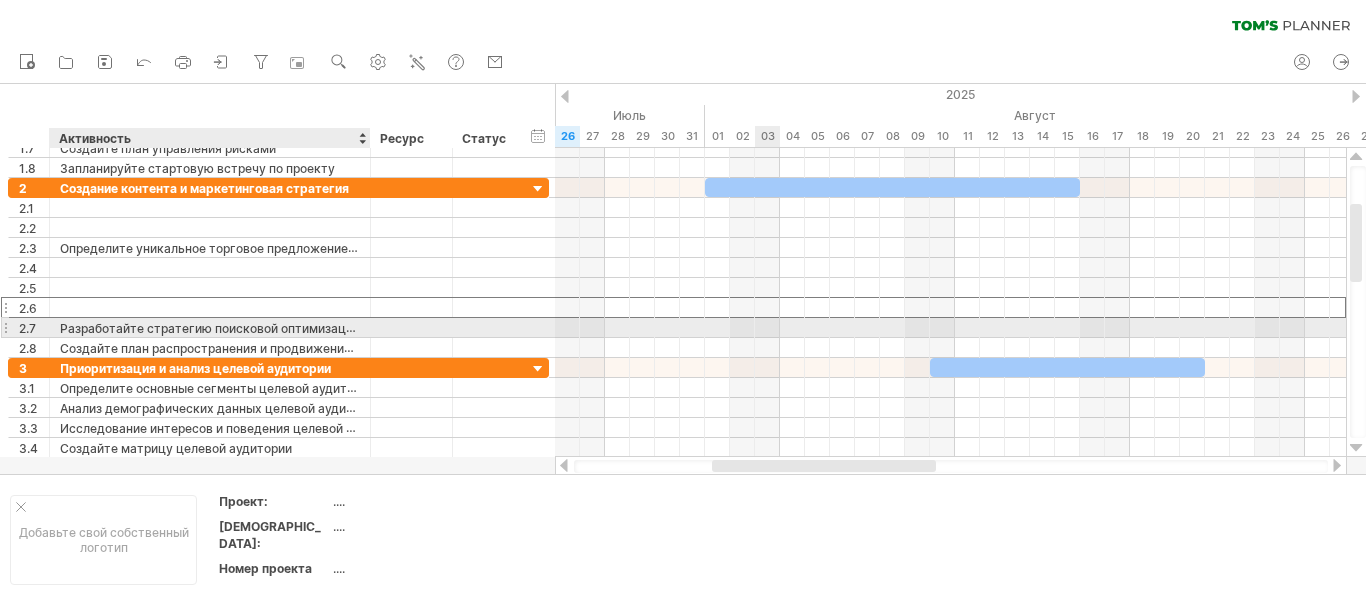 click on "Разработайте стратегию поисковой оптимизации (SEO)" at bounding box center (228, 328) 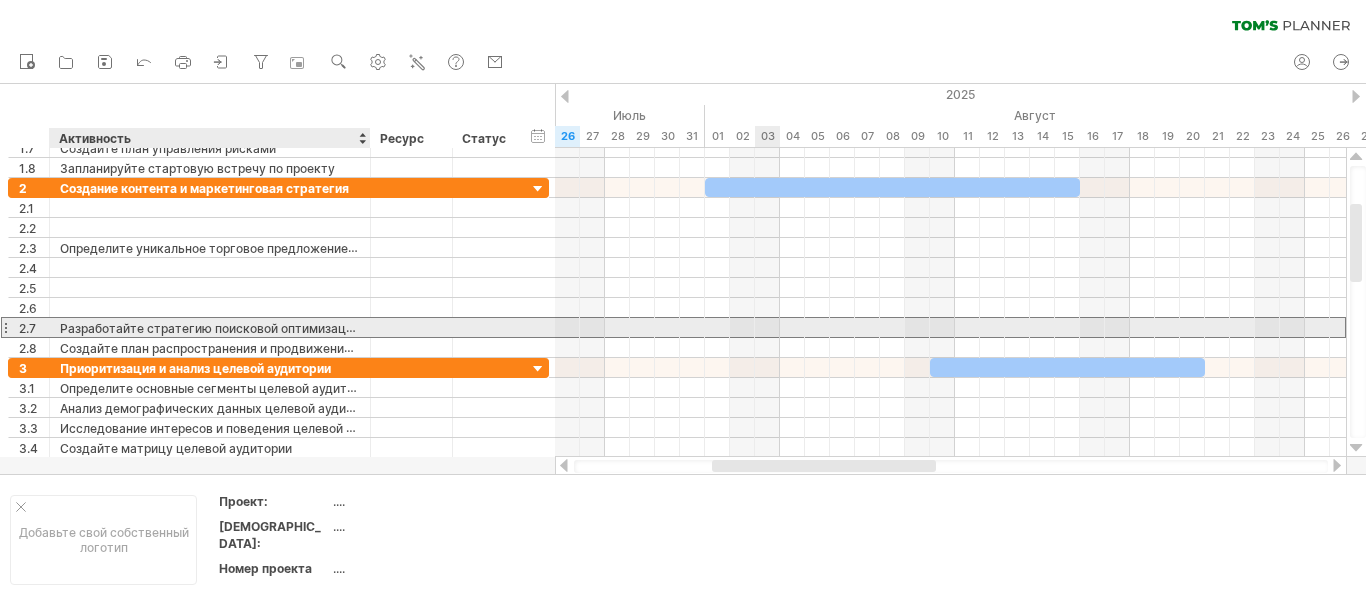 drag, startPoint x: 343, startPoint y: 331, endPoint x: 328, endPoint y: 335, distance: 15.524175 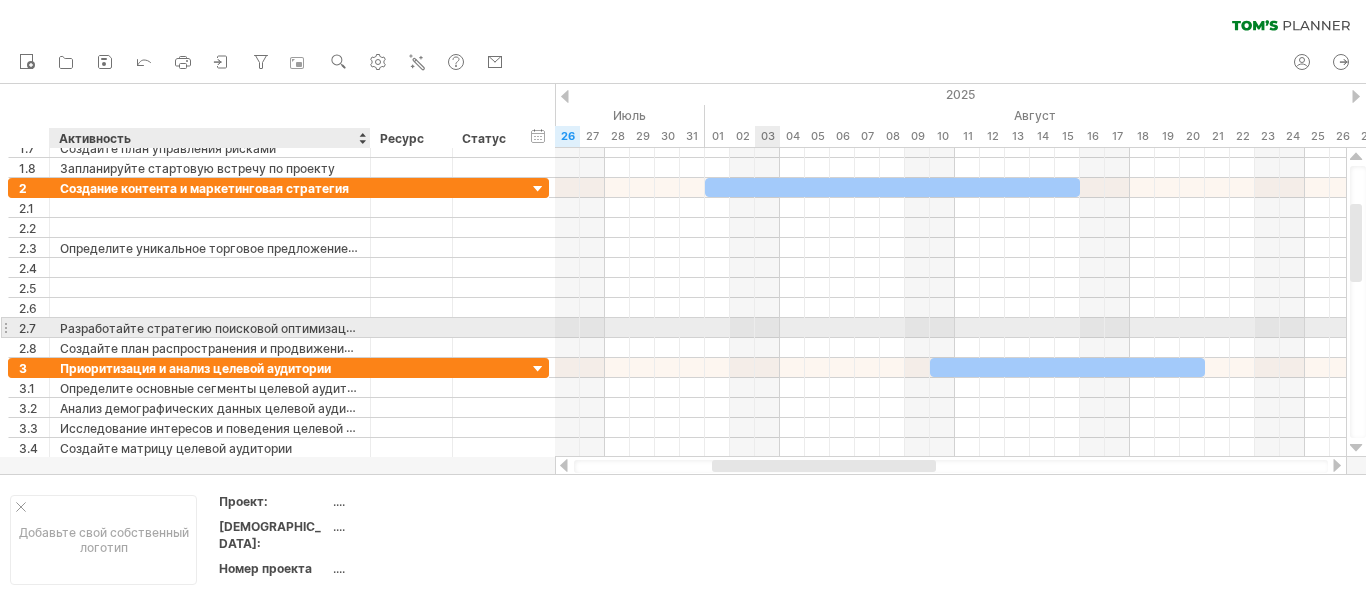 click on "Разработайте стратегию поисковой оптимизации (SEO)" at bounding box center (228, 328) 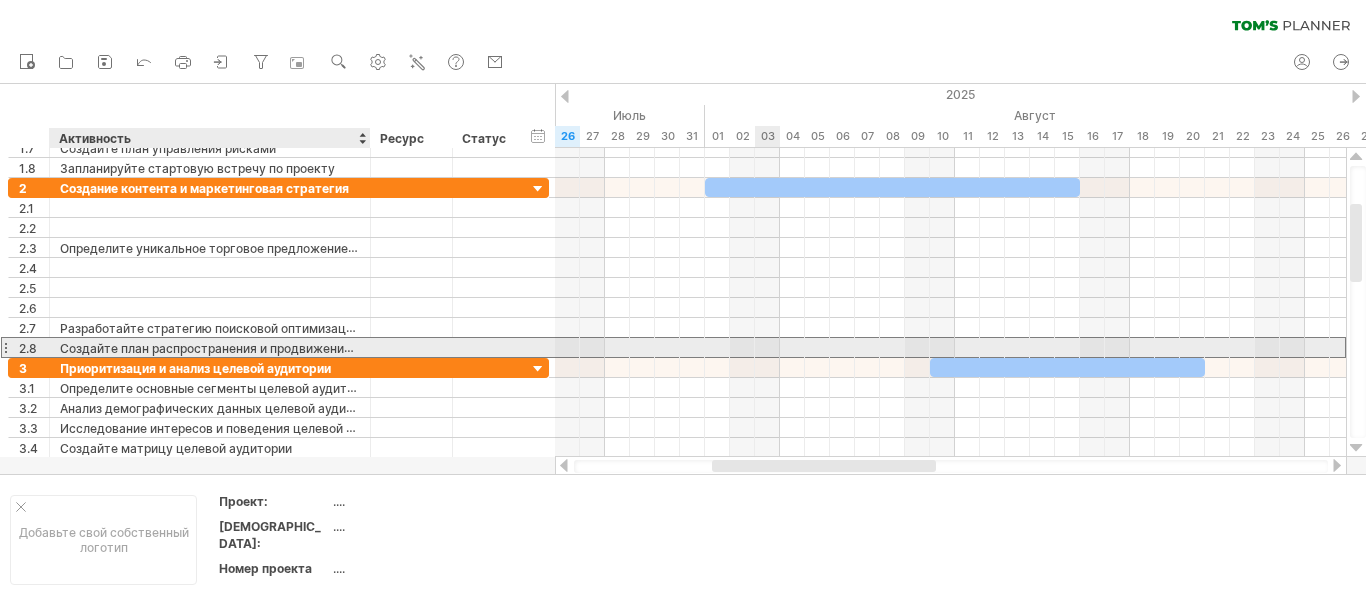 click on "Создайте план распространения и продвижения контента" at bounding box center [235, 348] 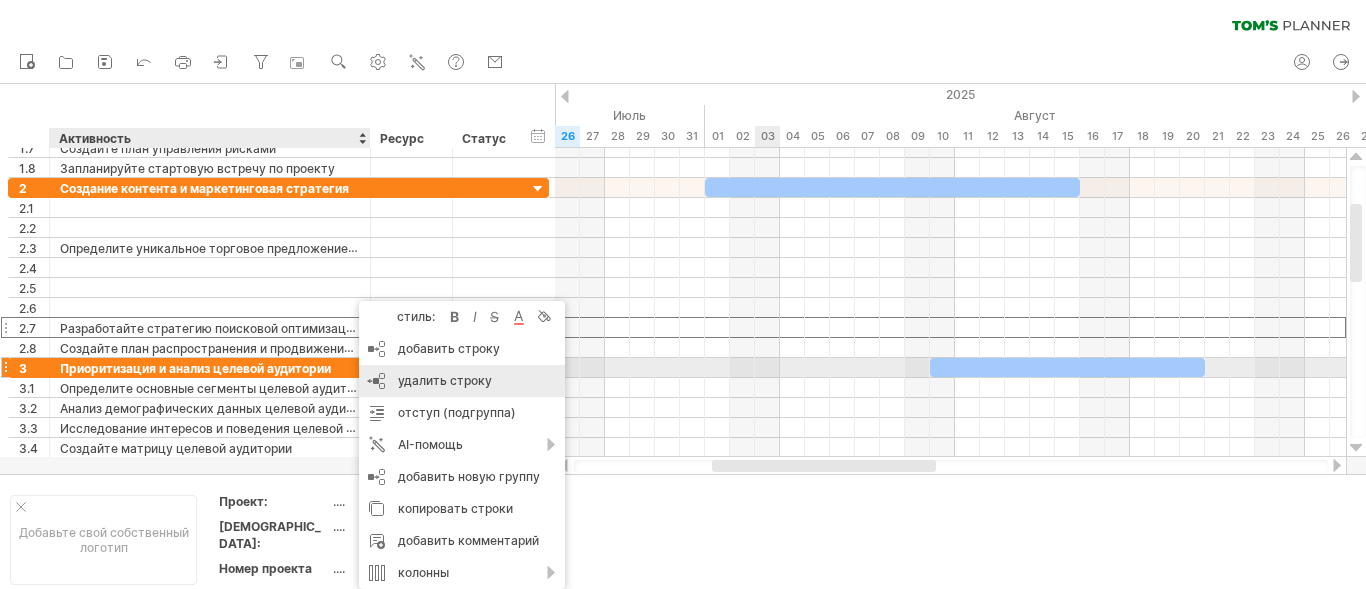 click on "удалить строку" at bounding box center (445, 380) 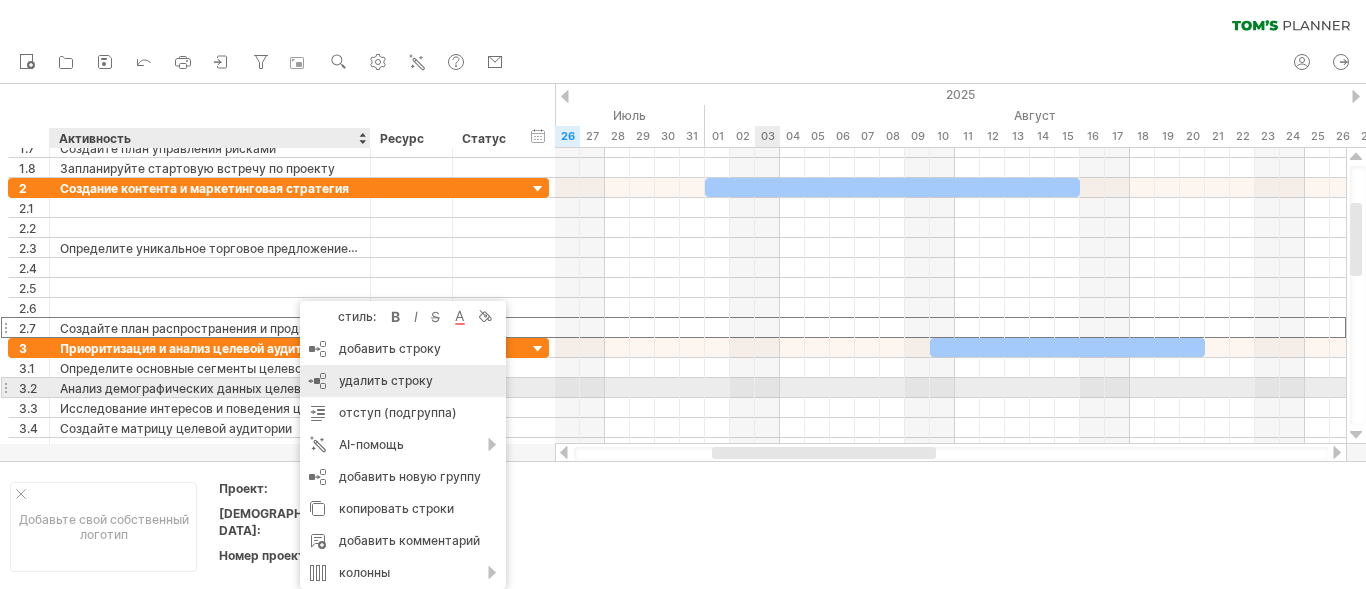 click on "удалить строку" at bounding box center (386, 380) 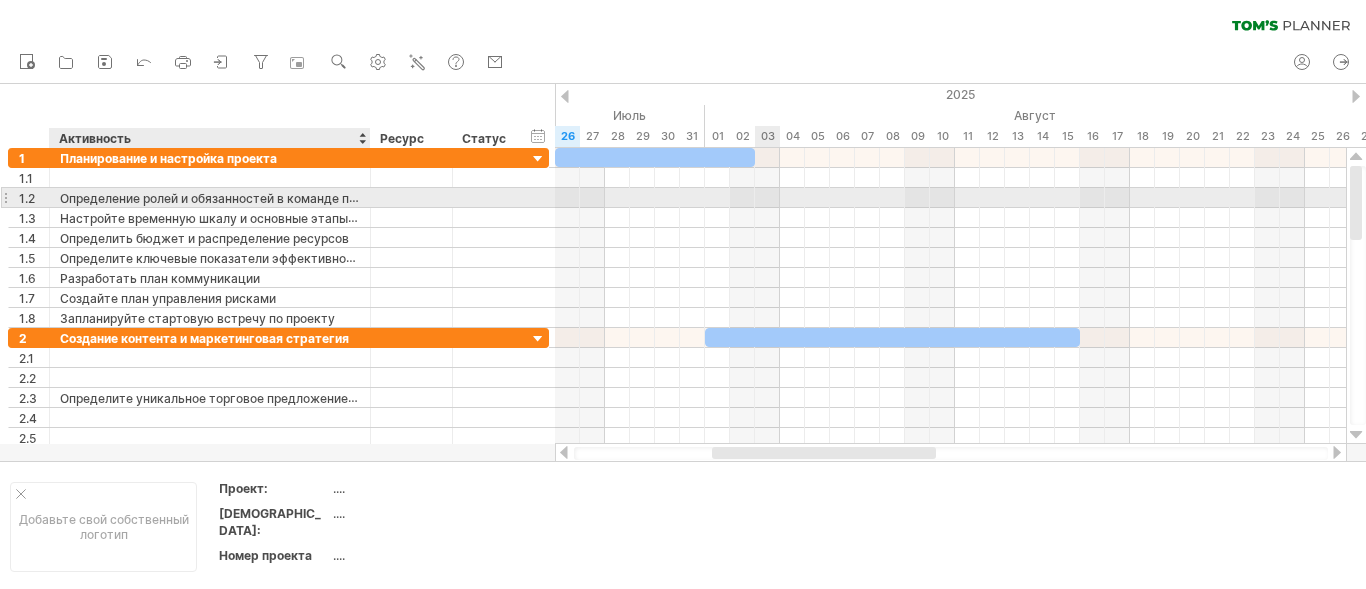 click on "Определение ролей и обязанностей в команде проекта" at bounding box center [225, 198] 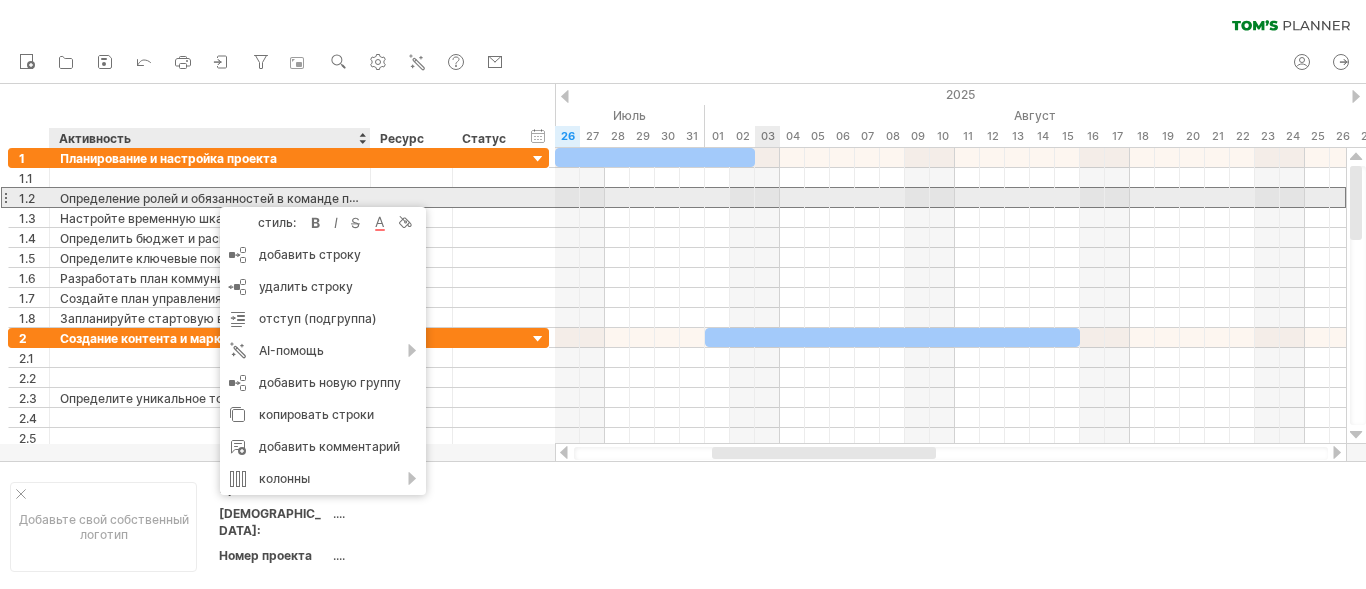 click on "Определение ролей и обязанностей в команде проекта" at bounding box center (225, 198) 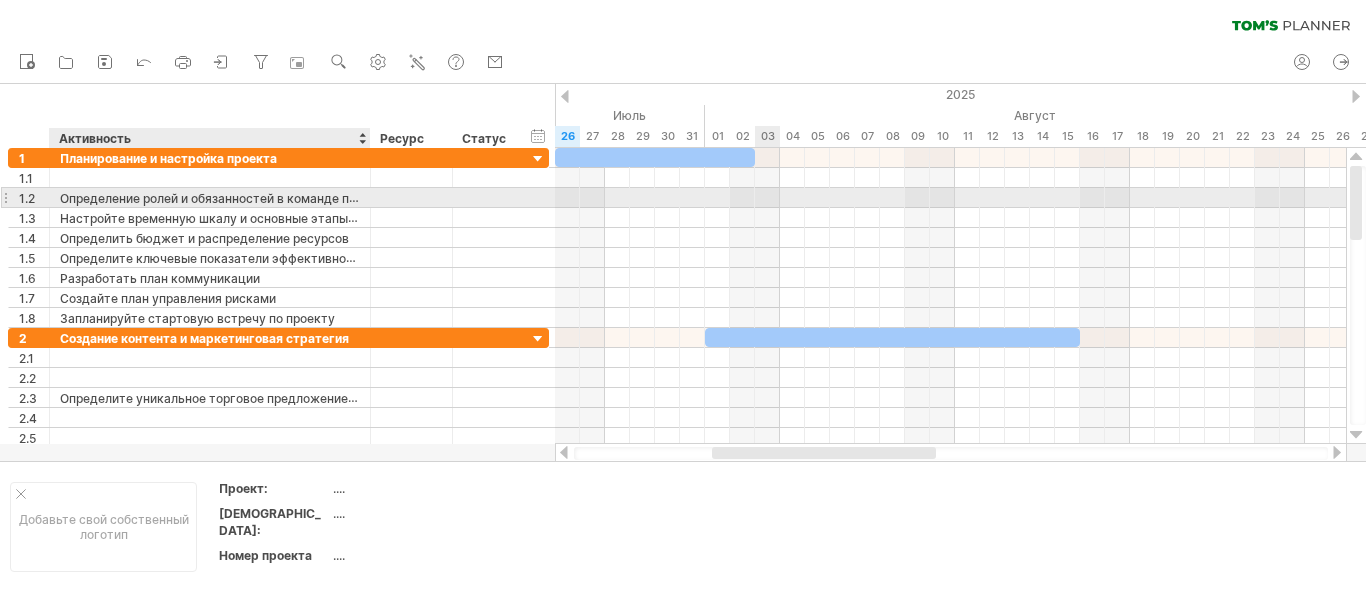 click on "Определение ролей и обязанностей в команде проекта" at bounding box center [225, 198] 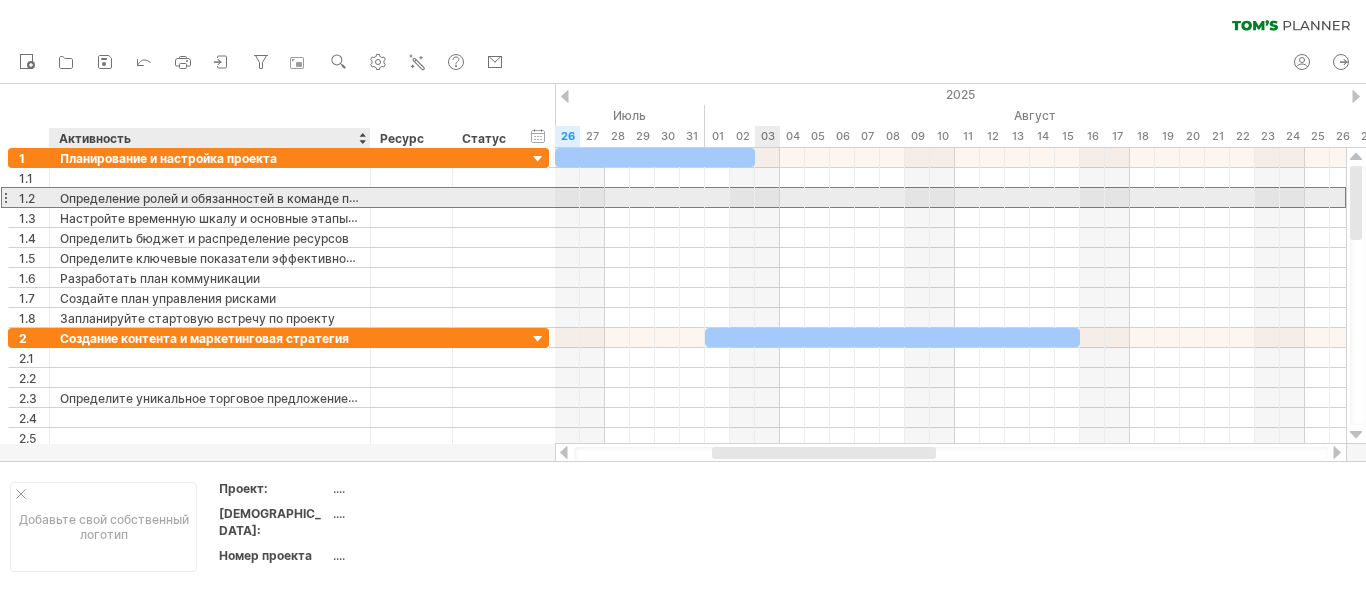 click on "Определение ролей и обязанностей в команде проекта" at bounding box center (225, 198) 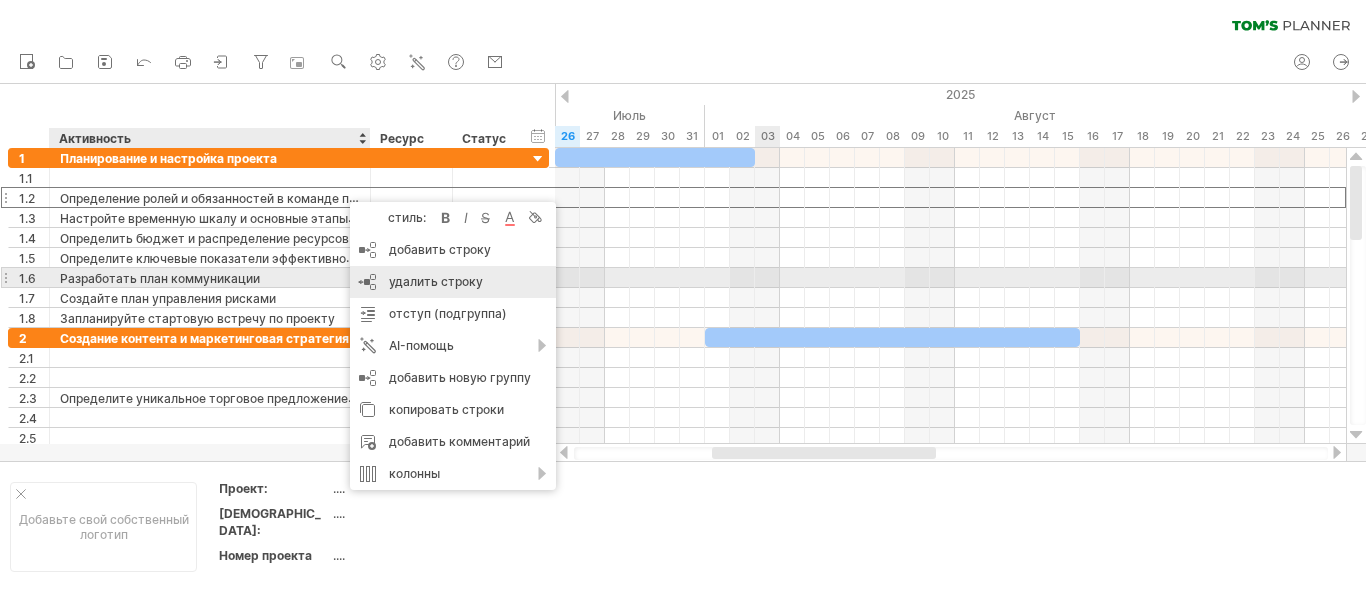 click on "удалить строку" at bounding box center (436, 281) 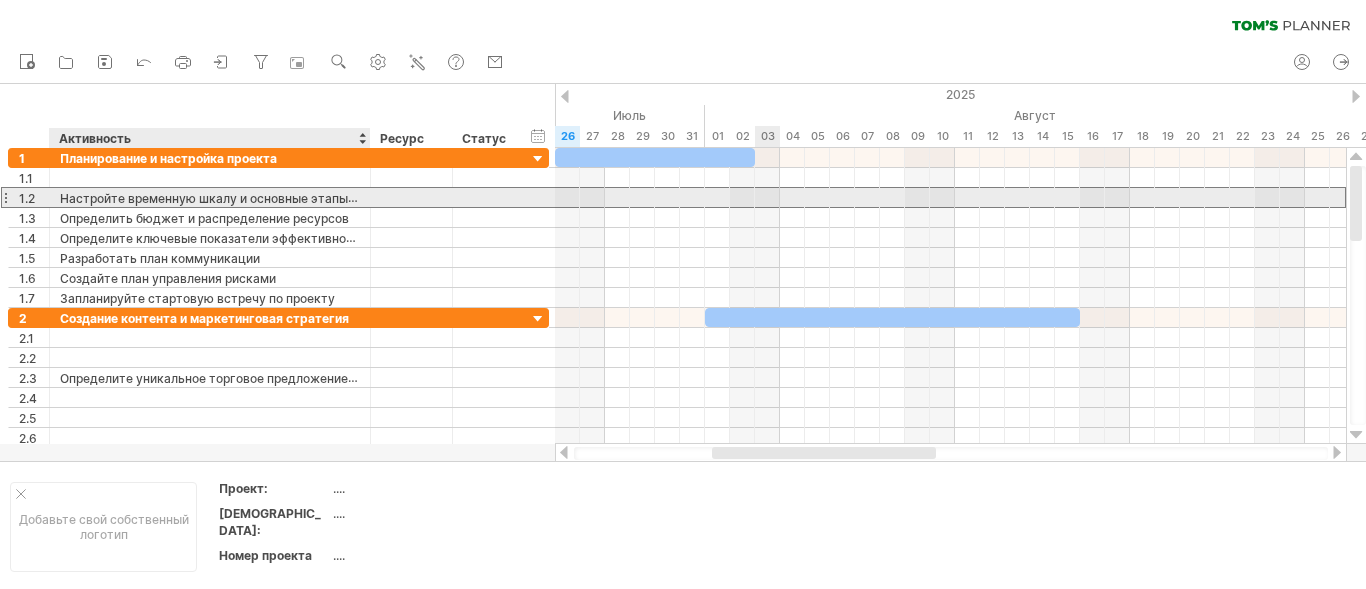 click on "Настройте временную шкалу и основные этапы проекта" at bounding box center [230, 198] 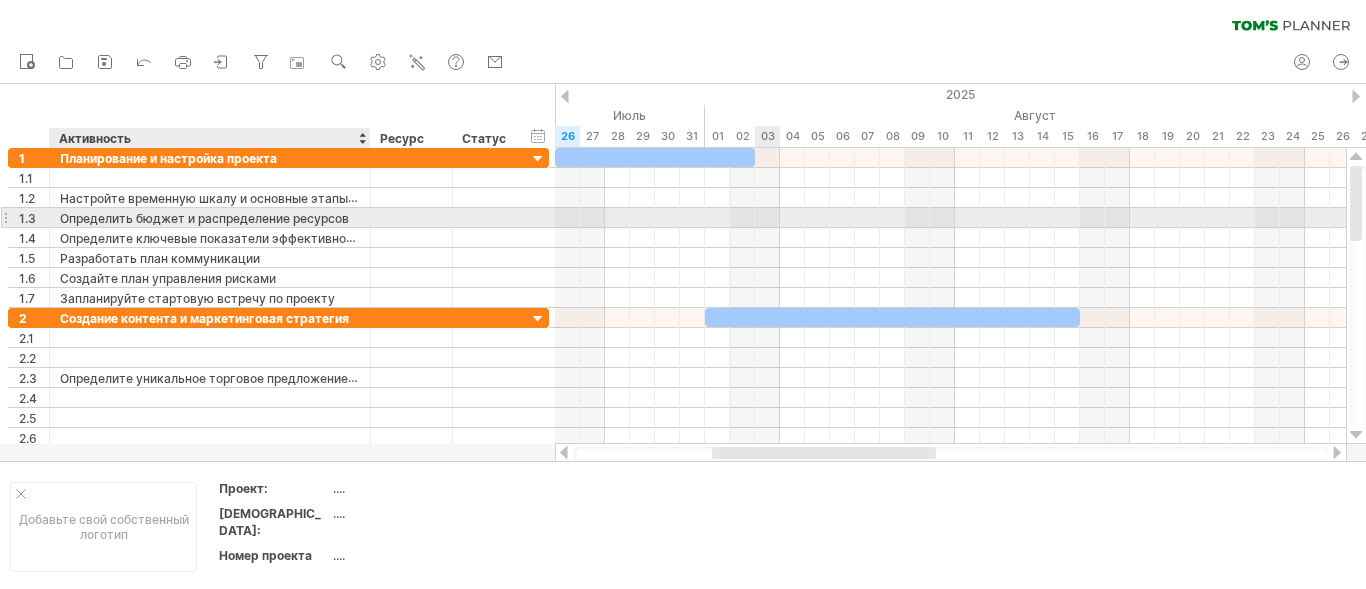 click on "Определить бюджет и распределение ресурсов" at bounding box center [210, 217] 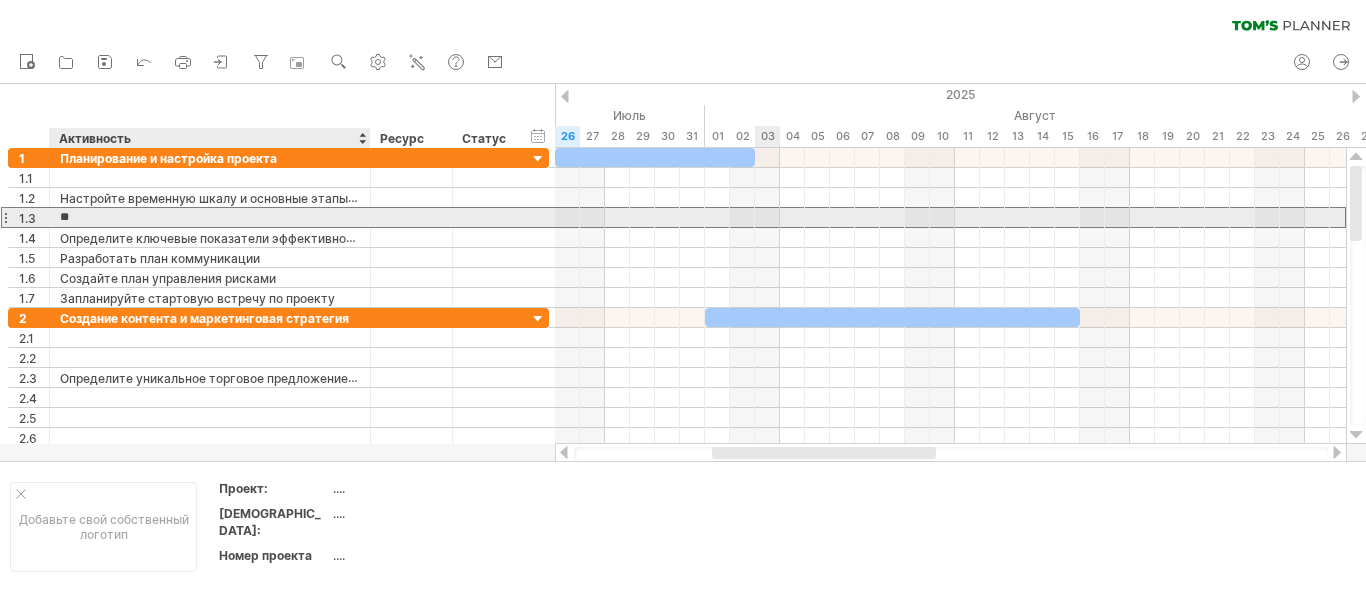 type on "*" 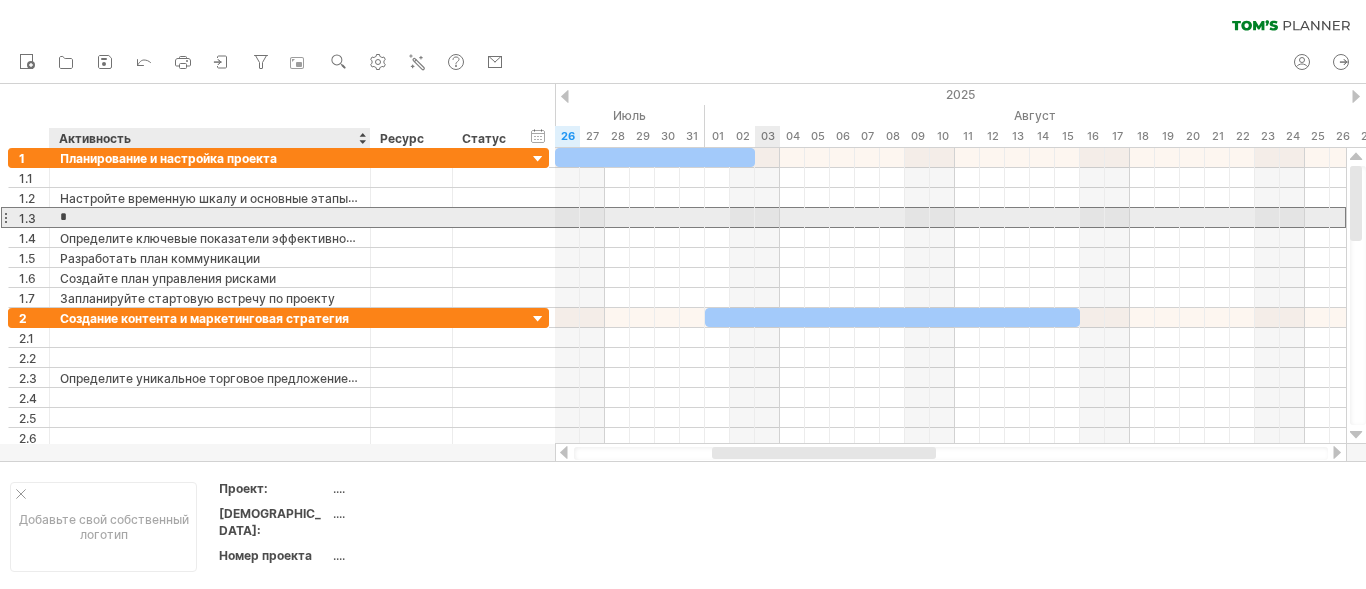 type 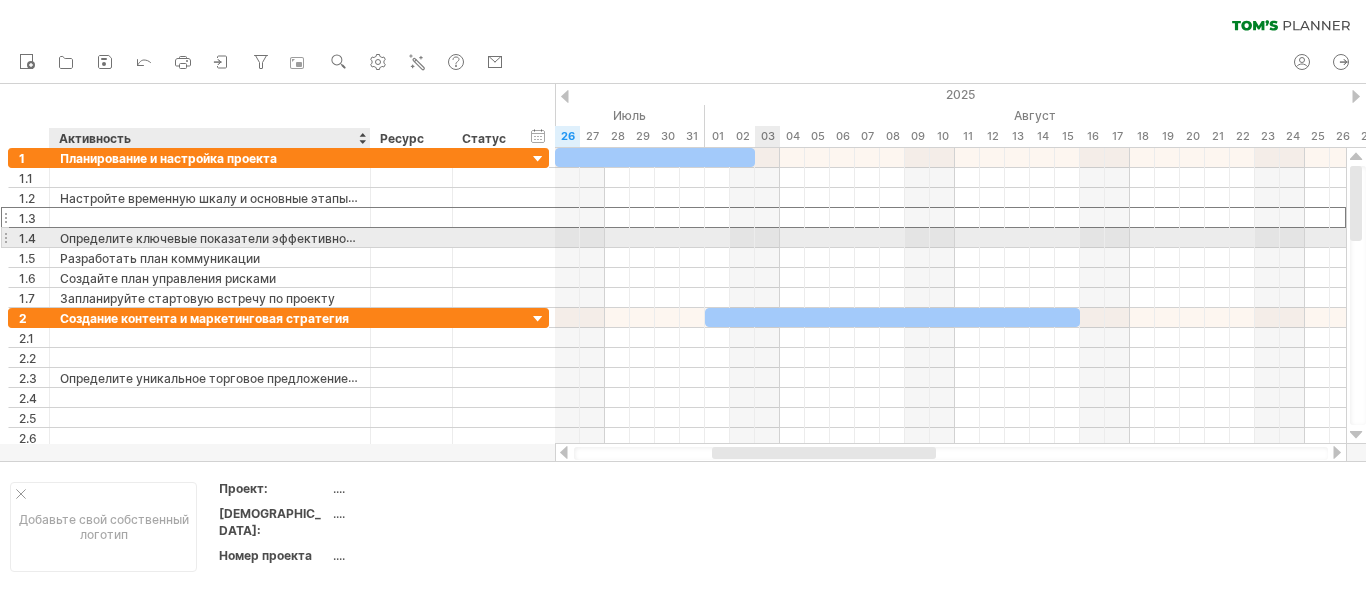 click on "Определите ключевые показатели эффективности (KPI)" at bounding box center (229, 238) 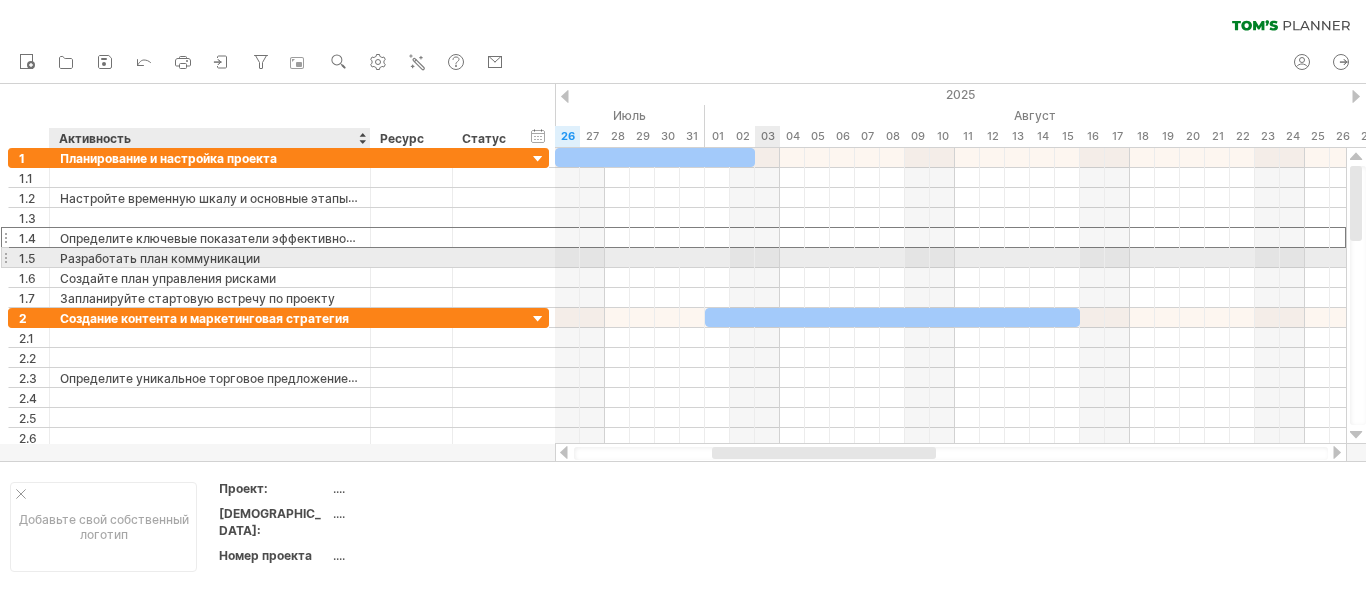 click on "Разработать план коммуникации" at bounding box center [210, 257] 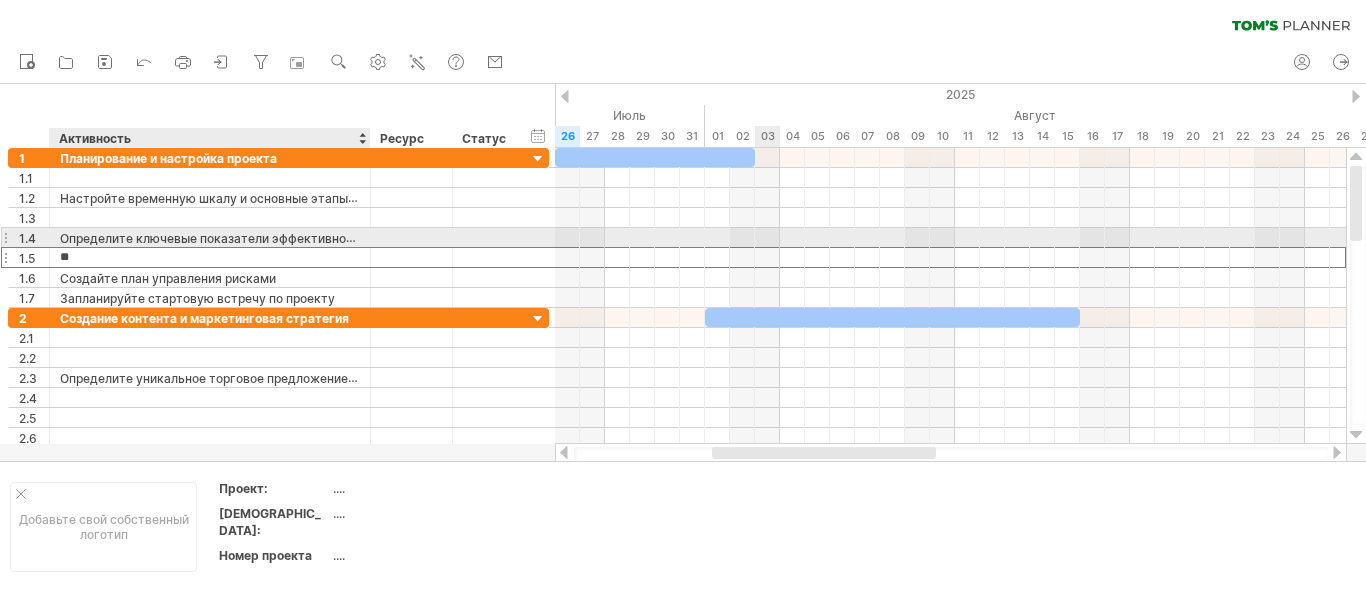 type on "*" 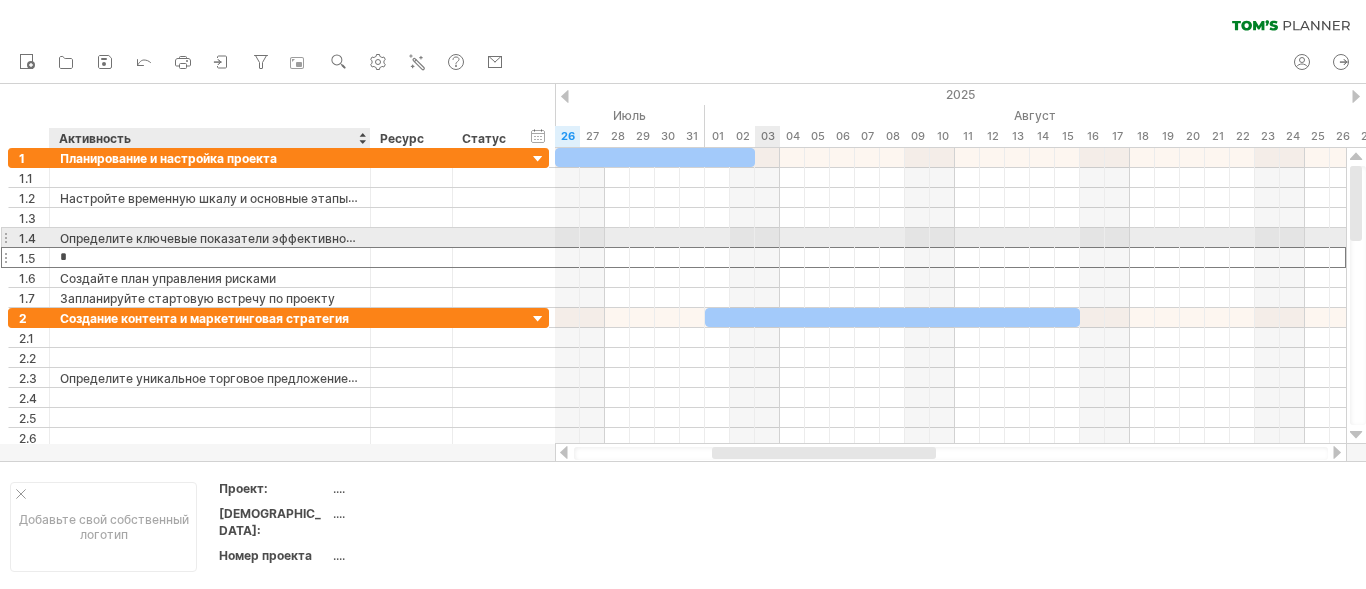 type 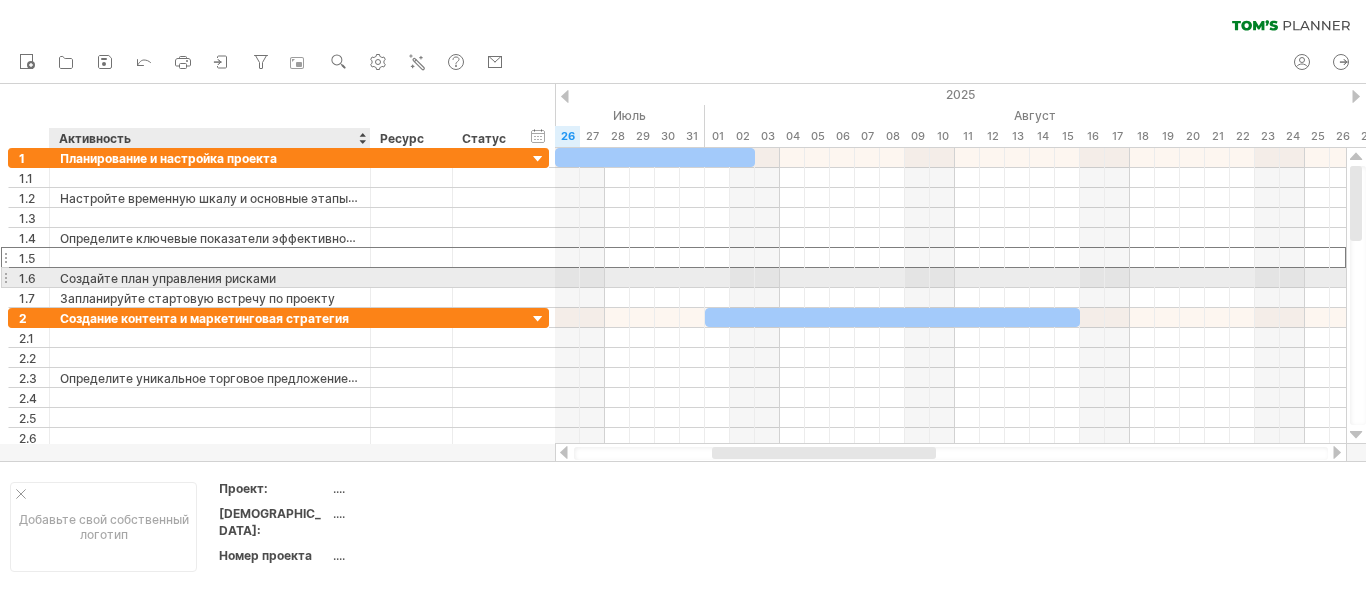click on "Создайте план управления рисками" at bounding box center [210, 277] 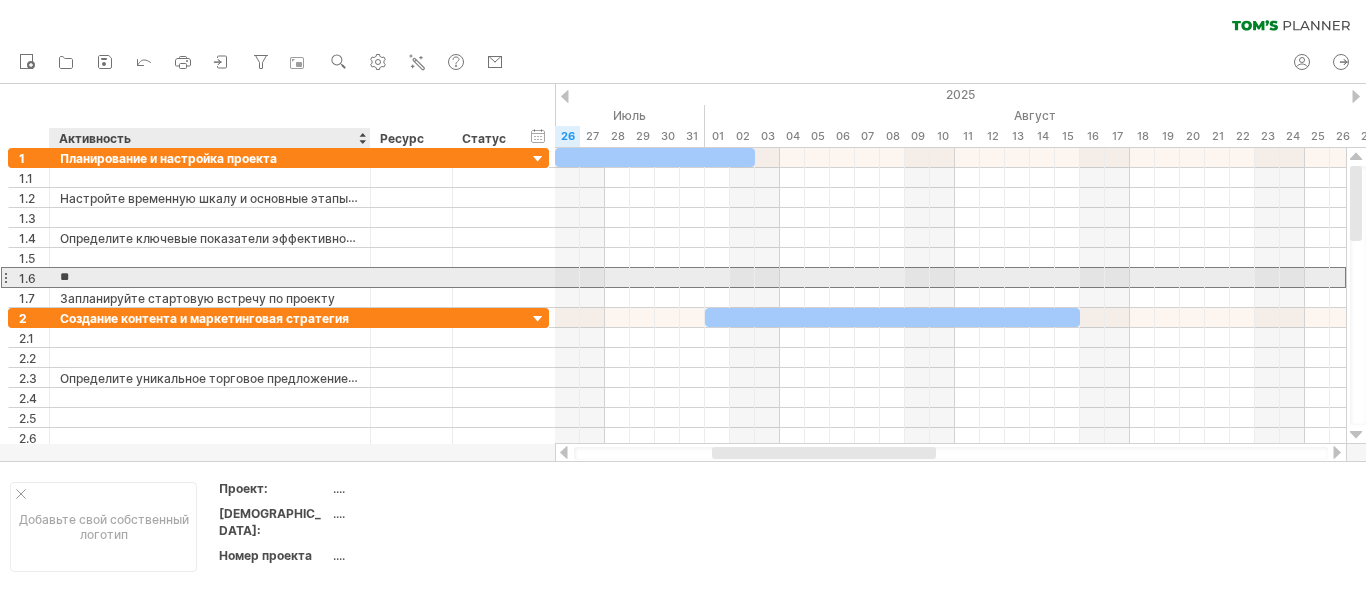 type on "*" 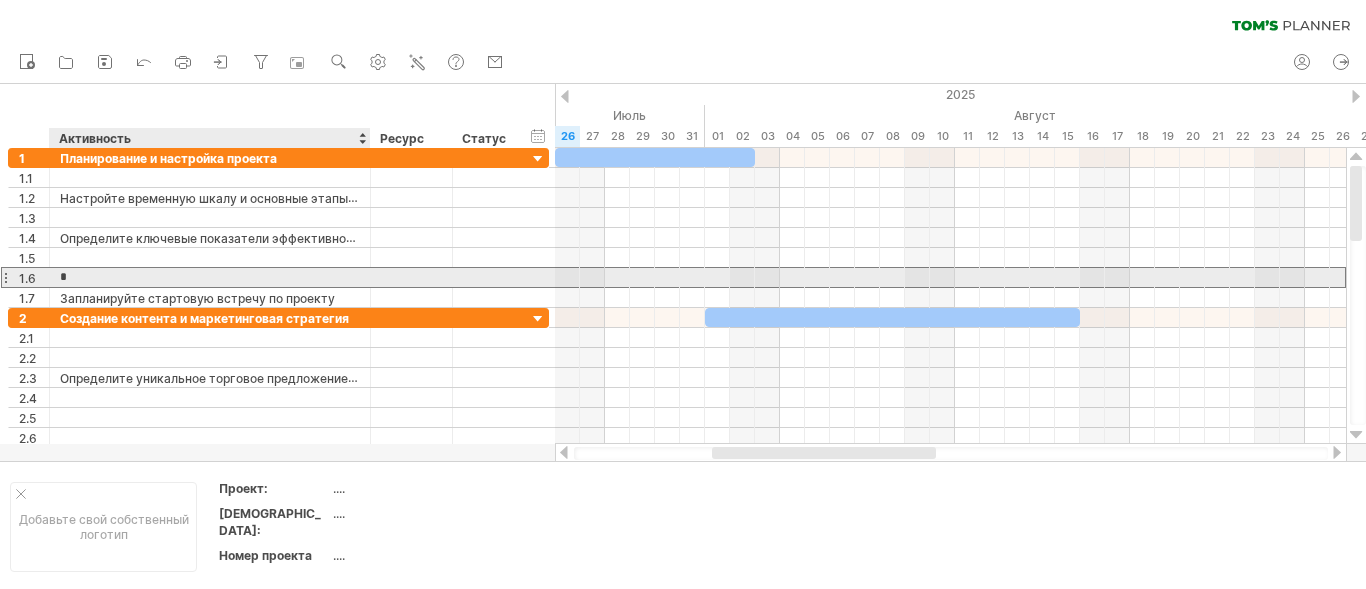 type 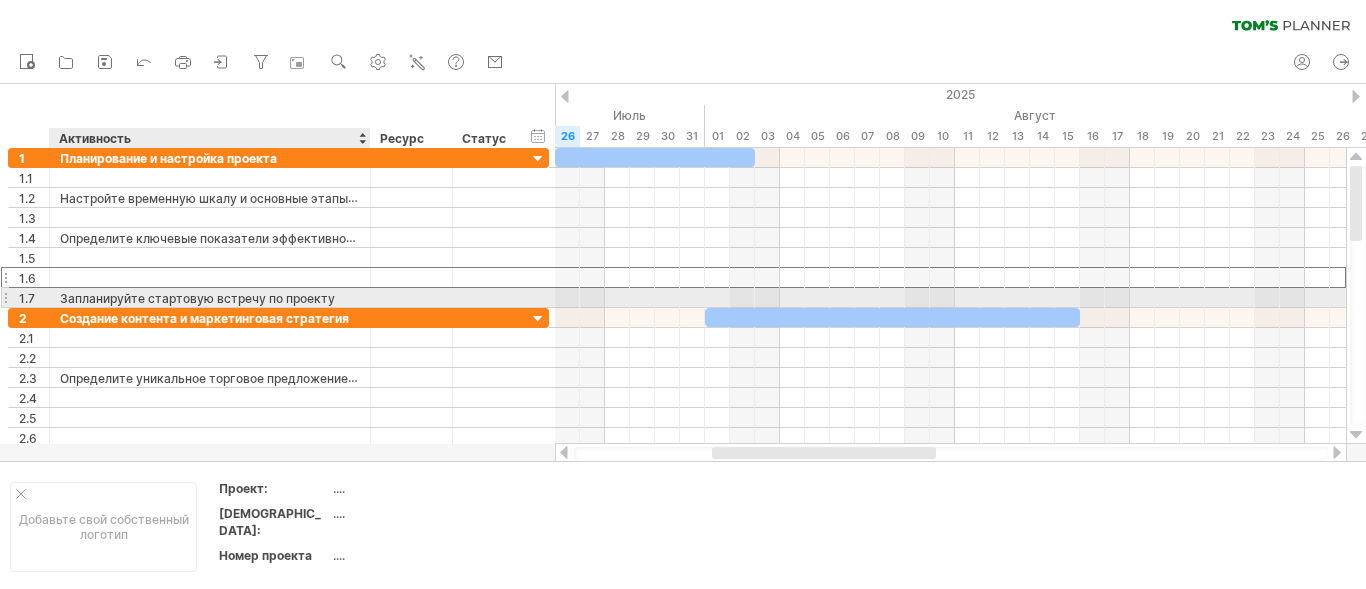 click on "Запланируйте стартовую встречу по проекту" at bounding box center [210, 297] 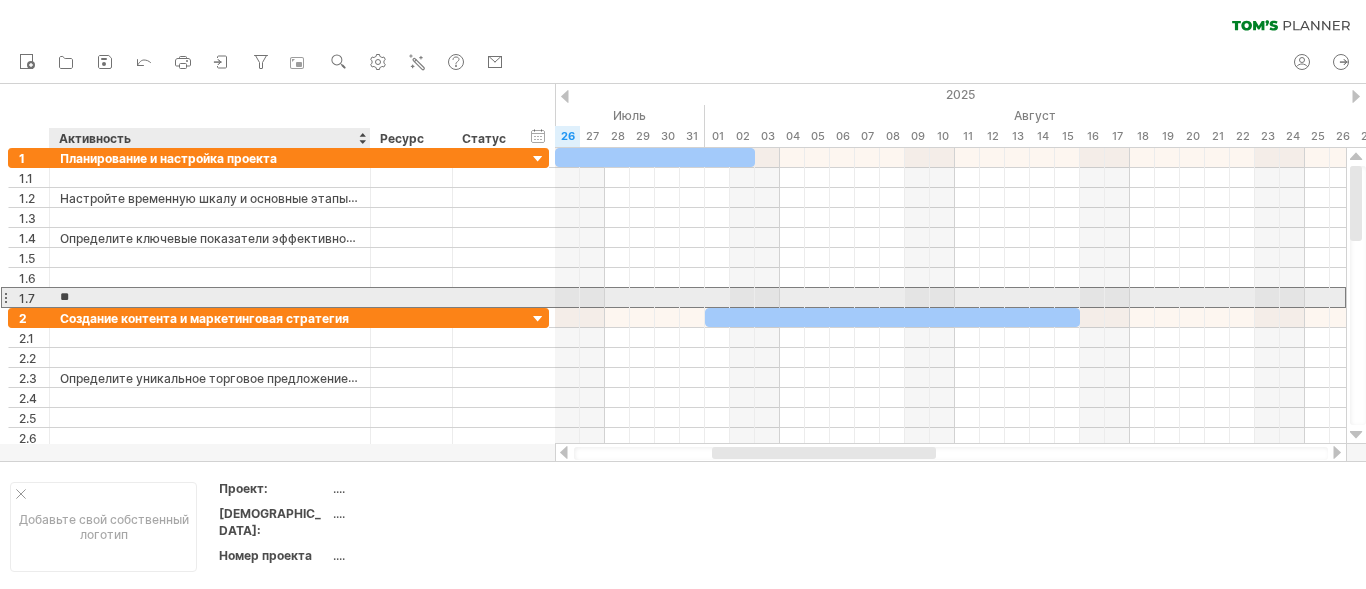 type on "*" 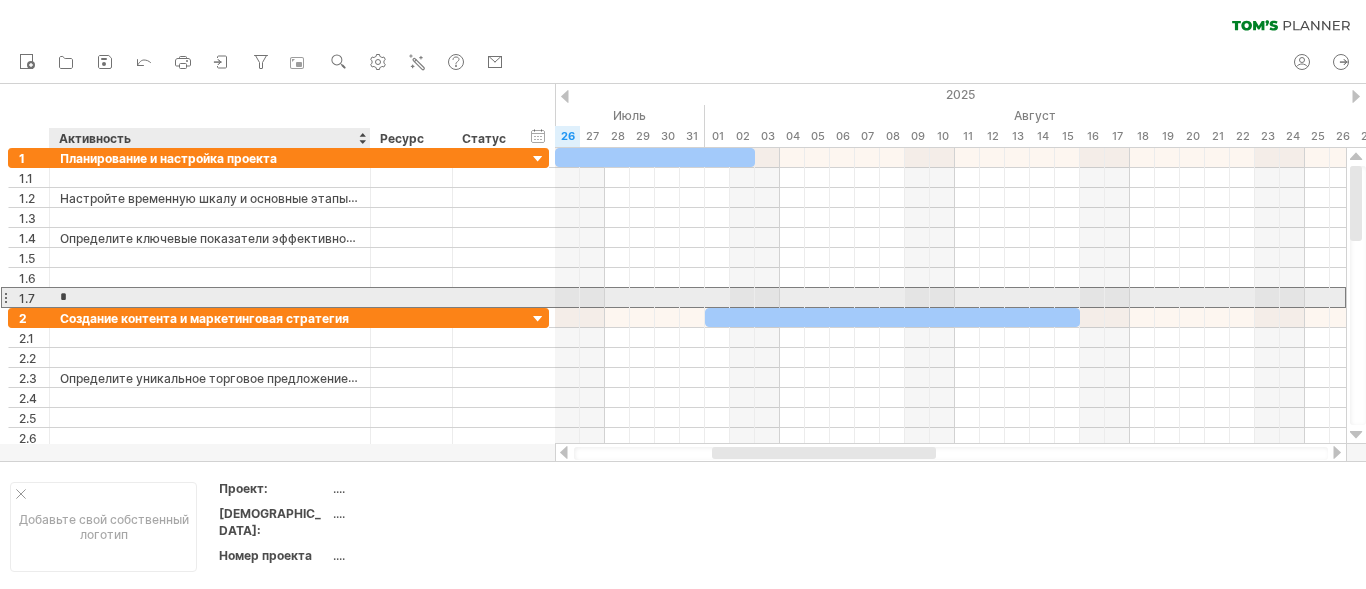 type 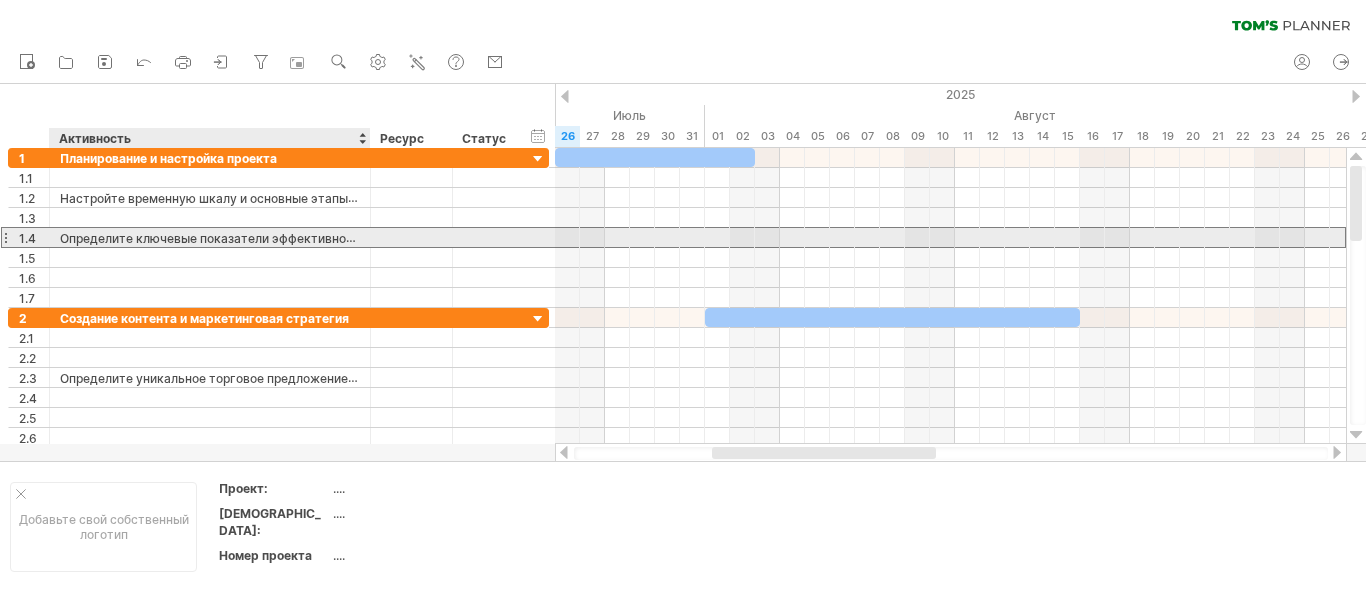 click on "Определите ключевые показатели эффективности (KPI)" at bounding box center (210, 237) 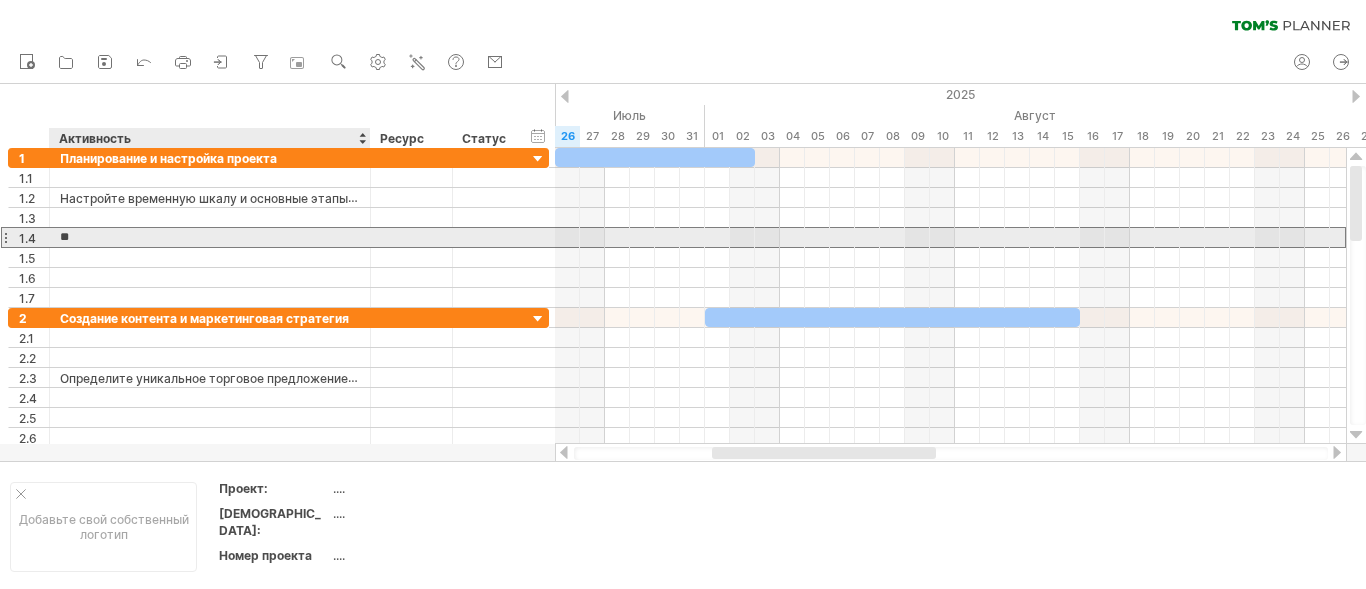 type on "*" 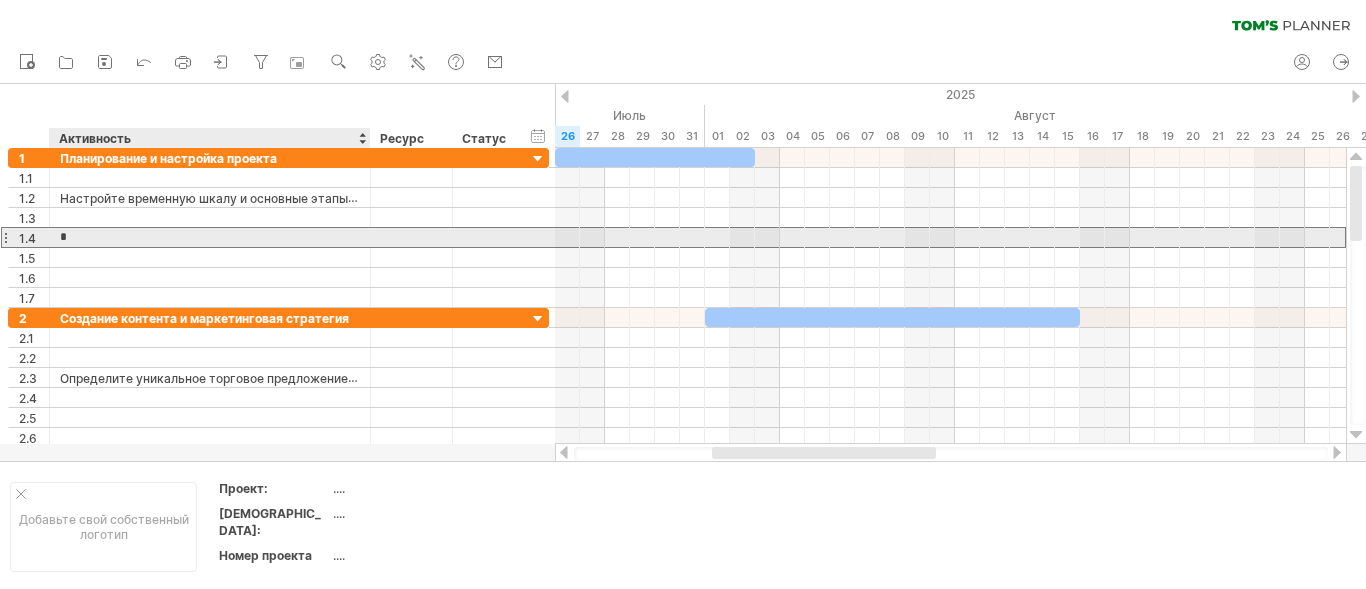 type 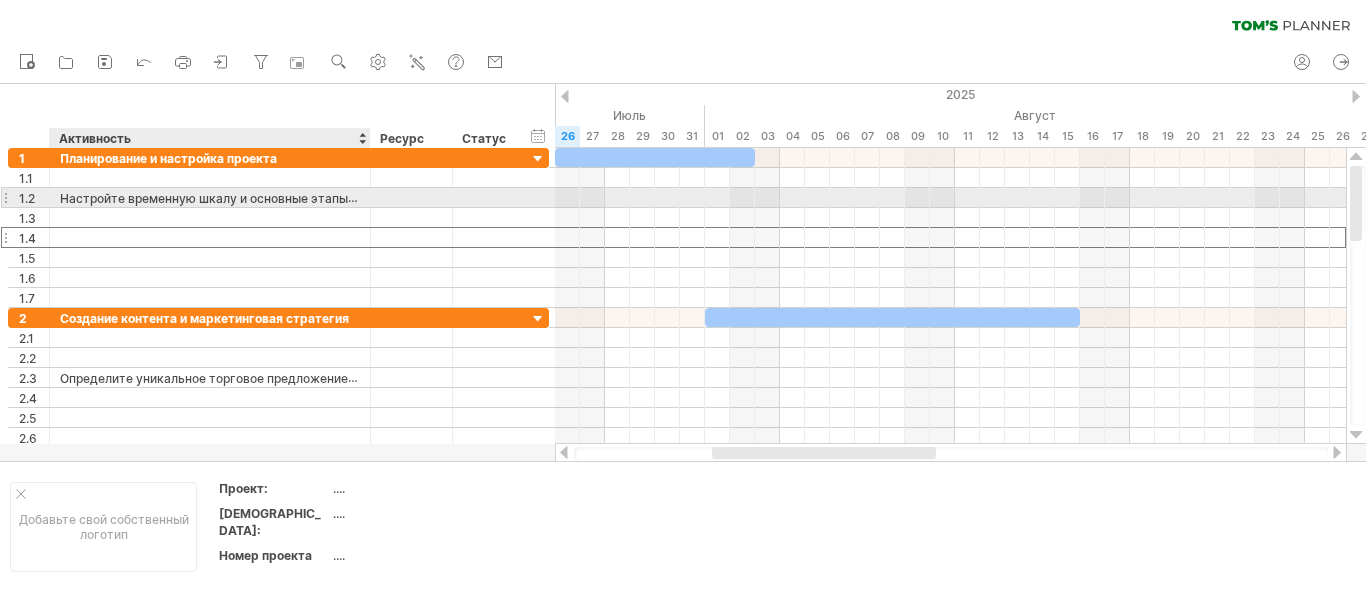 click on "Настройте временную шкалу и основные этапы проекта" at bounding box center (230, 198) 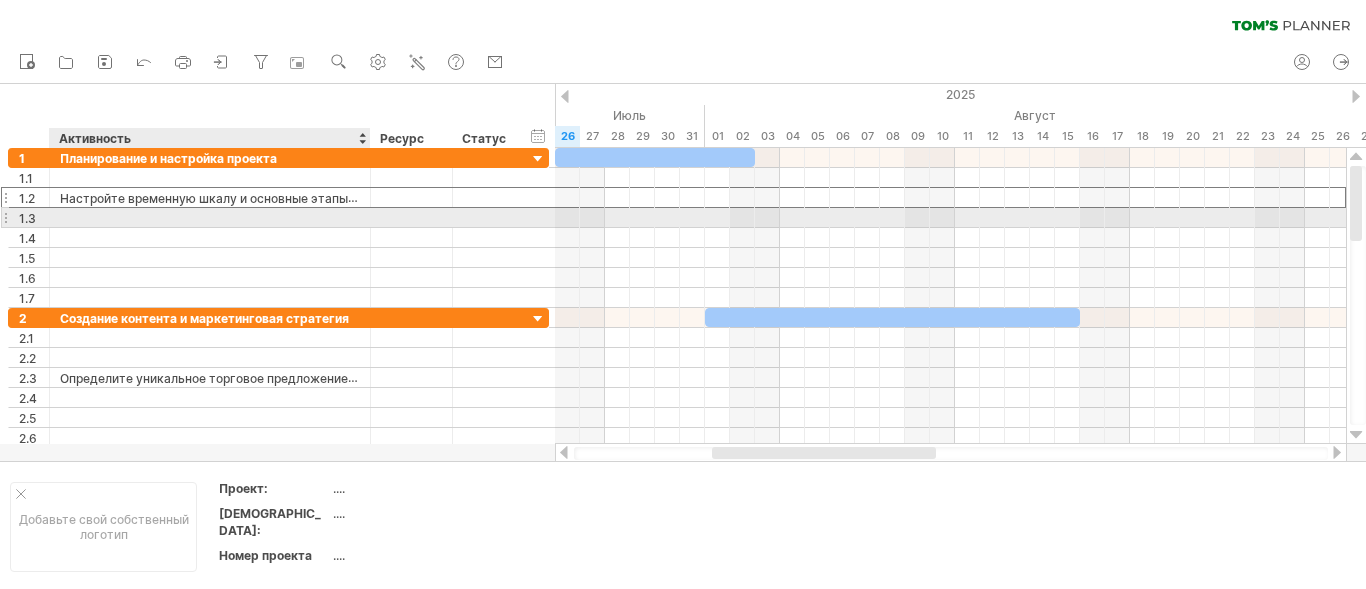 click at bounding box center (210, 217) 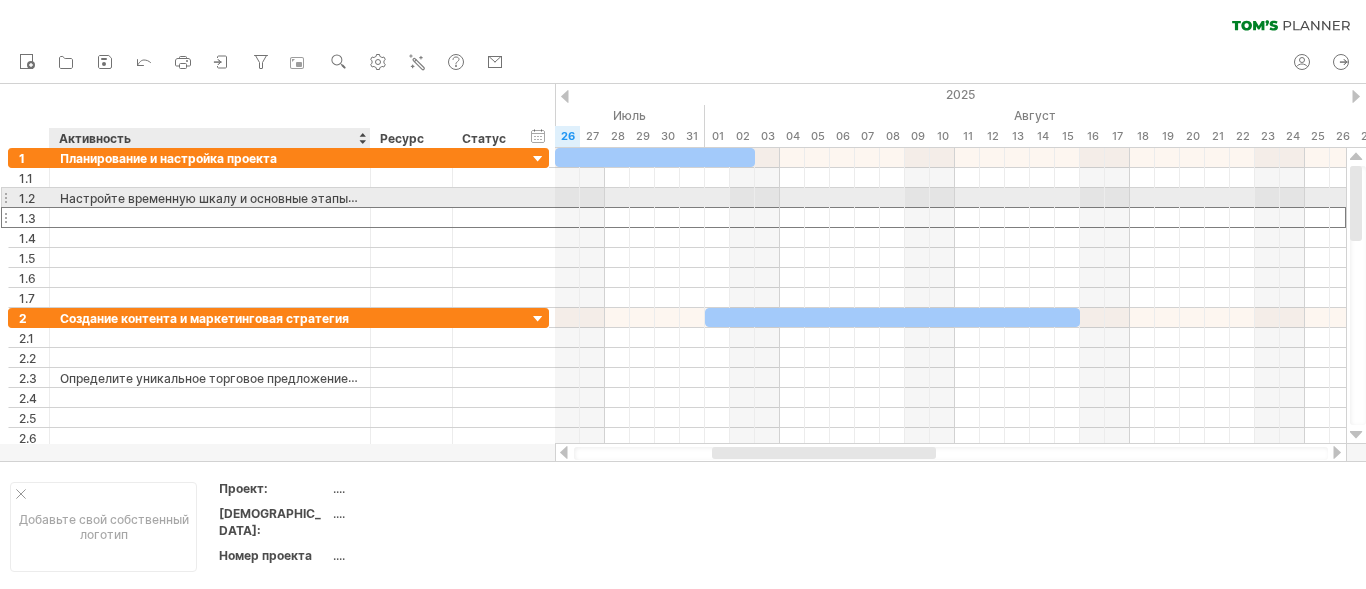 click on "Настройте временную шкалу и основные этапы проекта" at bounding box center [230, 198] 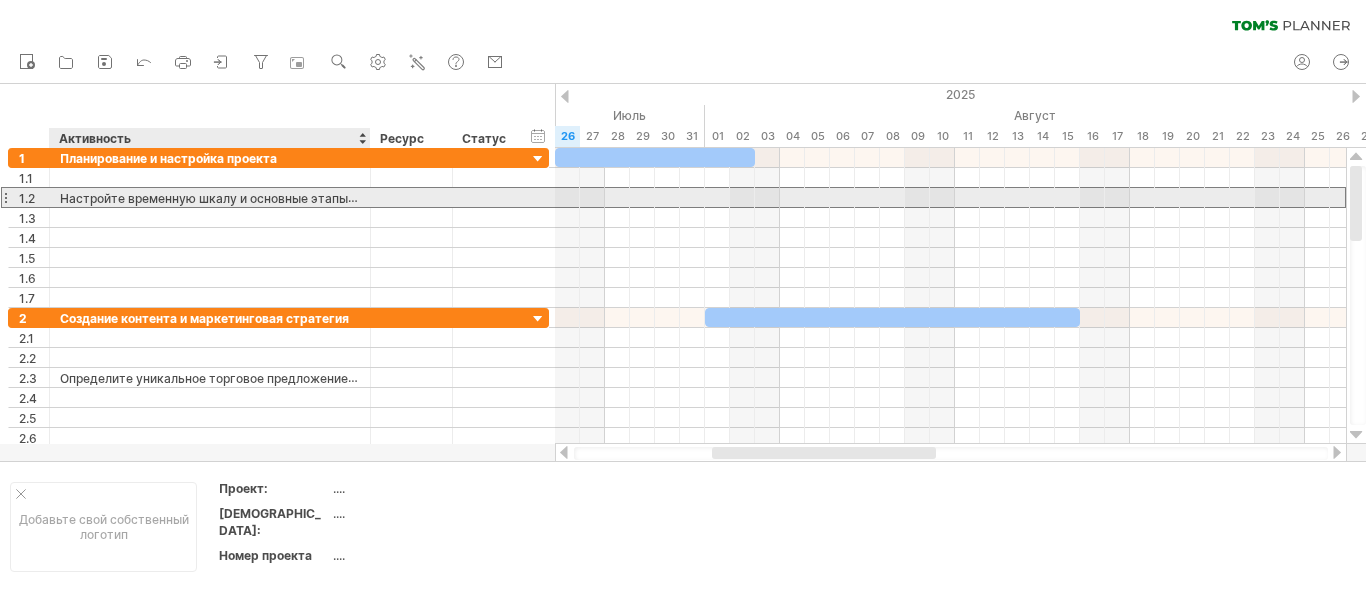 click on "Настройте временную шкалу и основные этапы проекта" at bounding box center [230, 198] 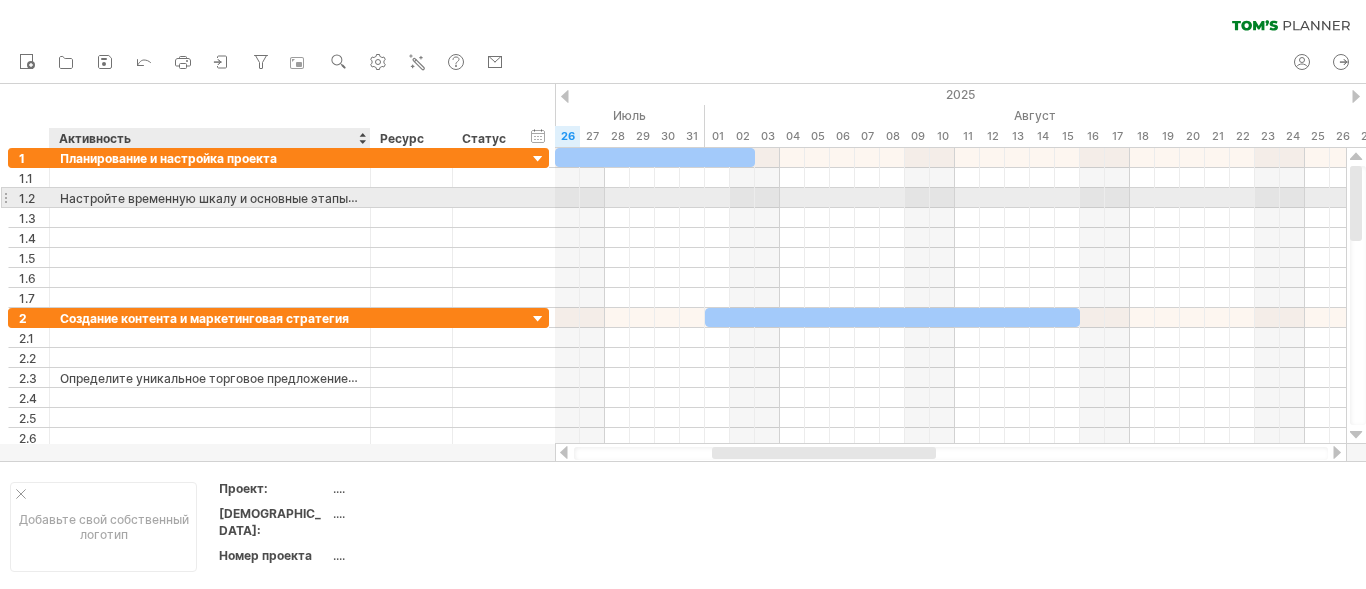 click on "Настройте временную шкалу и основные этапы проекта" at bounding box center [230, 198] 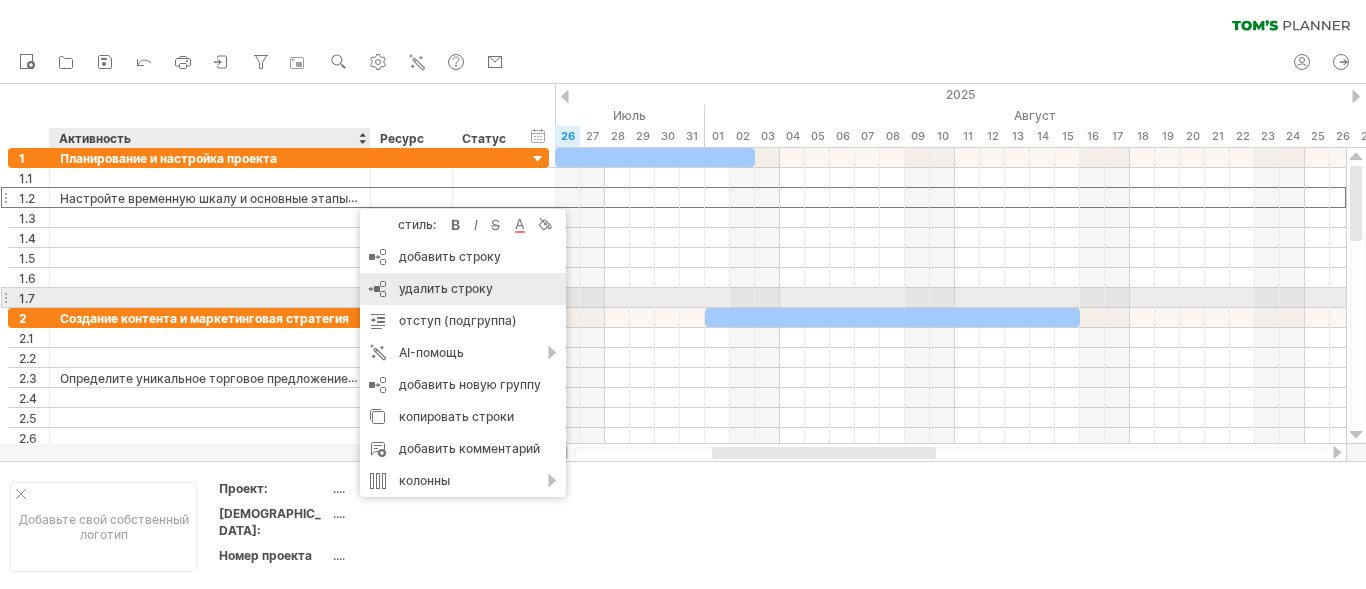 click on "удалить строку" at bounding box center (446, 288) 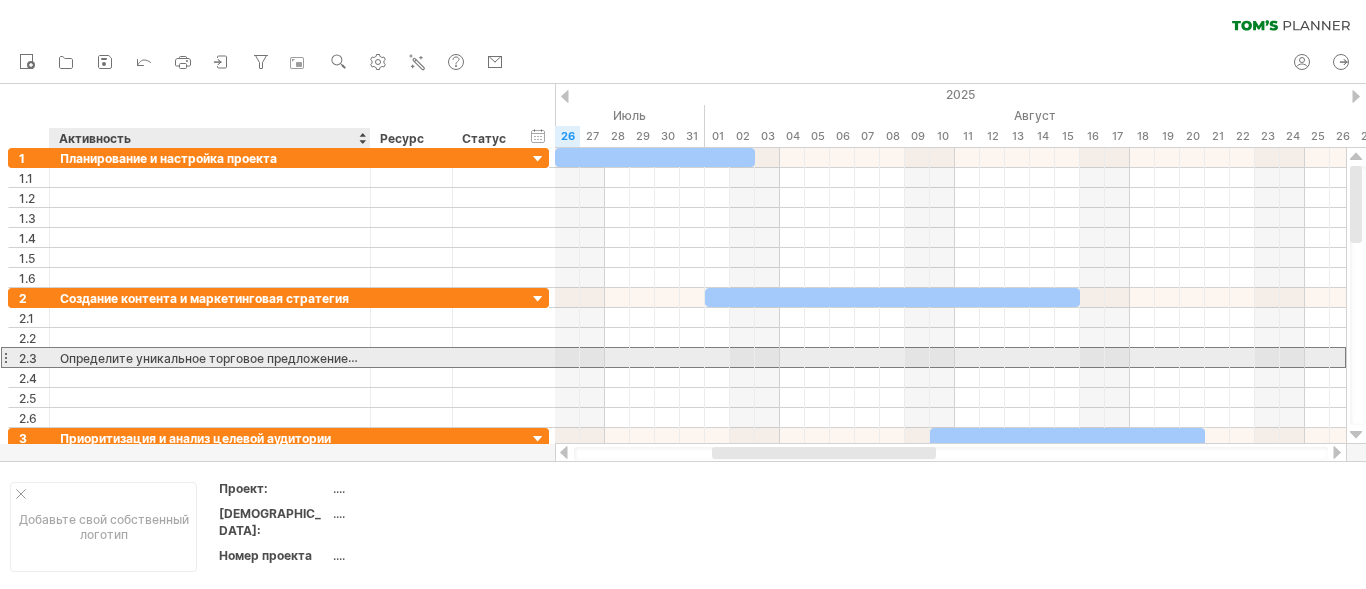 click on "Определите уникальное торговое предложение (УТП) бренда" at bounding box center (246, 358) 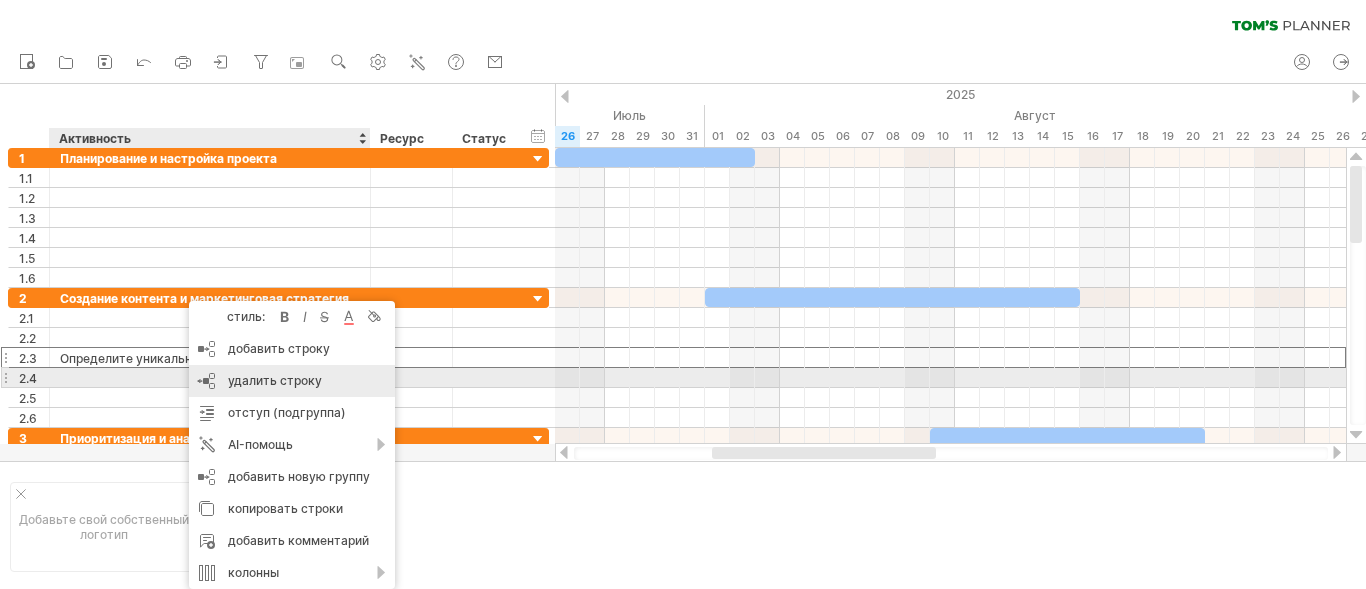click on "удалить строку удалить выбранные строки" at bounding box center (292, 381) 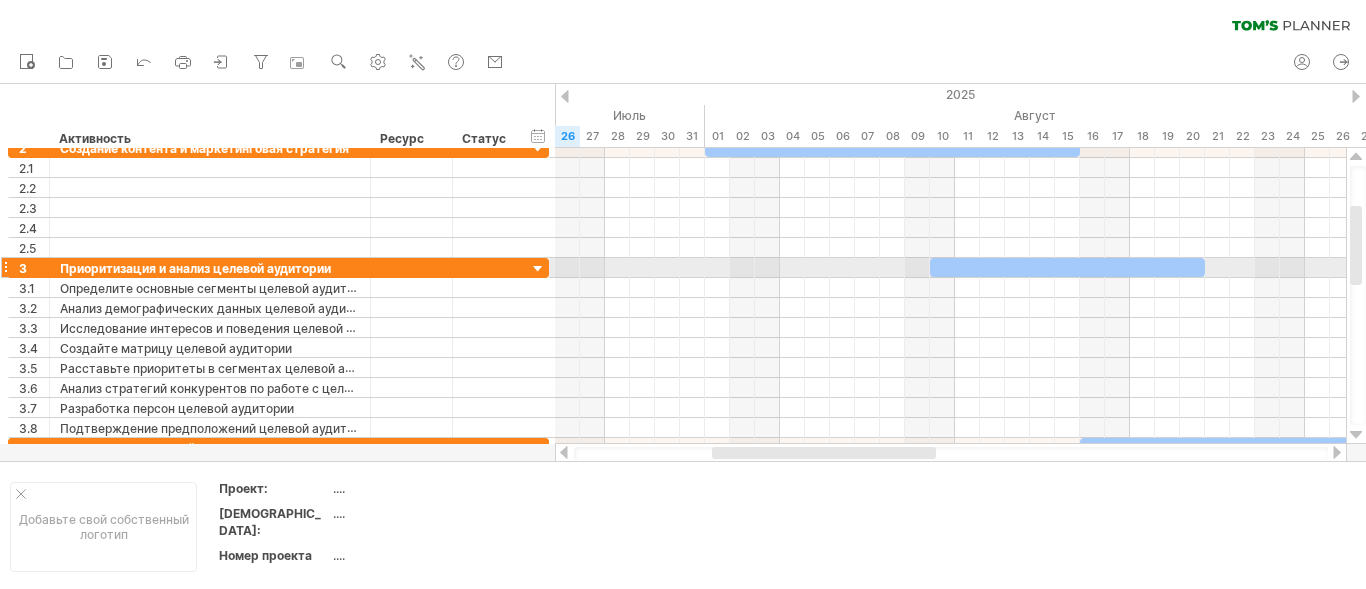 click on "3" at bounding box center (29, 267) 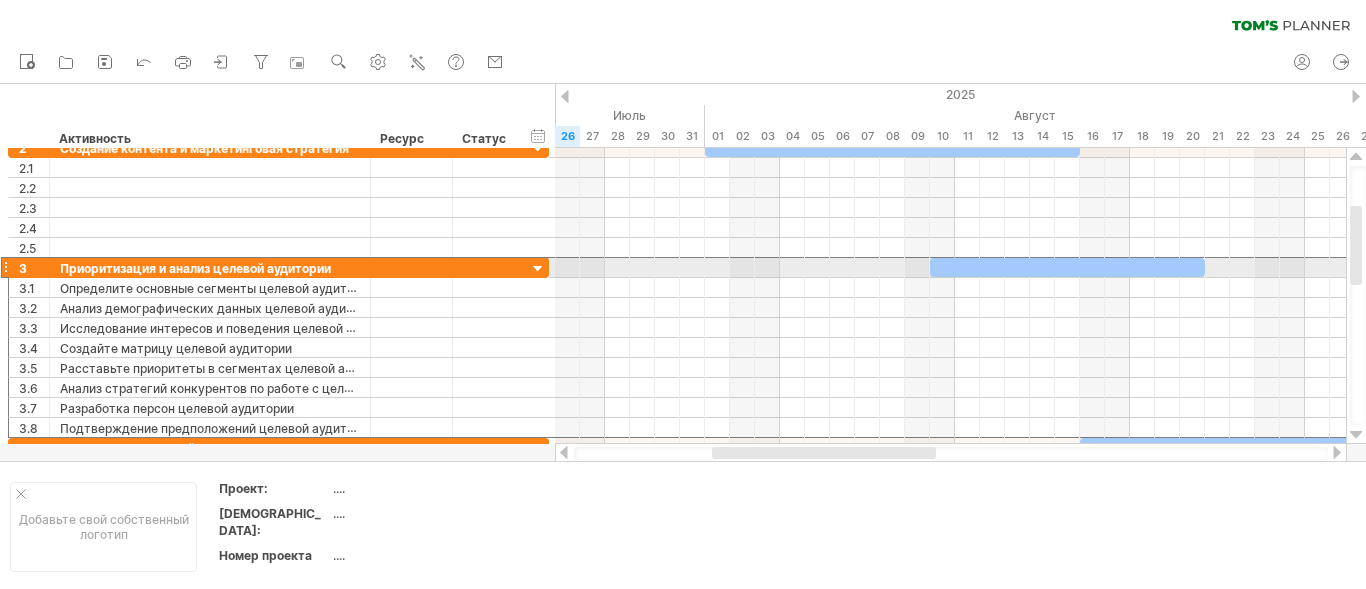 click at bounding box center [5, 267] 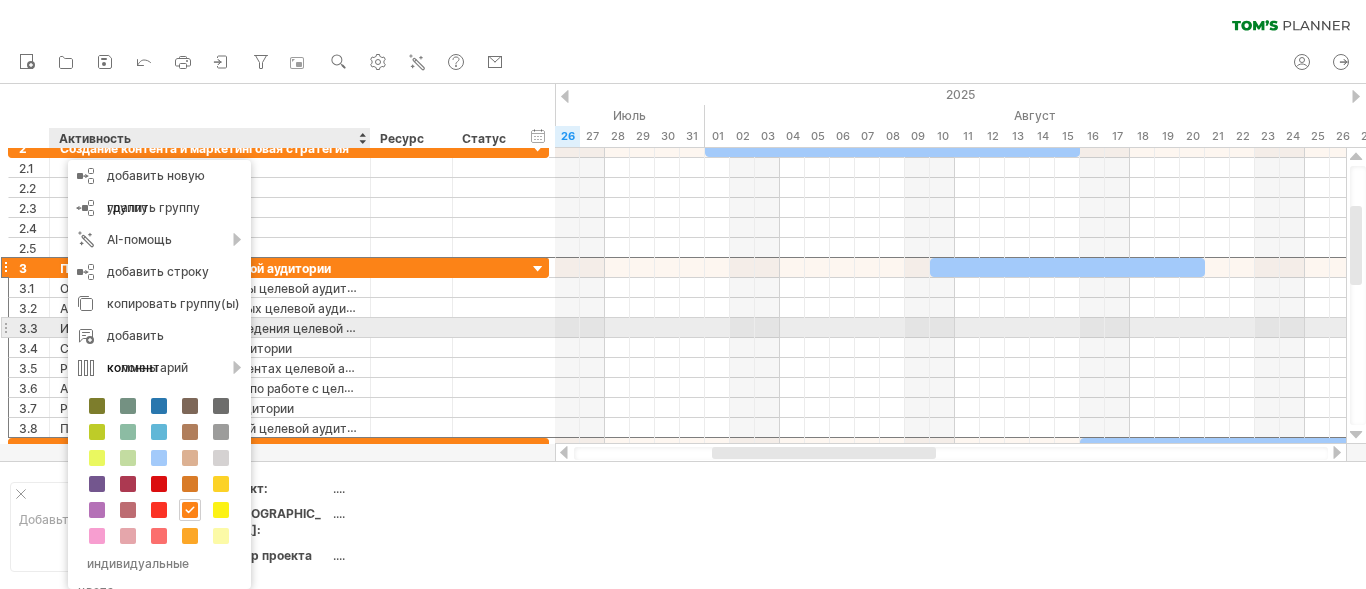 click on "Исследование интересов и поведения целевой аудитории" at bounding box center [234, 328] 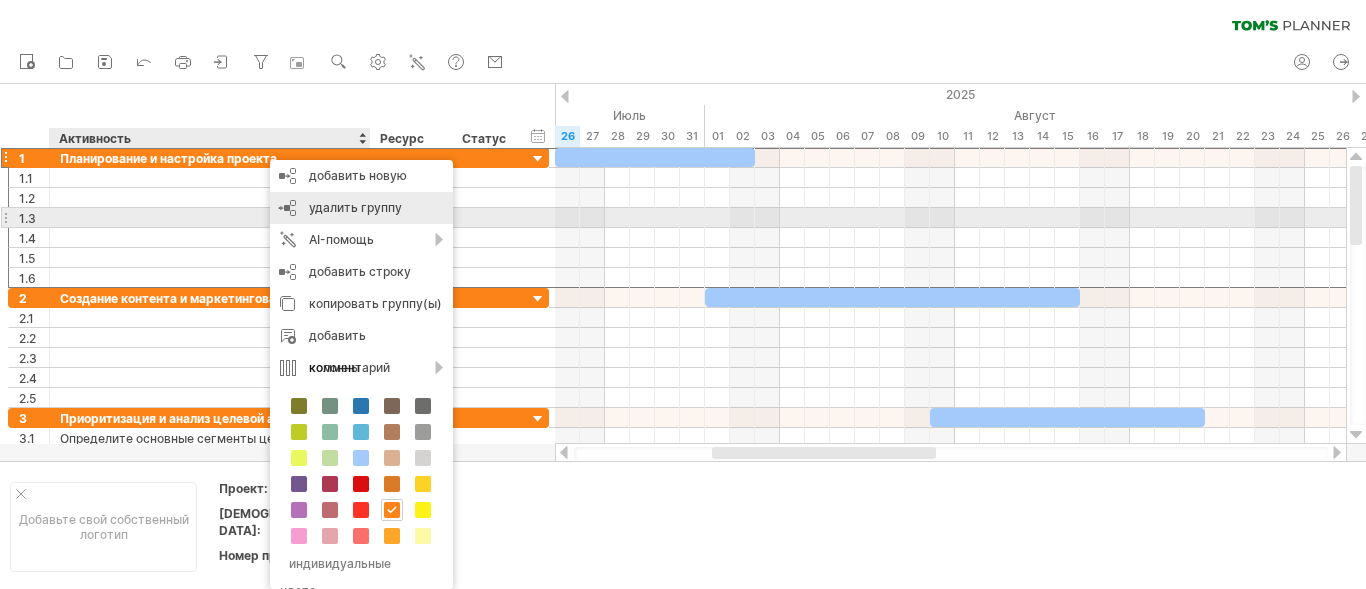 click on "удалить группу" at bounding box center [355, 207] 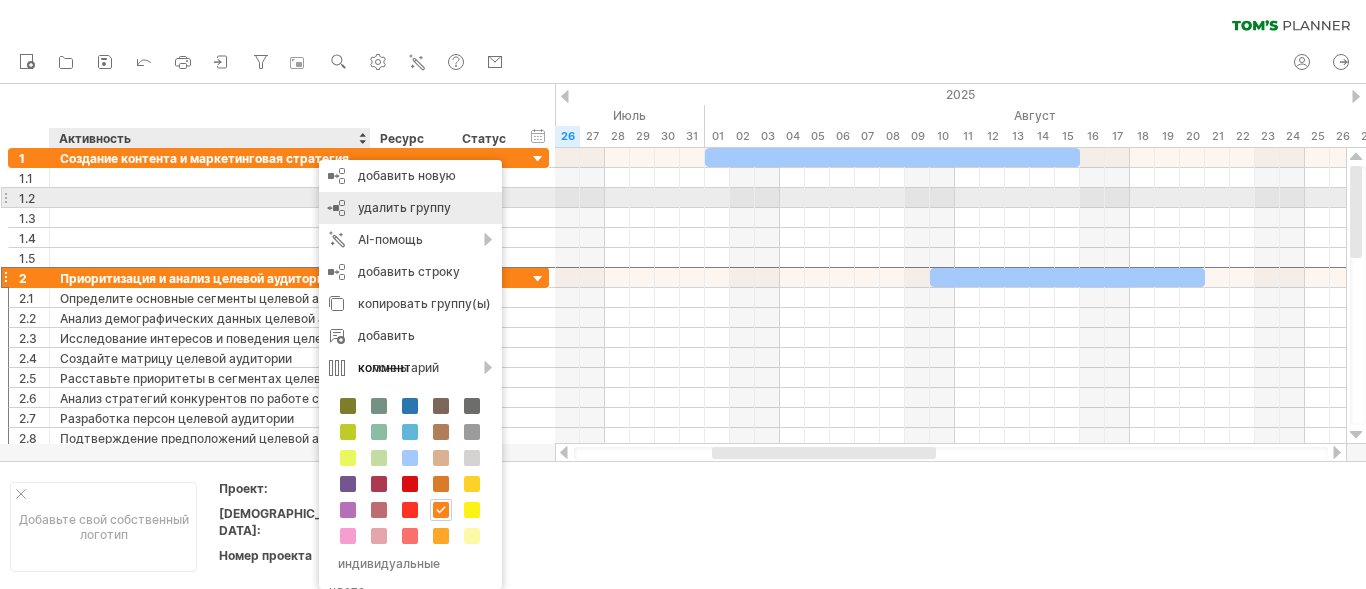 click on "удалить группу" at bounding box center (404, 207) 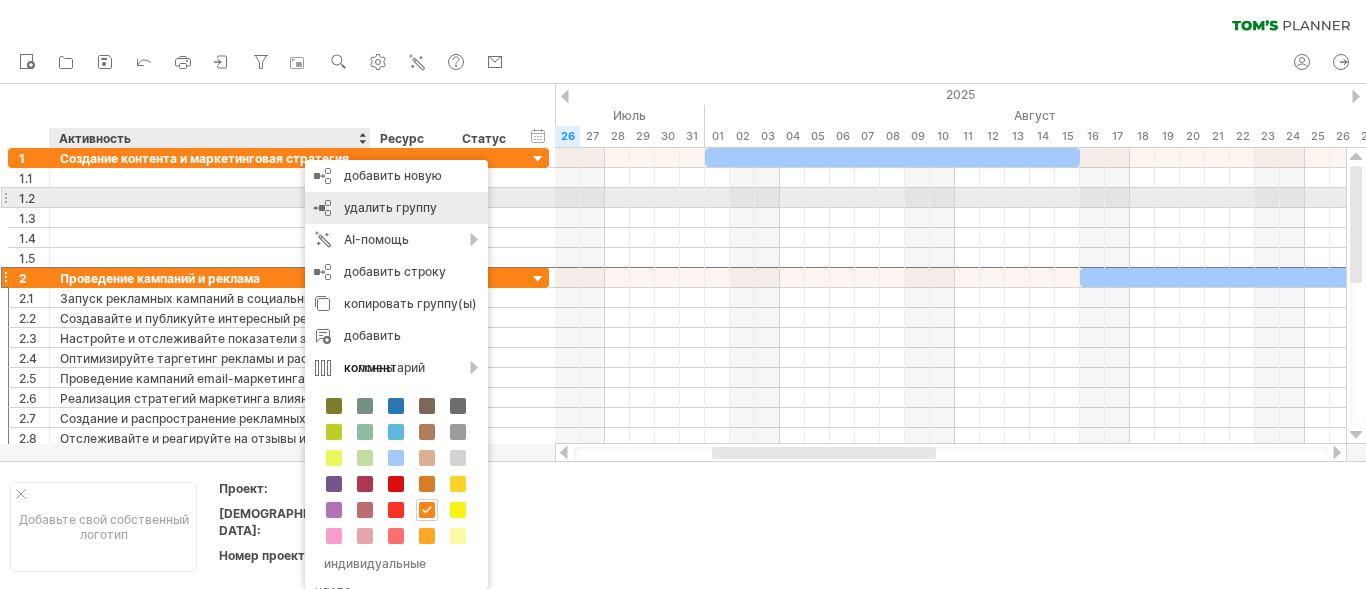 click on "удалить группу" at bounding box center [390, 207] 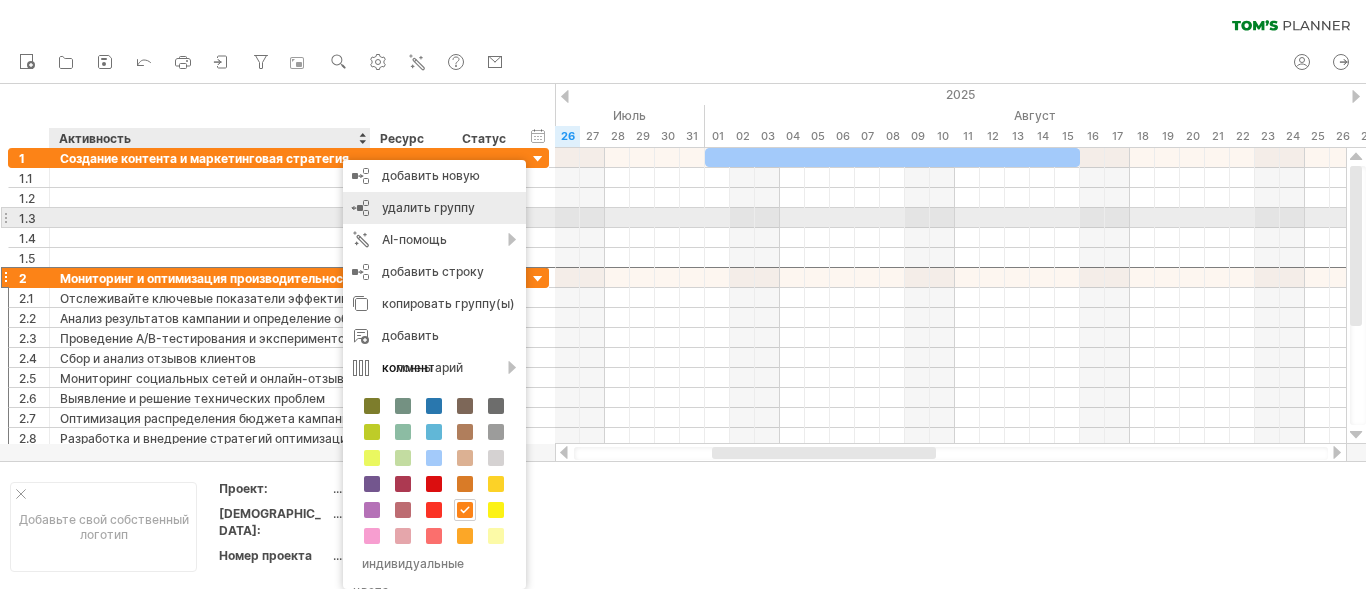 click on "удалить группу" at bounding box center (428, 207) 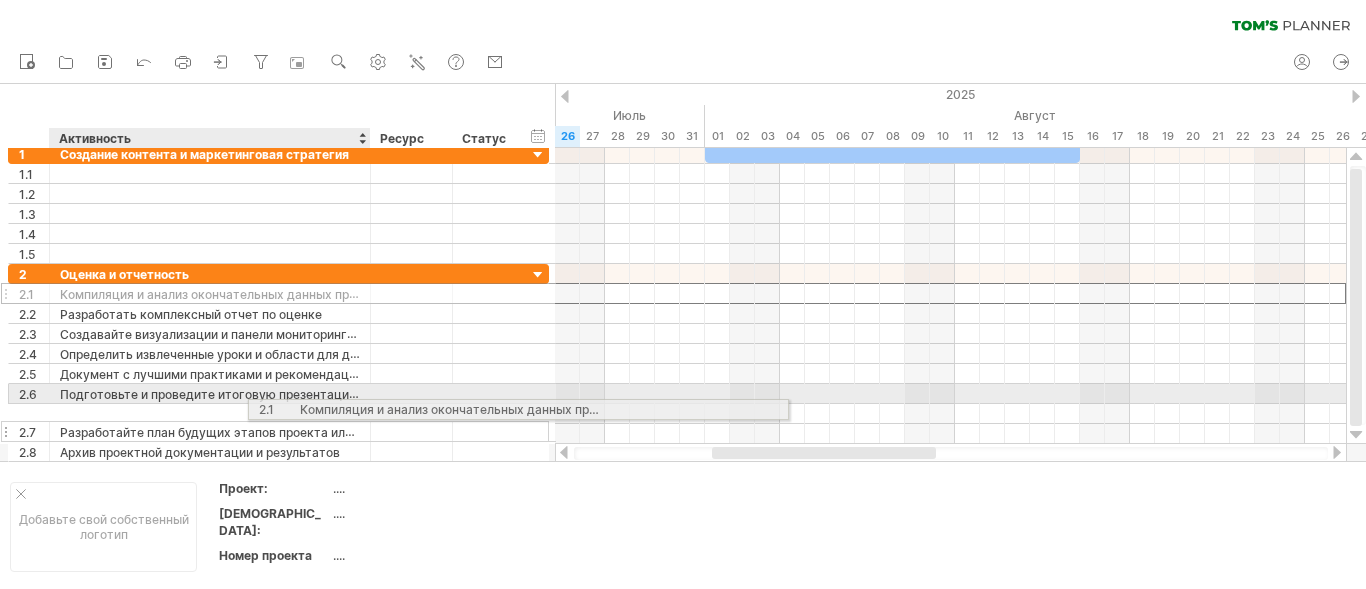 drag, startPoint x: 58, startPoint y: 292, endPoint x: 321, endPoint y: 406, distance: 286.64438 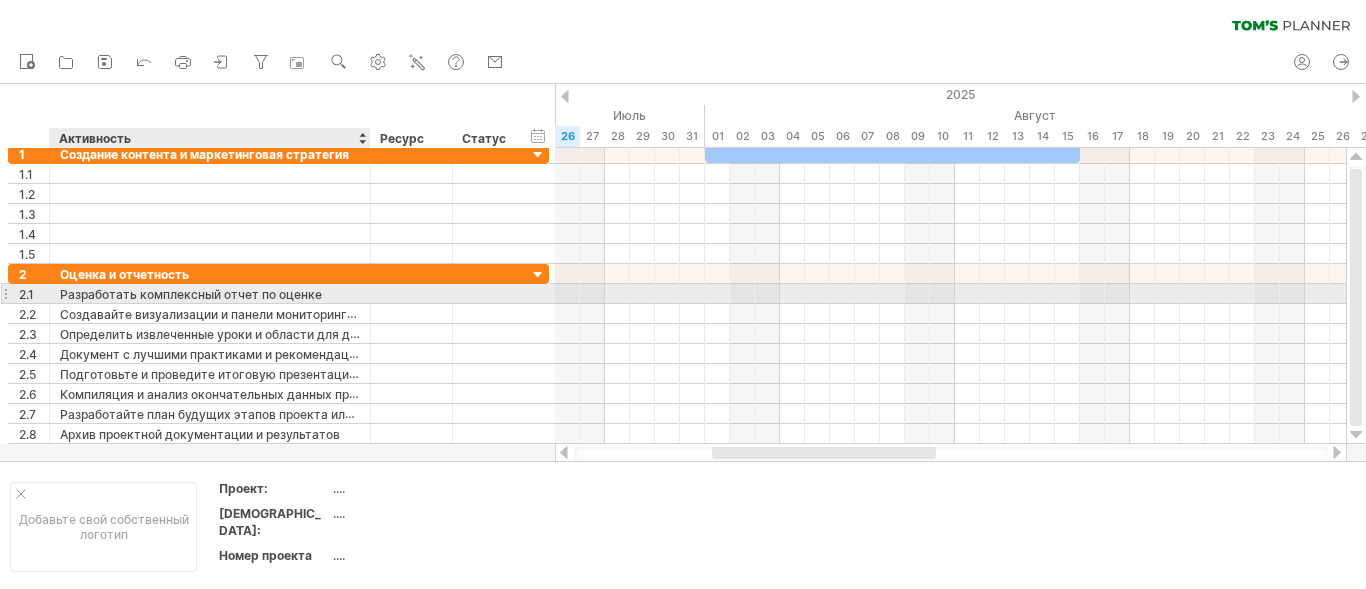 click on "Разработать комплексный отчет по оценке" at bounding box center [210, 293] 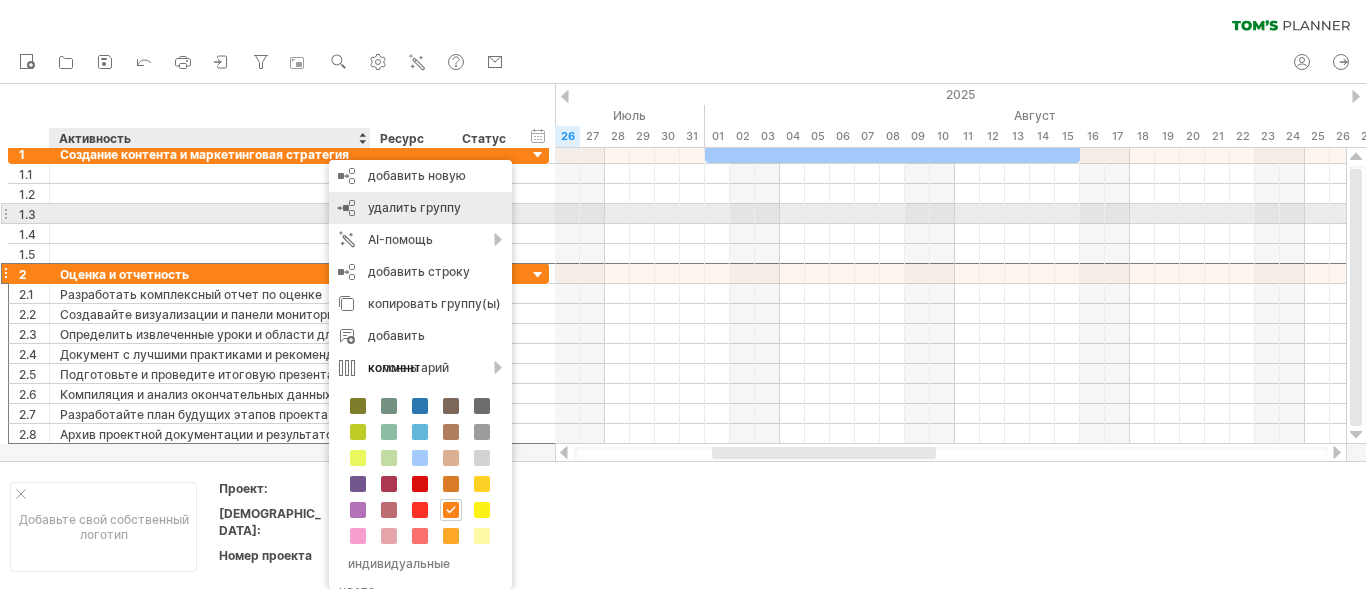 click on "удалить группу" at bounding box center (414, 207) 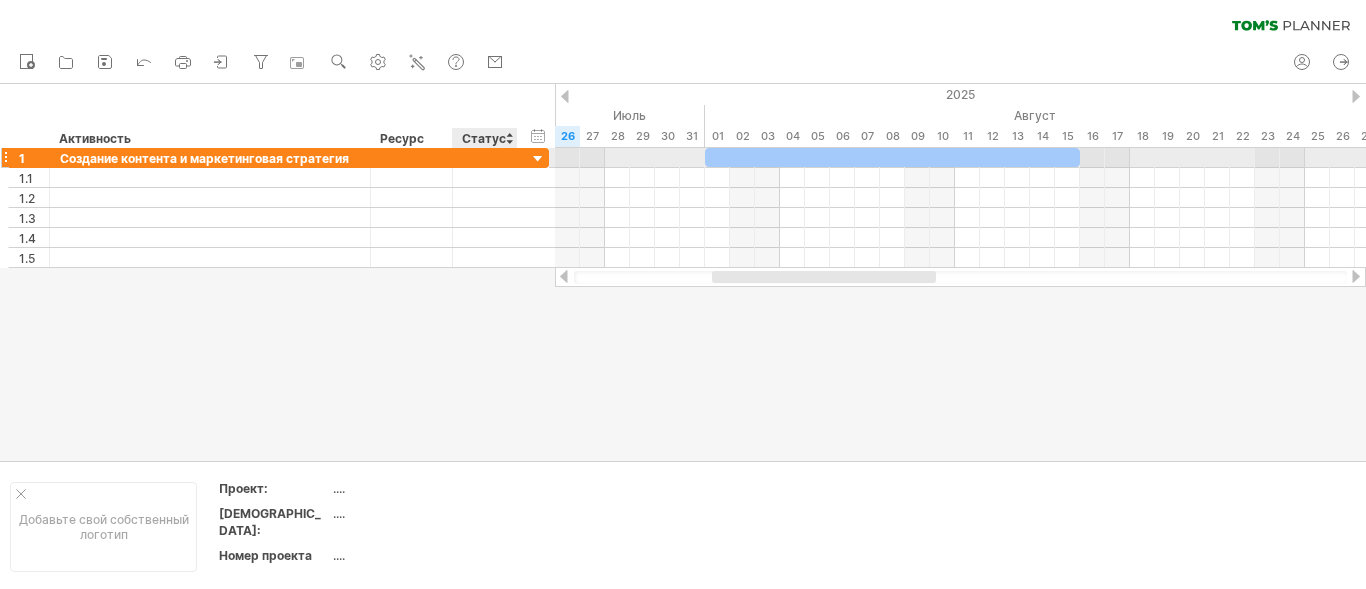 click at bounding box center [538, 159] 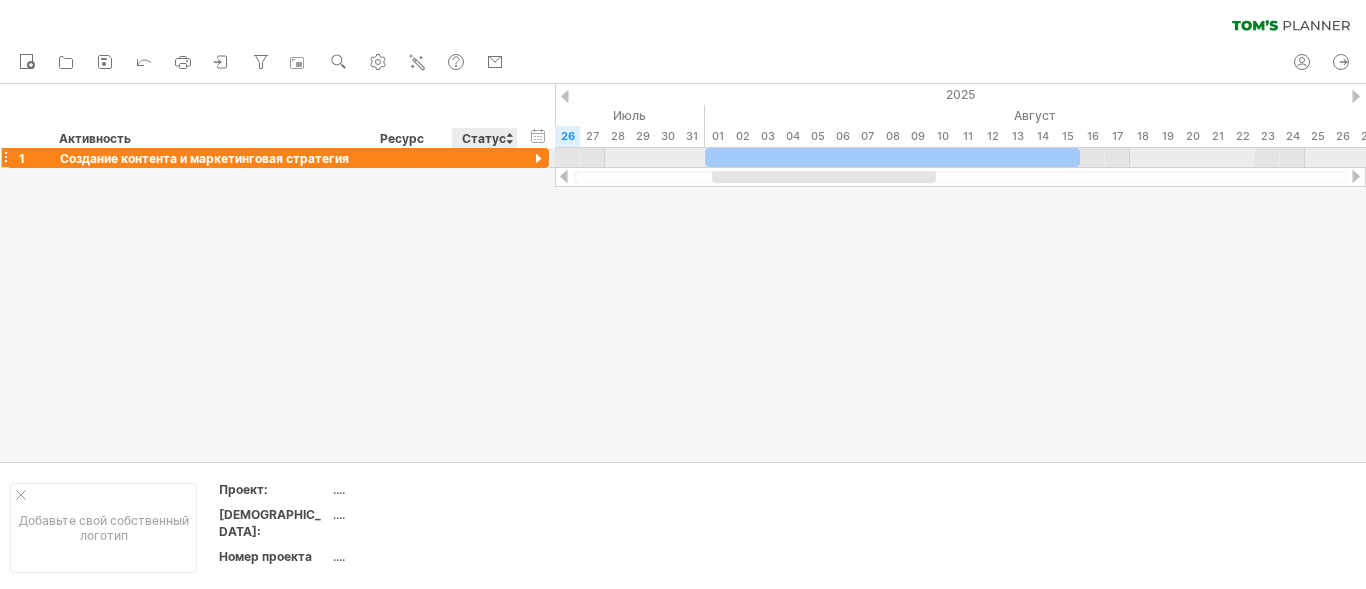 click at bounding box center [538, 159] 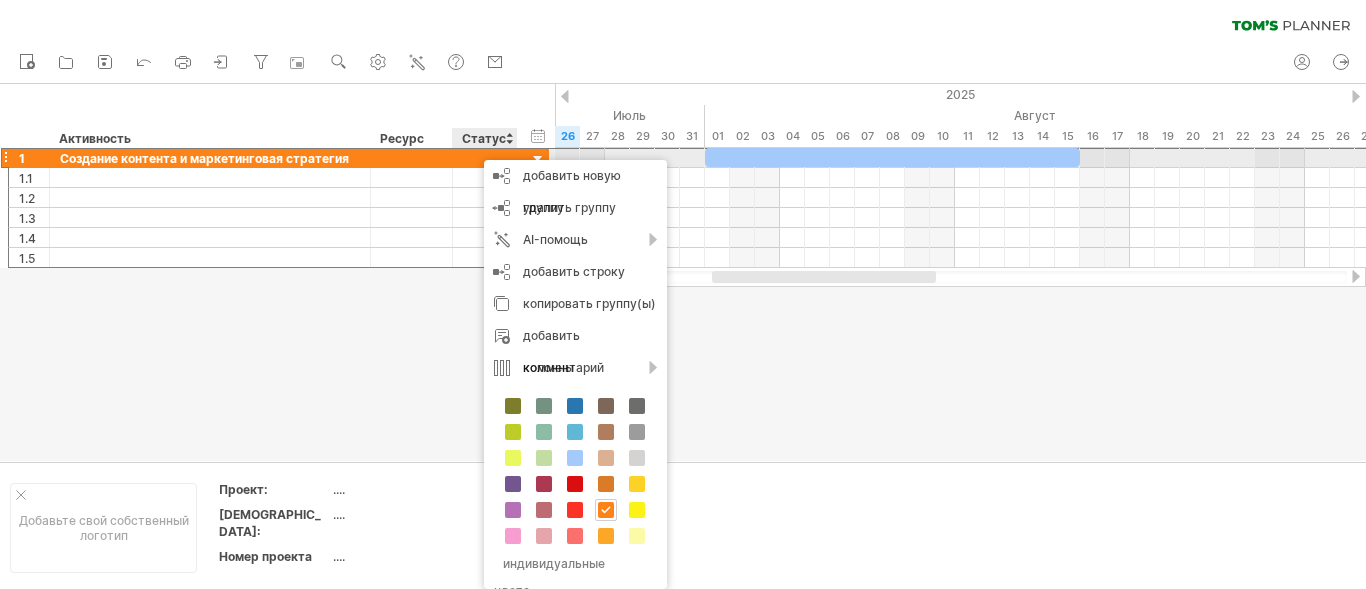 click at bounding box center (412, 157) 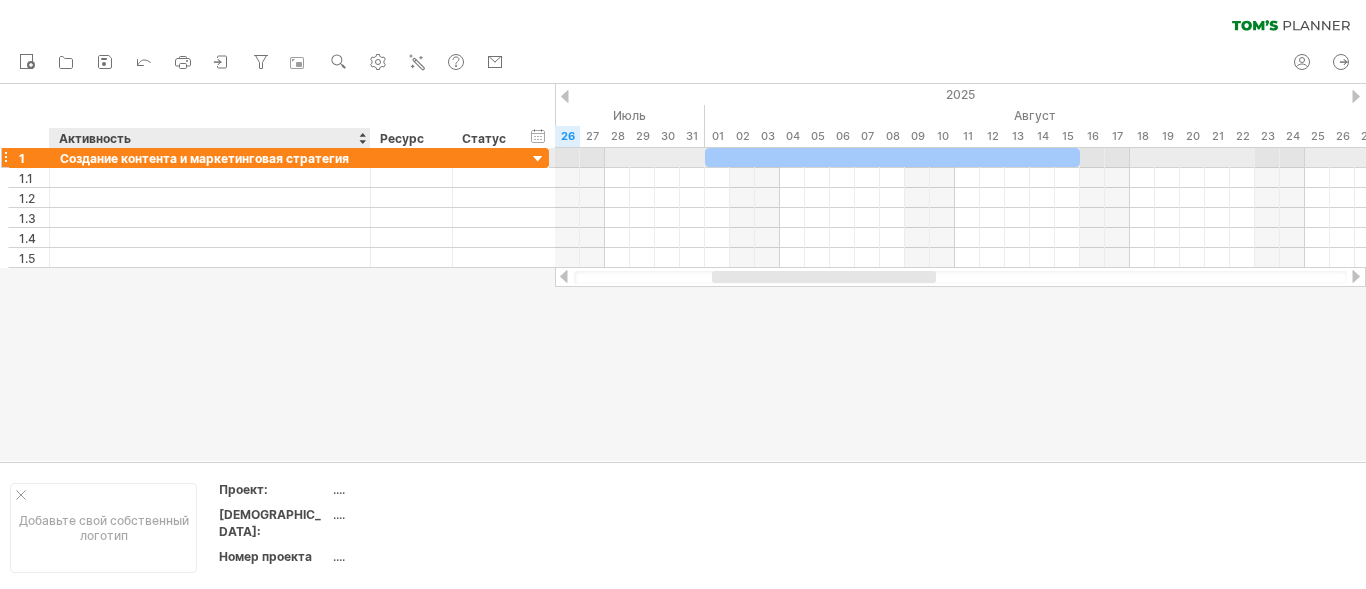 click on "Создание контента и маркетинговая стратегия" at bounding box center [210, 157] 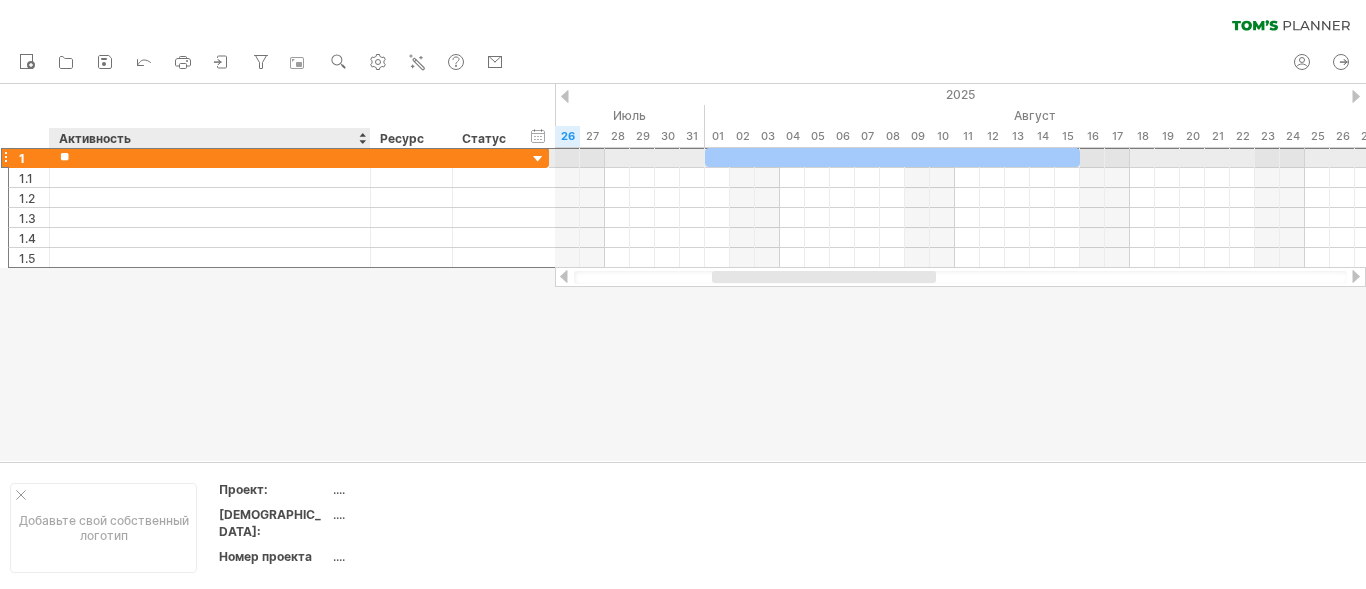 type on "*" 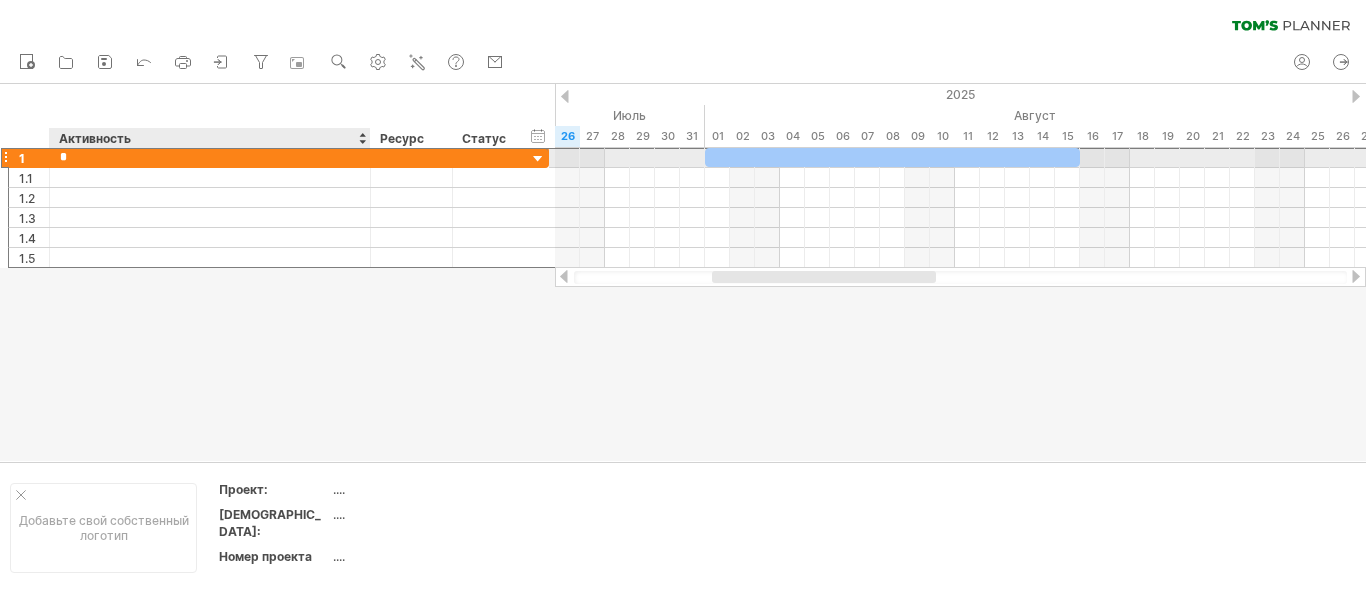type 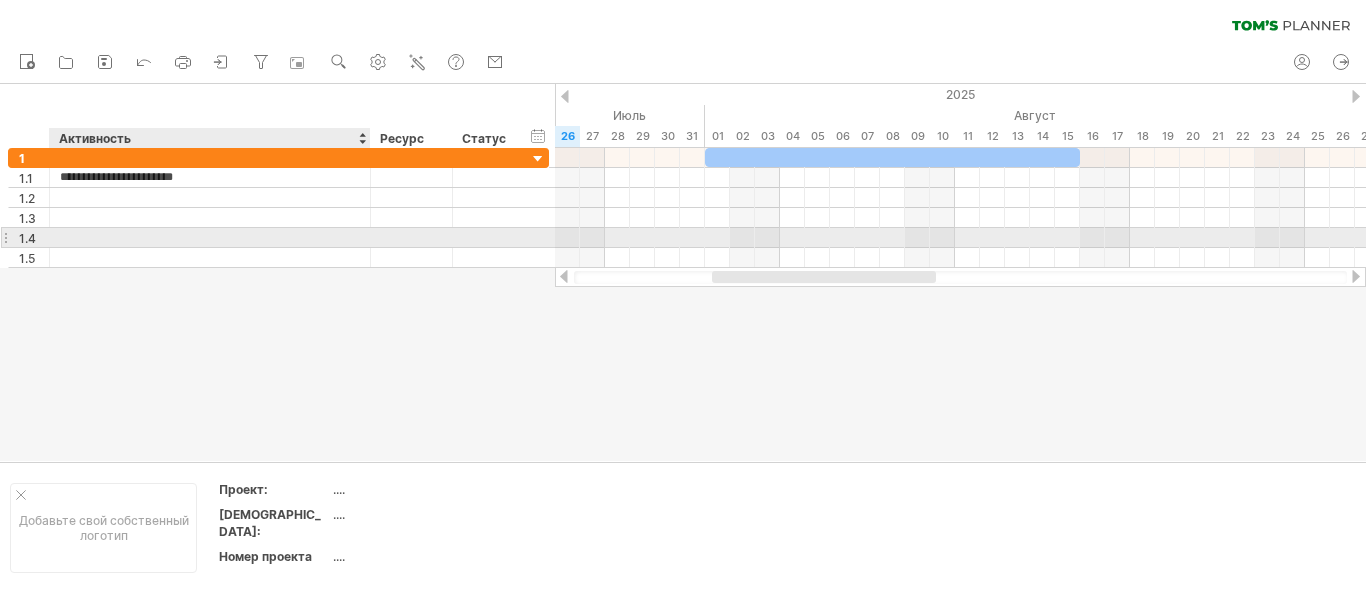 type on "**********" 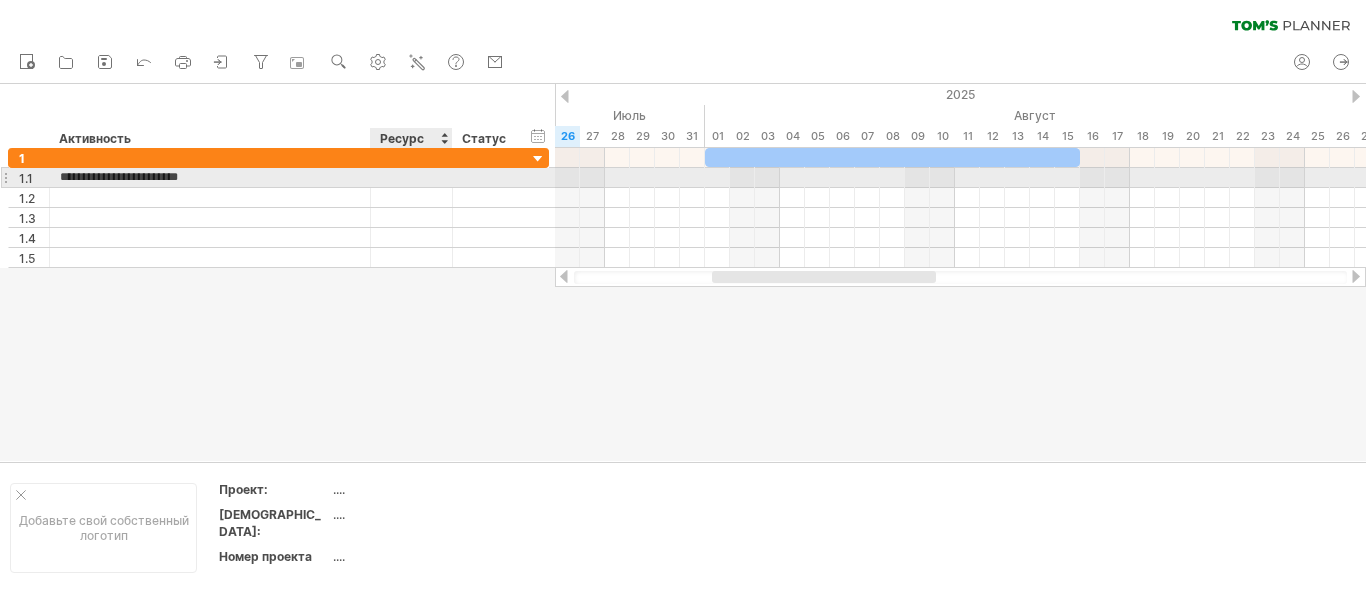 click at bounding box center (411, 177) 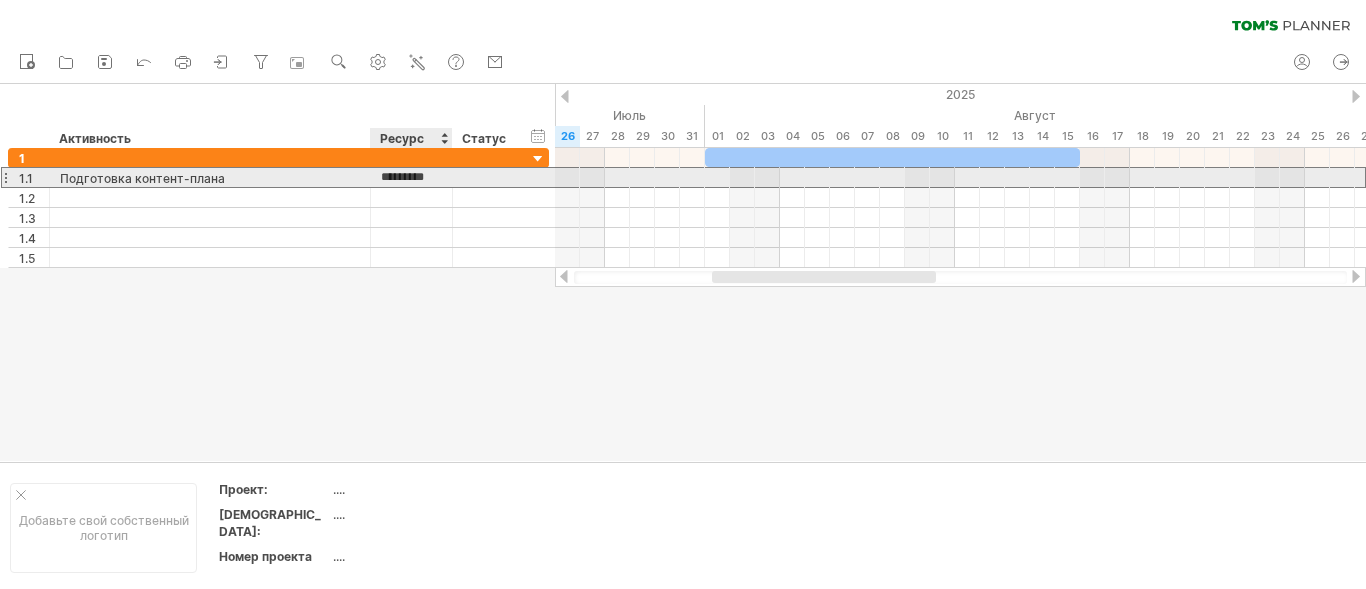 type on "**********" 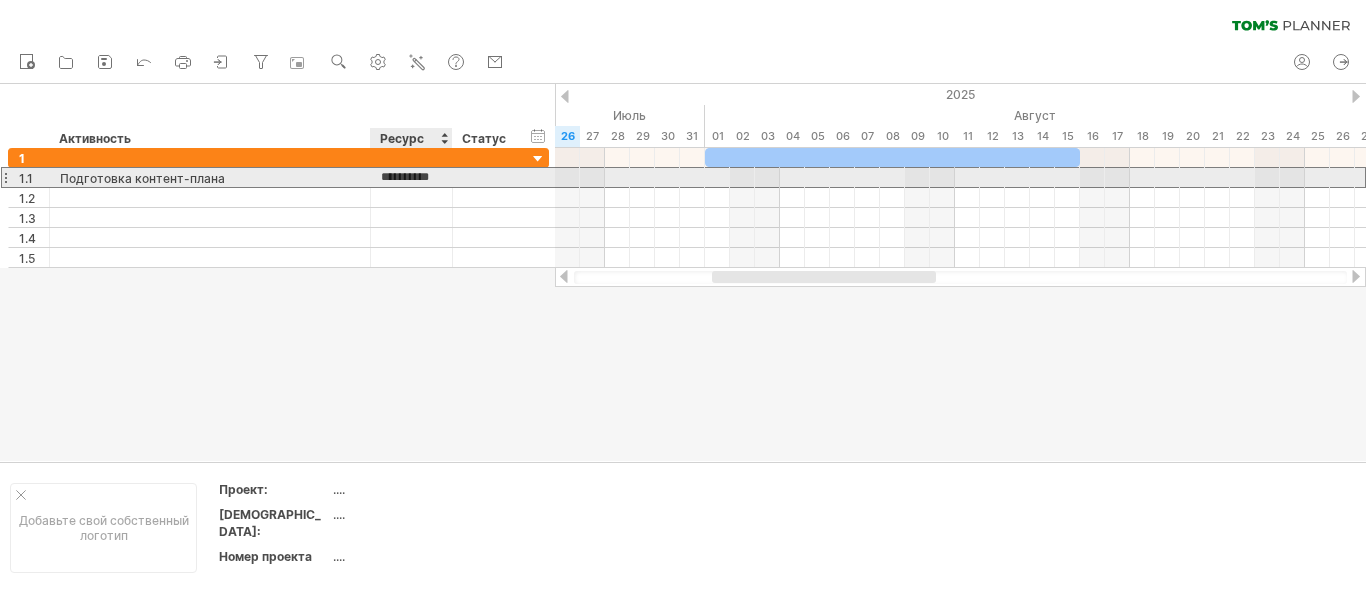 scroll, scrollTop: 0, scrollLeft: 8, axis: horizontal 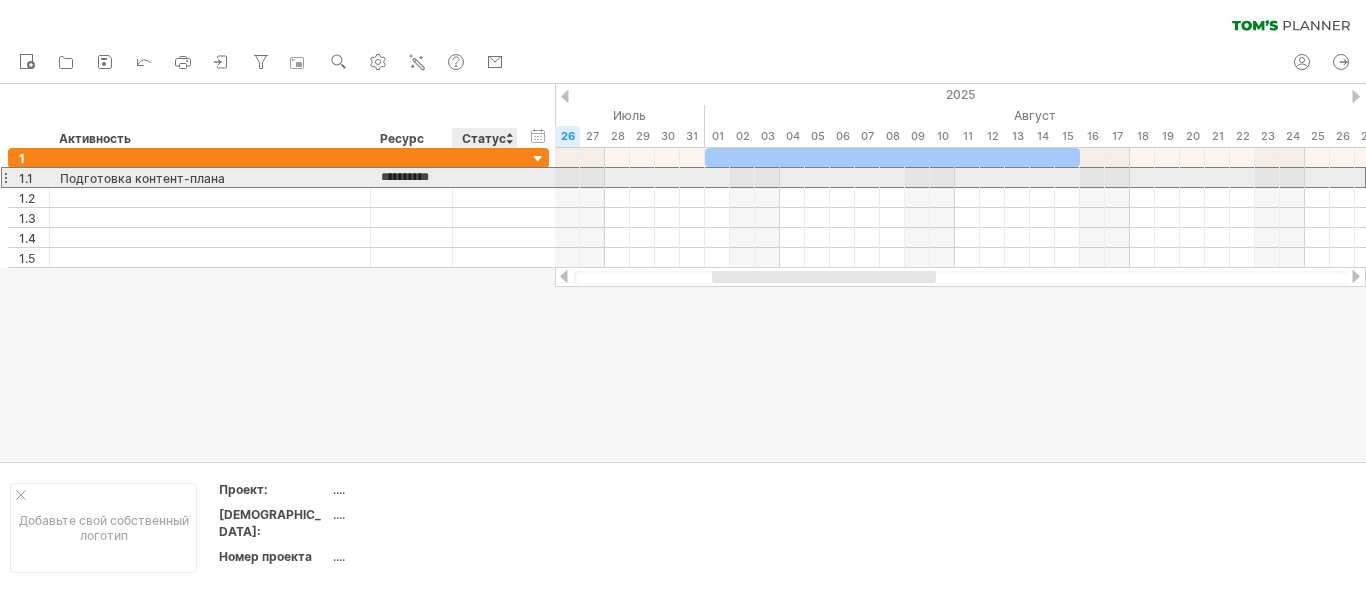 click at bounding box center (515, 178) 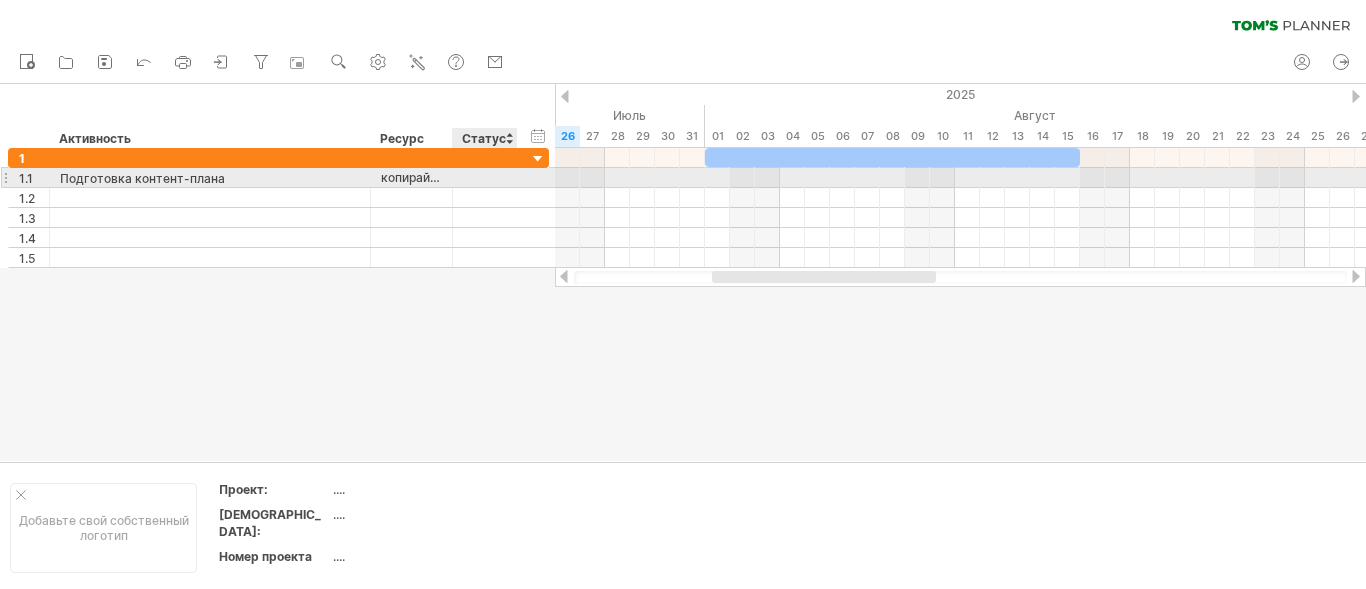 scroll, scrollTop: 0, scrollLeft: 0, axis: both 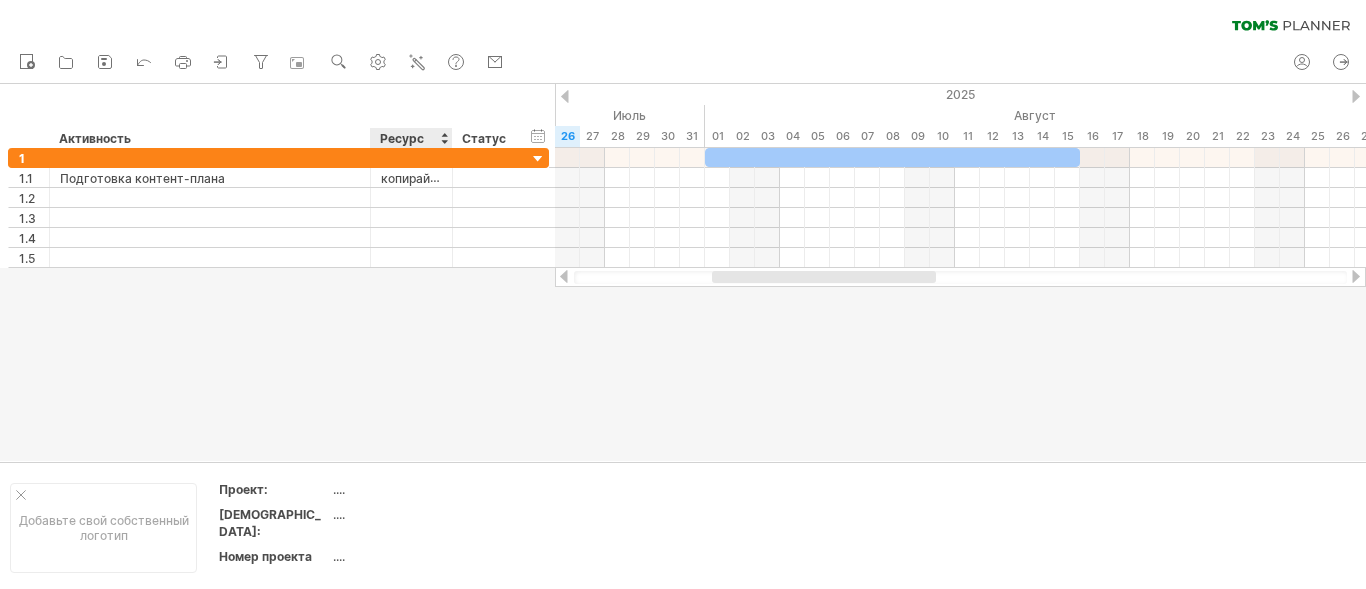 click on "Ресурс" at bounding box center (402, 138) 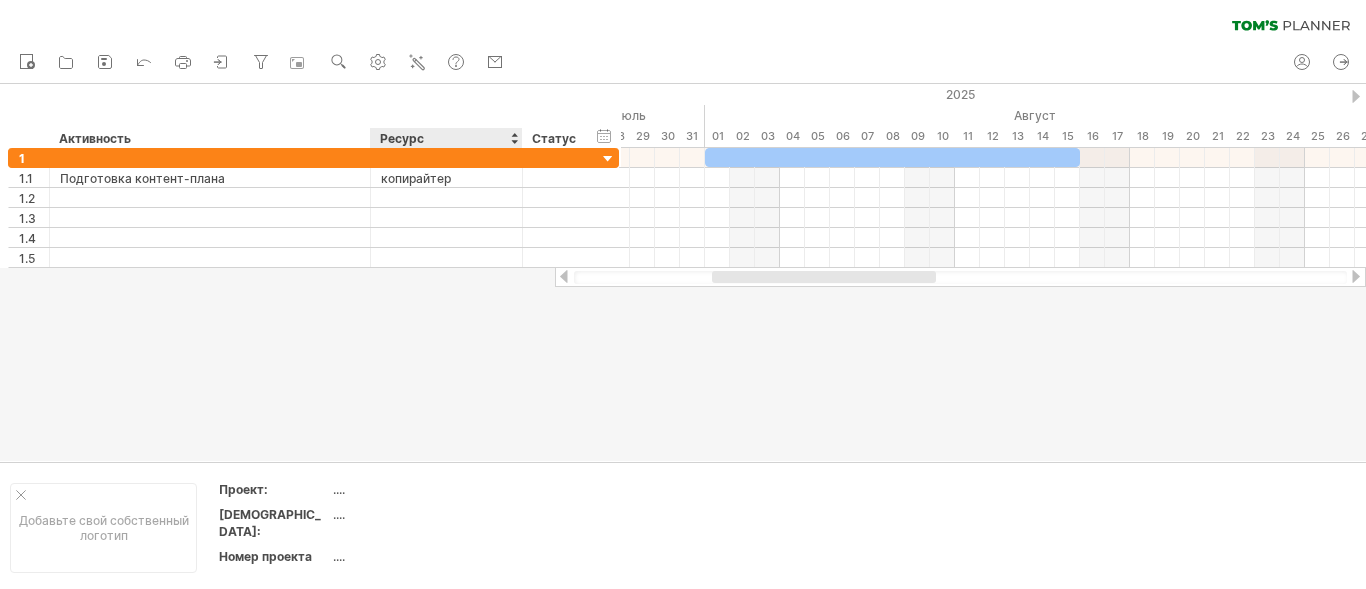 drag, startPoint x: 449, startPoint y: 140, endPoint x: 508, endPoint y: 146, distance: 59.3043 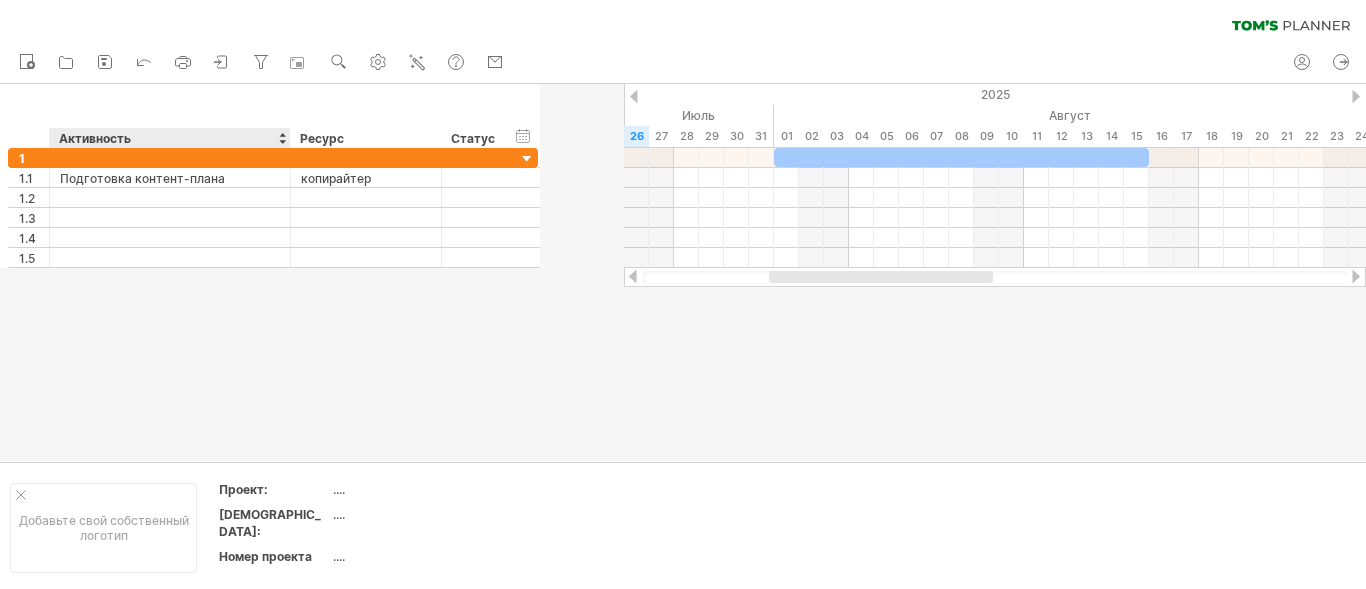 drag, startPoint x: 368, startPoint y: 140, endPoint x: 288, endPoint y: 126, distance: 81.21576 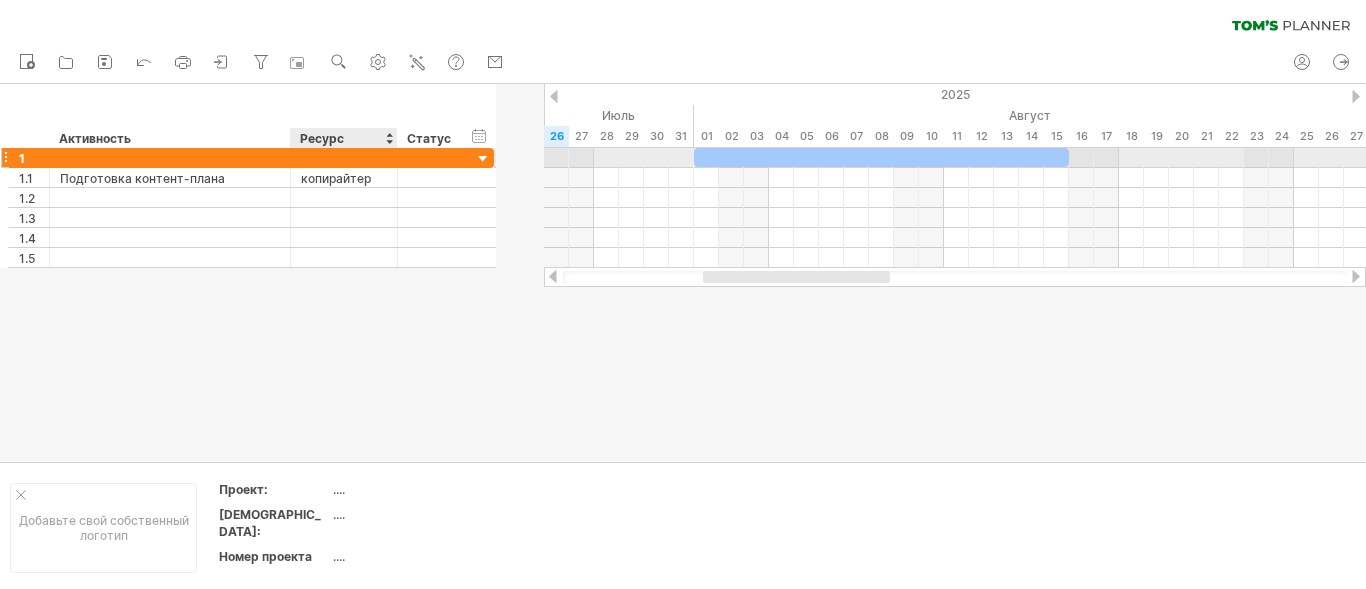 drag, startPoint x: 437, startPoint y: 155, endPoint x: 405, endPoint y: 154, distance: 32.01562 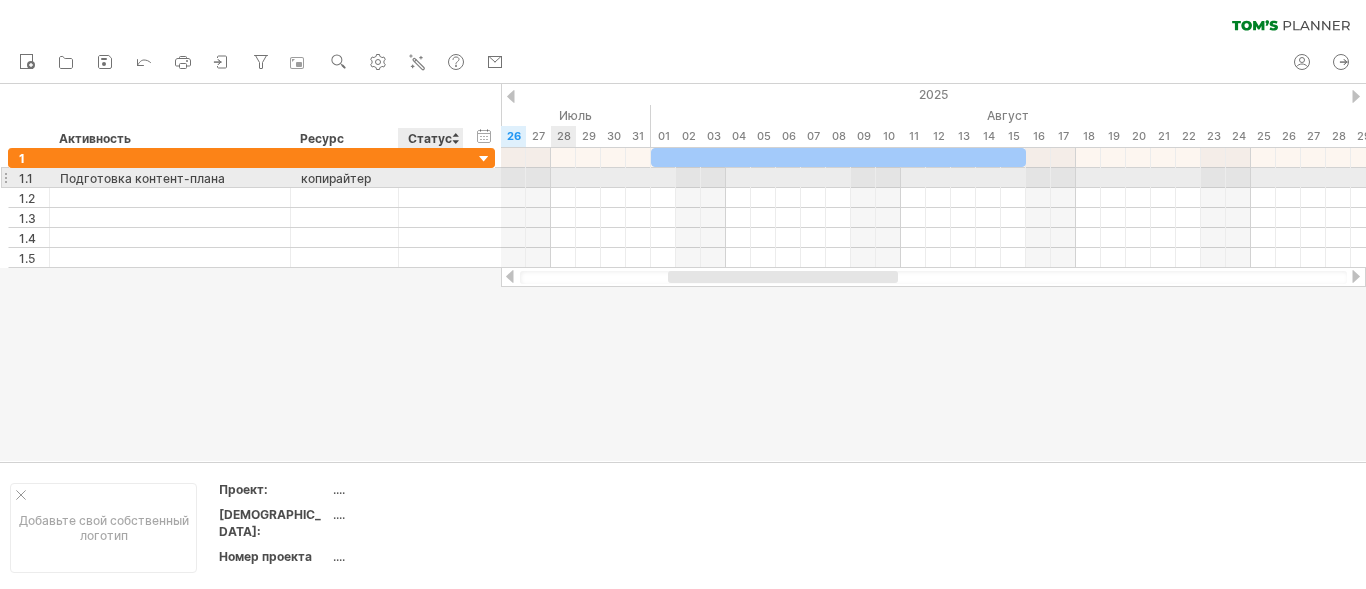 click at bounding box center (431, 177) 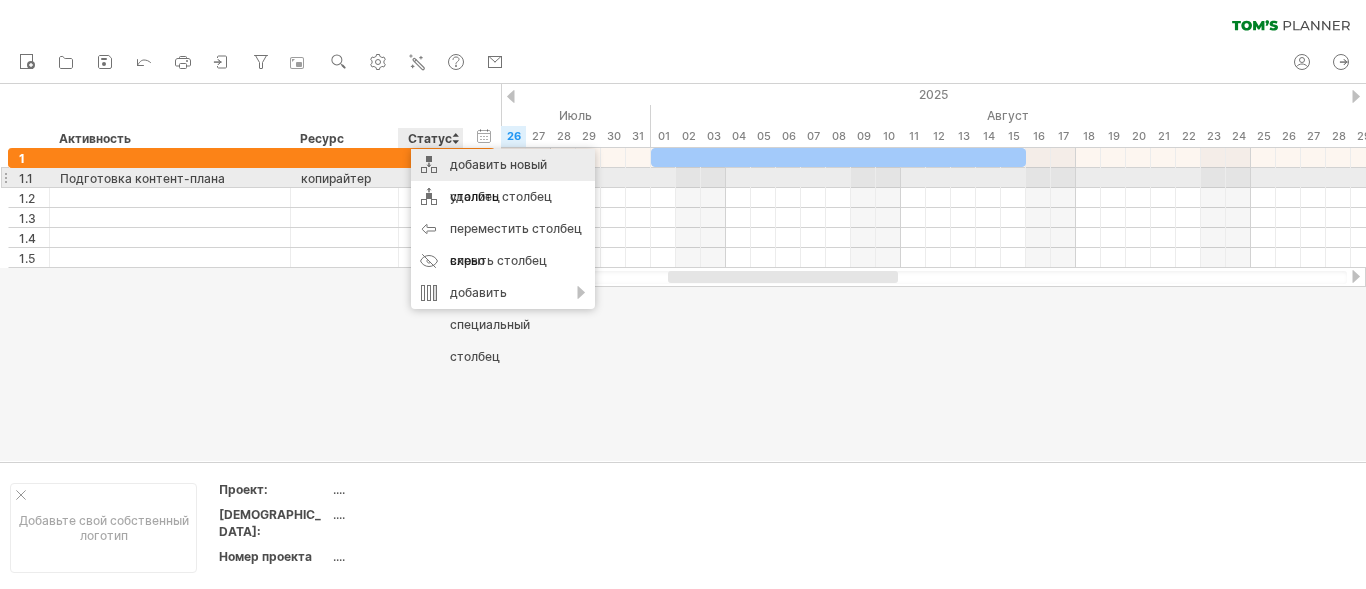 click on "добавить новый столбец" at bounding box center (498, 180) 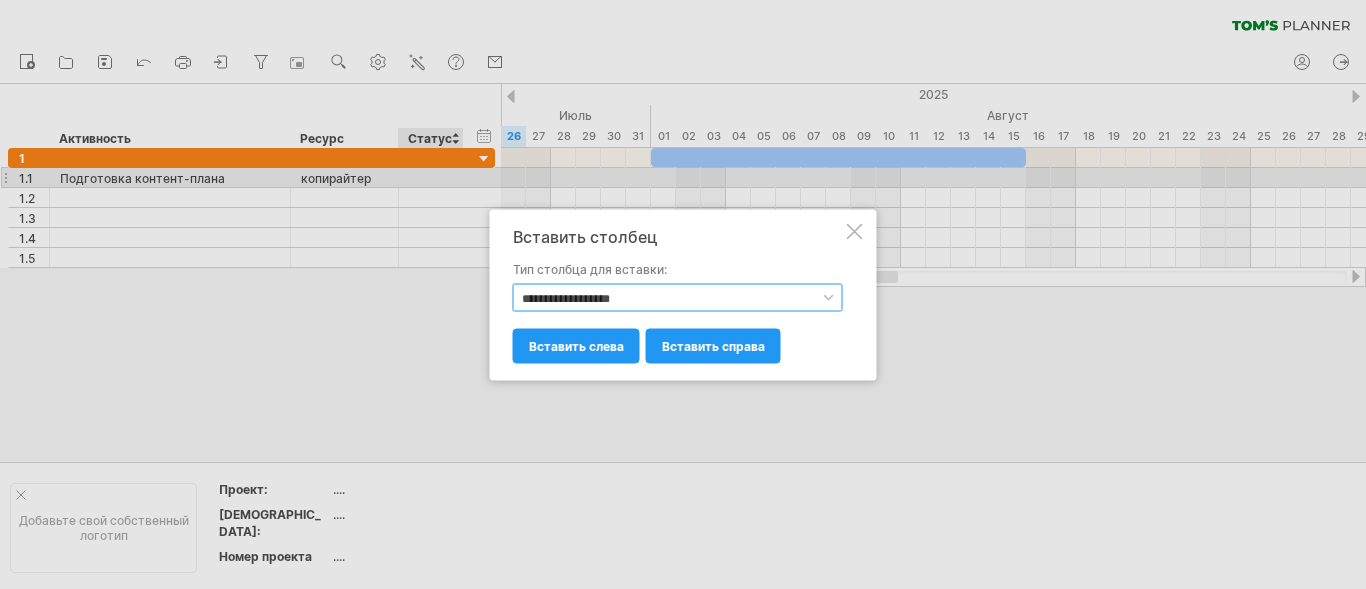 click on "**********" at bounding box center (678, 297) 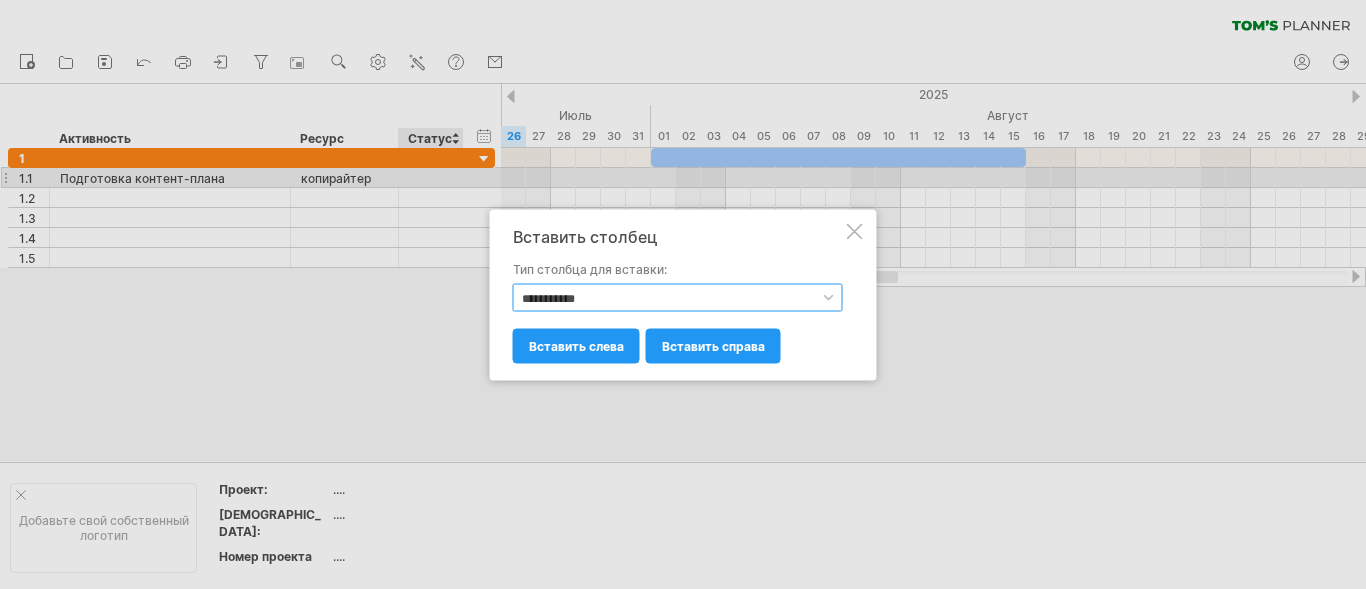 click on "**********" at bounding box center [678, 297] 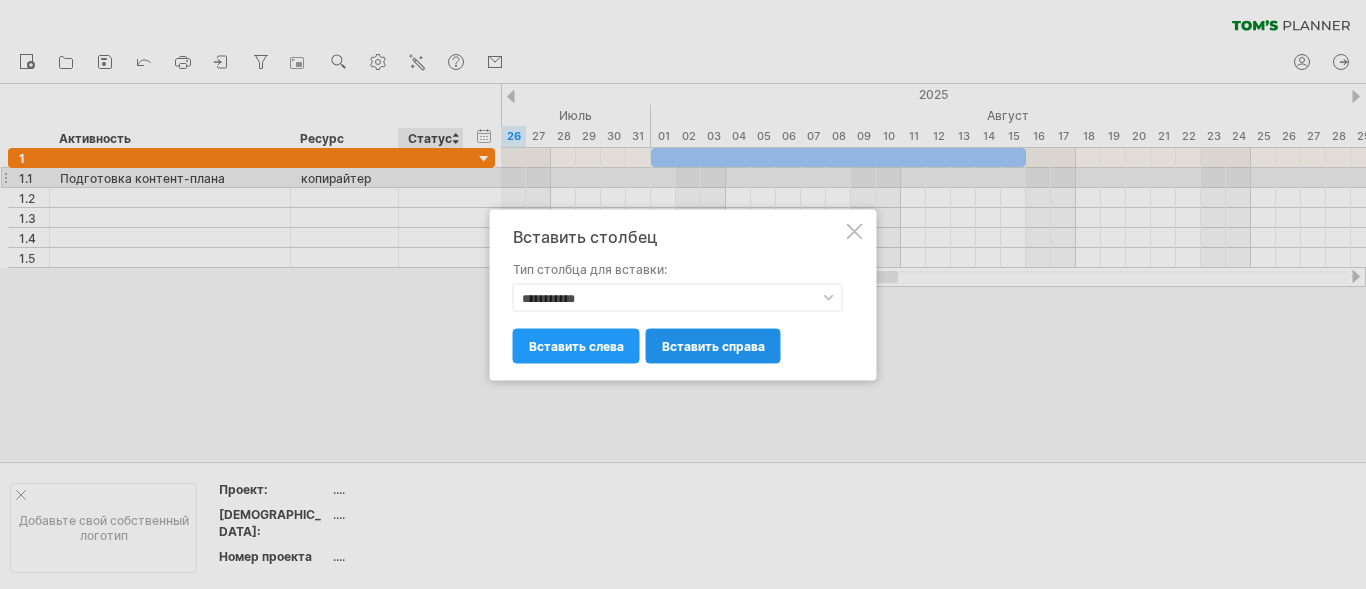 click on "вставить справа" at bounding box center (713, 345) 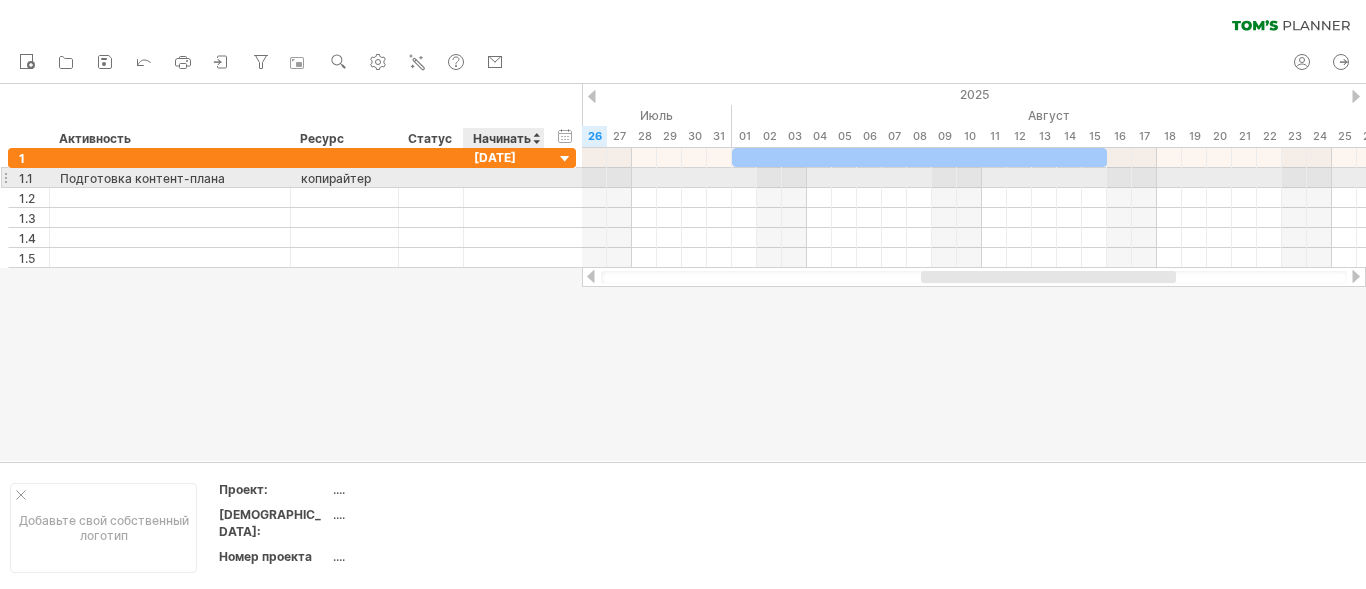 click at bounding box center [504, 177] 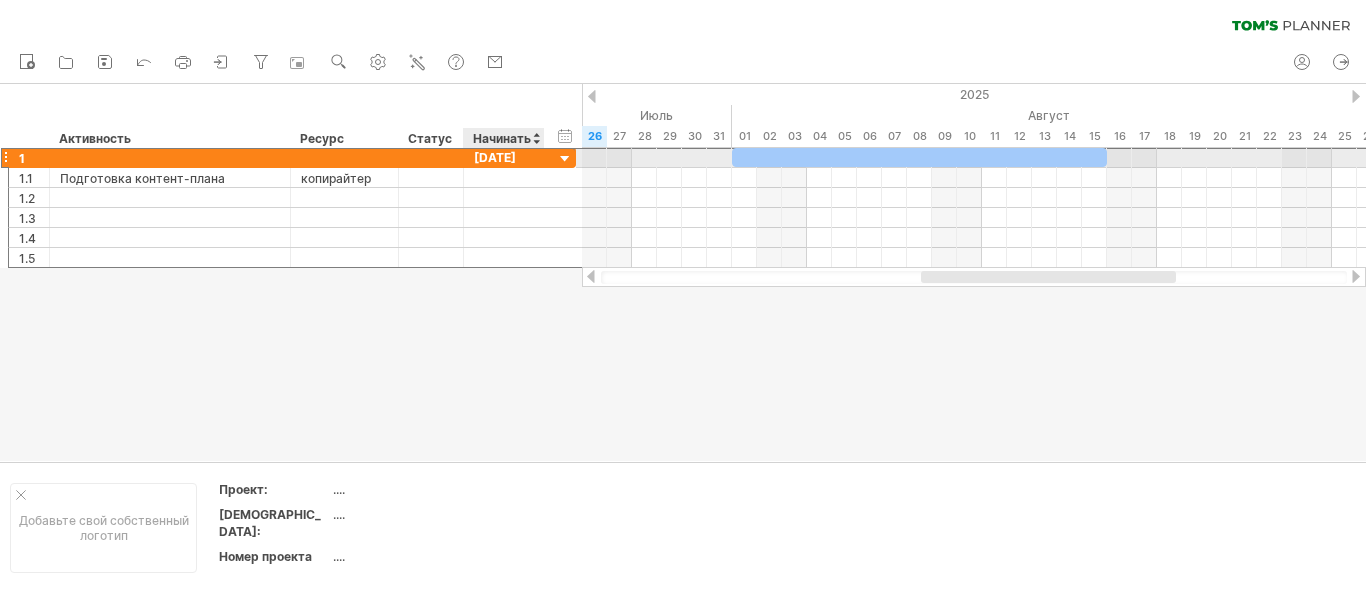 click on "1 01-08-25" at bounding box center [292, 157] 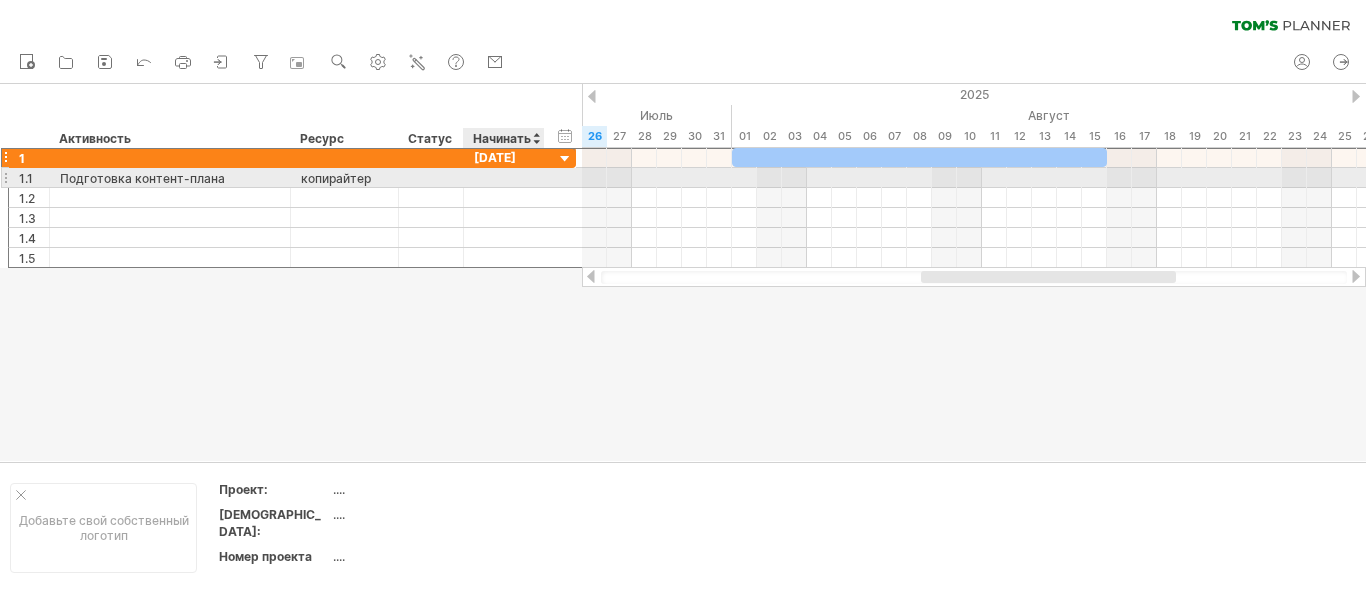 click at bounding box center [504, 177] 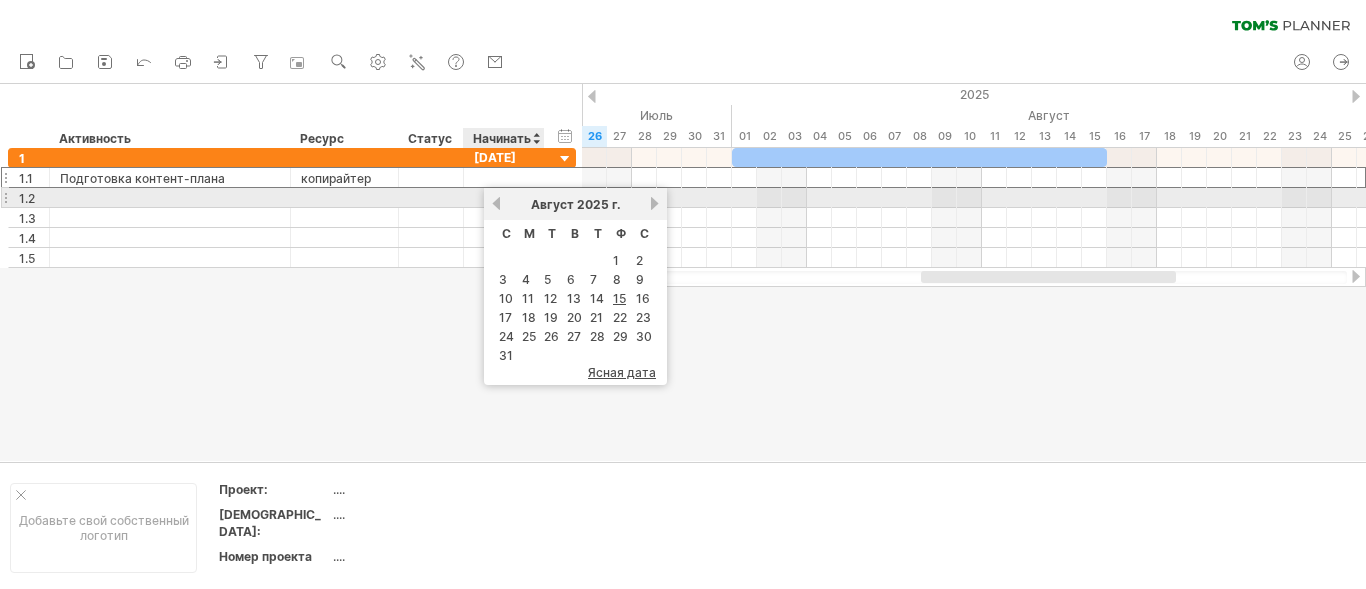 click on "предыдущий" at bounding box center [496, 203] 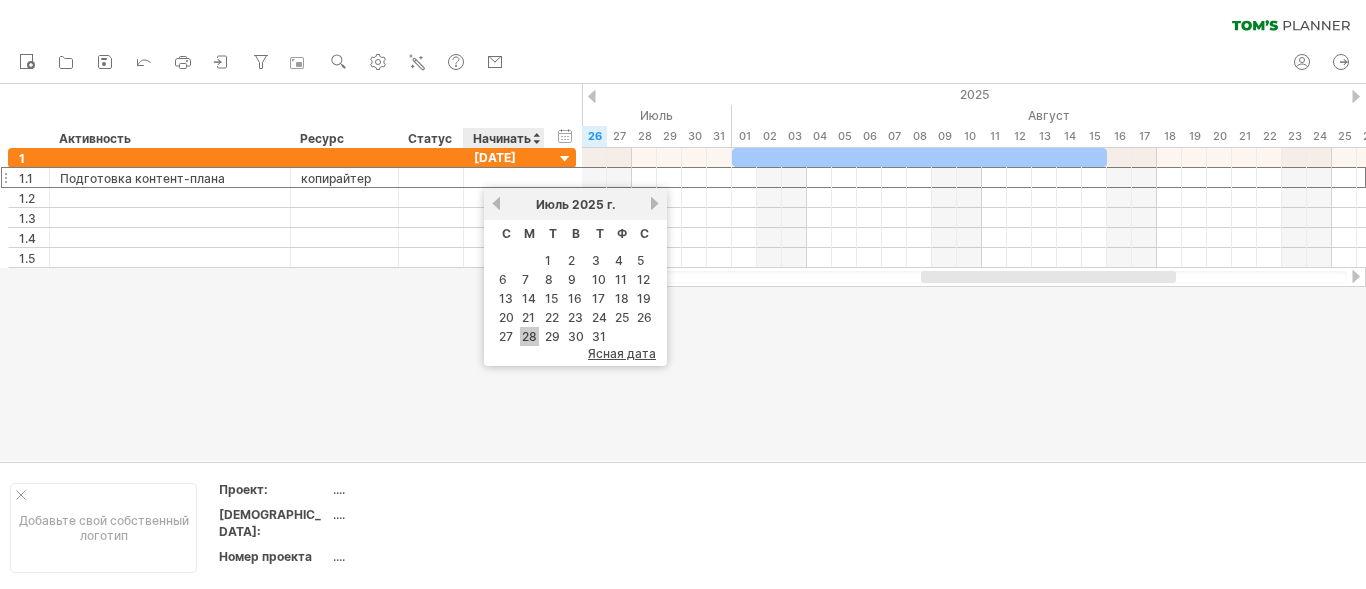 click on "28" at bounding box center [529, 336] 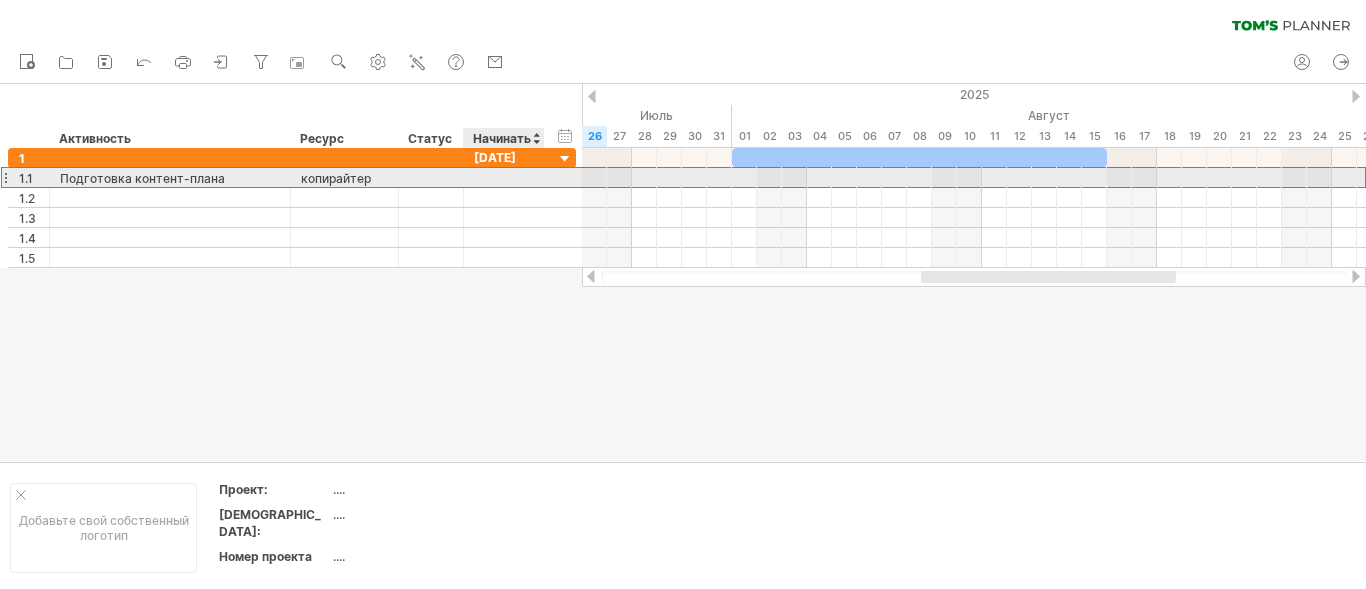click at bounding box center [504, 177] 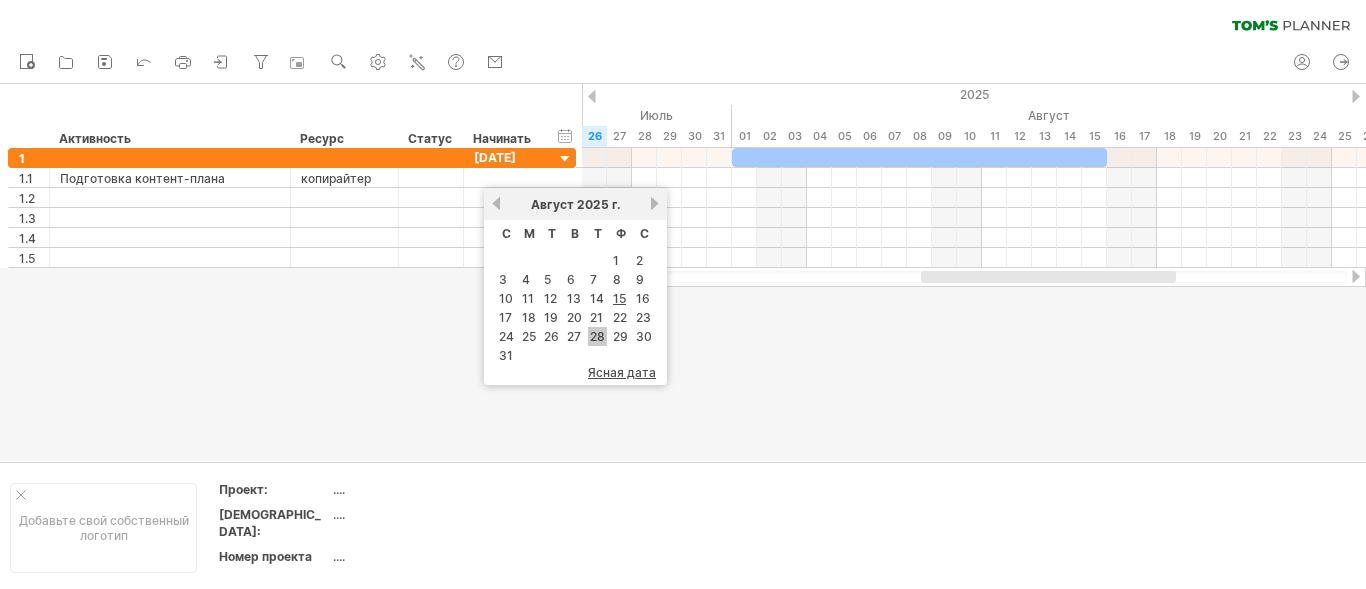 click on "28" at bounding box center (597, 336) 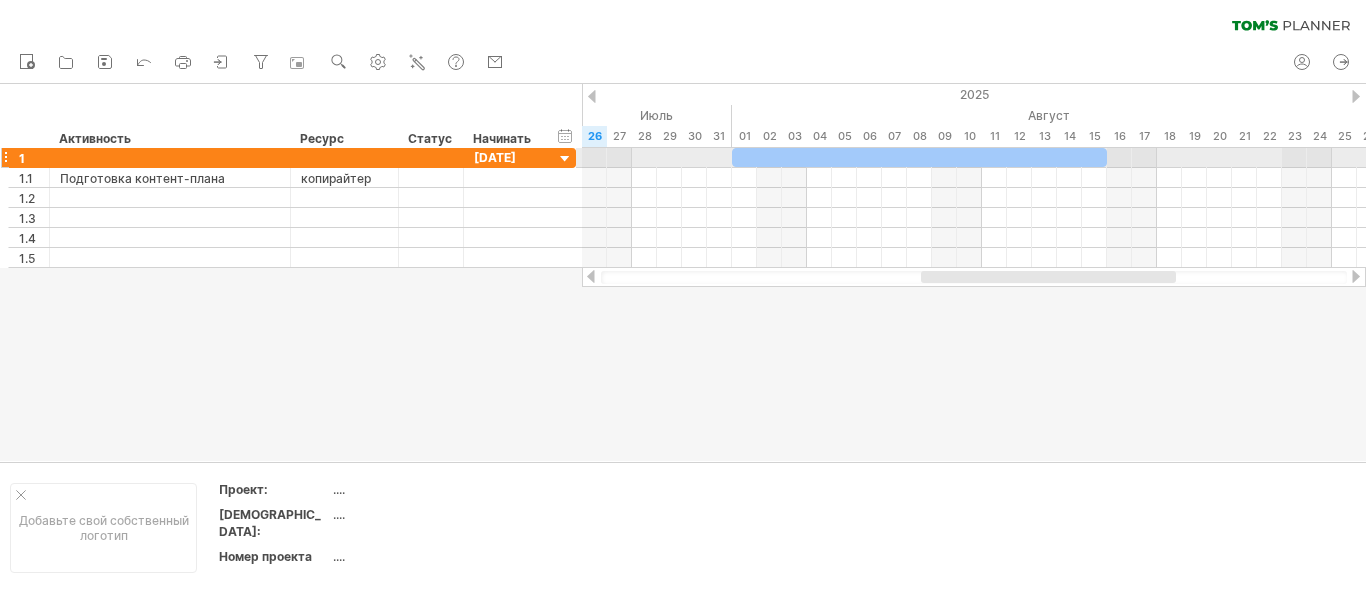 click at bounding box center [565, 159] 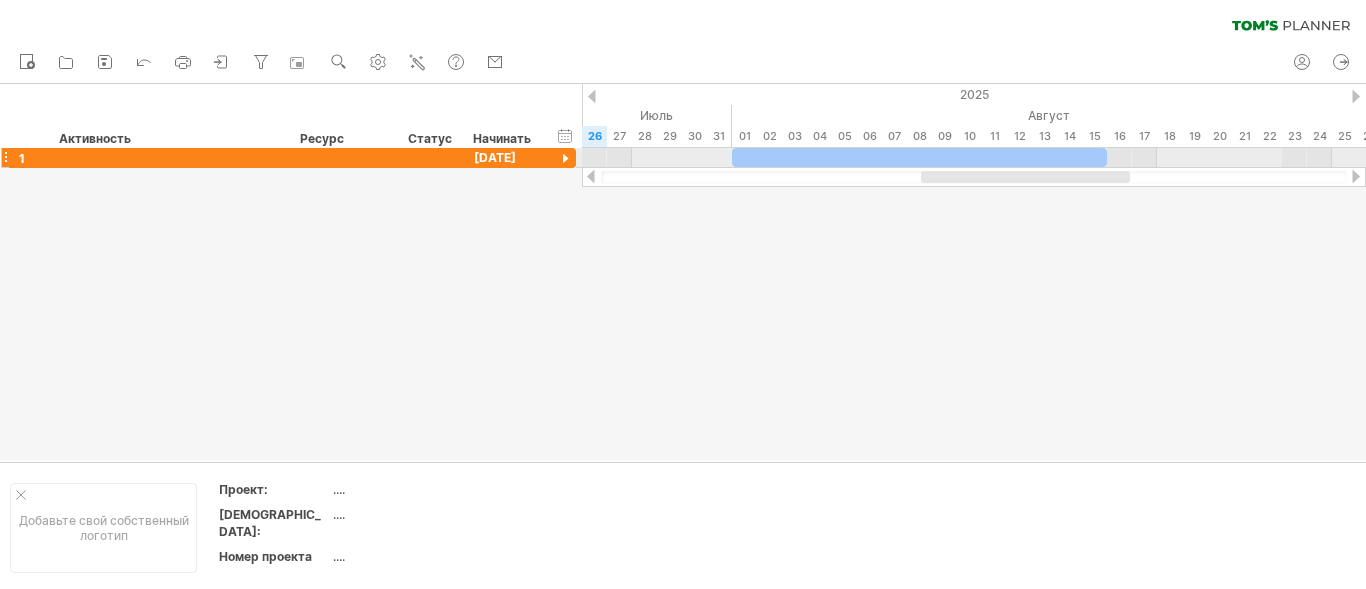 click at bounding box center [565, 159] 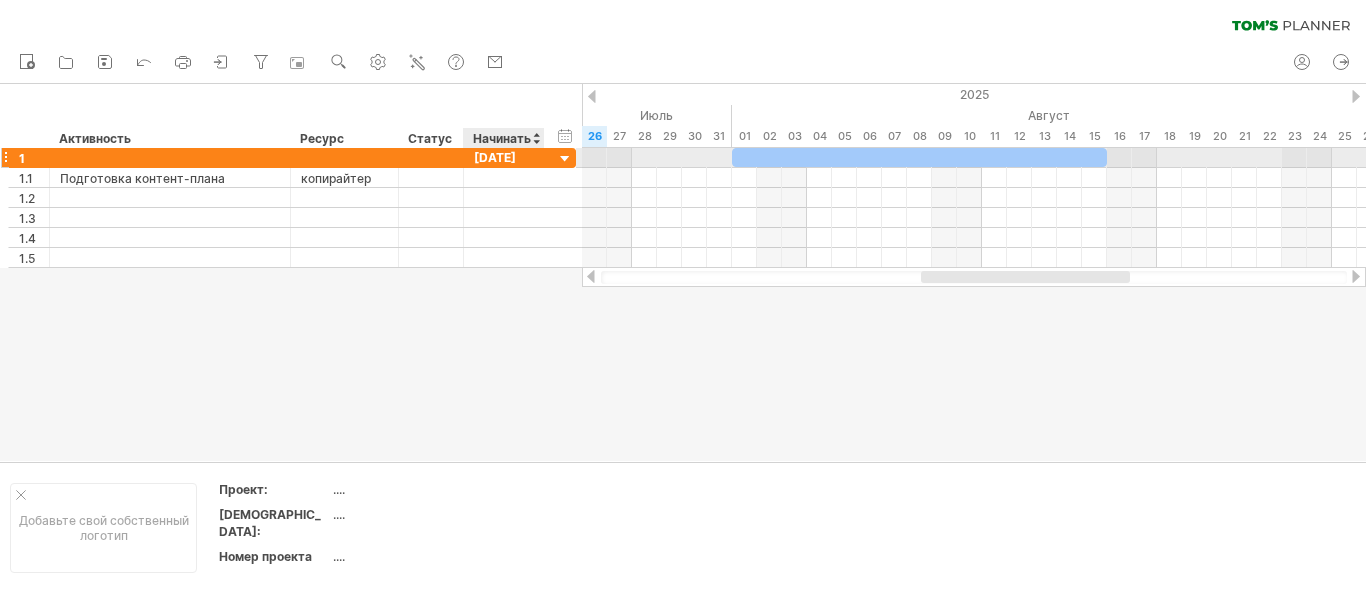 click on "01-08-25" at bounding box center [495, 157] 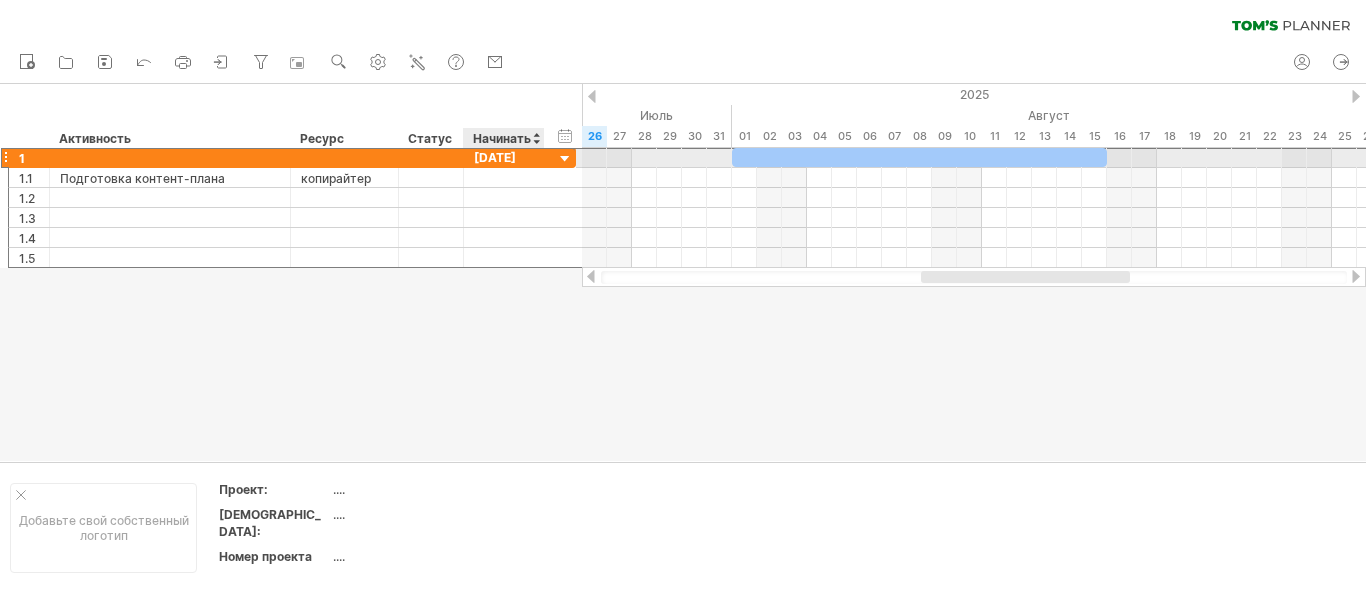 click on "01-08-25" at bounding box center (495, 157) 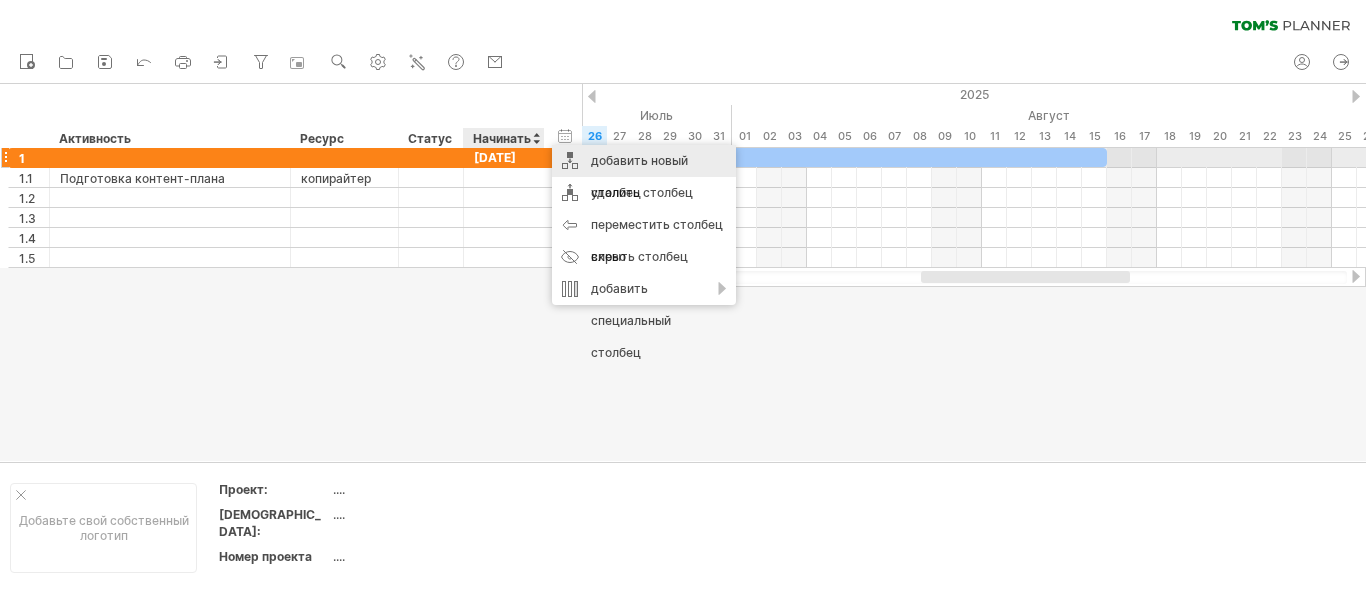 click on "добавить новый столбец" at bounding box center (639, 176) 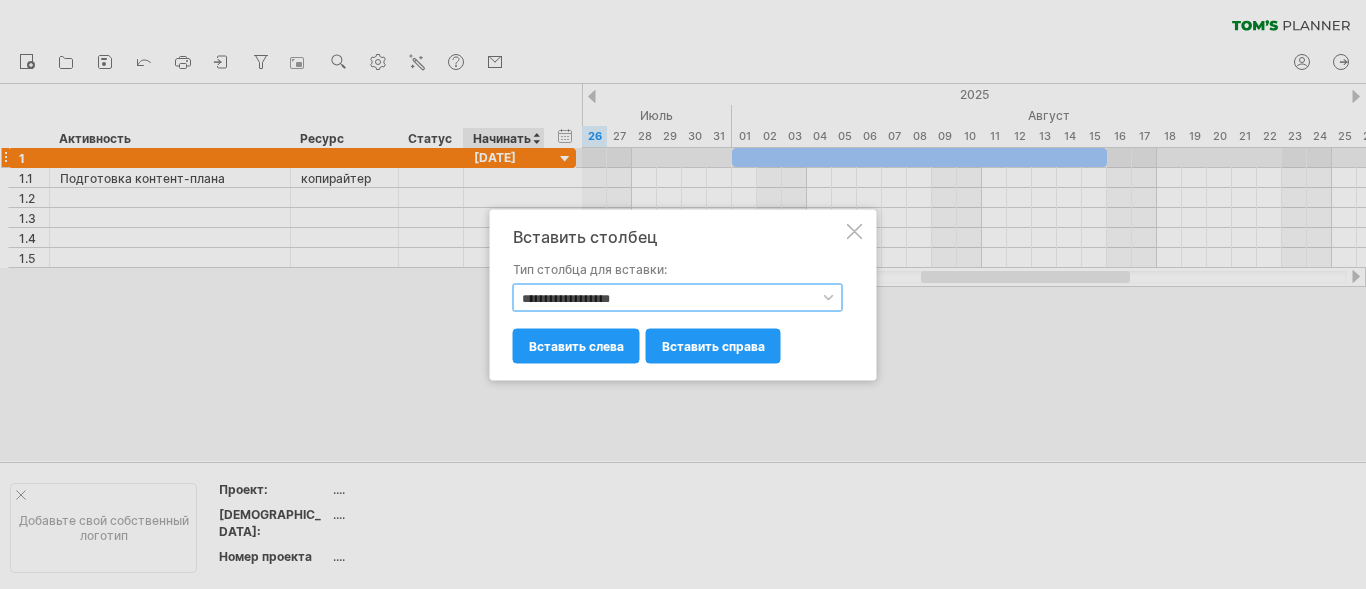 click on "**********" at bounding box center (678, 297) 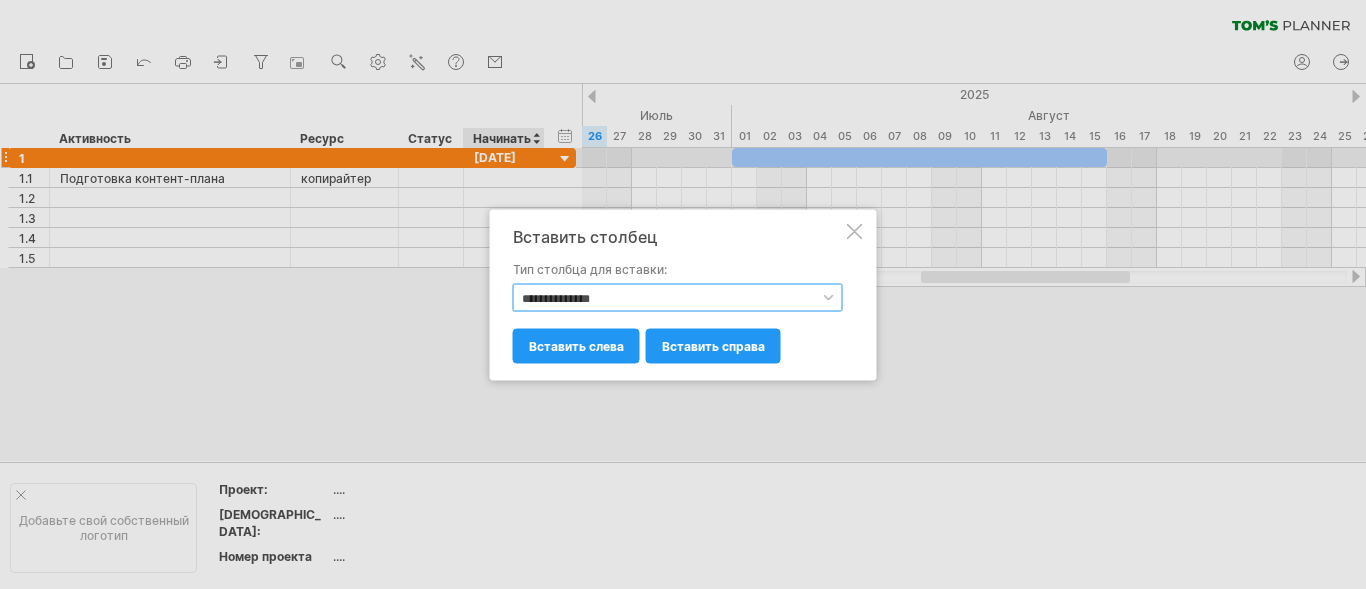 click on "**********" at bounding box center (678, 297) 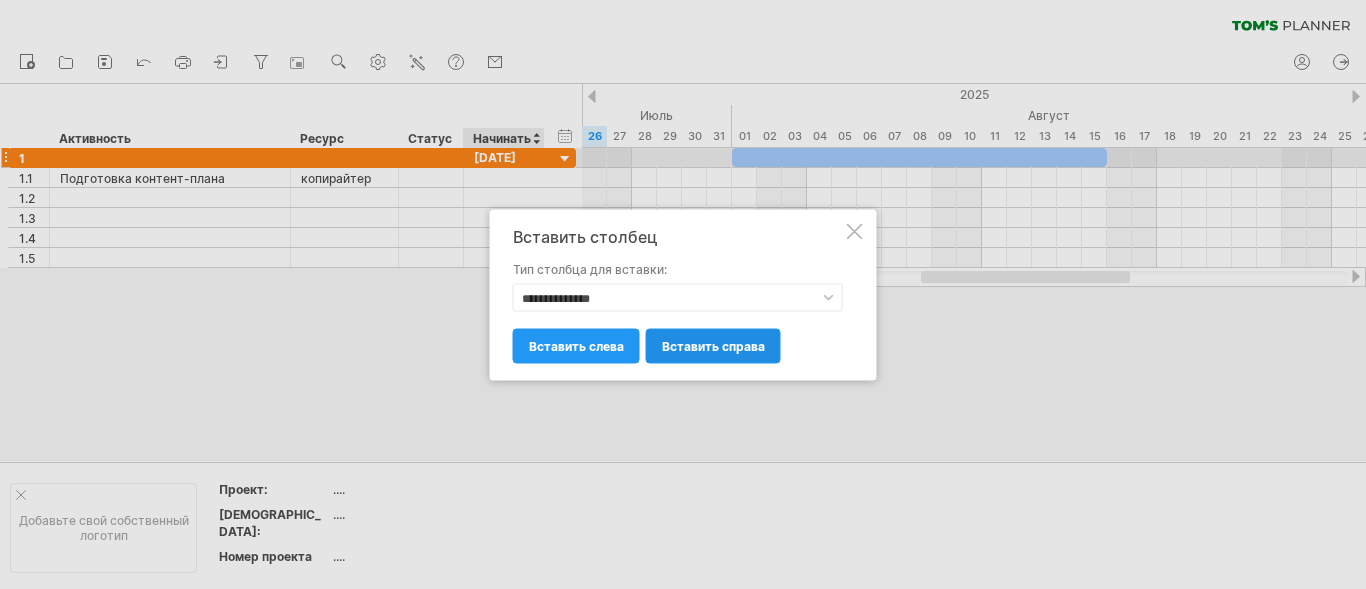 click on "вставить справа" at bounding box center (713, 345) 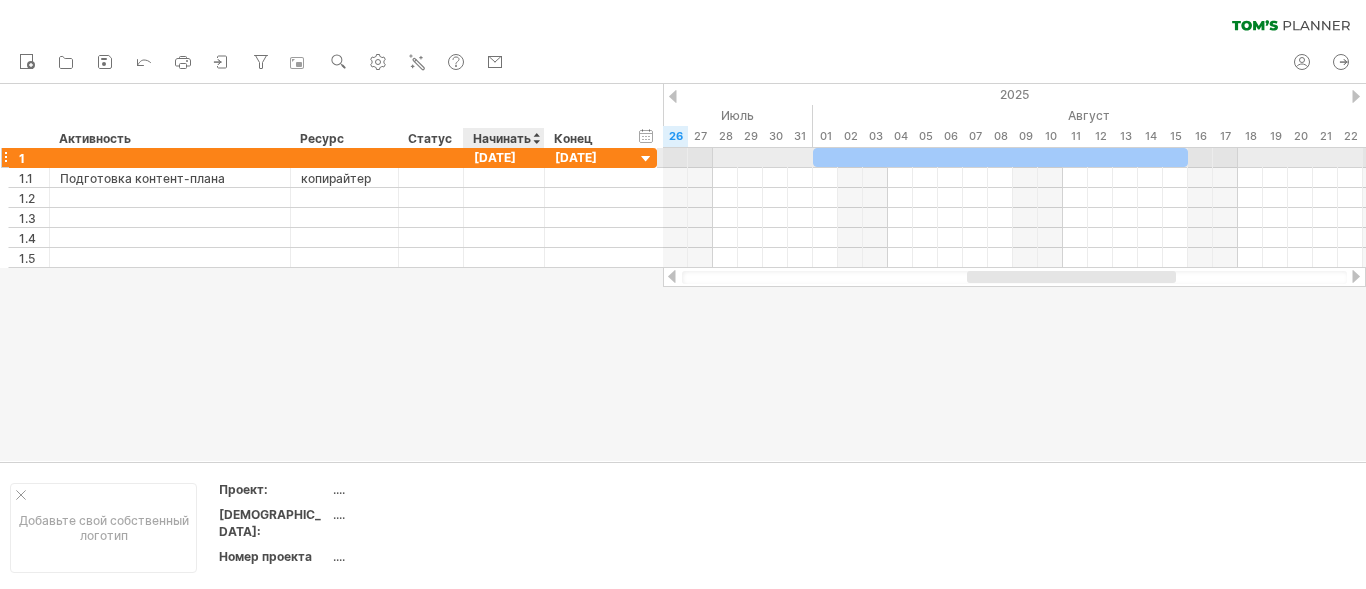 click on "01-08-25" at bounding box center [495, 157] 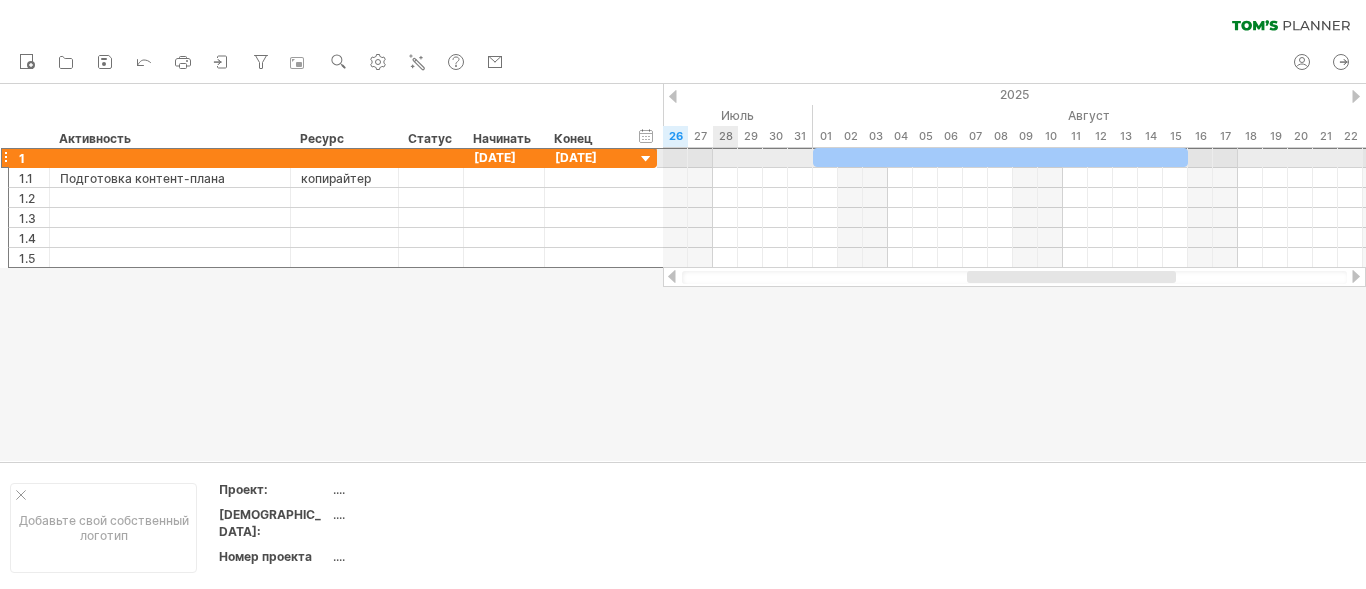 click at bounding box center [1014, 158] 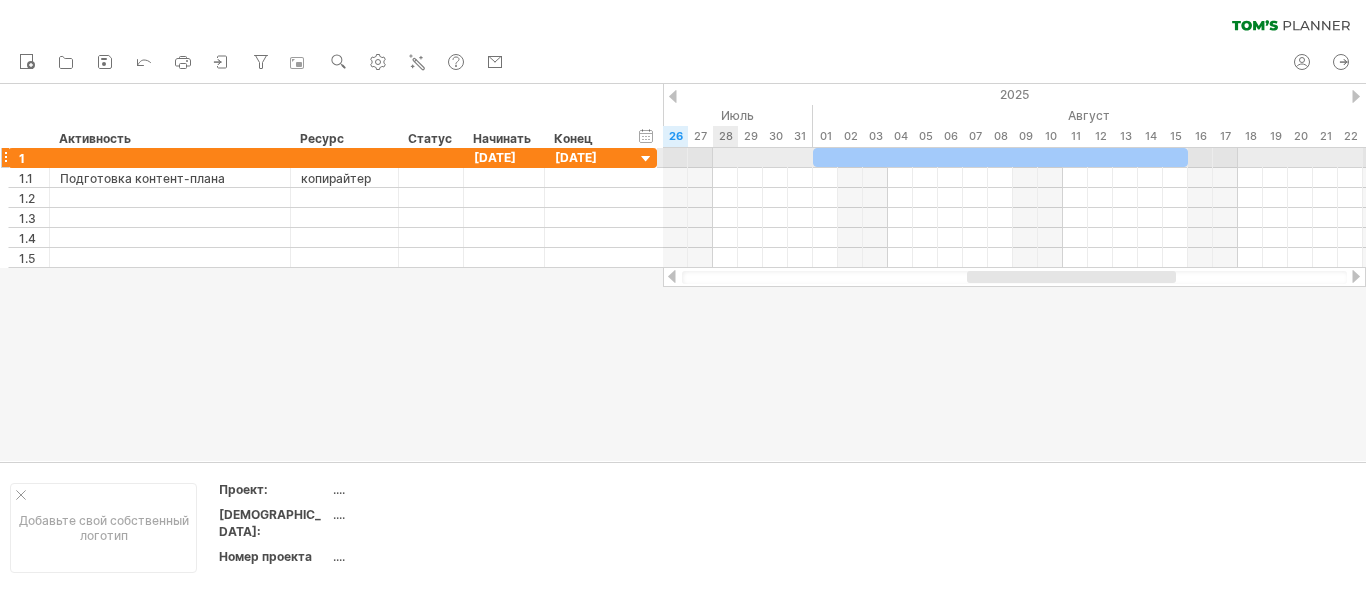 click at bounding box center [1014, 158] 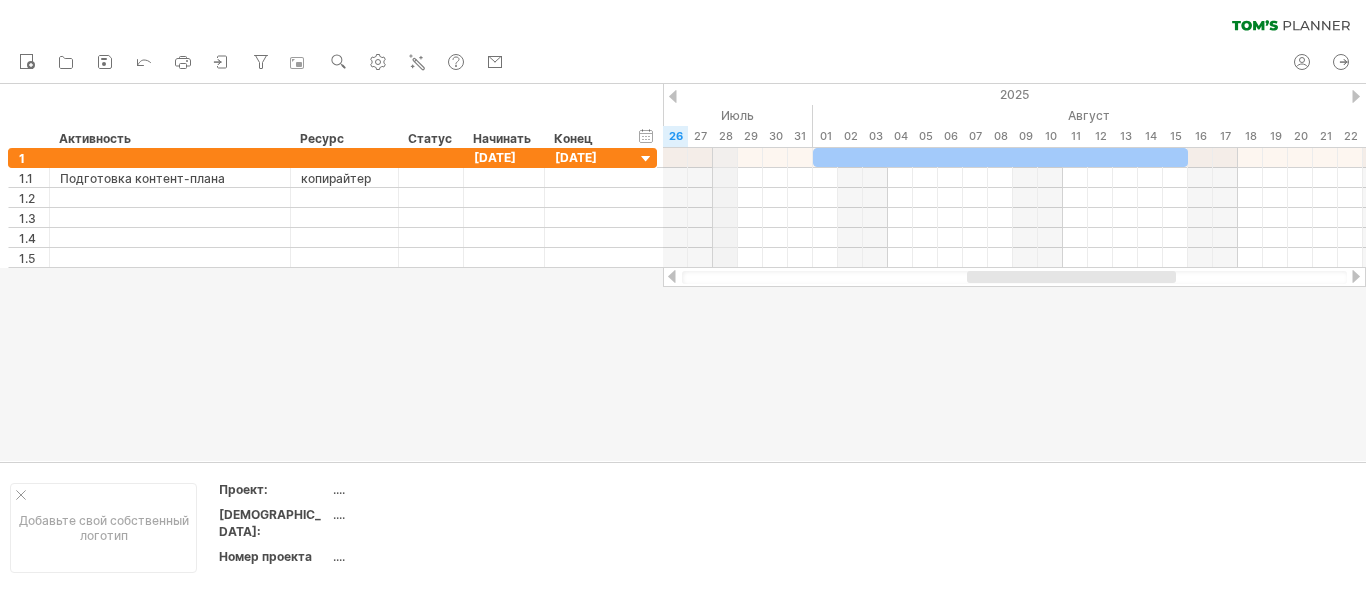 click on "28" at bounding box center [726, 136] 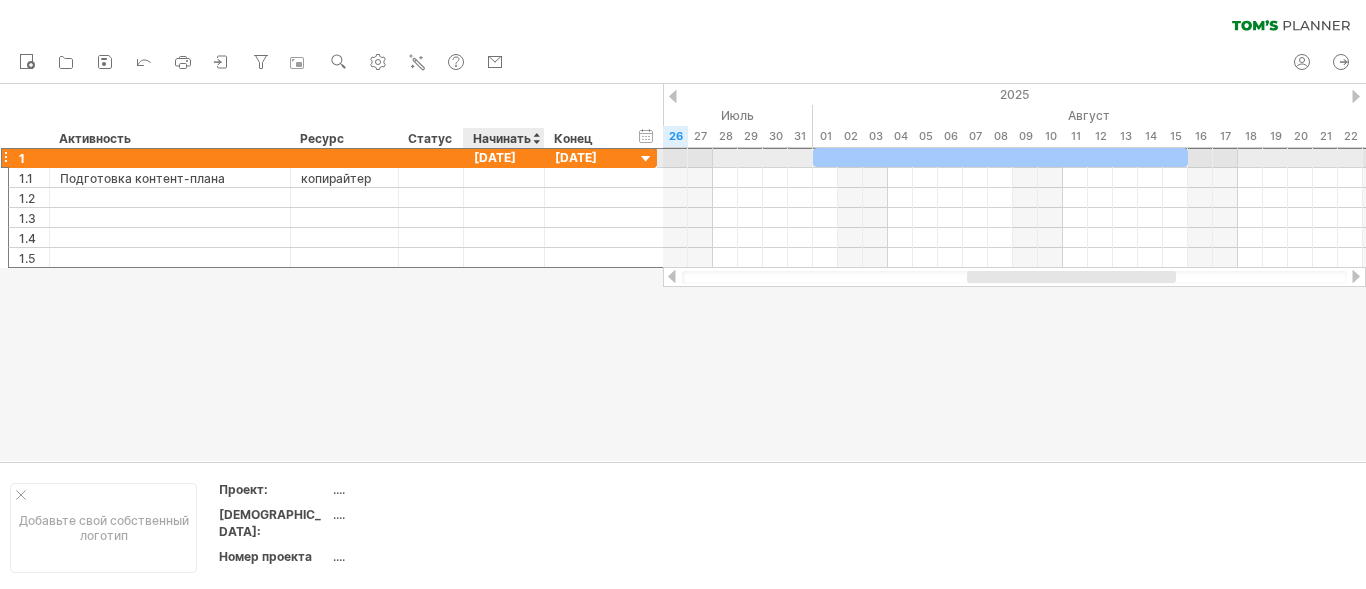 click on "01-08-25" at bounding box center (495, 157) 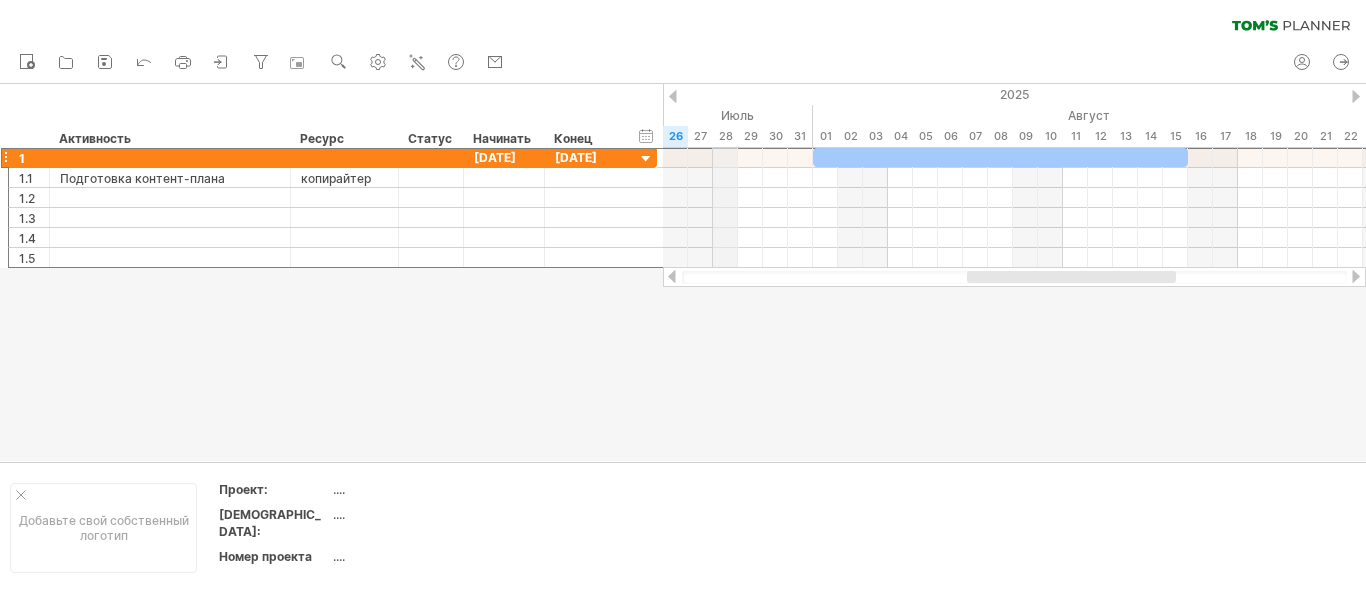 click on "28" at bounding box center [726, 136] 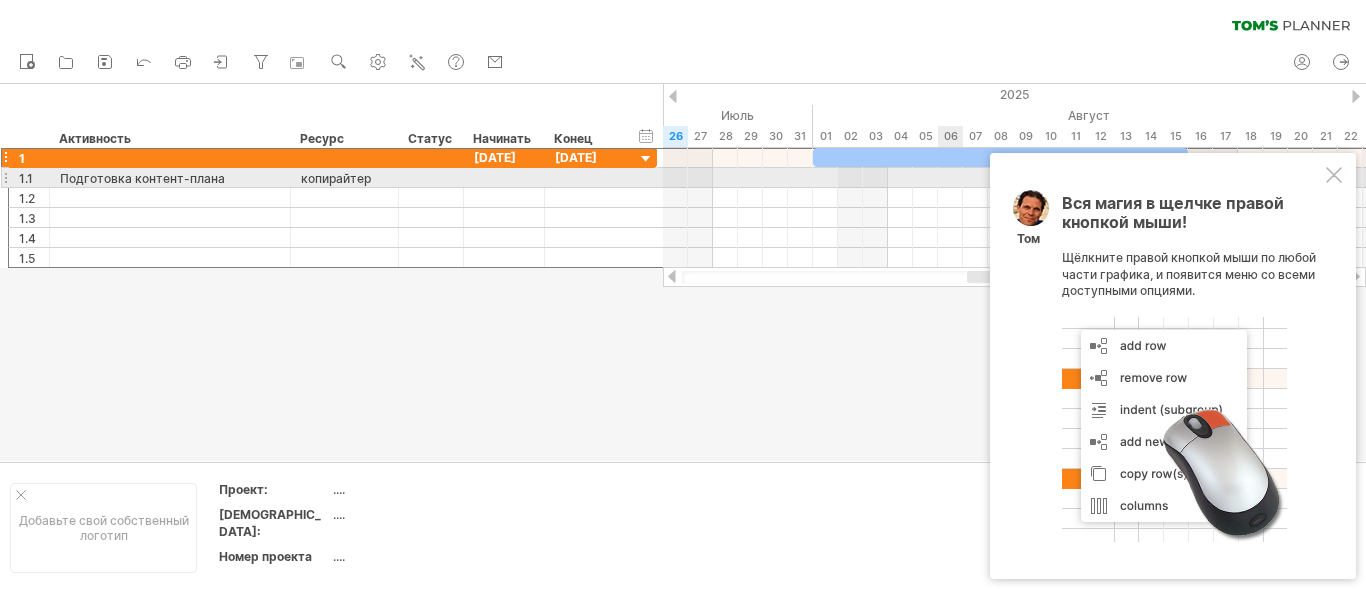 click at bounding box center [1334, 175] 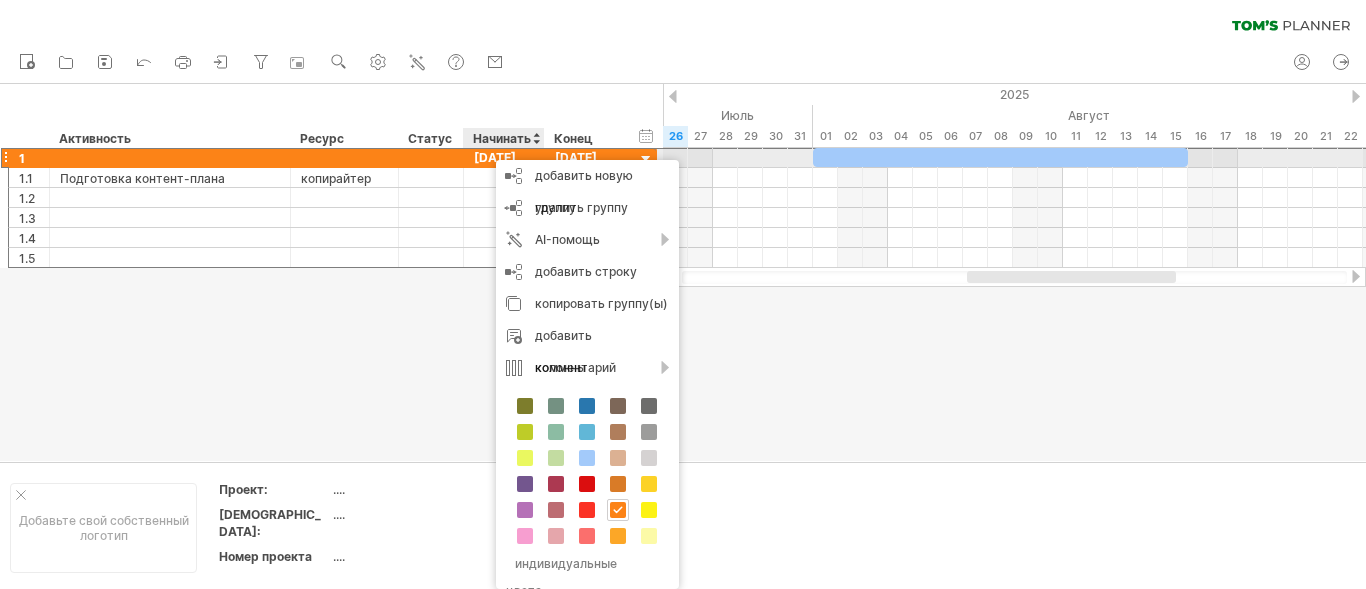 click on "01-08-25" at bounding box center [495, 157] 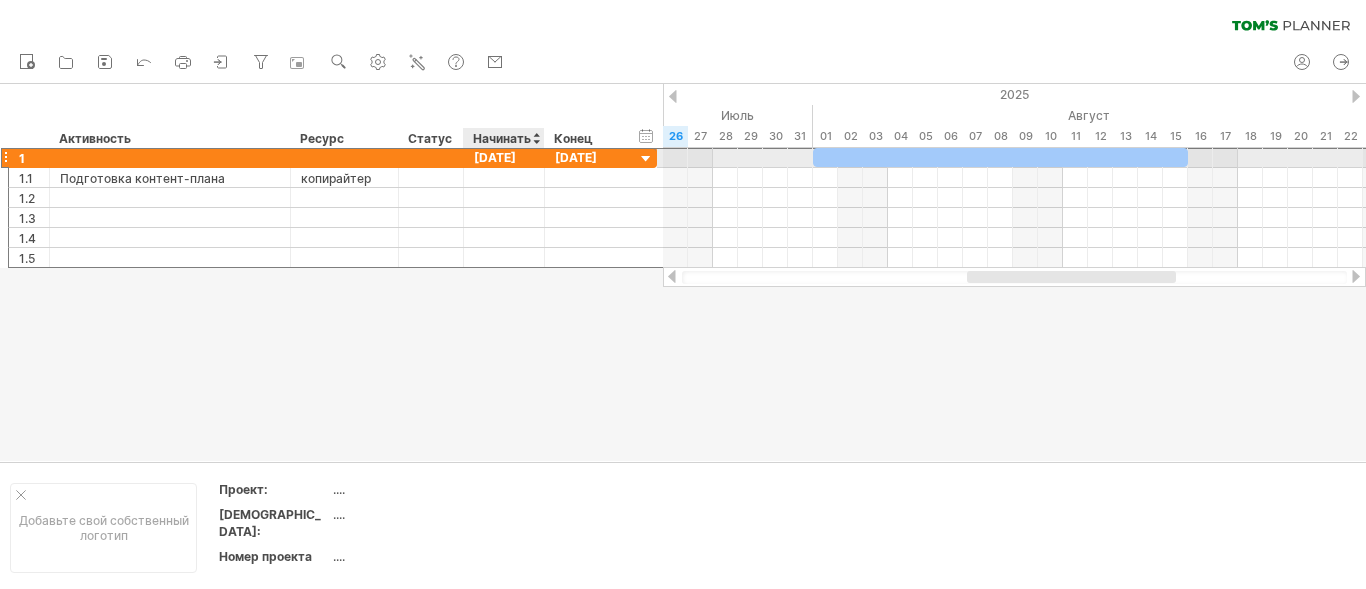 click on "01-08-25" at bounding box center [495, 157] 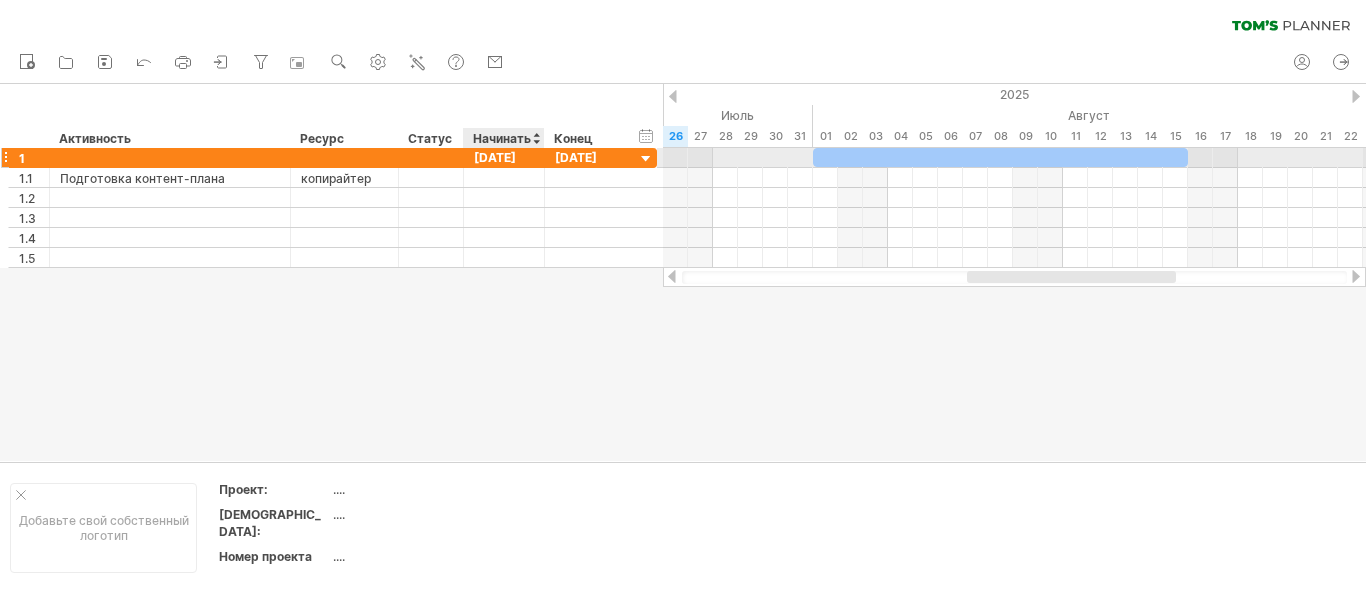 click on "01-08-25" at bounding box center [495, 157] 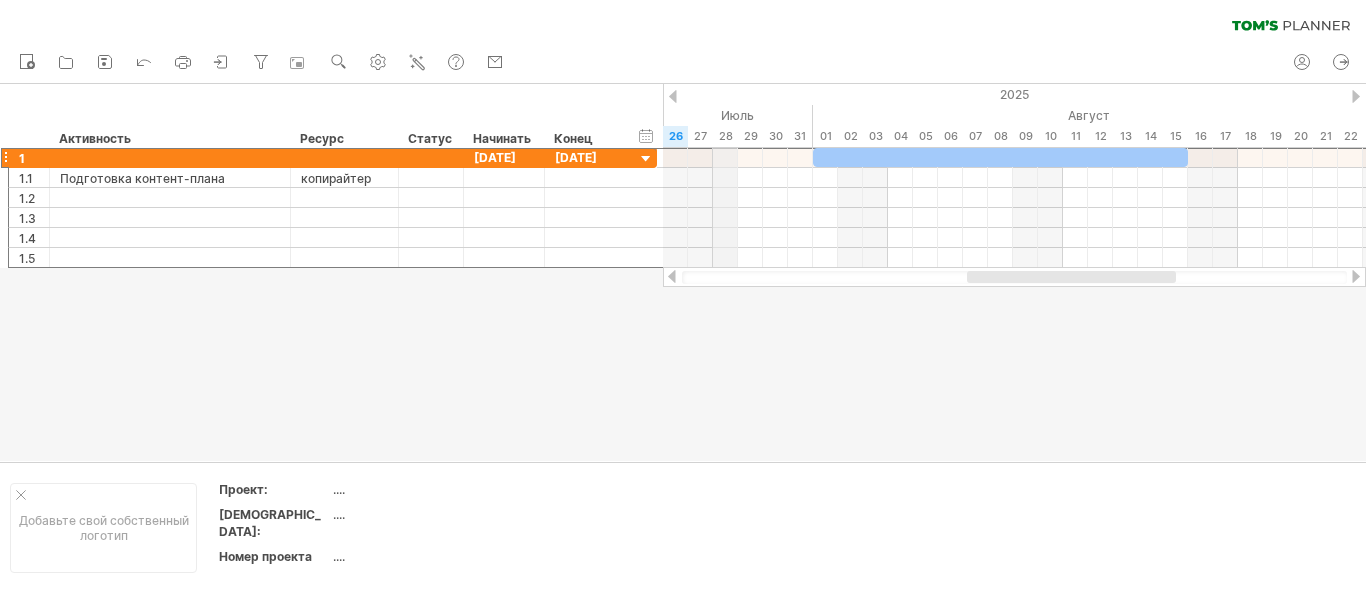 click on "28" at bounding box center (726, 136) 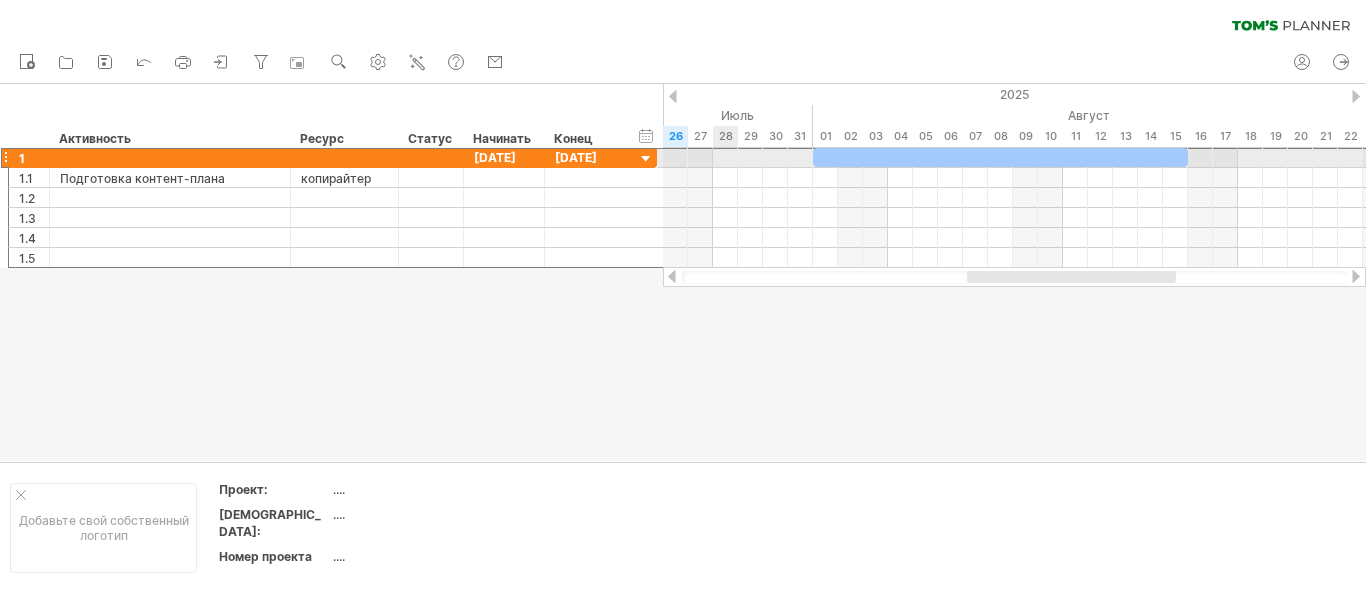 click at bounding box center [1014, 158] 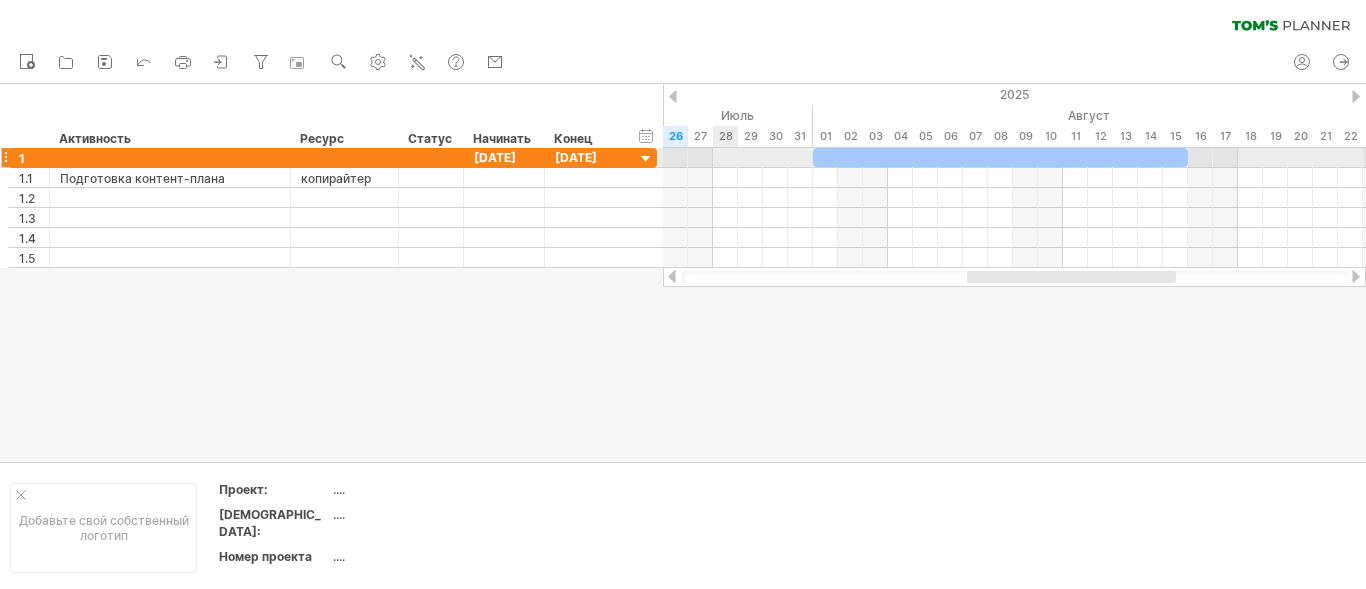 click at bounding box center (1014, 158) 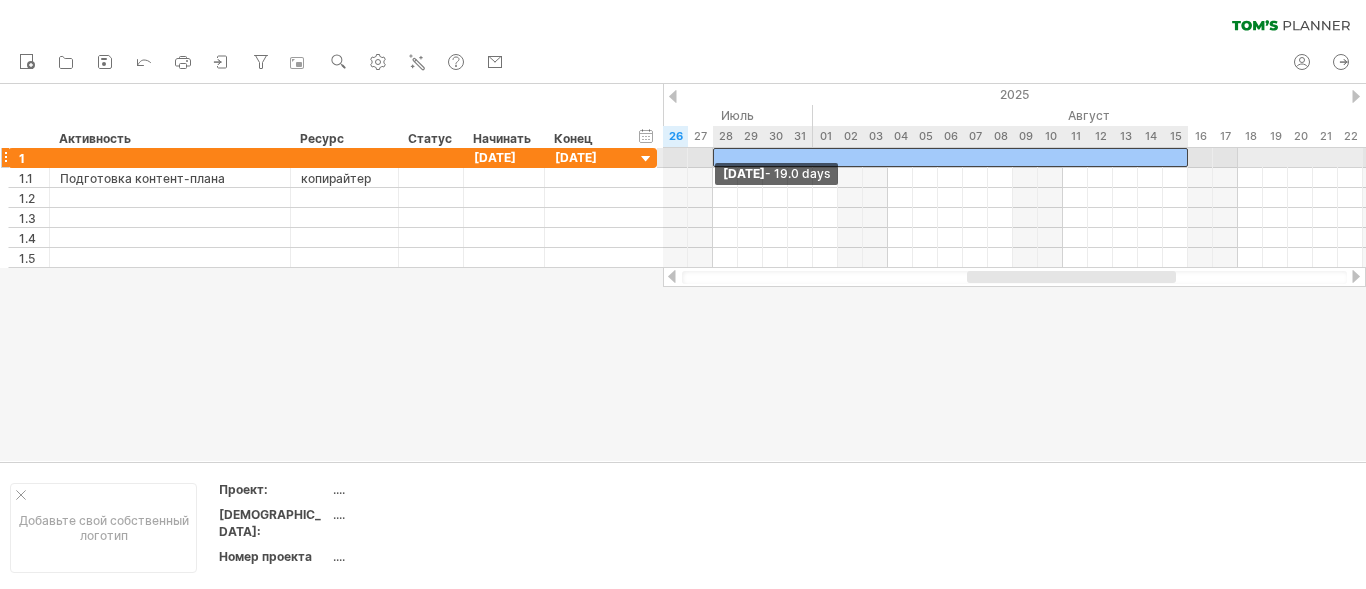 drag, startPoint x: 816, startPoint y: 160, endPoint x: 717, endPoint y: 154, distance: 99.18165 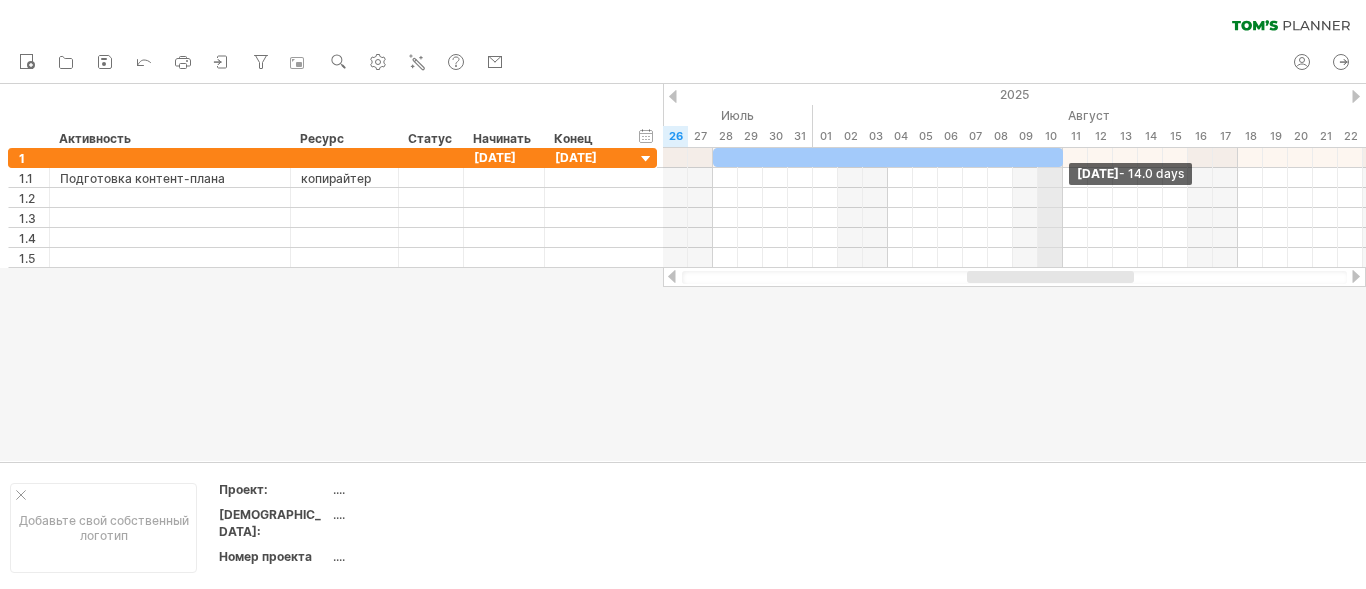 drag, startPoint x: 1185, startPoint y: 157, endPoint x: 1056, endPoint y: 146, distance: 129.46814 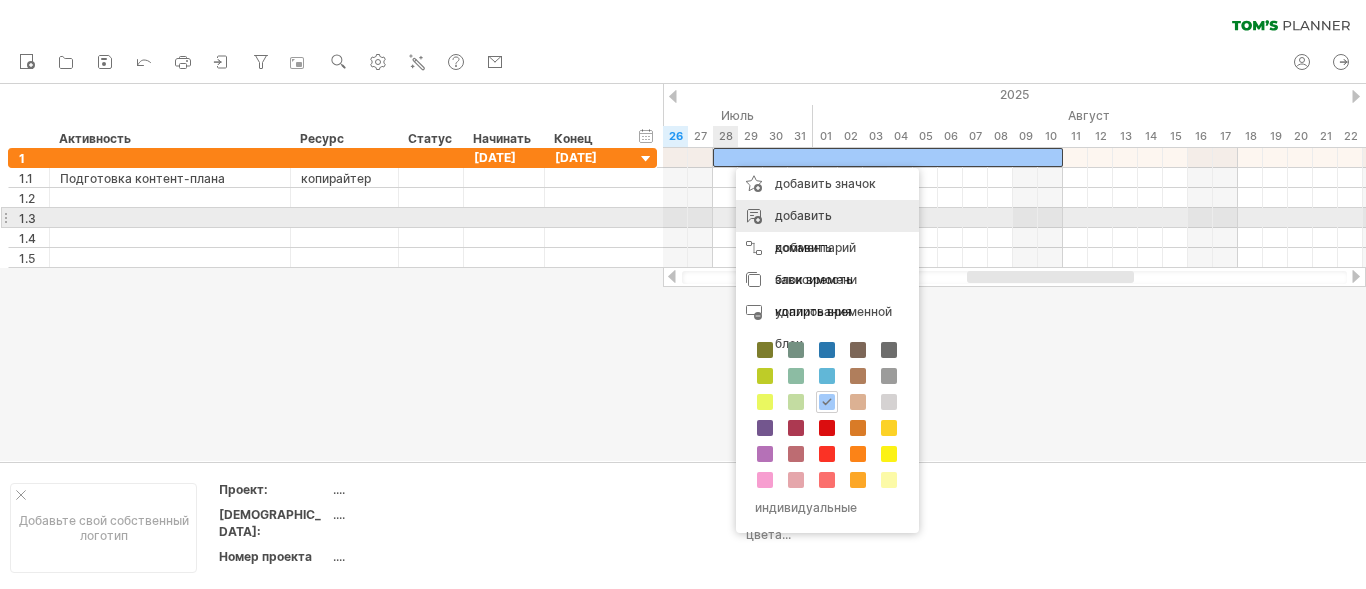 click on "добавить комментарий" at bounding box center [827, 232] 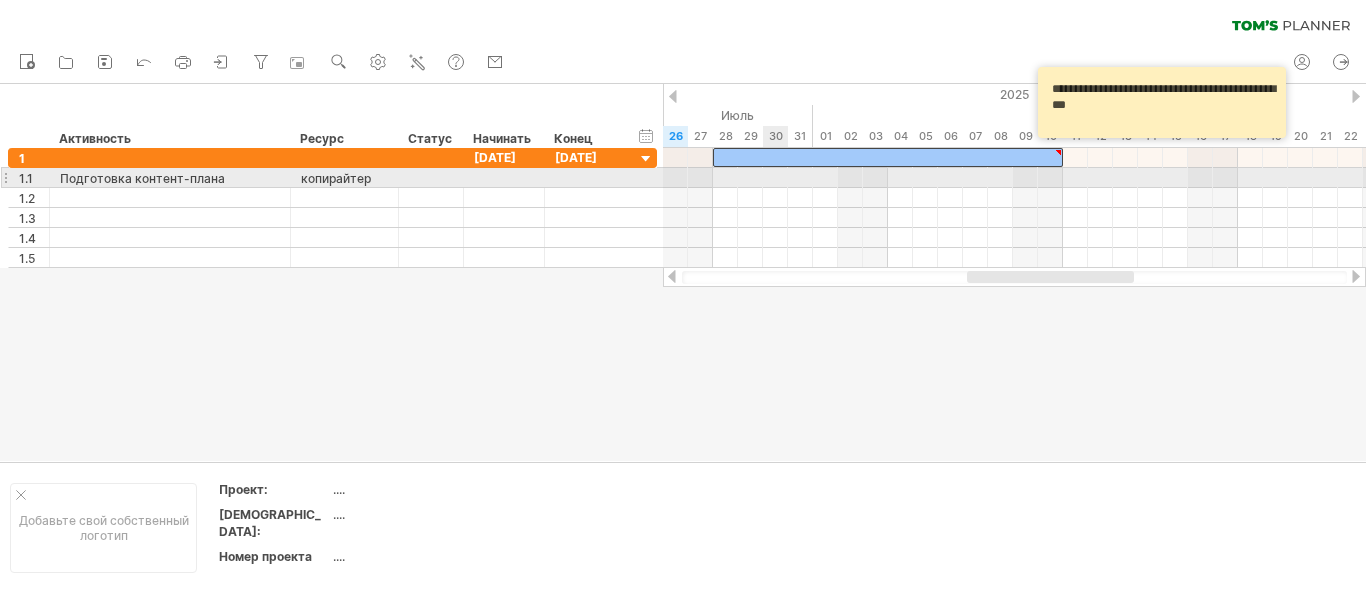 click at bounding box center (1014, 178) 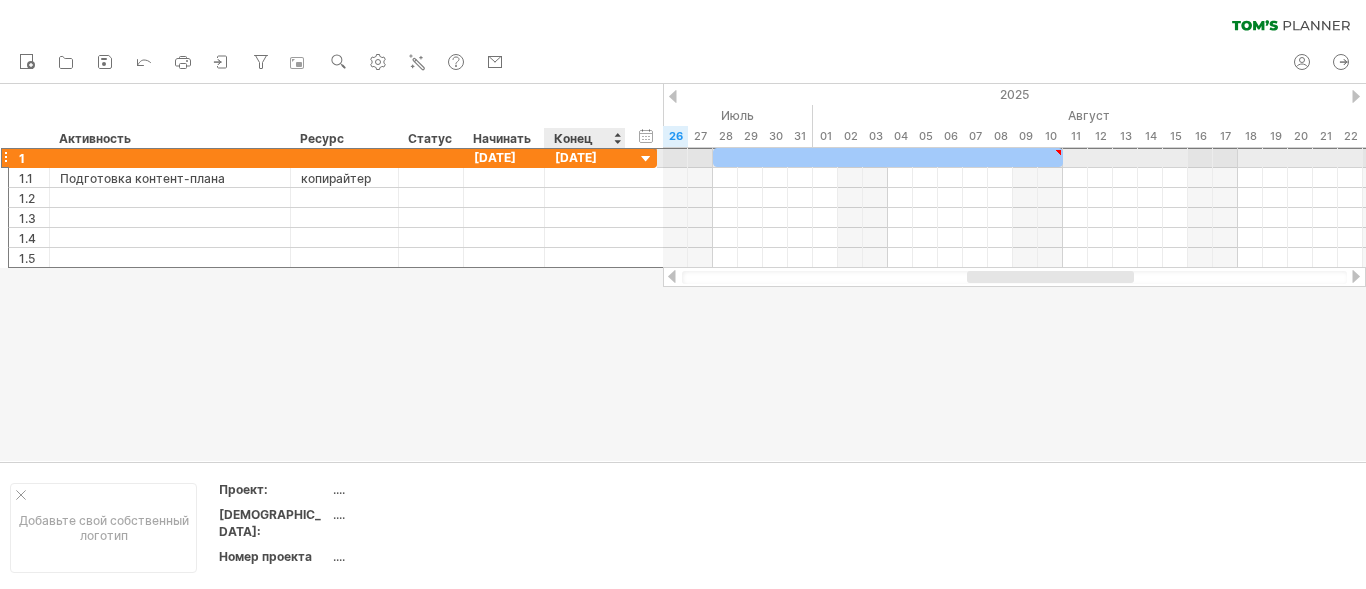 click on "10-08-25" at bounding box center (585, 157) 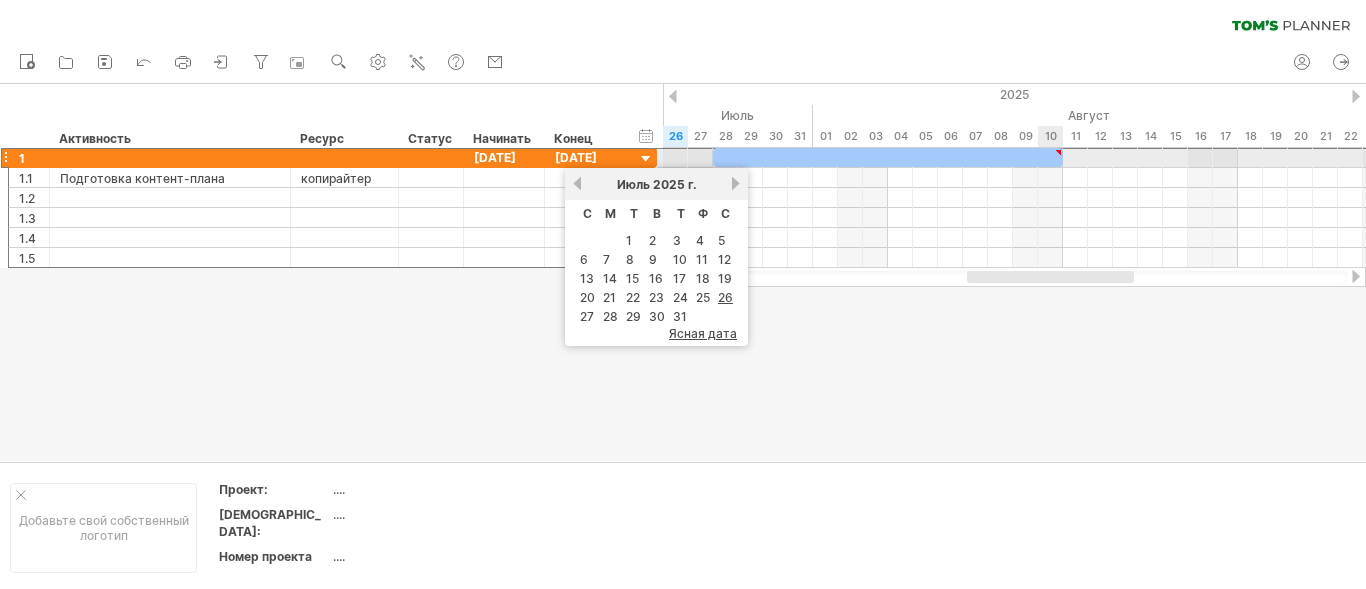 type on "**********" 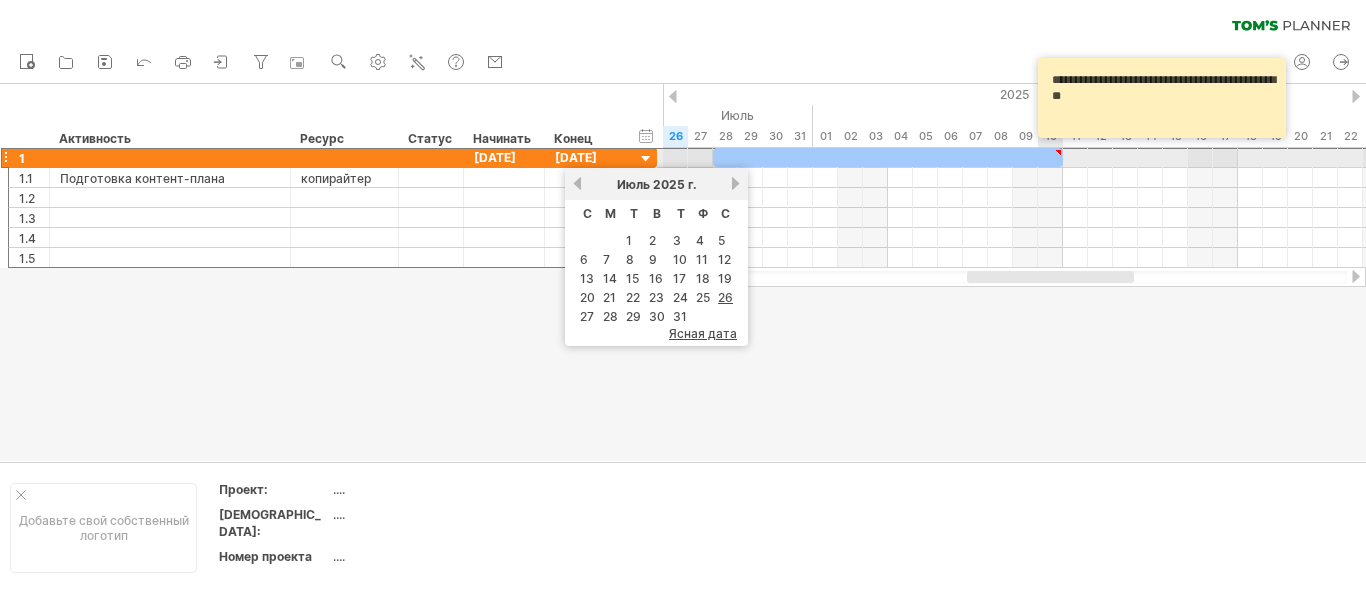 click at bounding box center [888, 157] 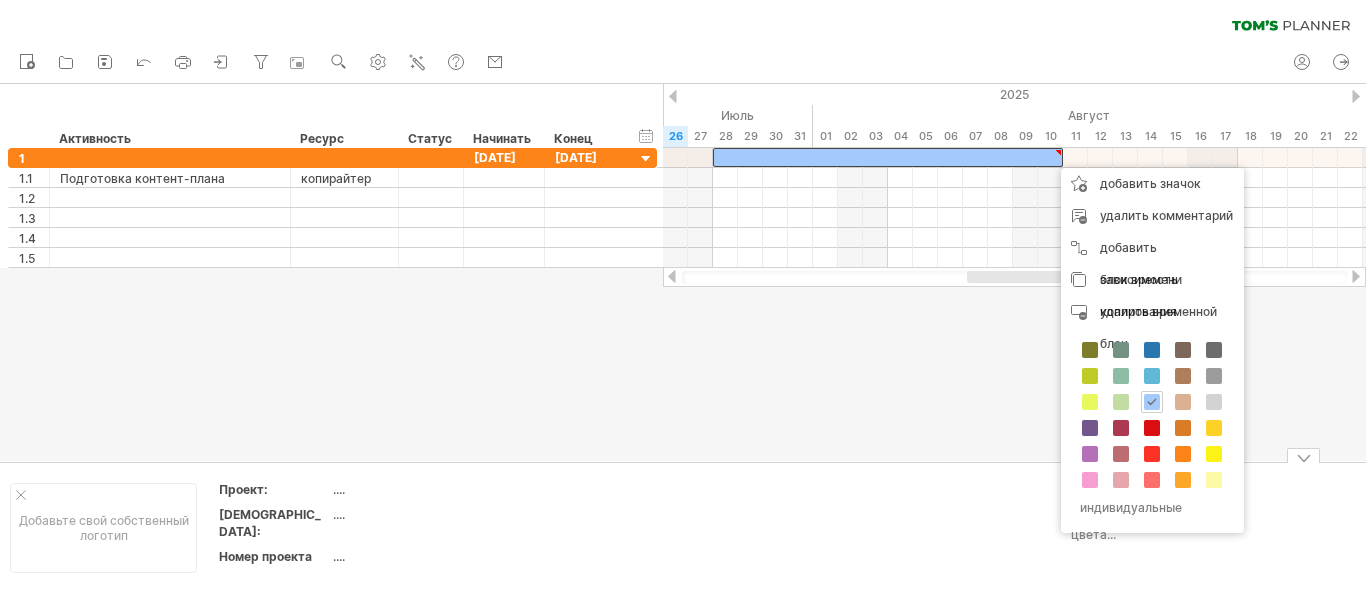 click at bounding box center (752, 528) 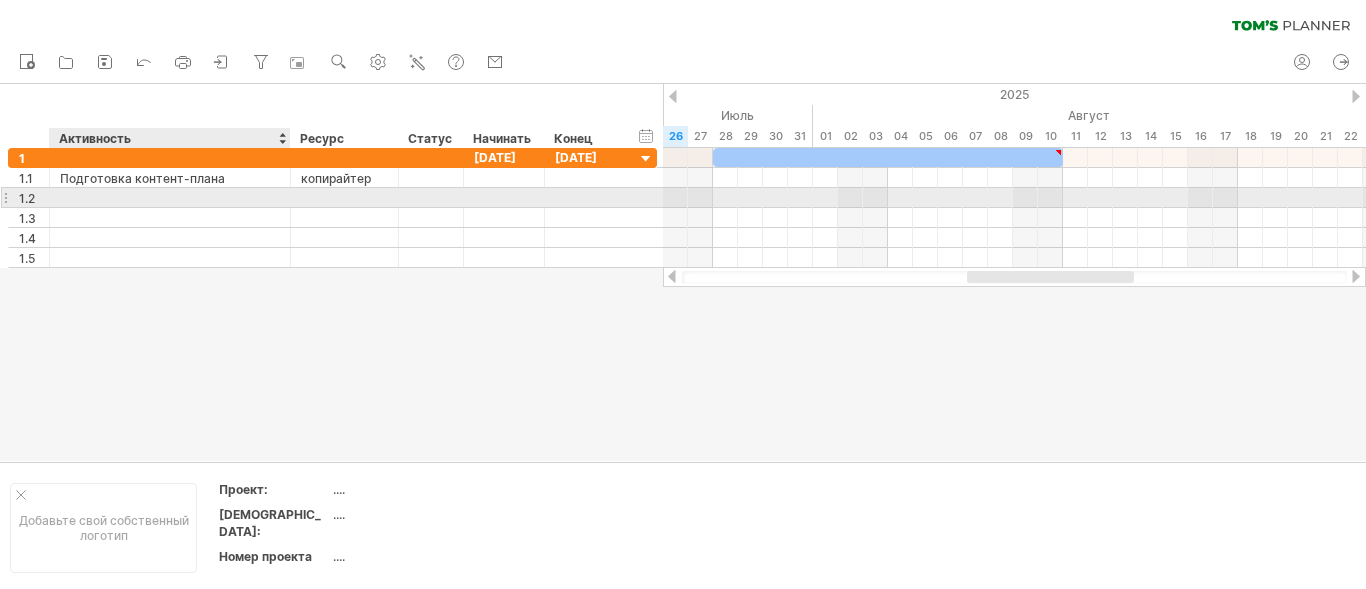 click at bounding box center [170, 197] 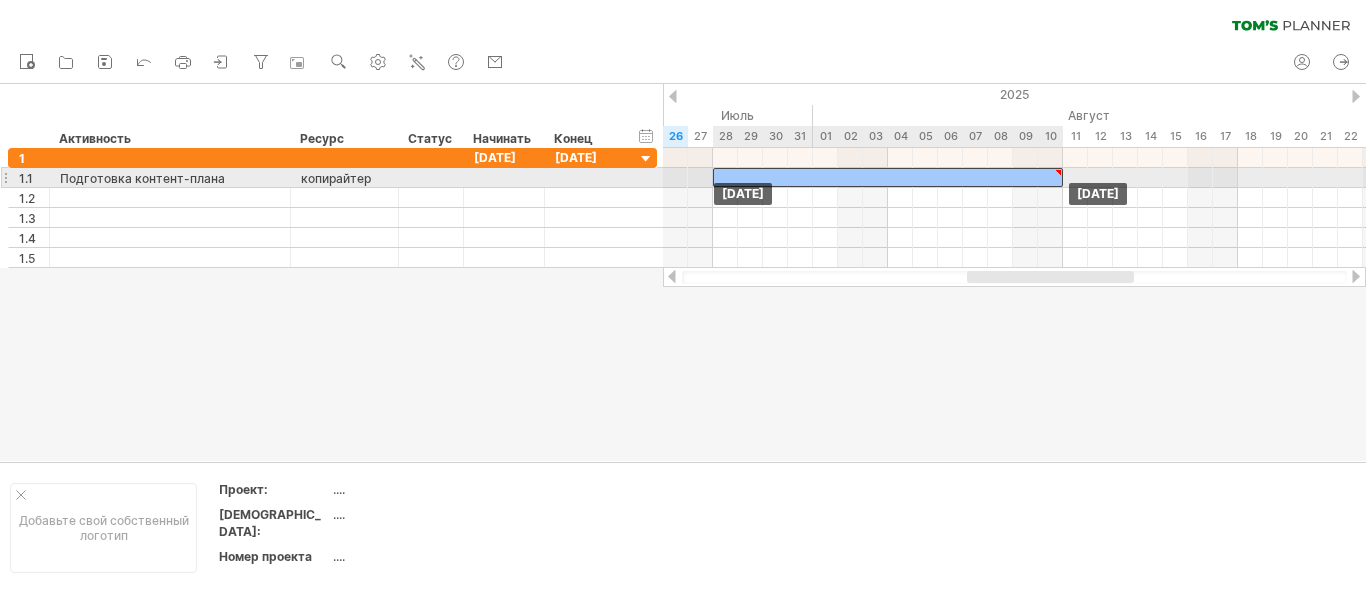drag, startPoint x: 730, startPoint y: 162, endPoint x: 733, endPoint y: 182, distance: 20.22375 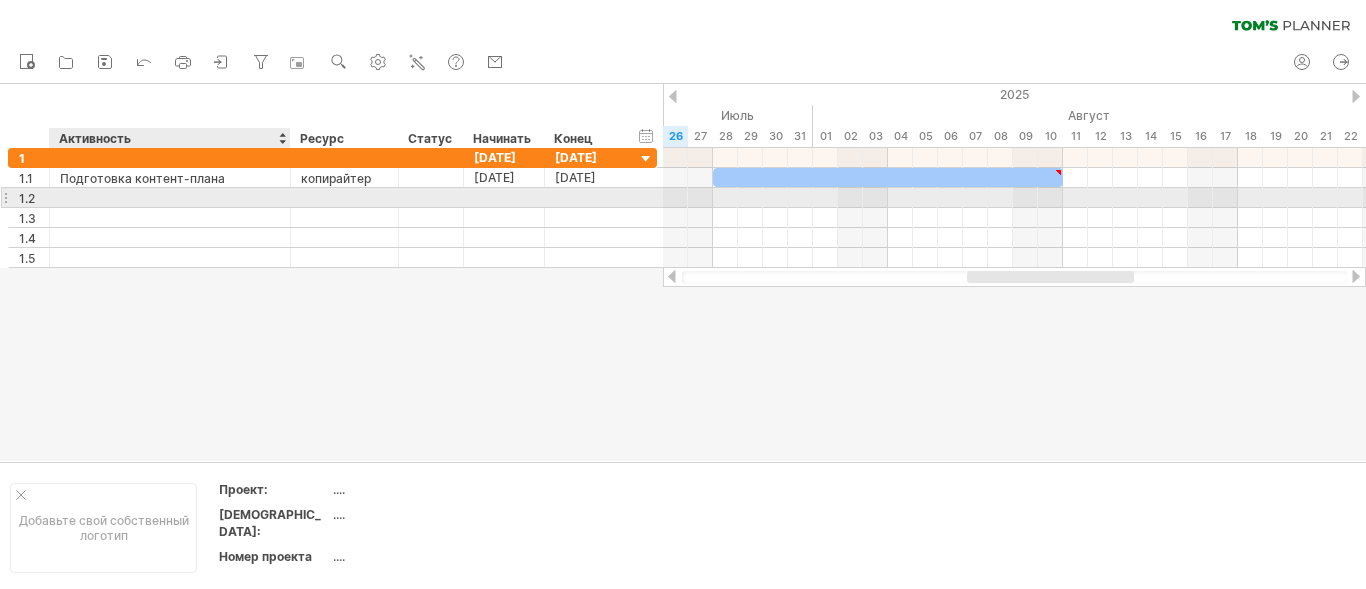 click at bounding box center (170, 197) 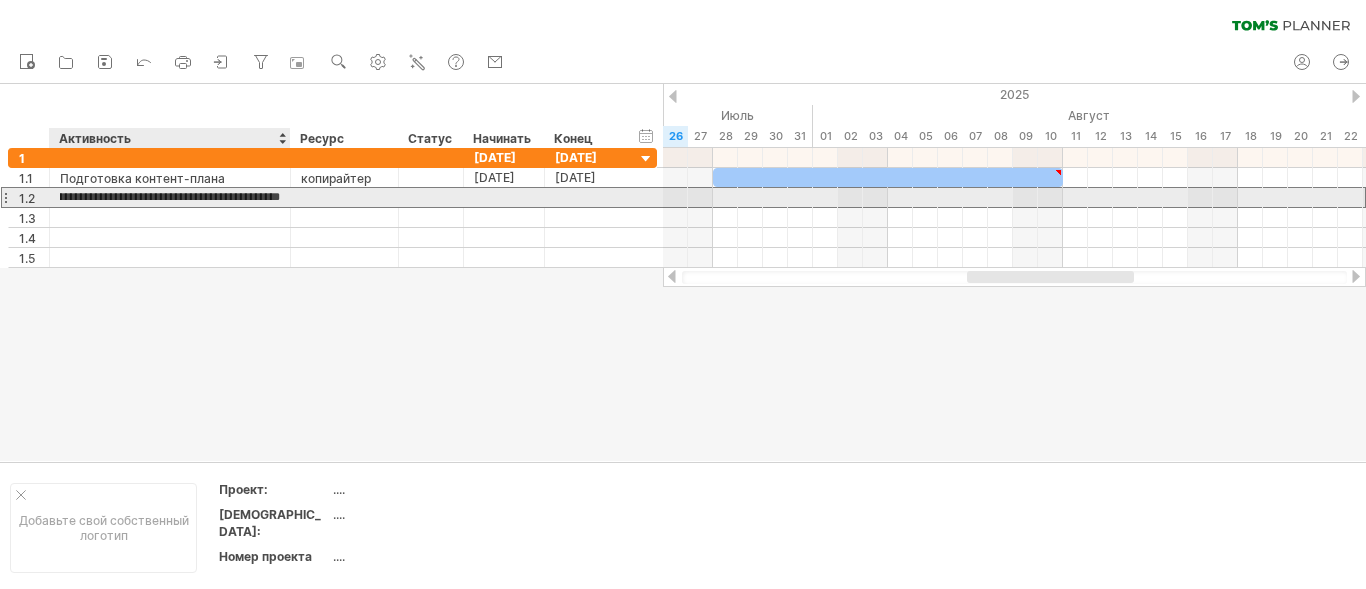 type on "**********" 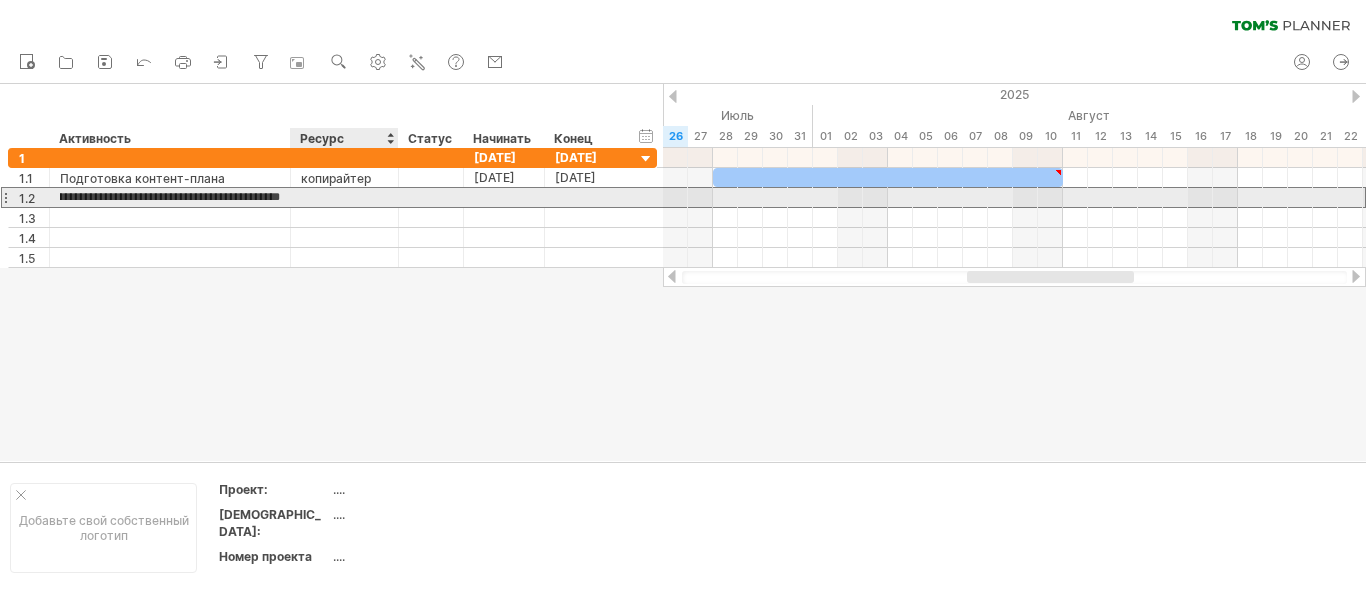 click at bounding box center (344, 197) 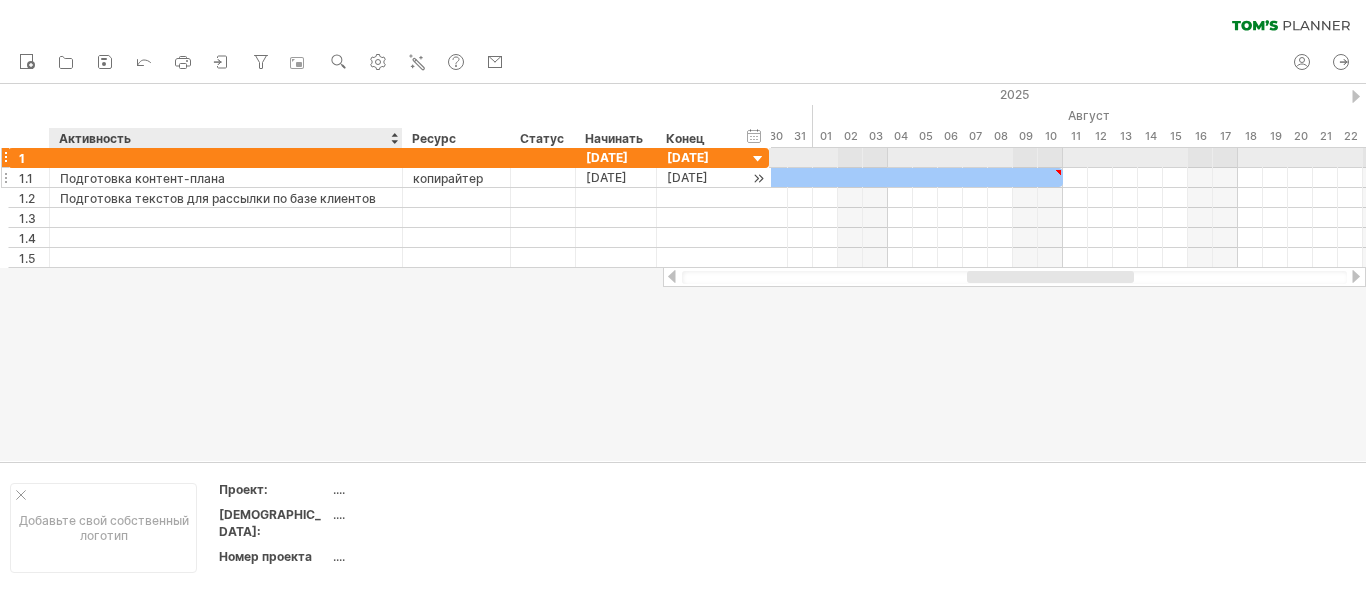 drag, startPoint x: 286, startPoint y: 160, endPoint x: 398, endPoint y: 168, distance: 112.28535 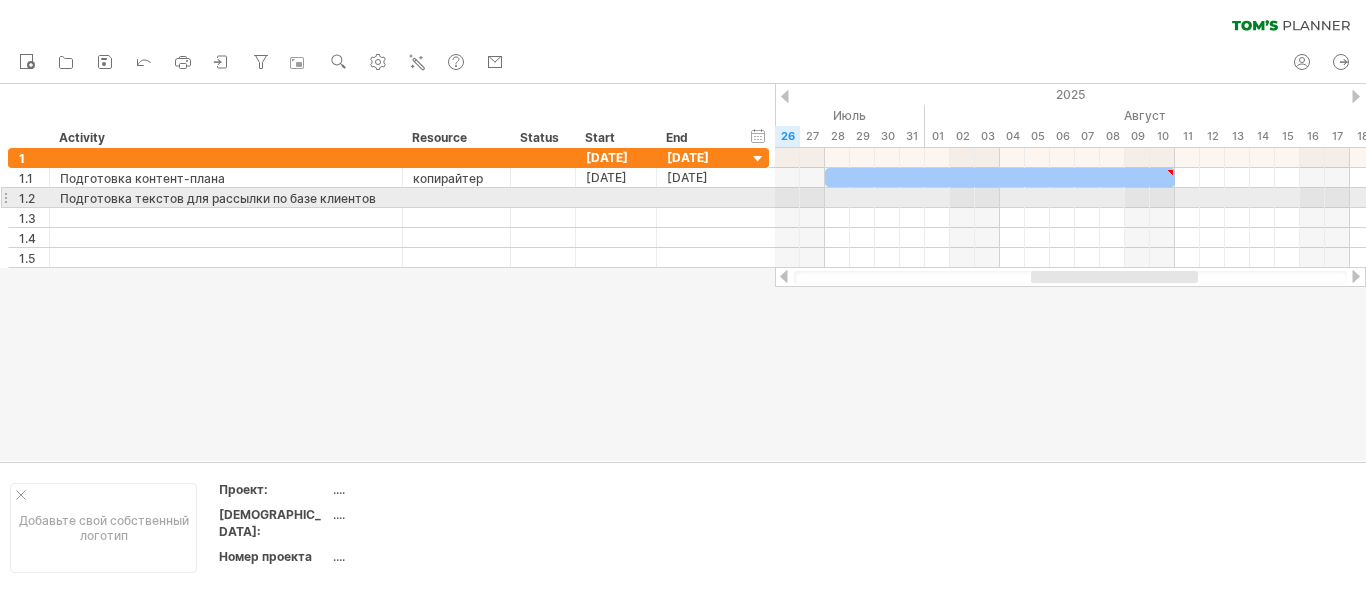 click at bounding box center (456, 197) 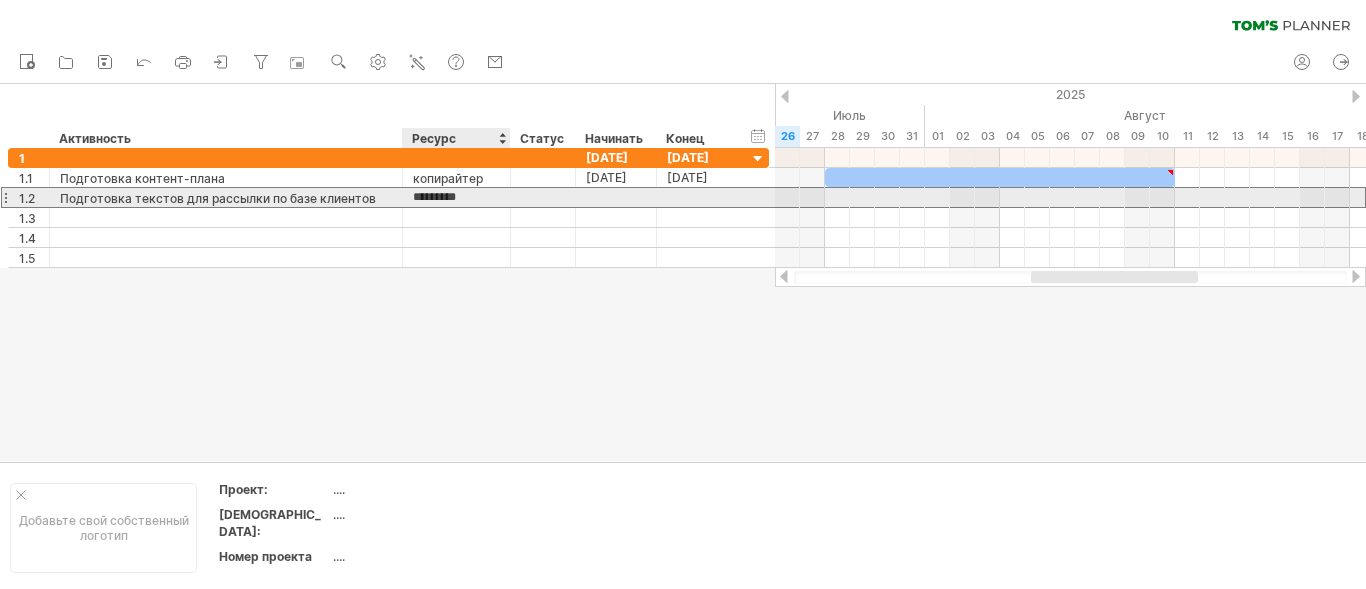 type on "**********" 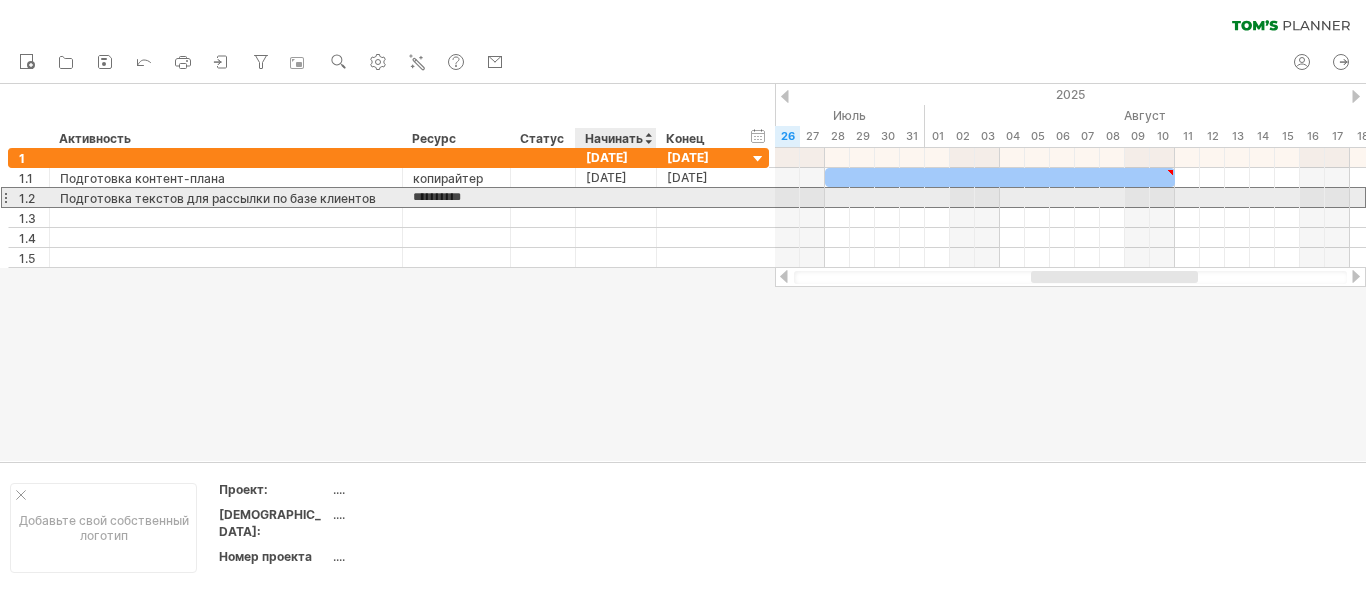 click at bounding box center [616, 197] 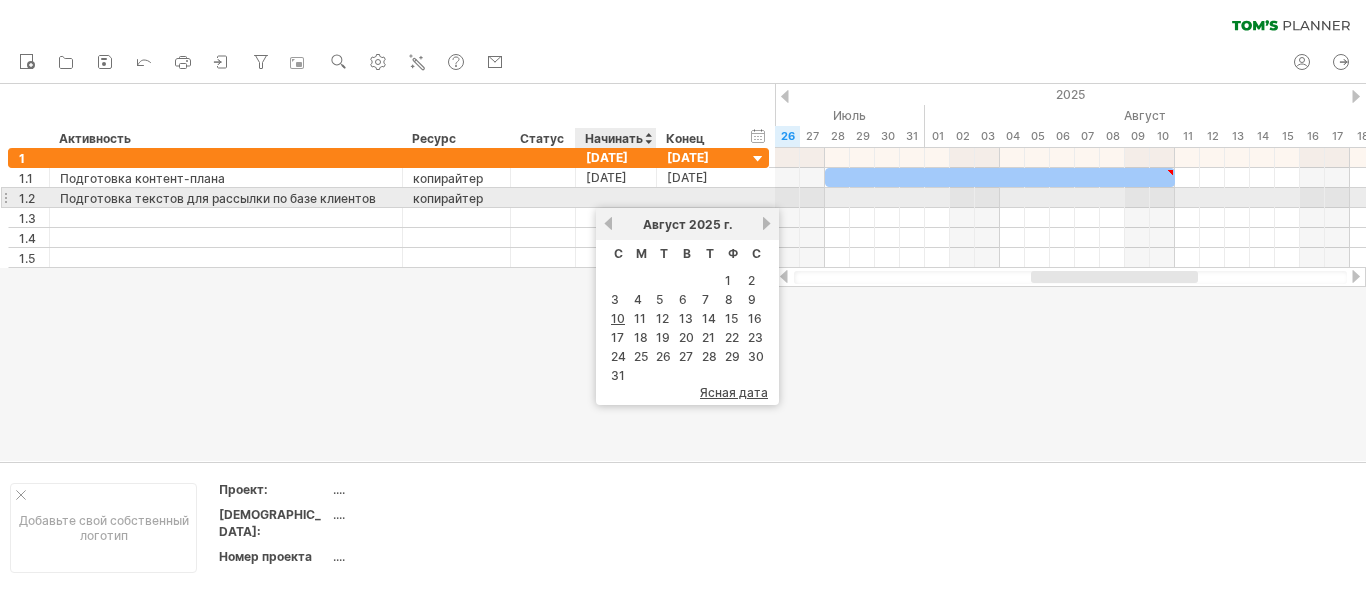 click at bounding box center (616, 197) 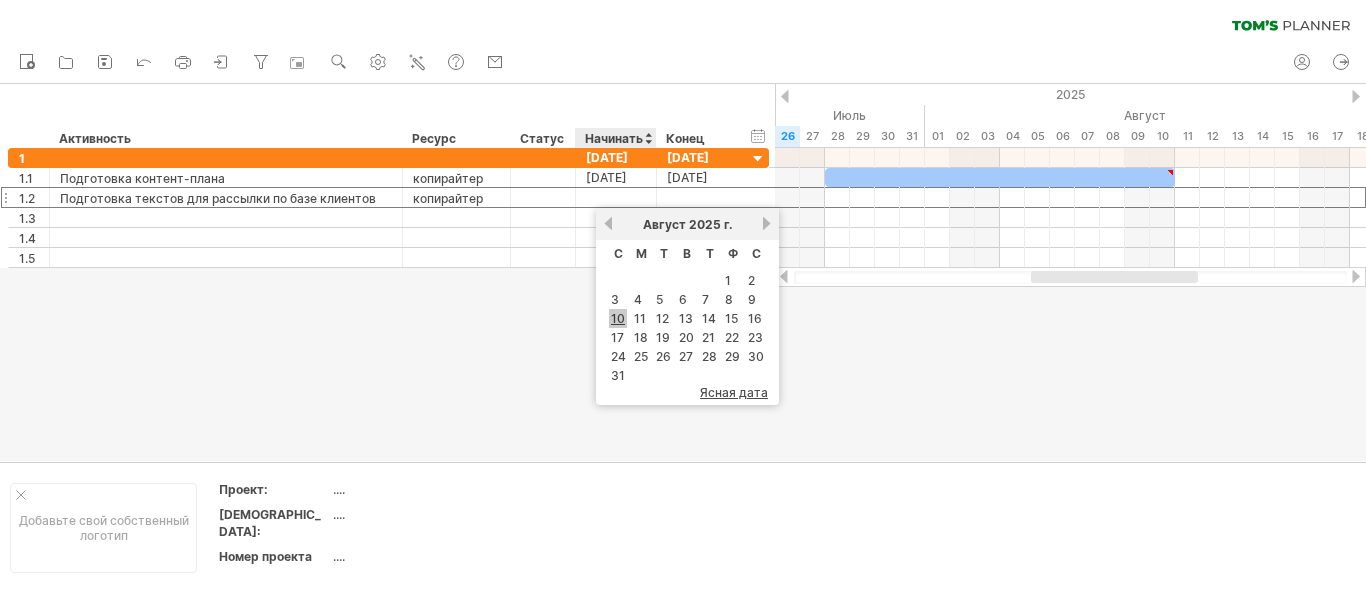 click on "10" at bounding box center [618, 318] 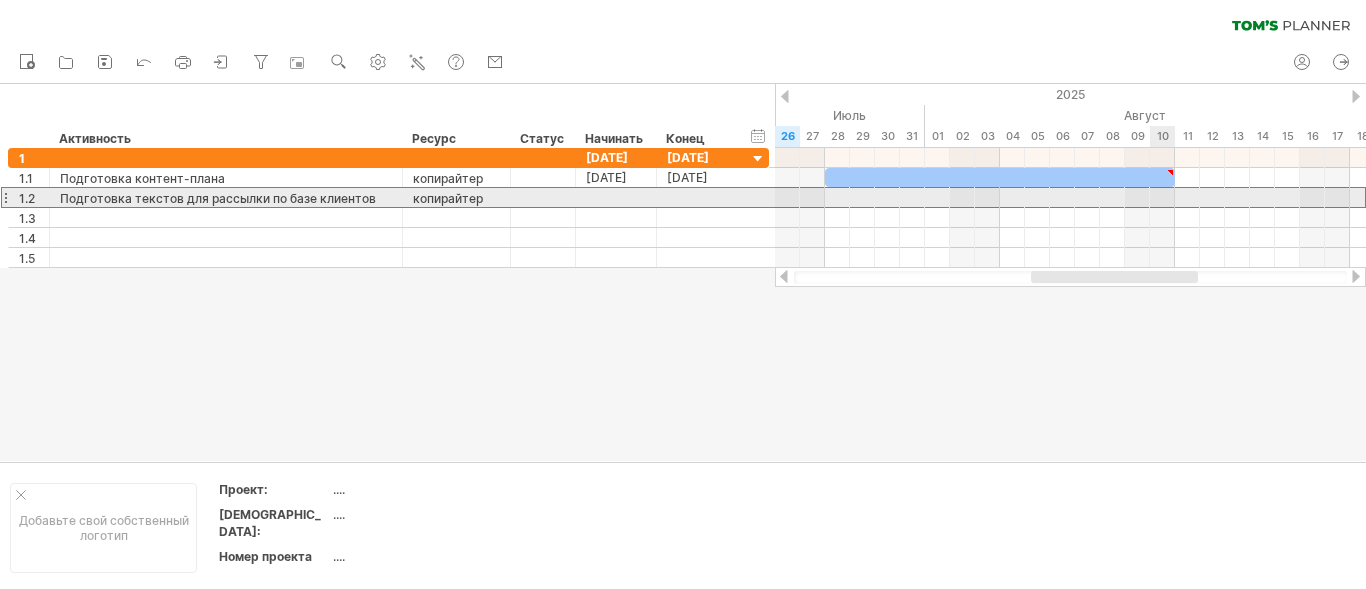 click at bounding box center (1070, 197) 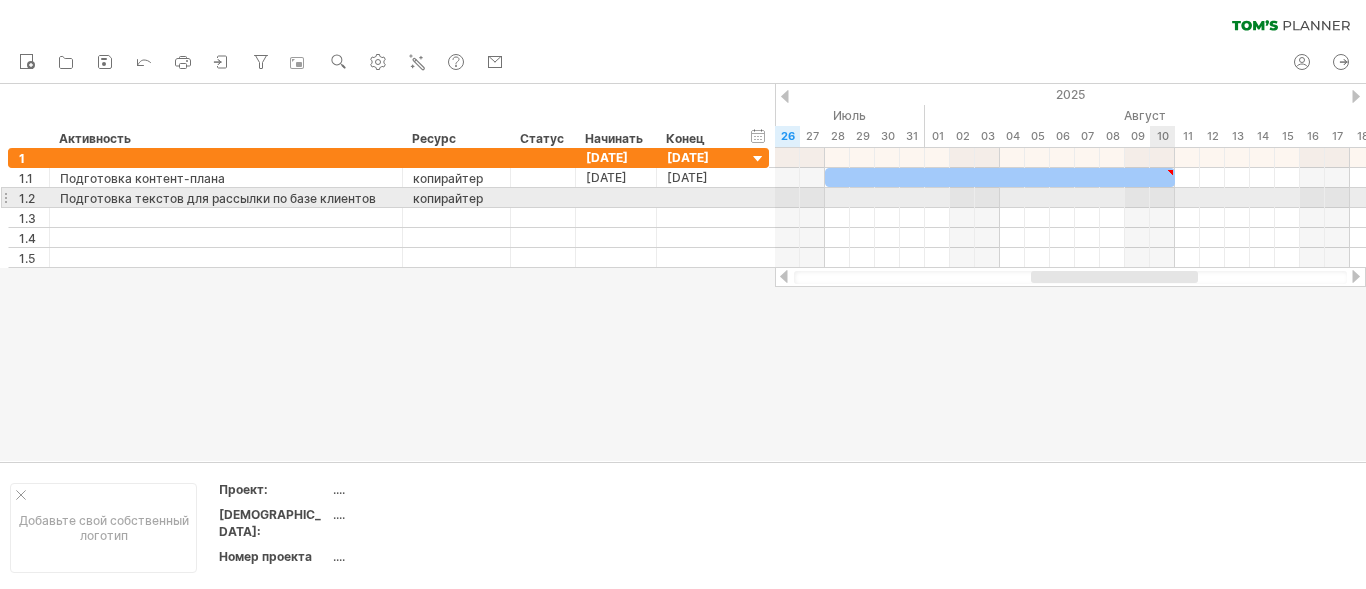 drag, startPoint x: 1158, startPoint y: 200, endPoint x: 1174, endPoint y: 200, distance: 16 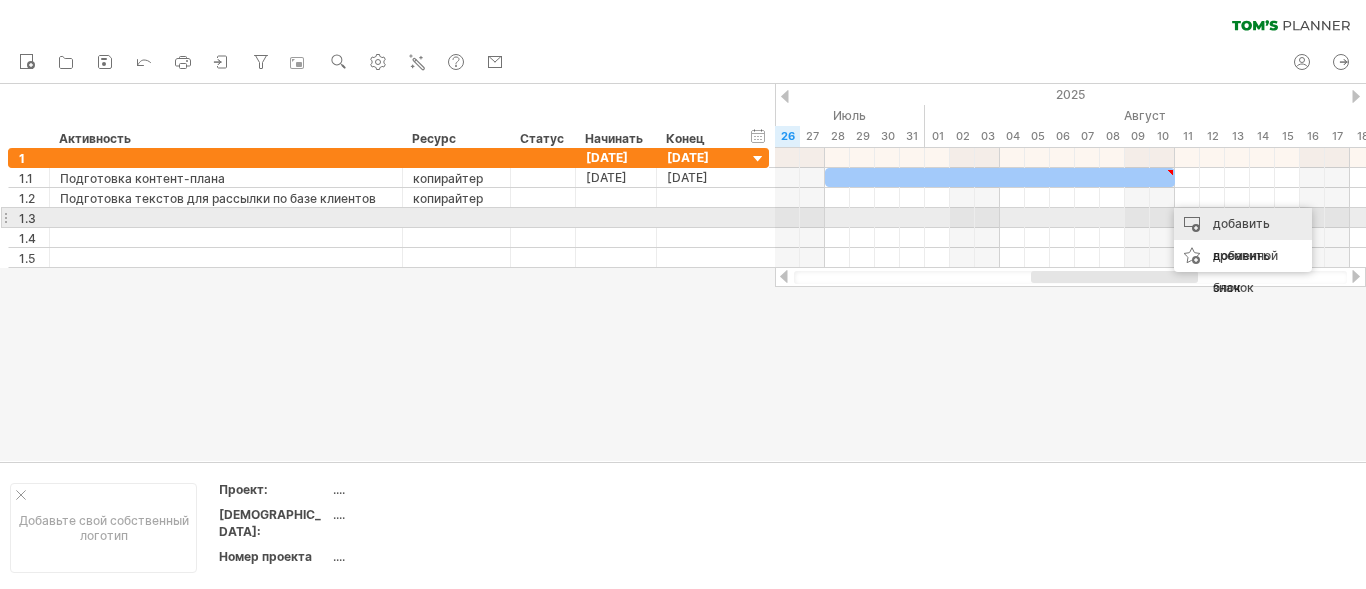 click on "добавить временной блок" at bounding box center [1245, 255] 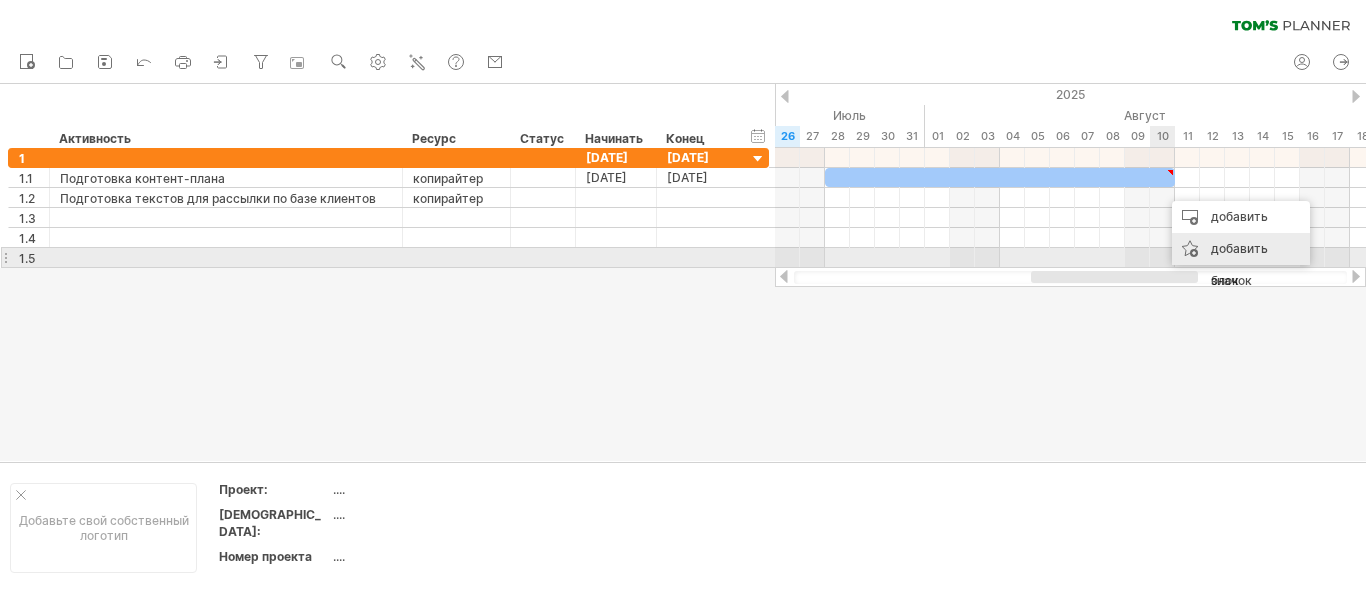 click on "добавить значок" at bounding box center (1239, 264) 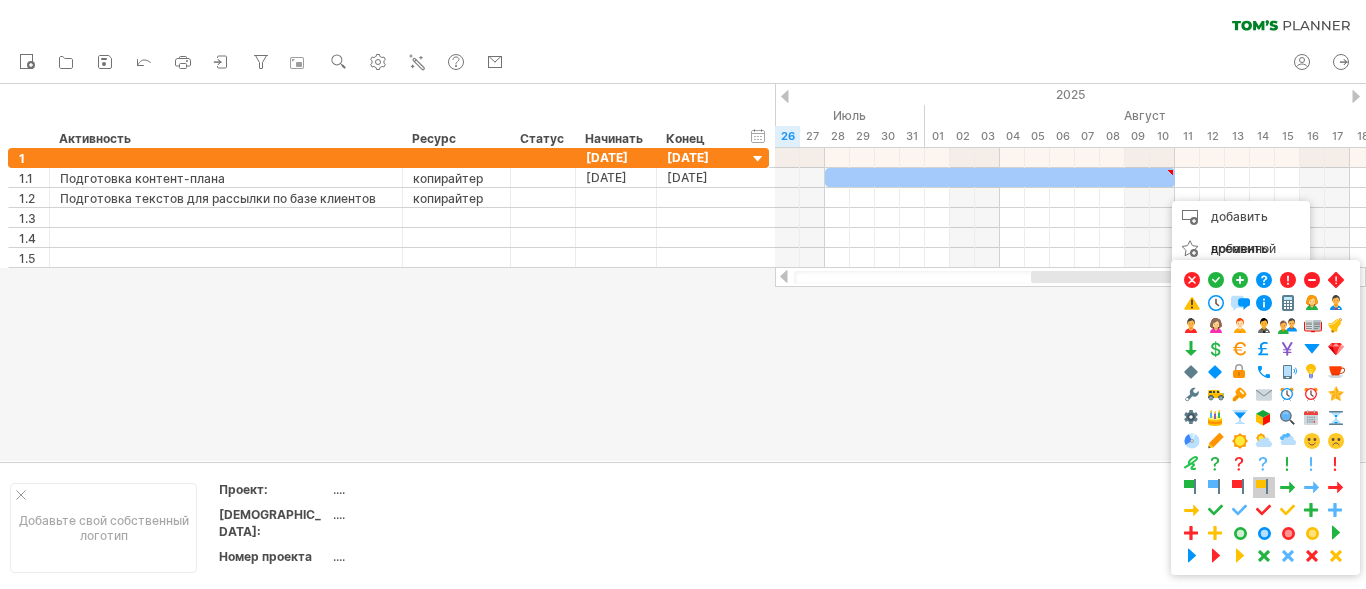 click at bounding box center [1264, 487] 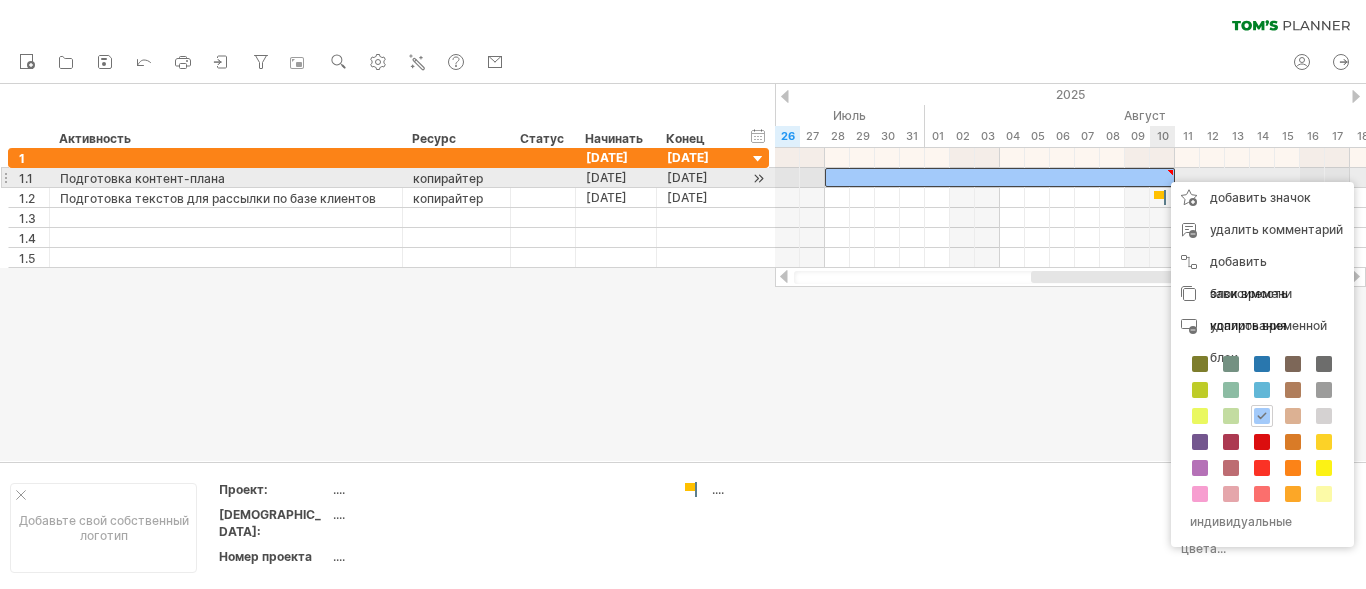 click at bounding box center [1000, 177] 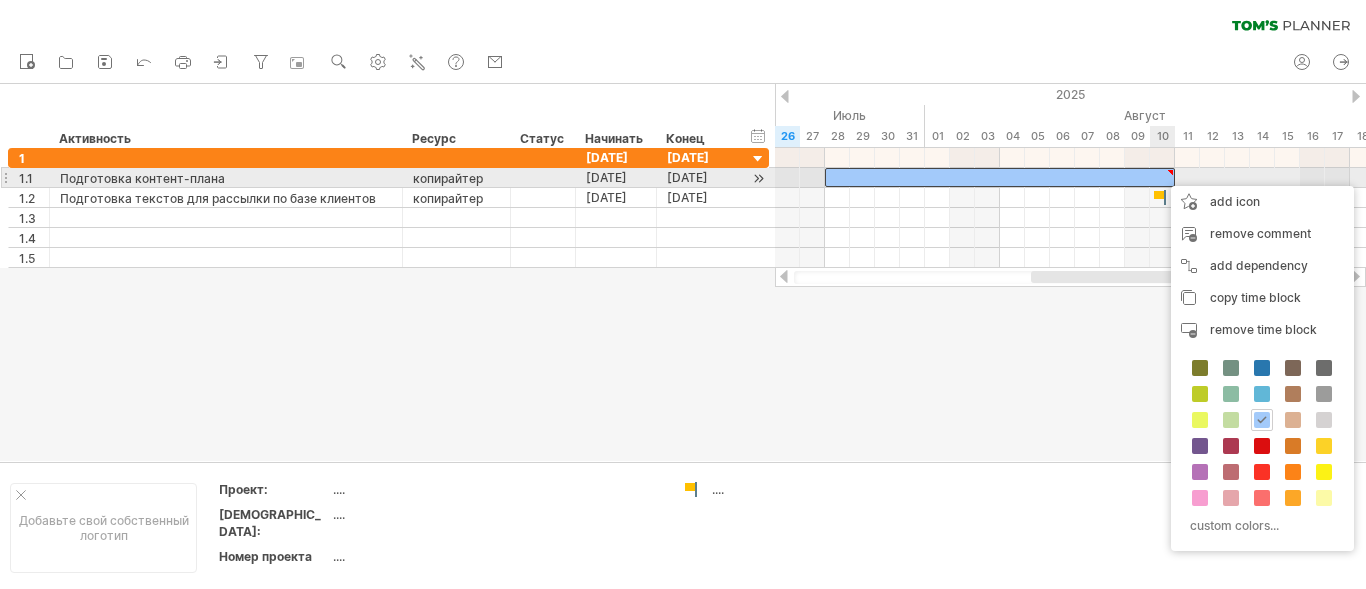 click at bounding box center (1000, 177) 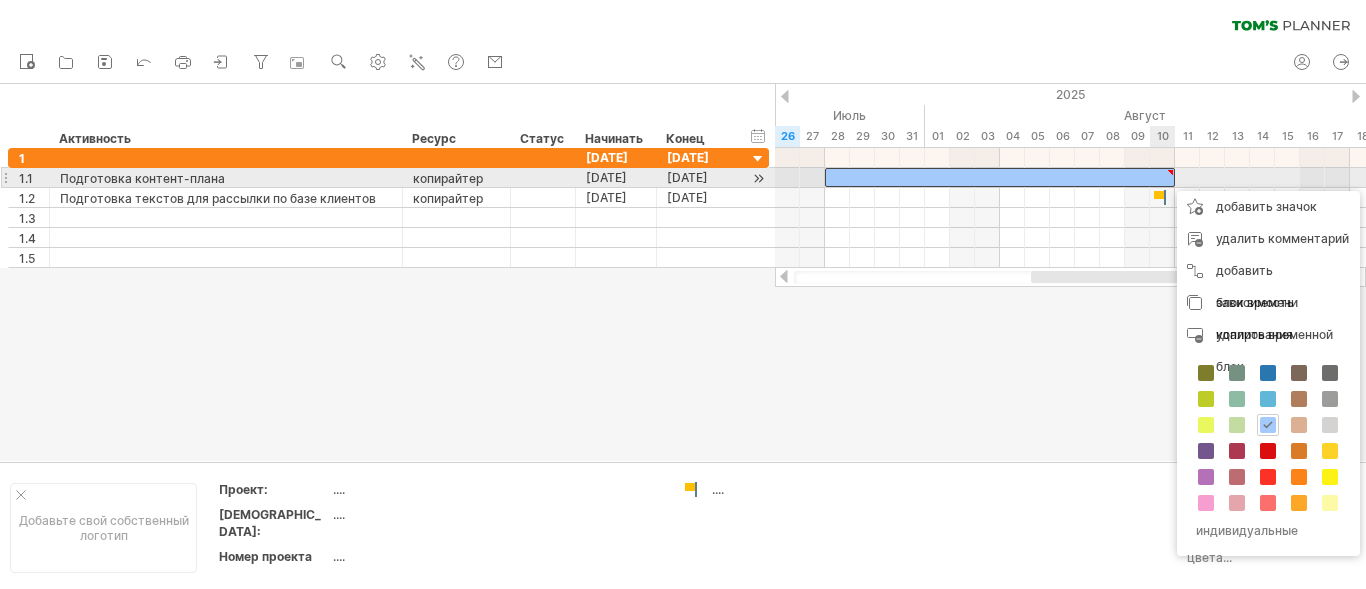 click at bounding box center (1170, 172) 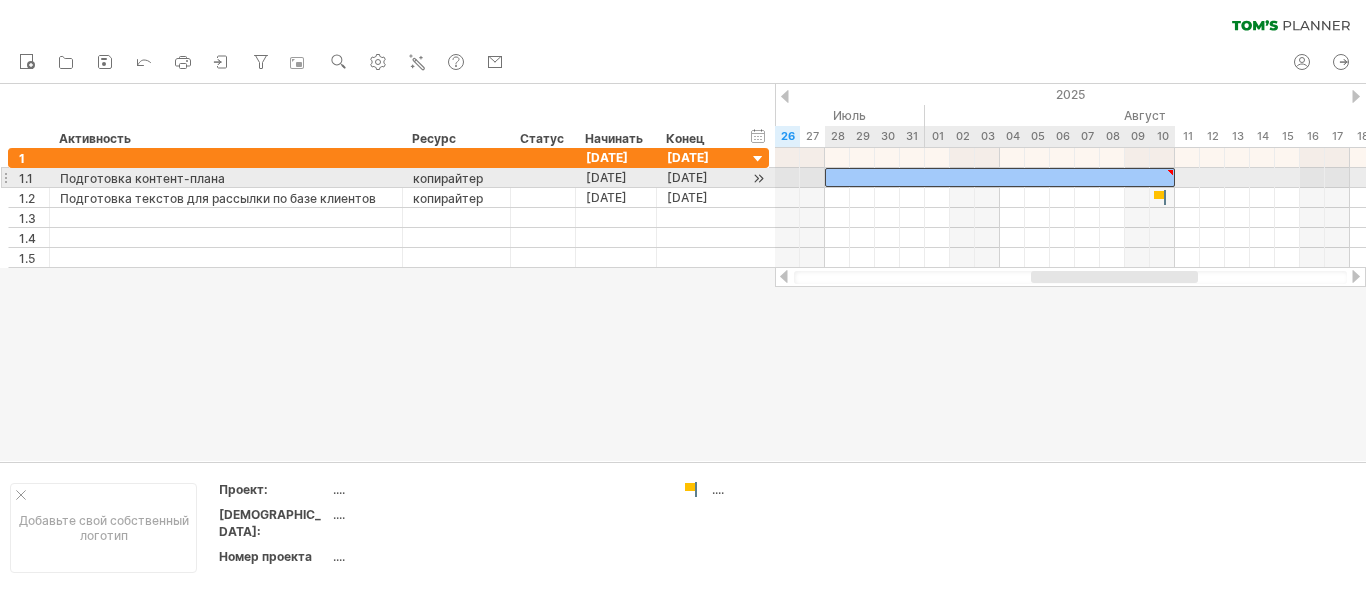 click at bounding box center (1000, 177) 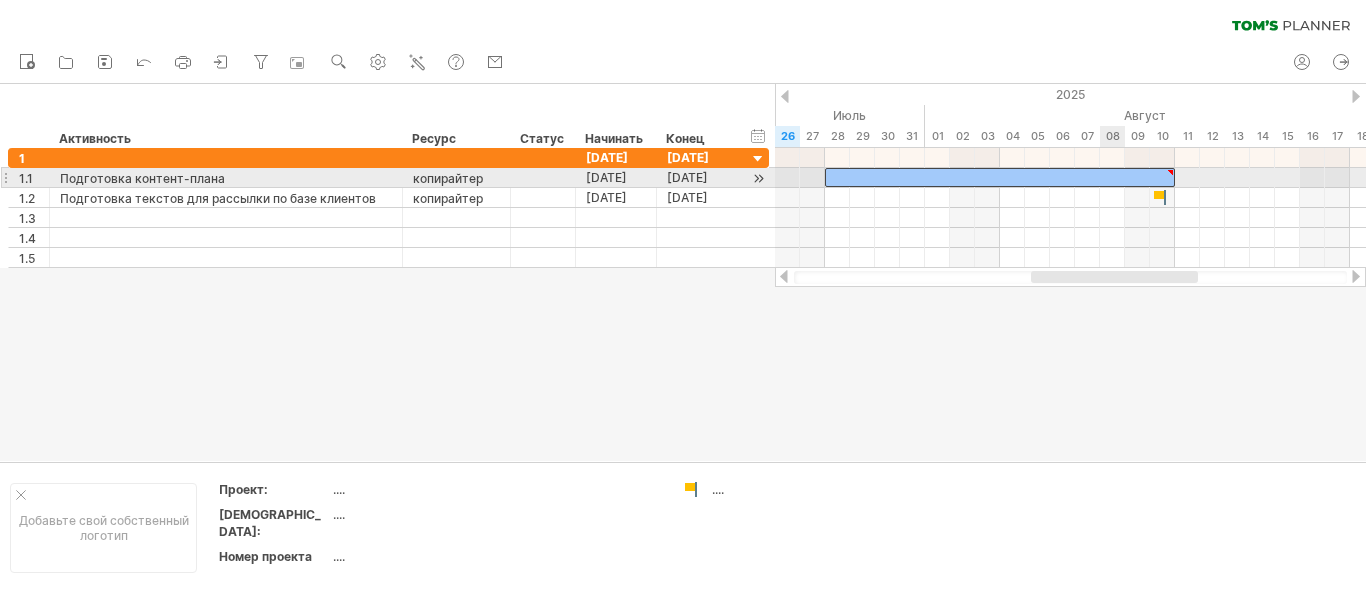 click at bounding box center (1000, 177) 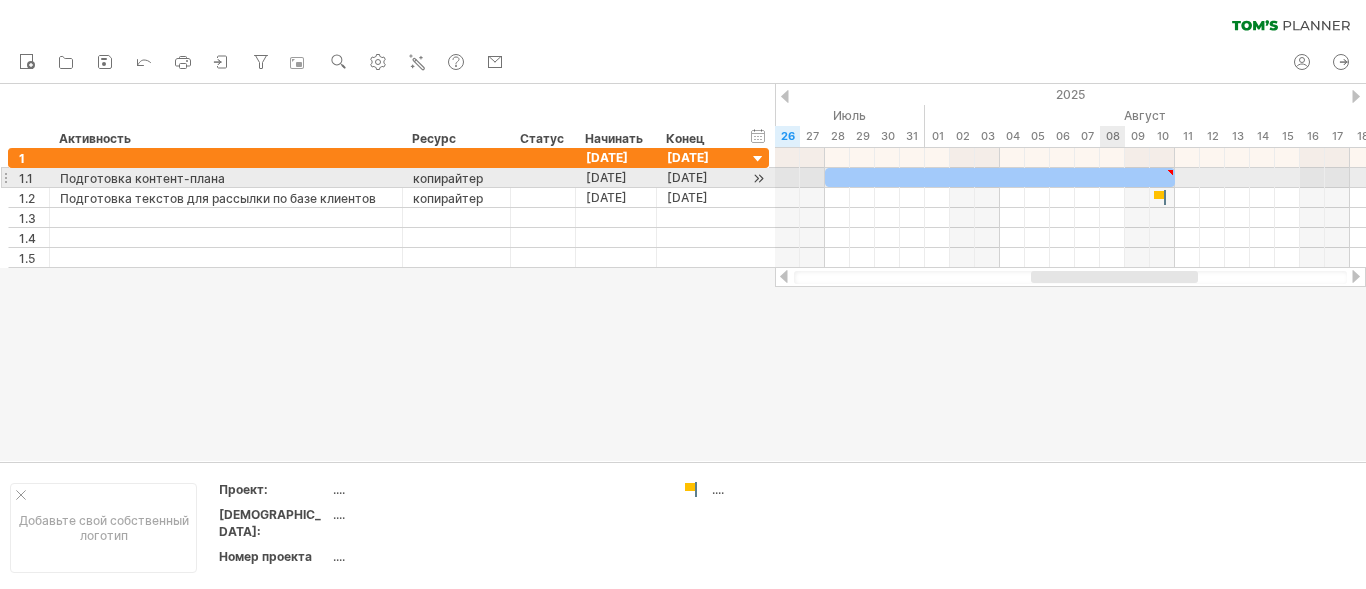 click at bounding box center [1000, 177] 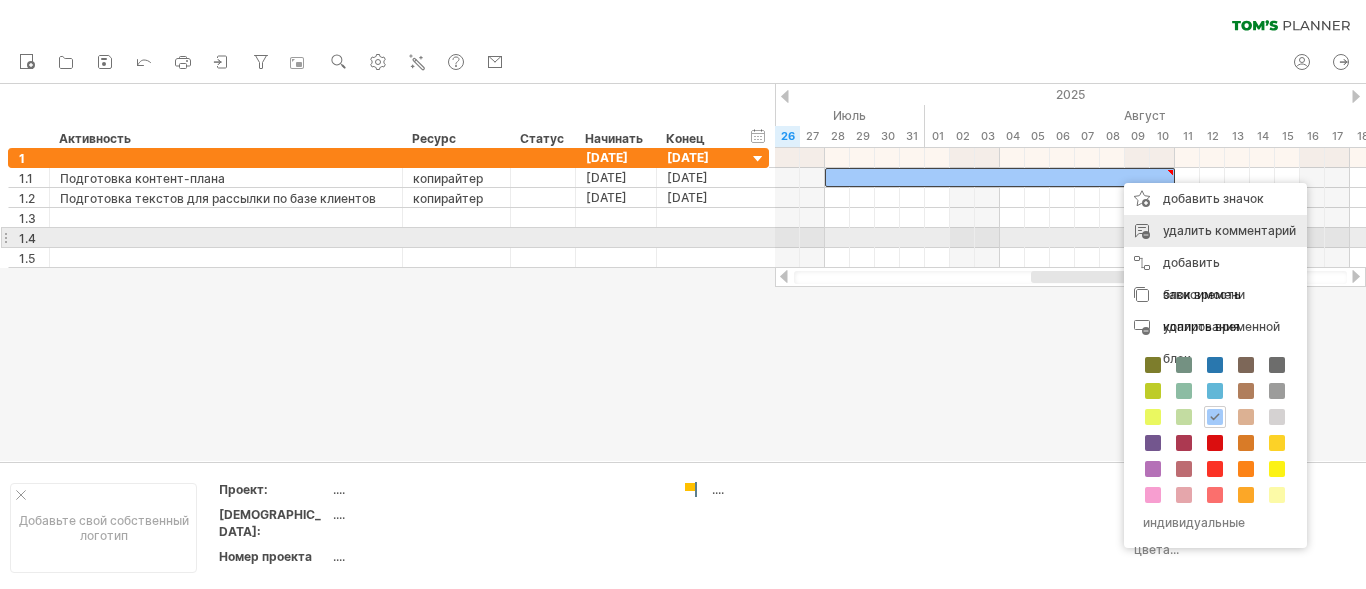 click on "удалить комментарий" at bounding box center (1229, 230) 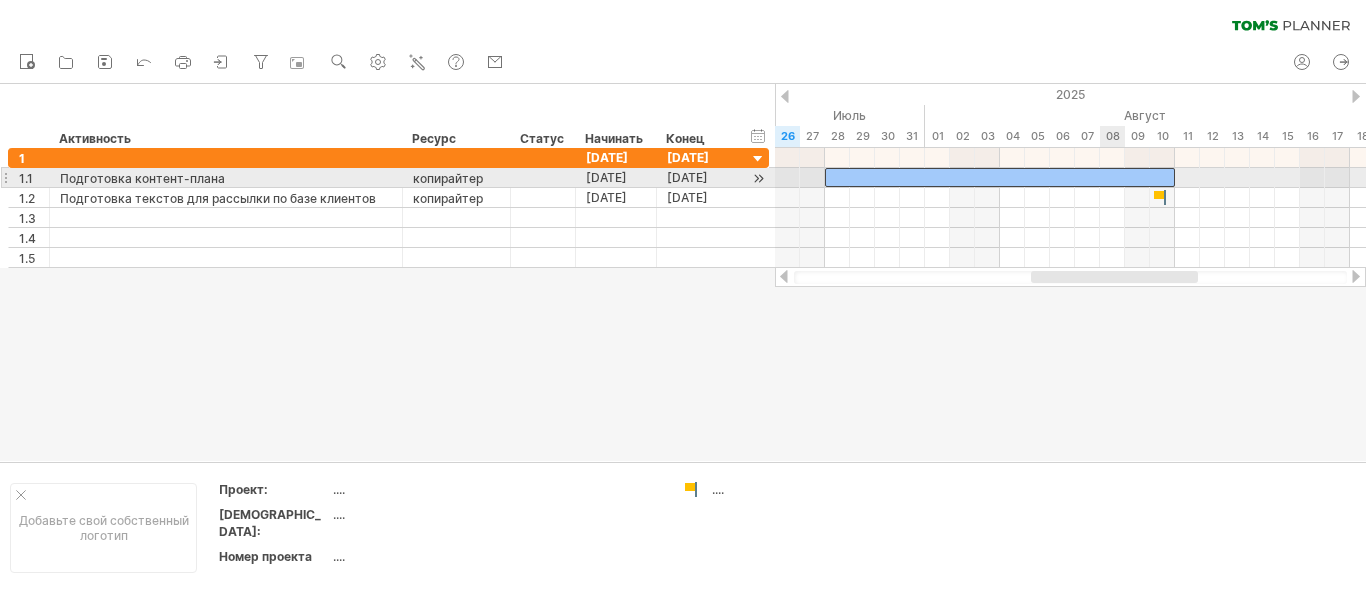click at bounding box center [1000, 177] 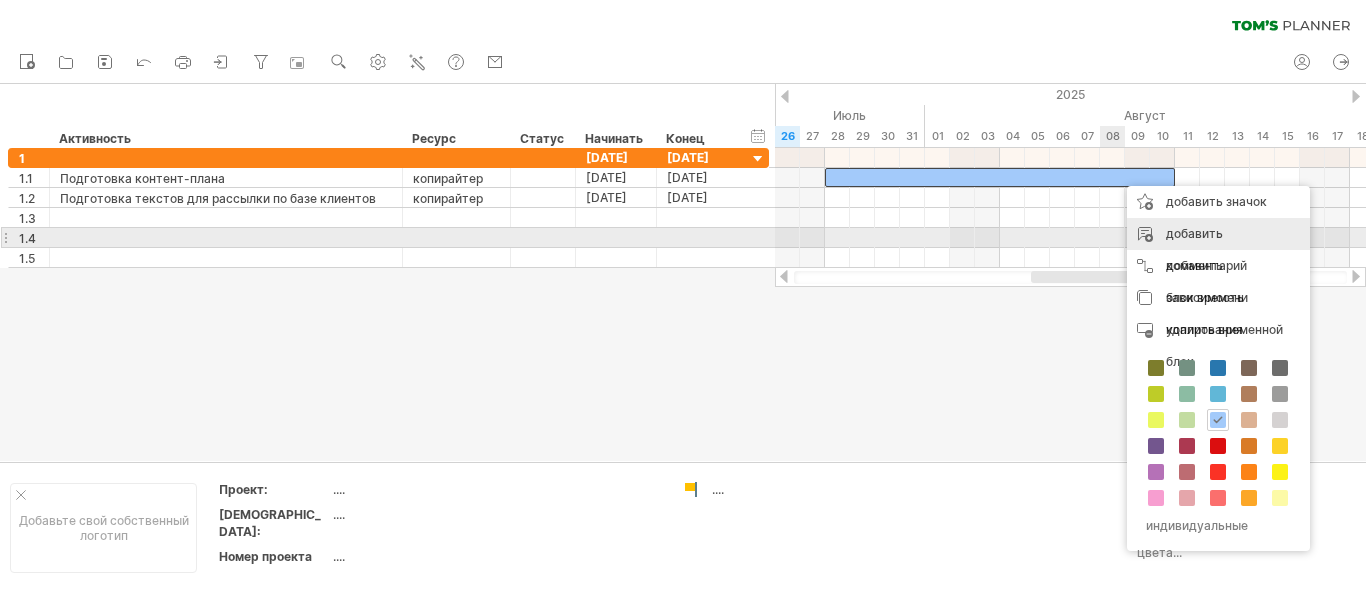 click on "добавить комментарий" at bounding box center (1206, 249) 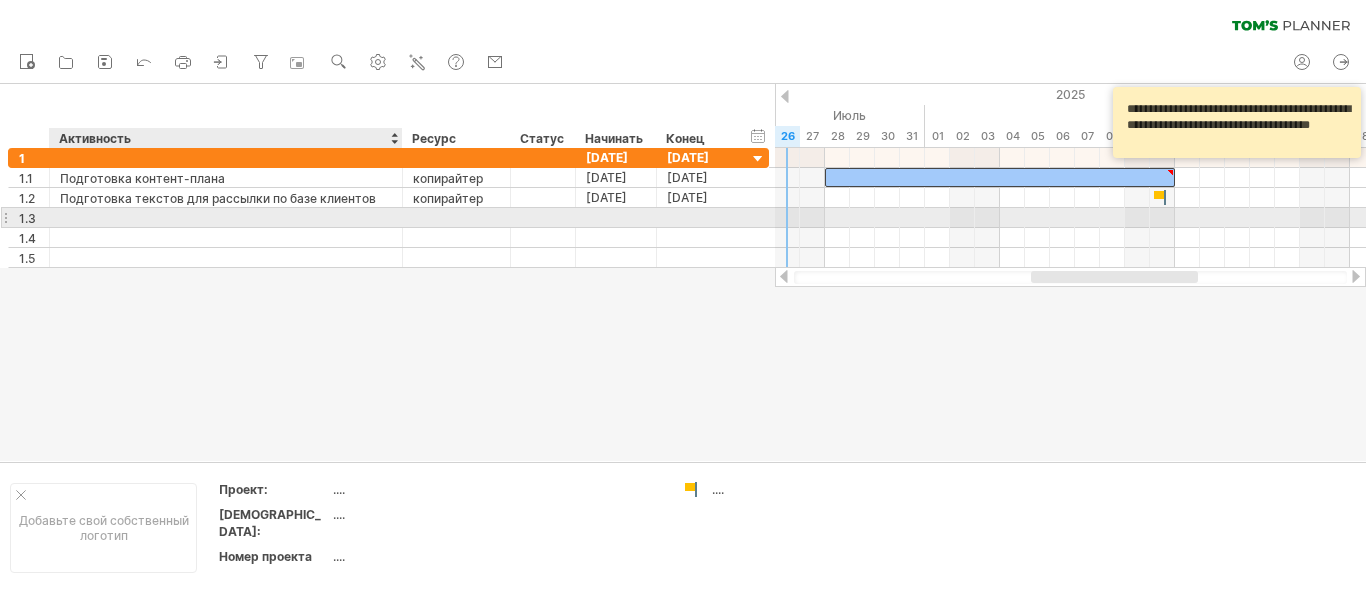 type on "**********" 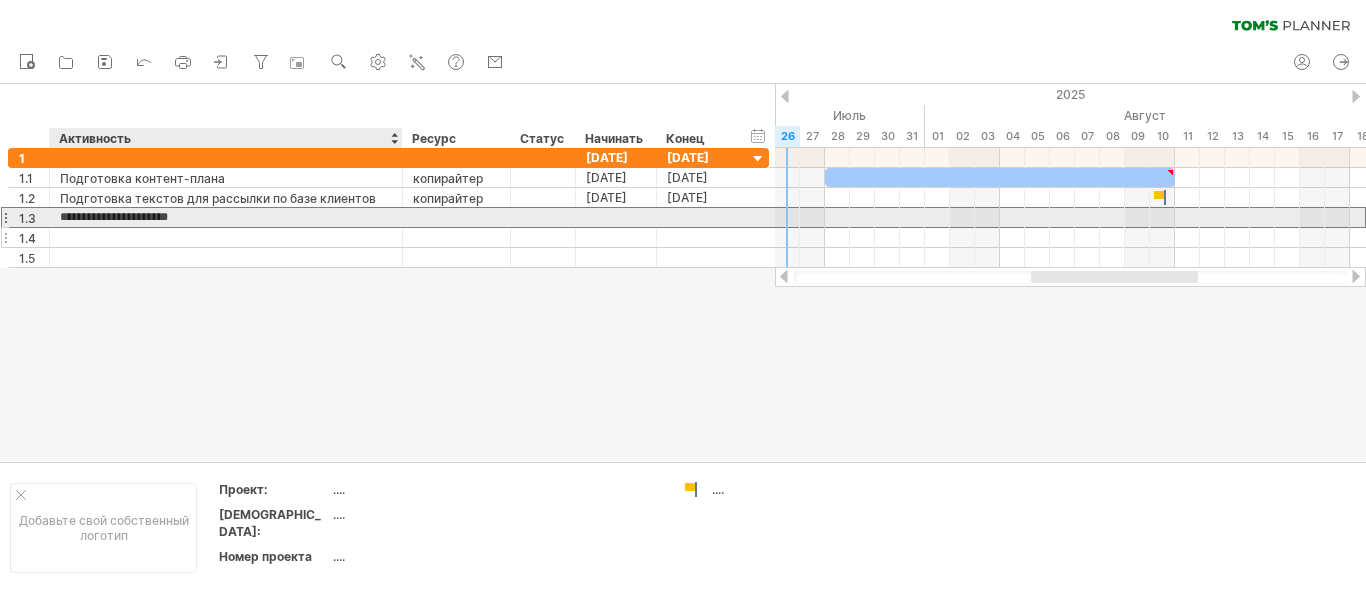 type on "**********" 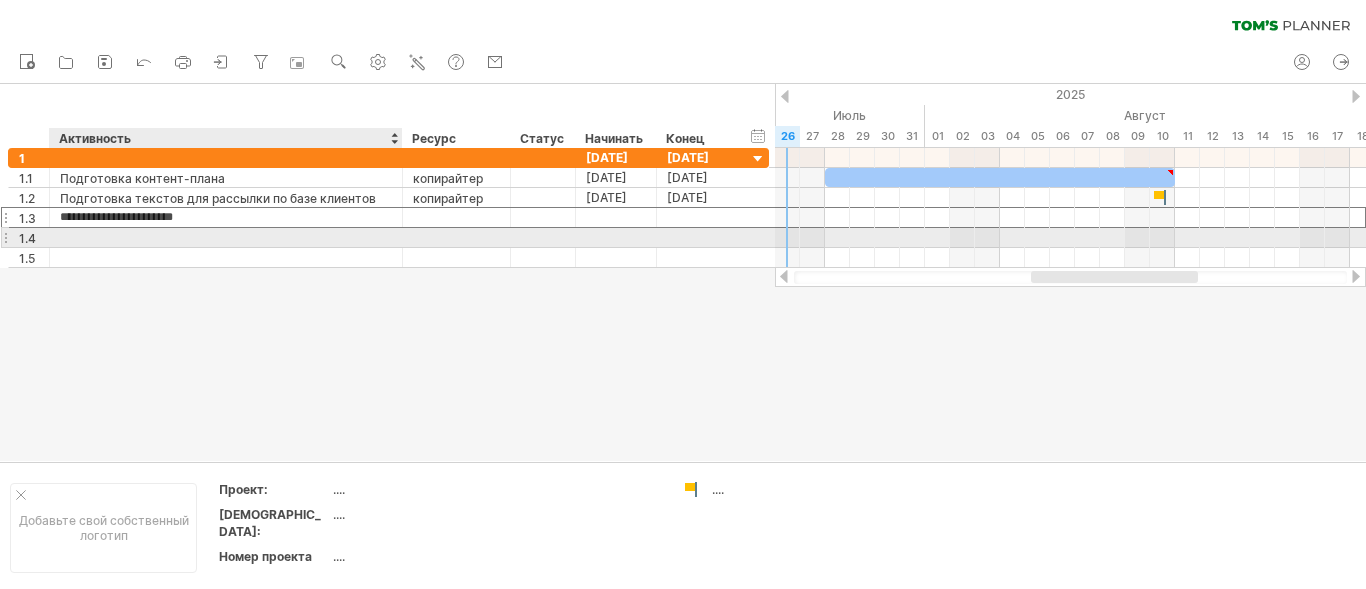 click at bounding box center (226, 237) 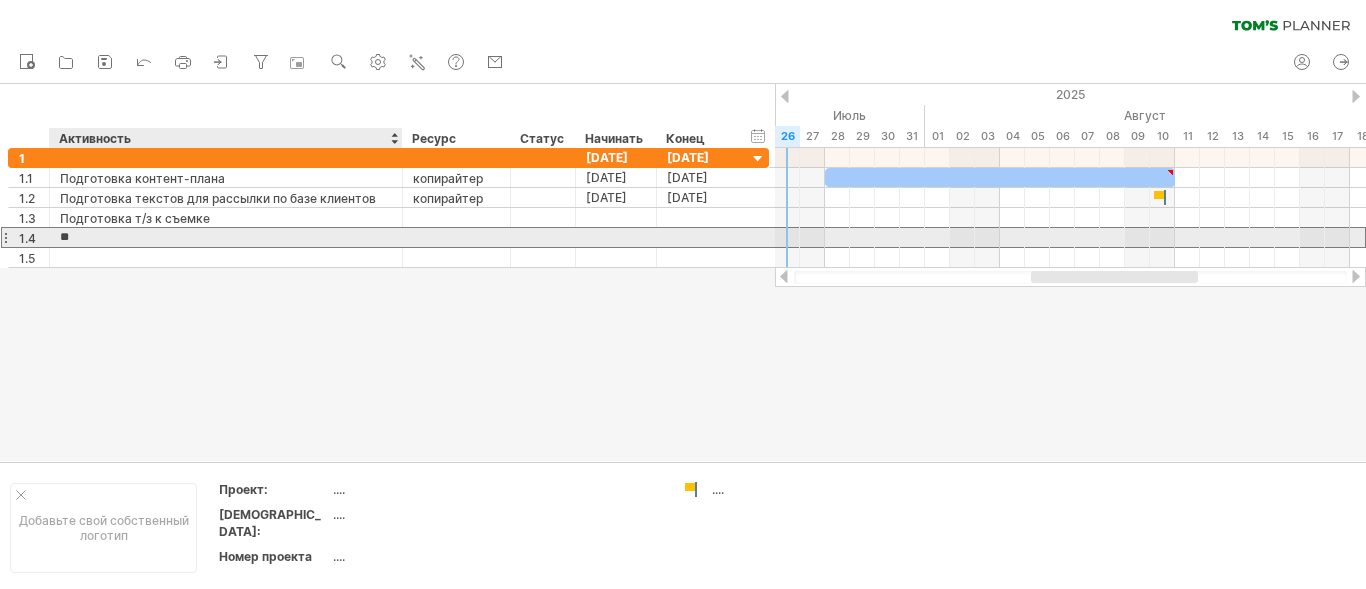type on "*" 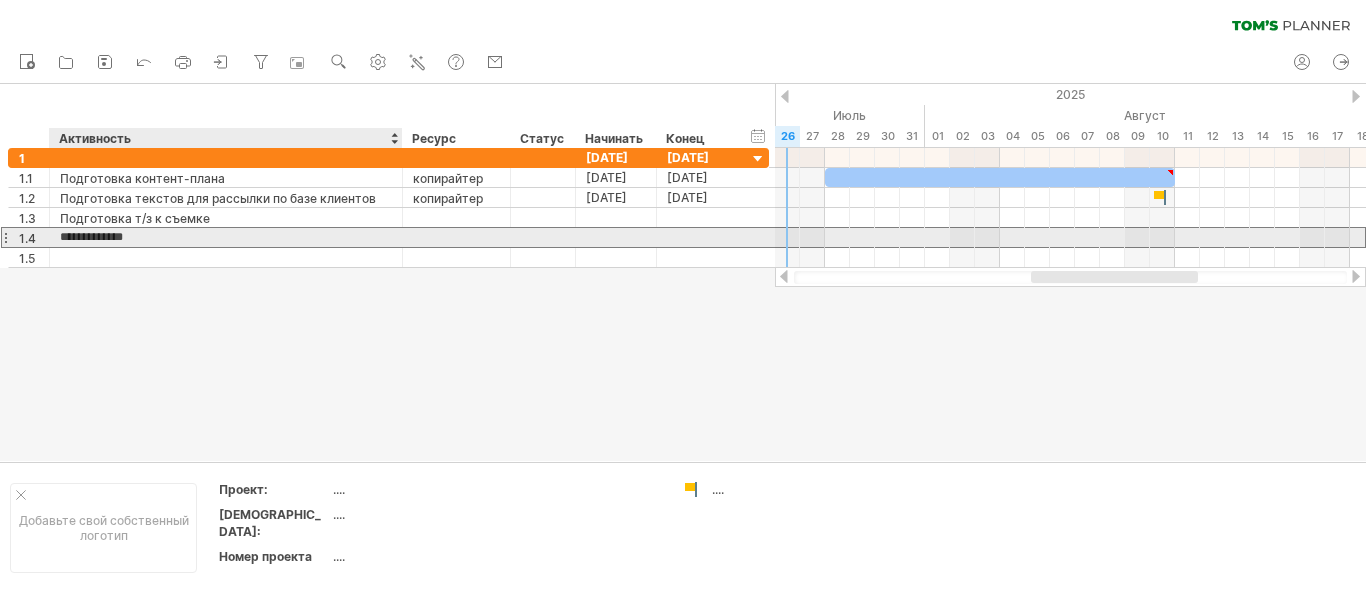 type on "**********" 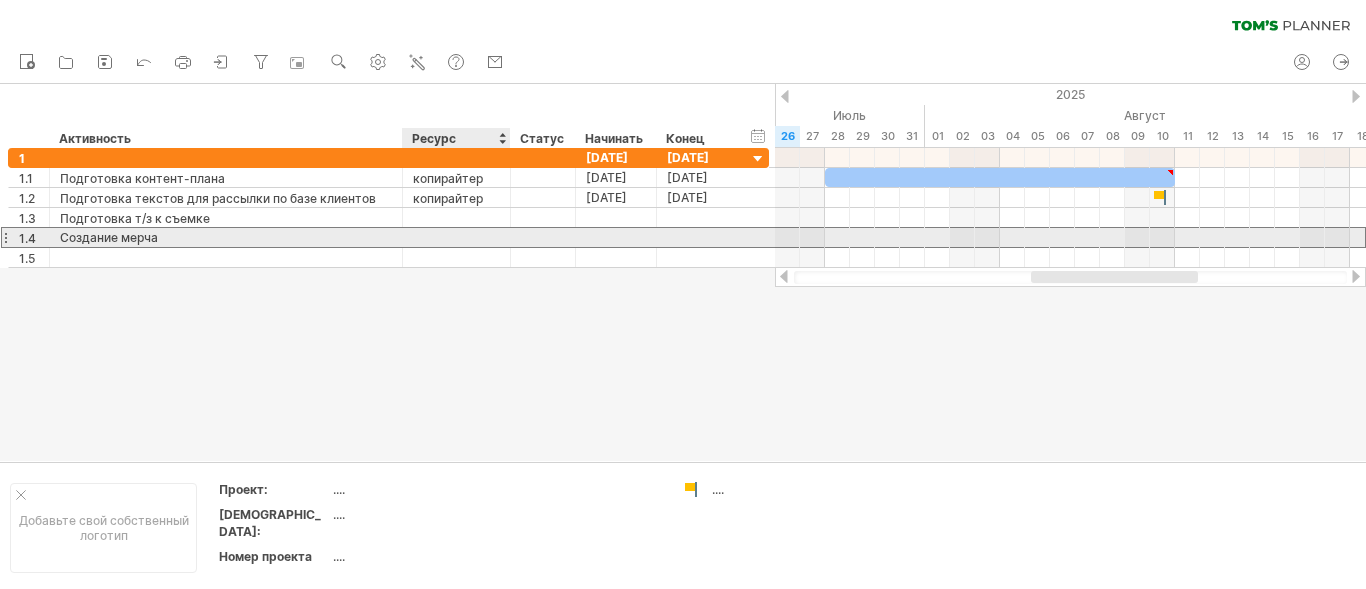 click at bounding box center (456, 237) 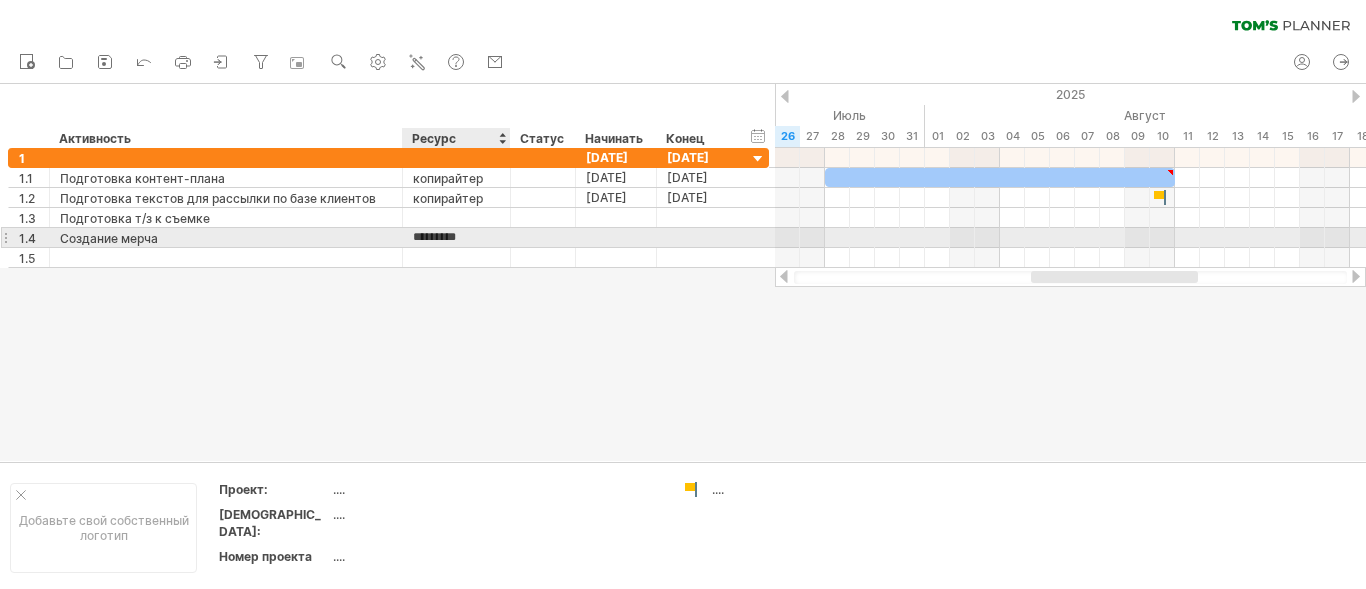 type on "**********" 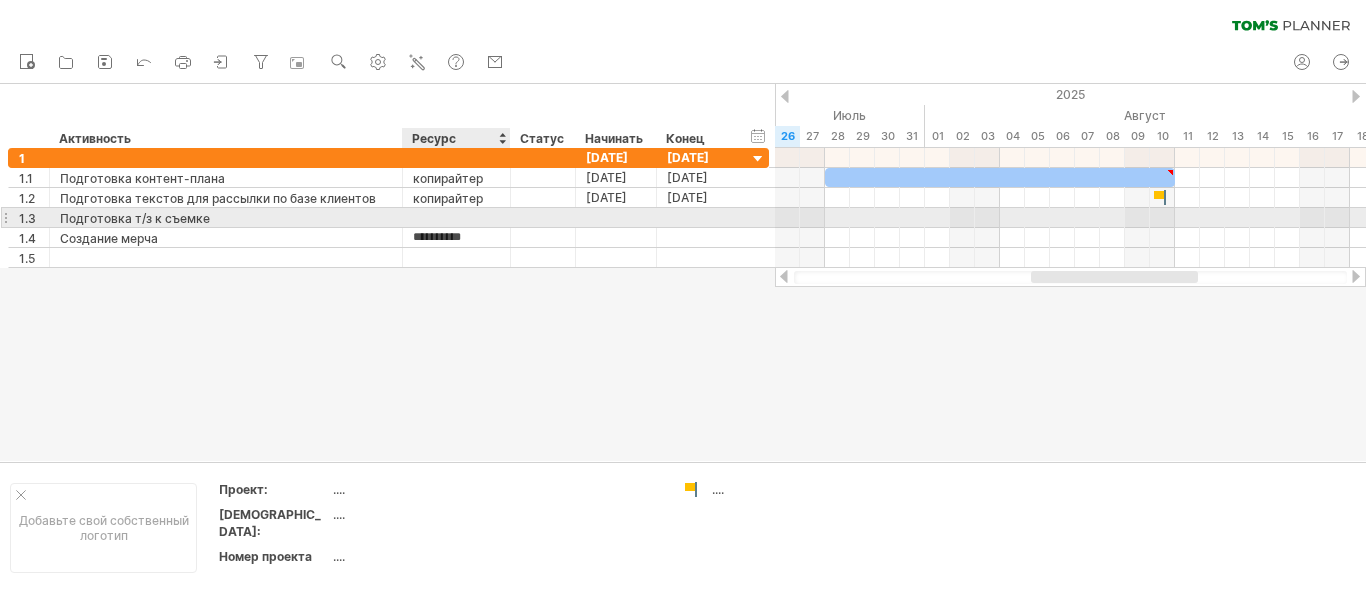 click at bounding box center (456, 217) 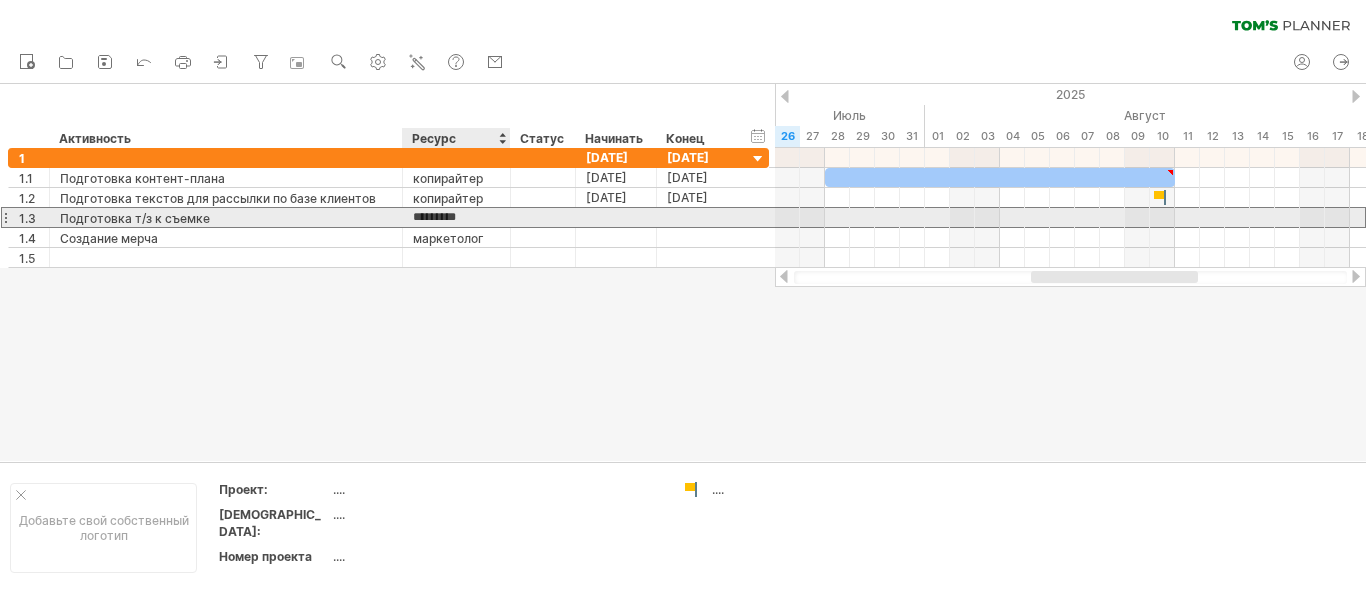 type on "**********" 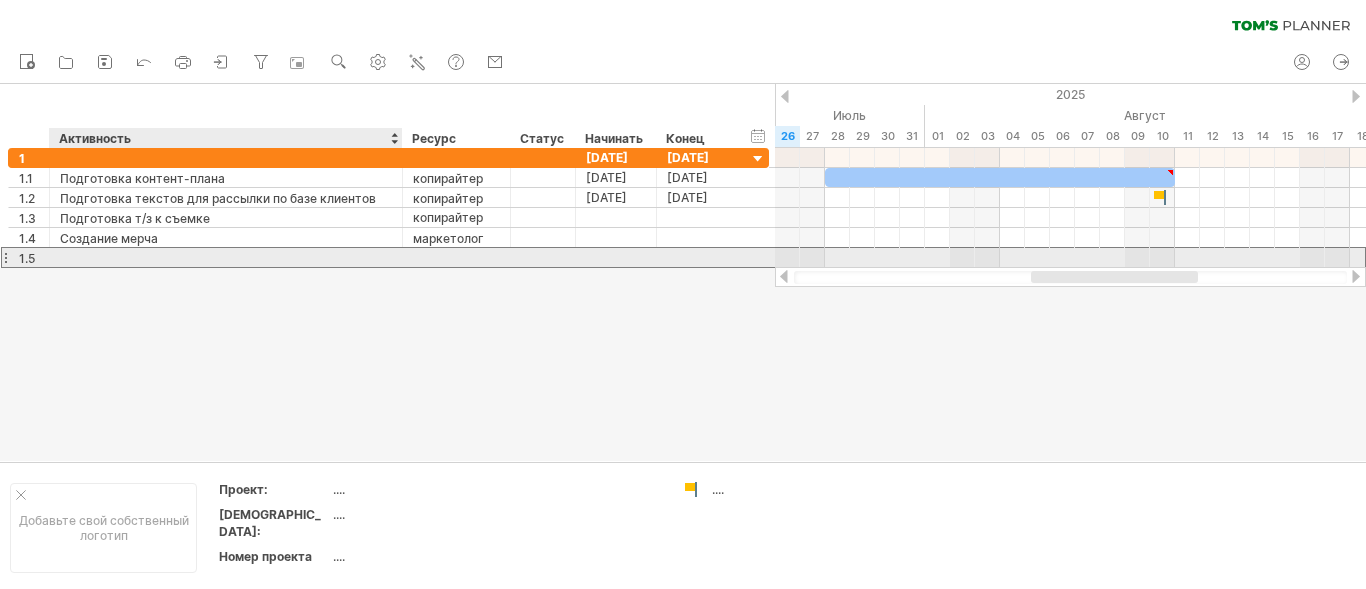 click at bounding box center (226, 257) 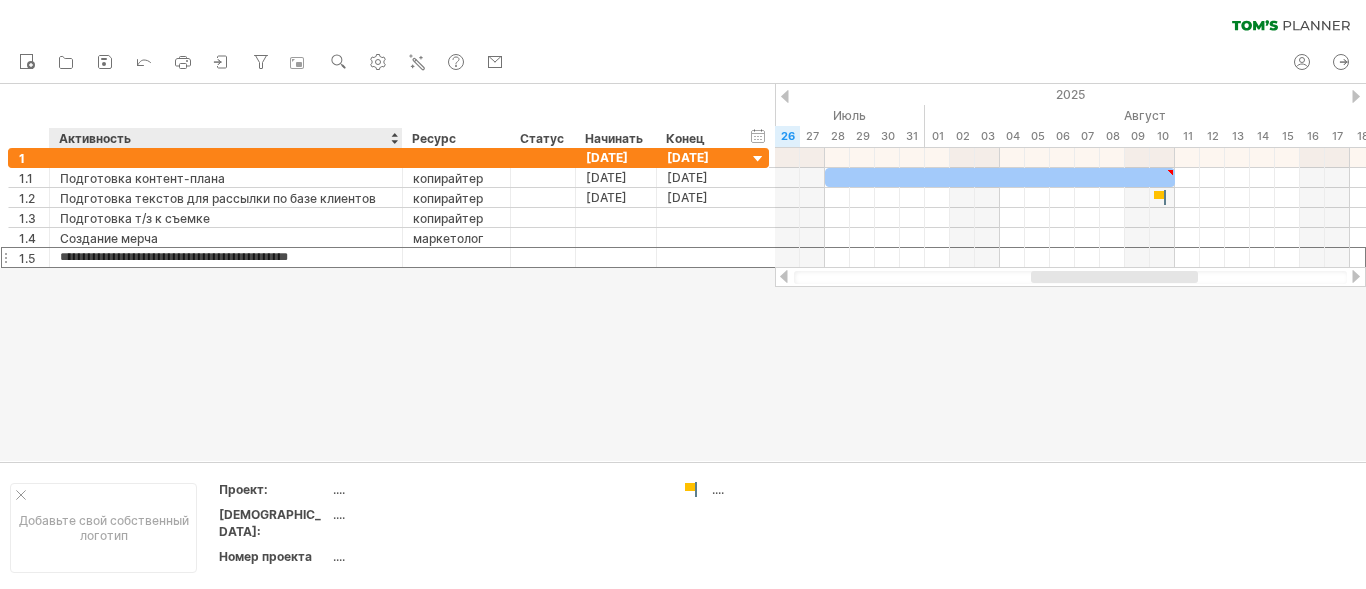 type on "**********" 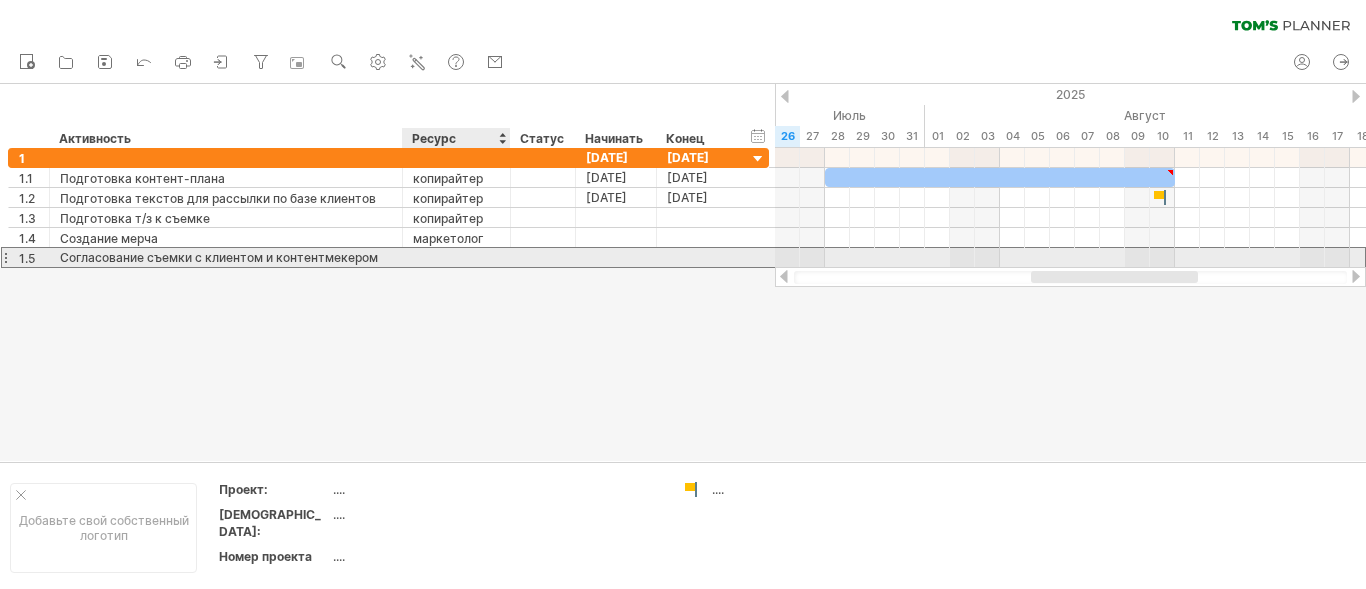 click at bounding box center (456, 257) 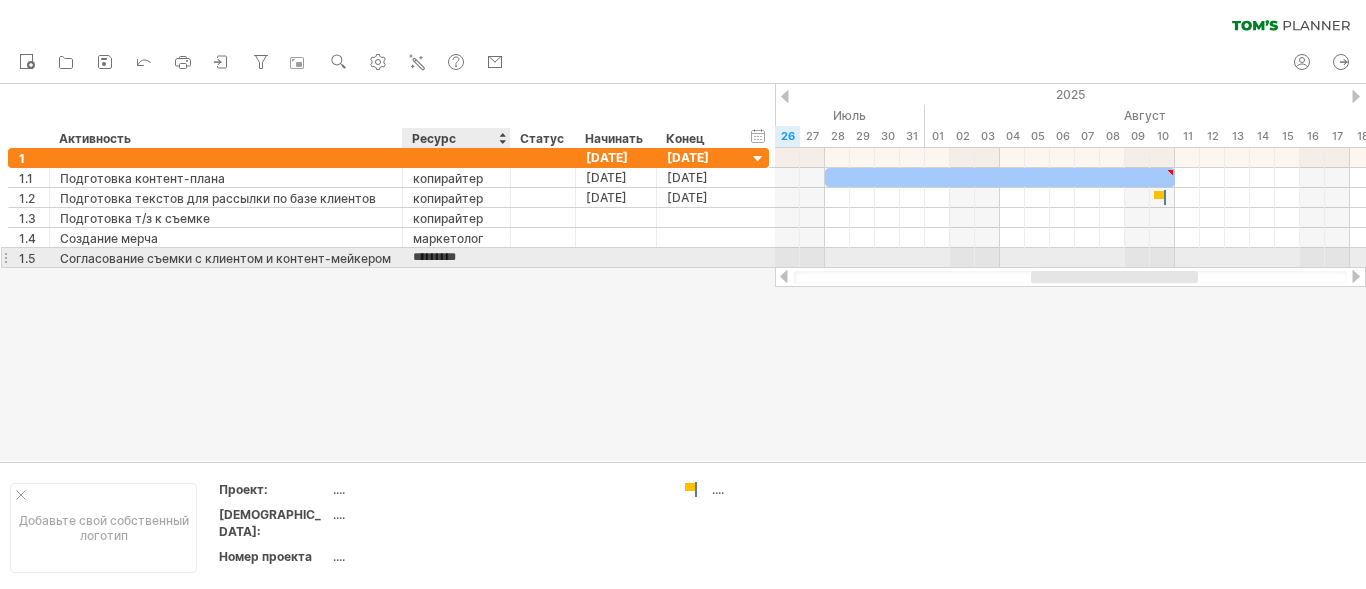 type on "**********" 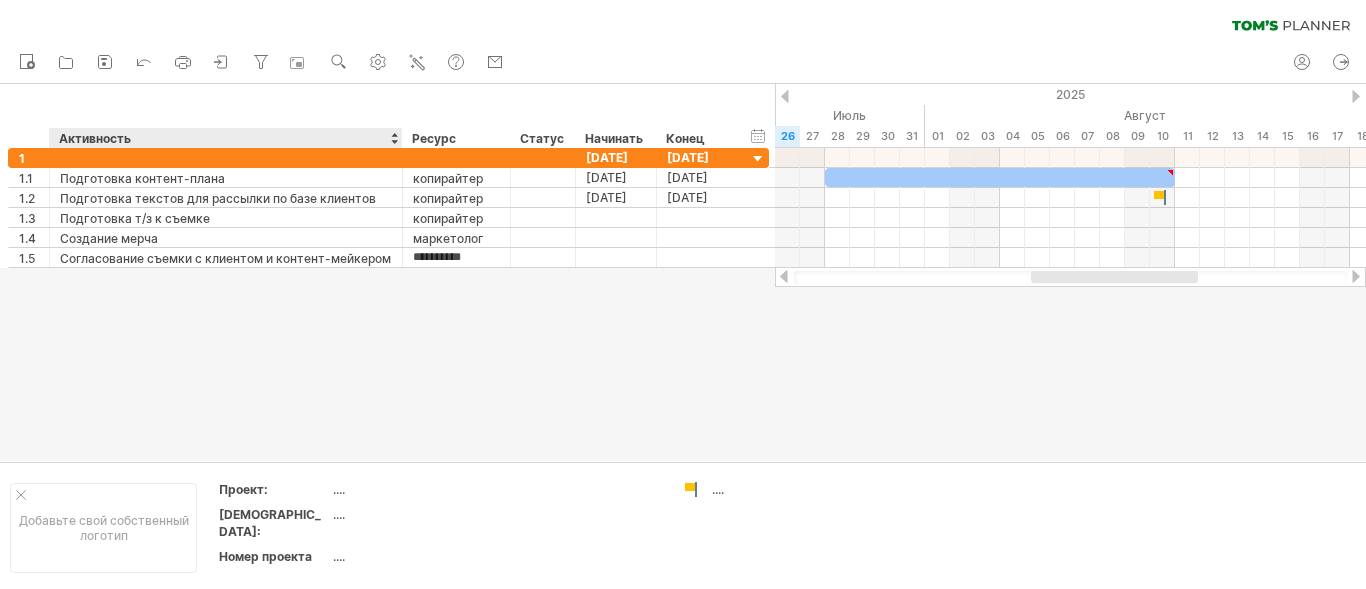 click at bounding box center [683, 272] 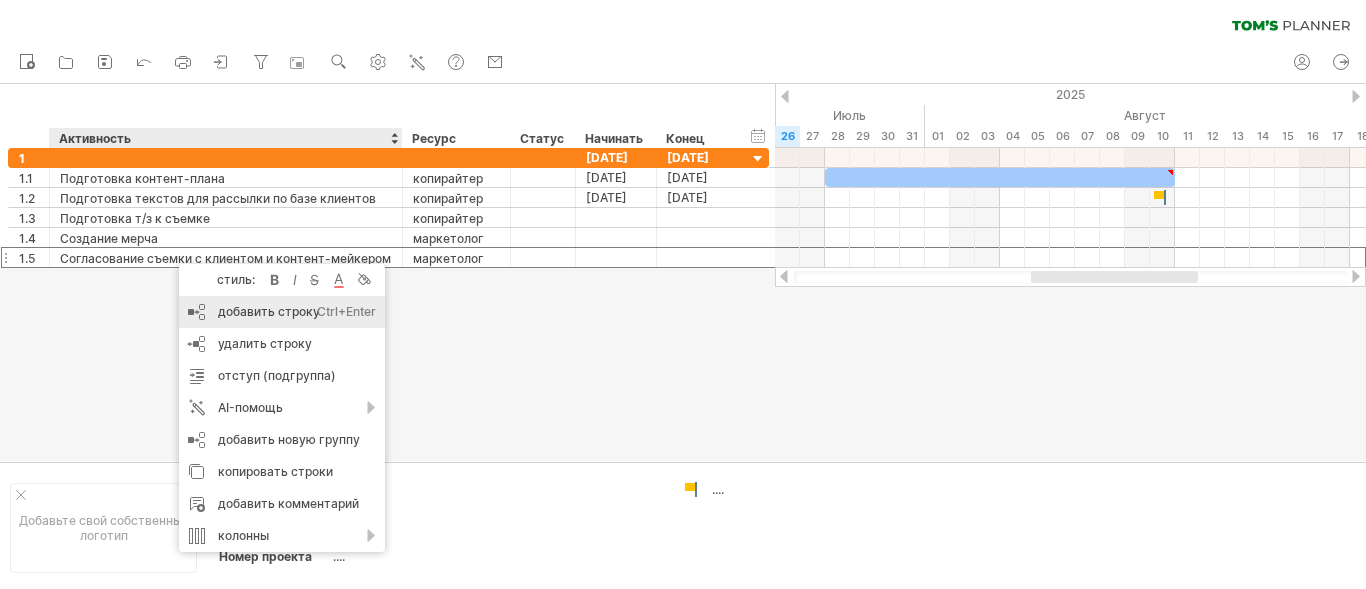click on "добавить строку Ctrl+Enter Cmd+Enter" at bounding box center (282, 312) 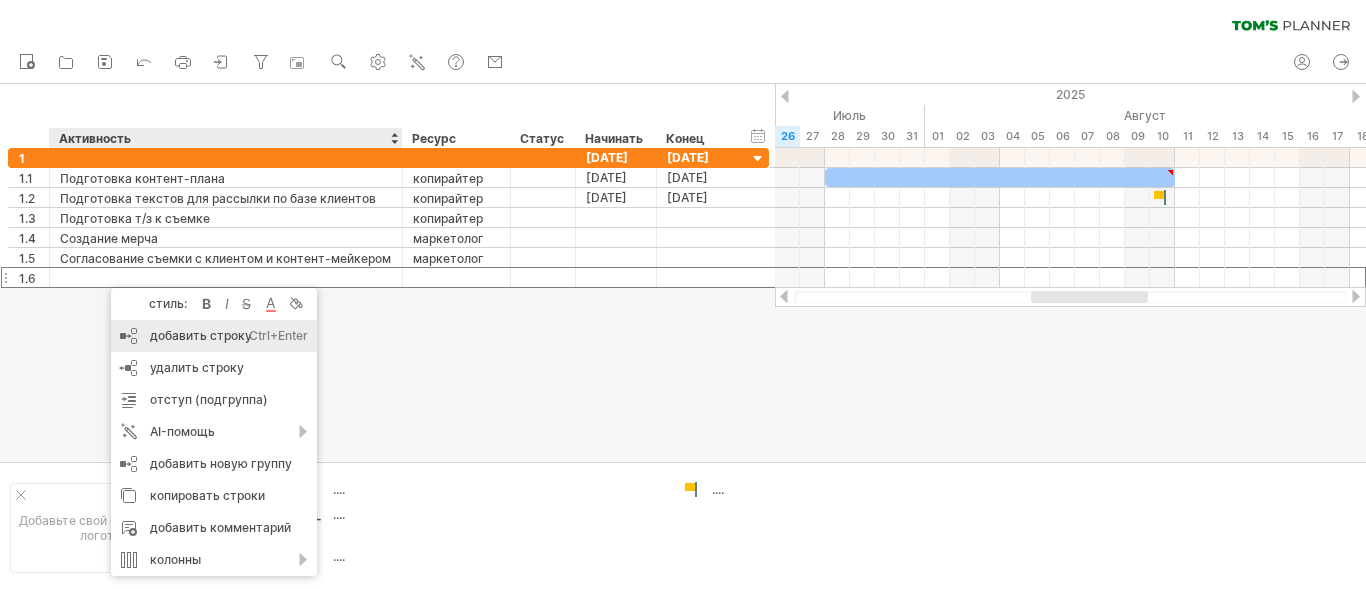 click on "добавить строку" at bounding box center [201, 335] 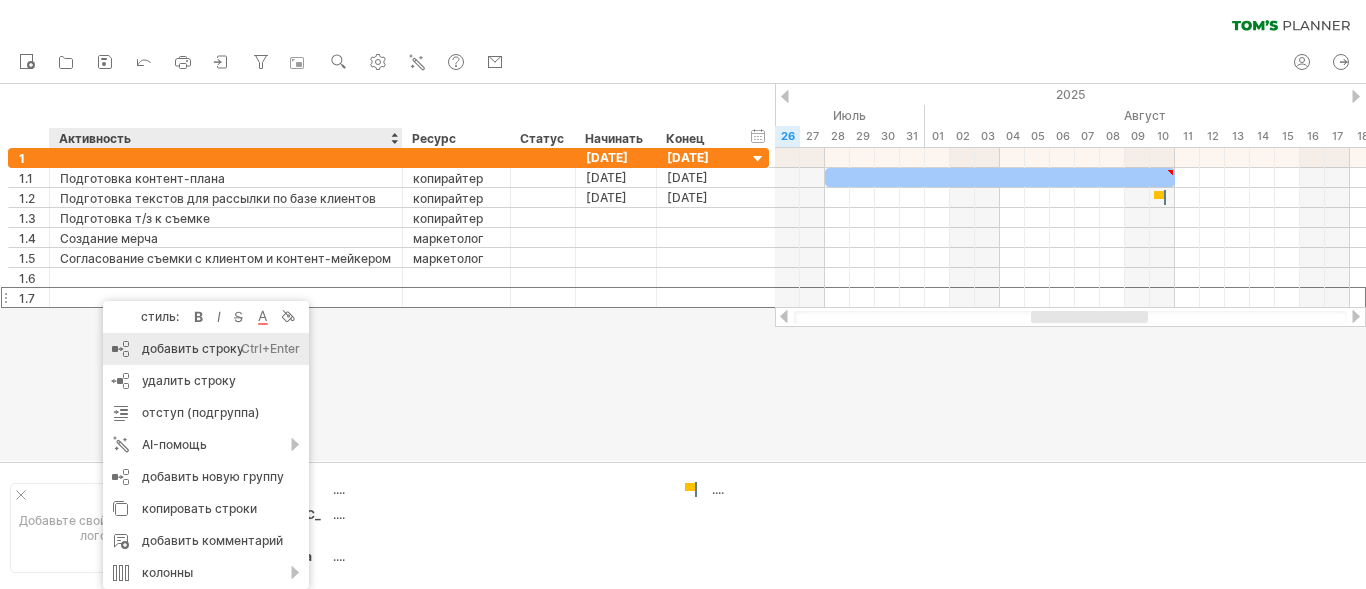 click on "добавить строку" at bounding box center [193, 348] 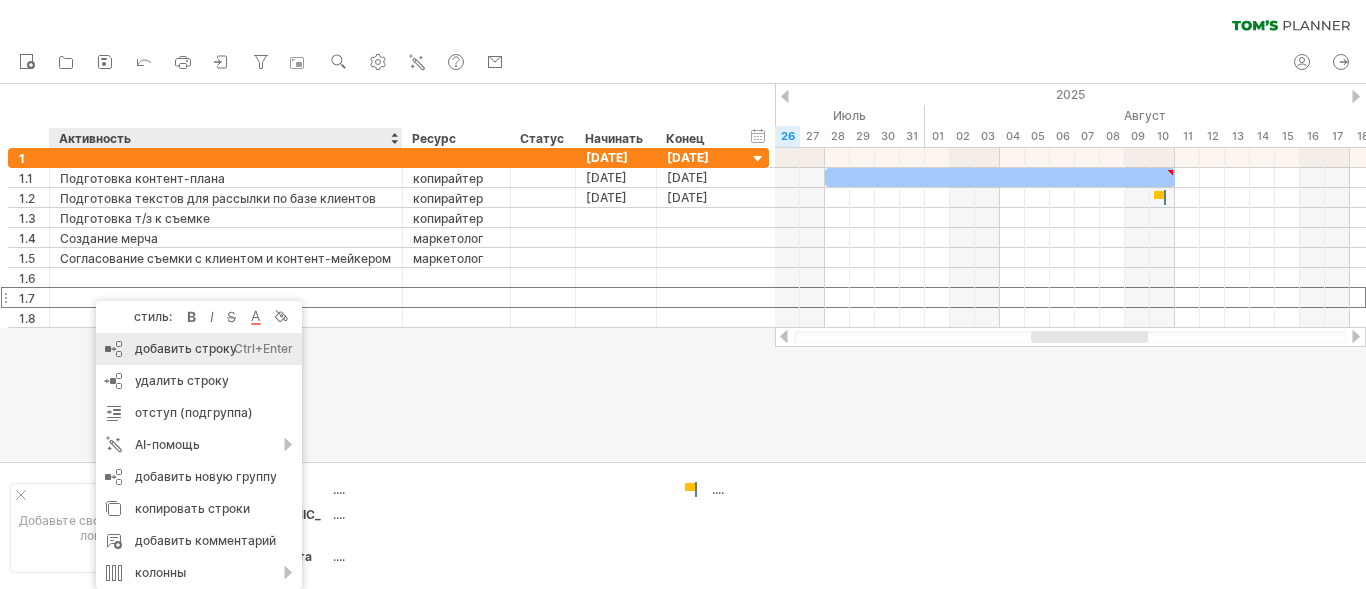 click on "добавить строку" at bounding box center [186, 348] 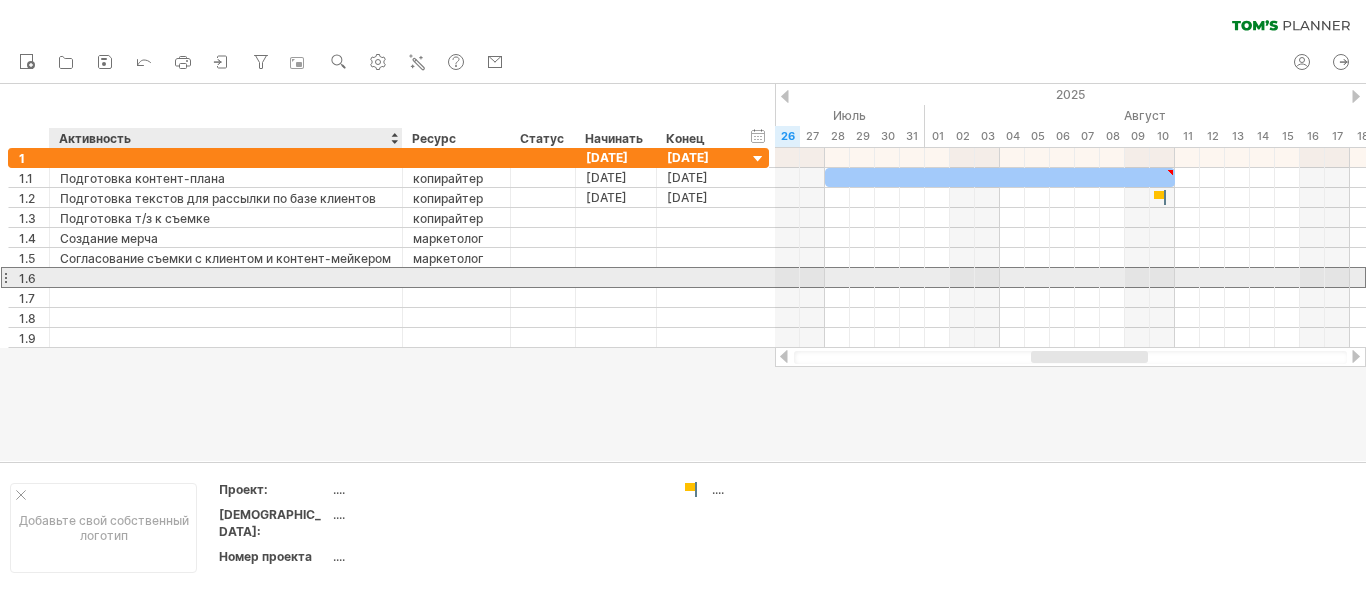 click at bounding box center [226, 277] 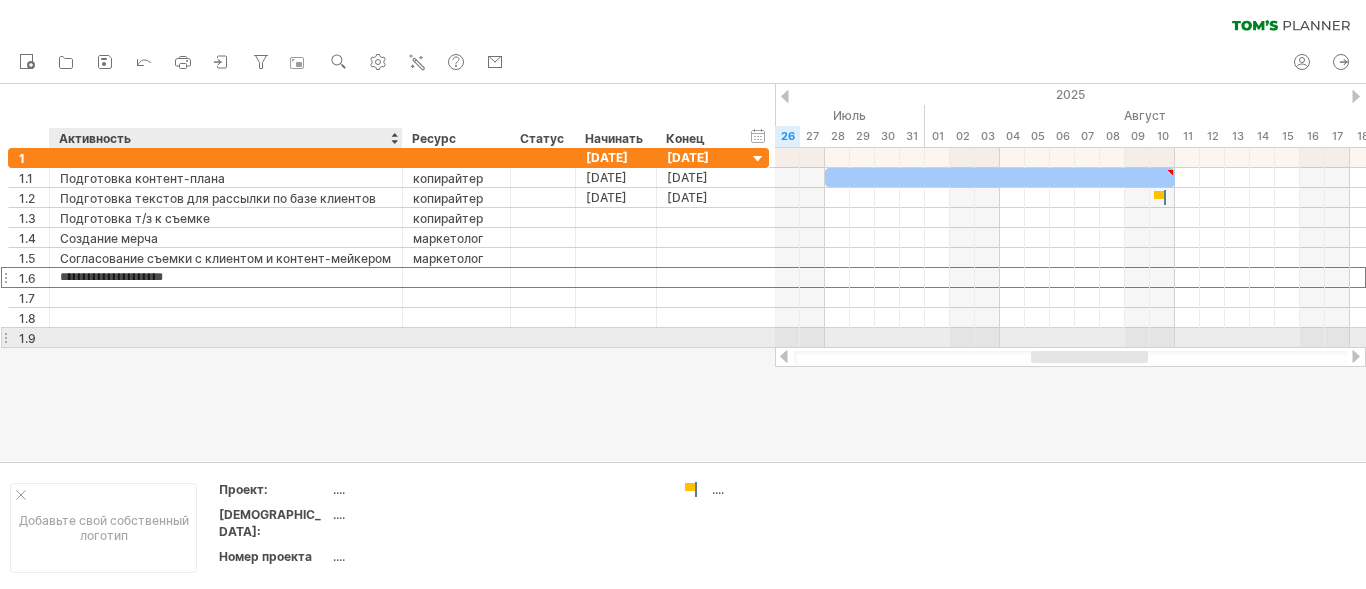type on "**********" 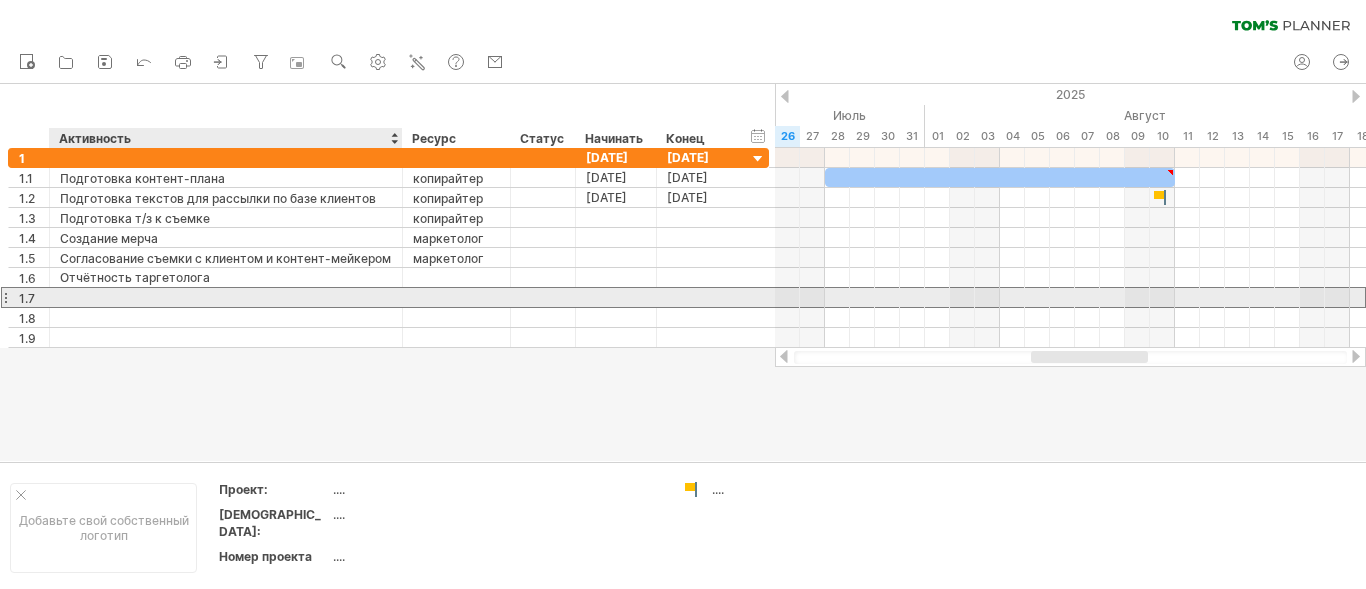 click at bounding box center (226, 297) 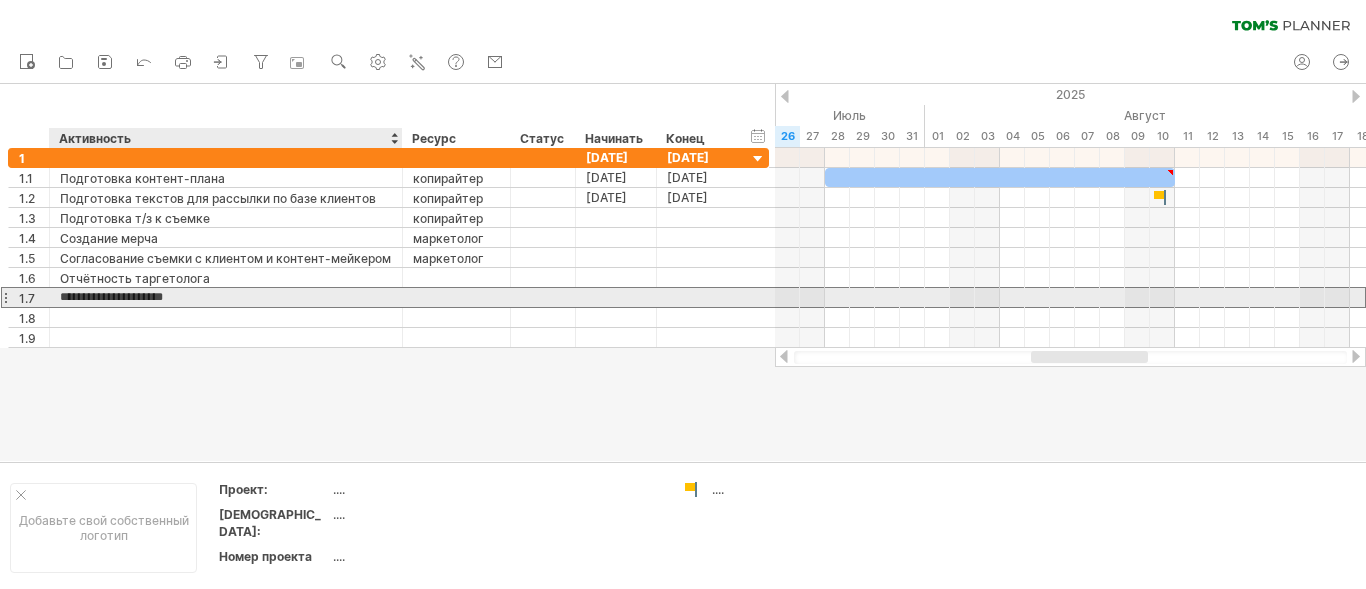 type on "**********" 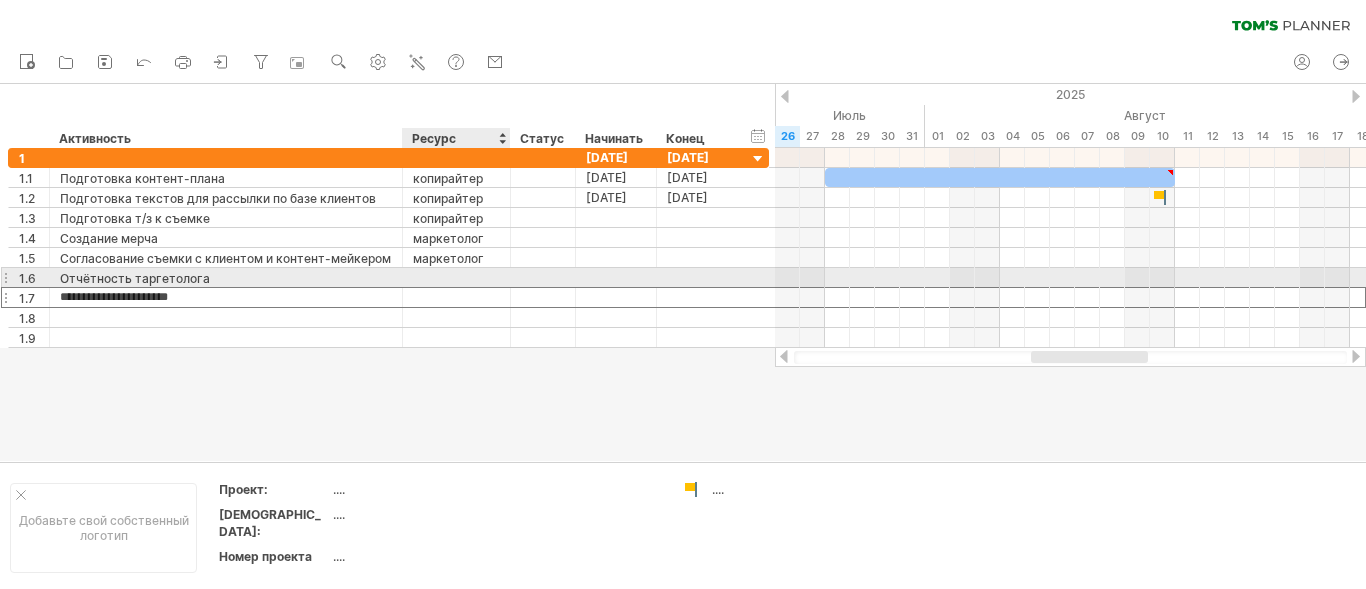 click at bounding box center [456, 277] 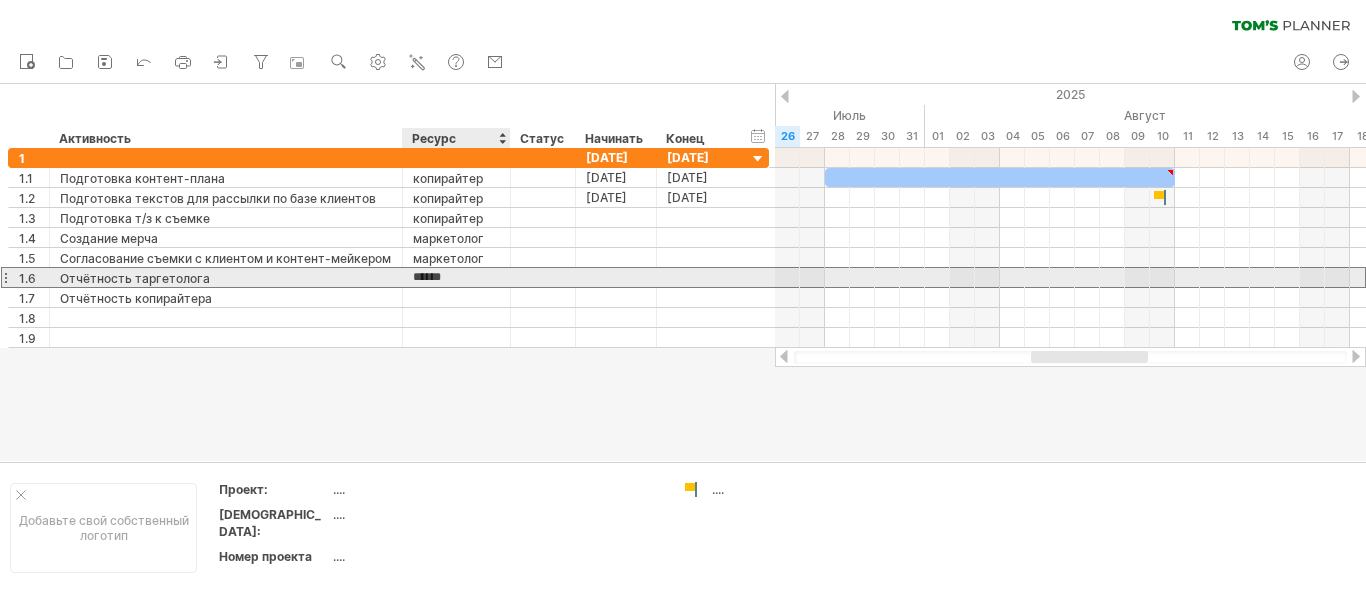type on "*******" 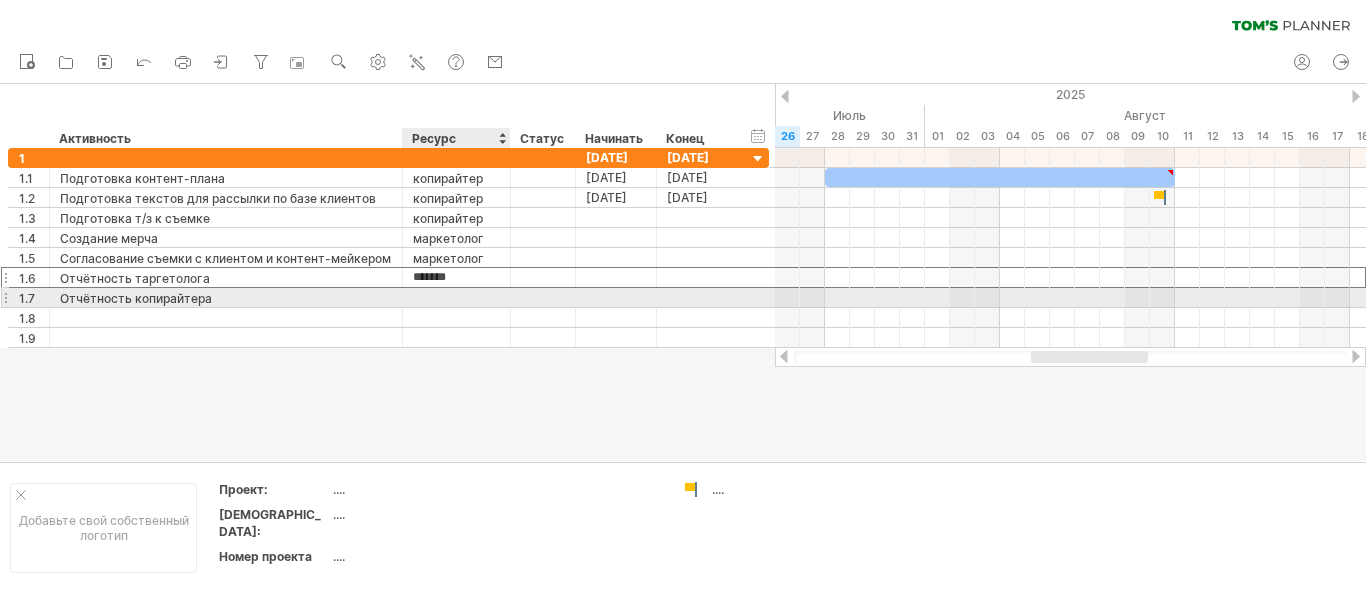 click at bounding box center [456, 297] 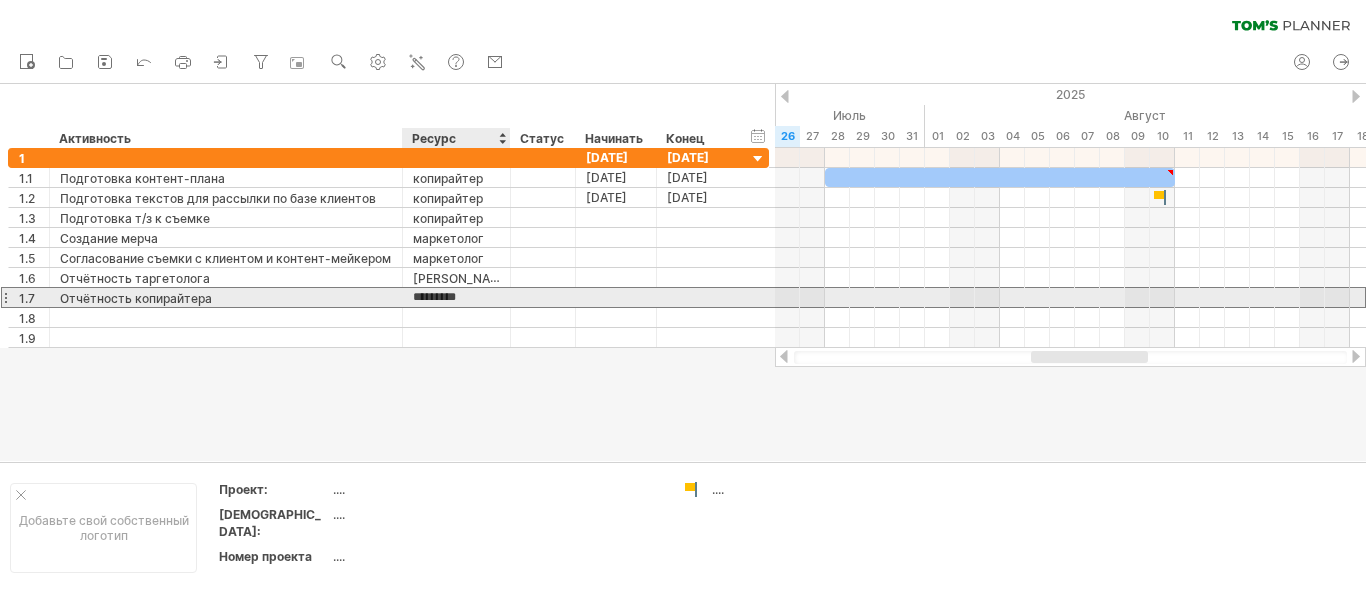 type on "**********" 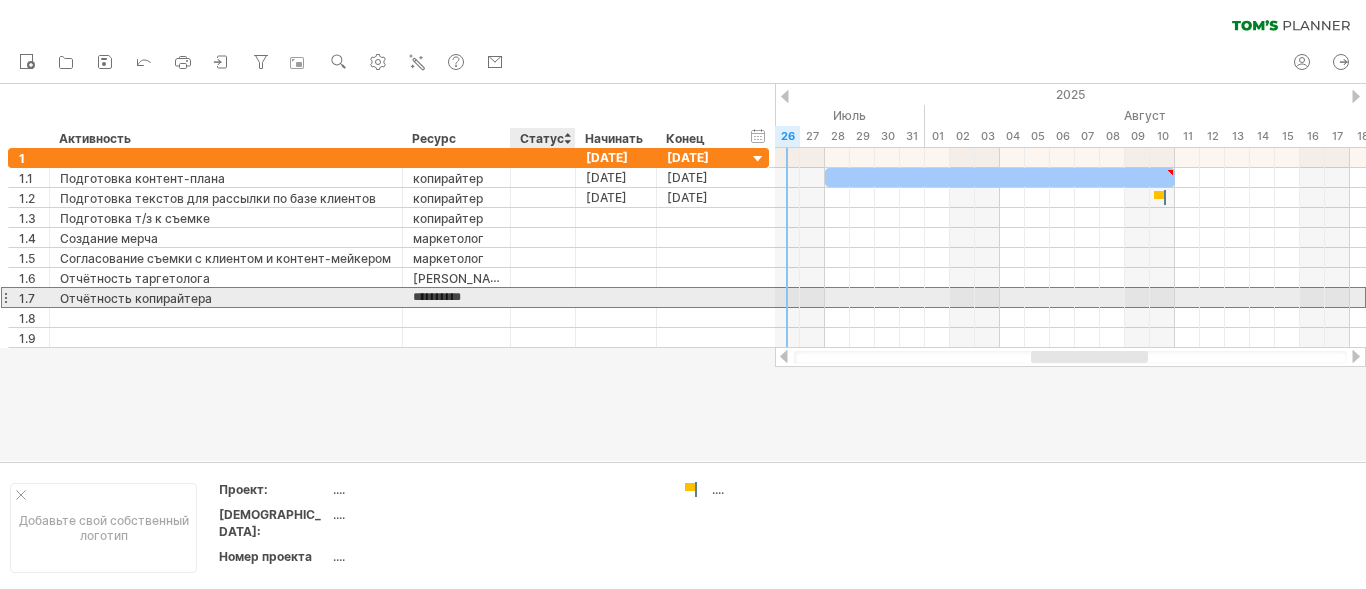 click at bounding box center (543, 297) 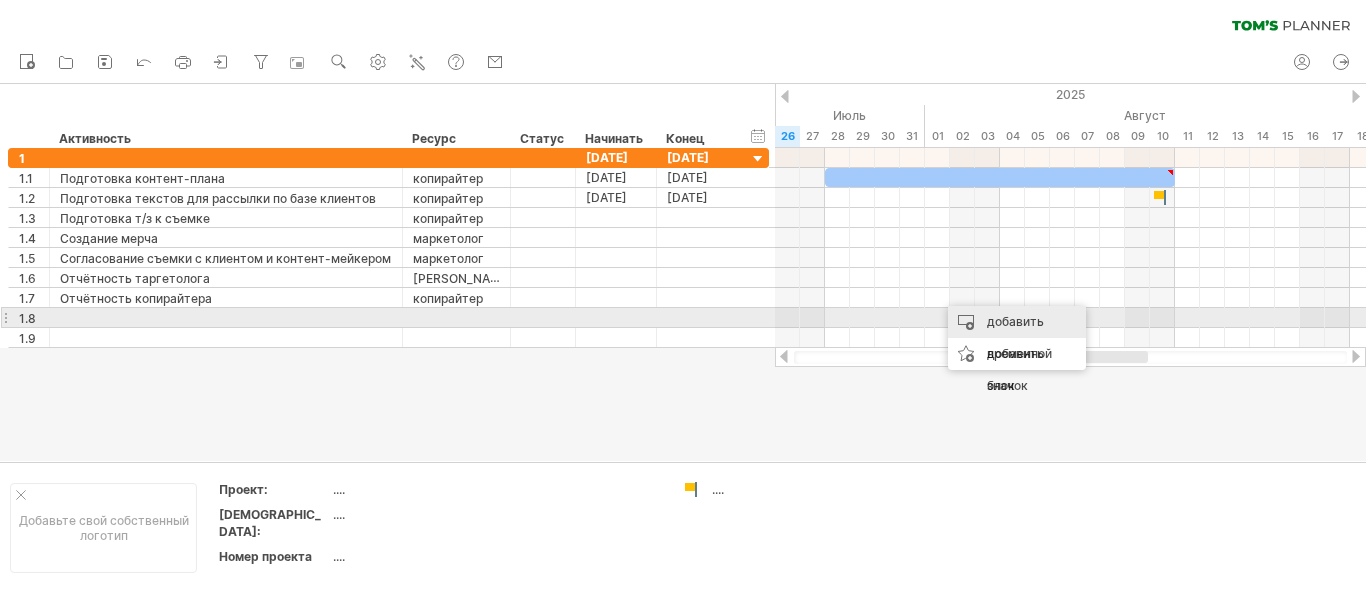 click on "добавить временной блок" at bounding box center (1019, 353) 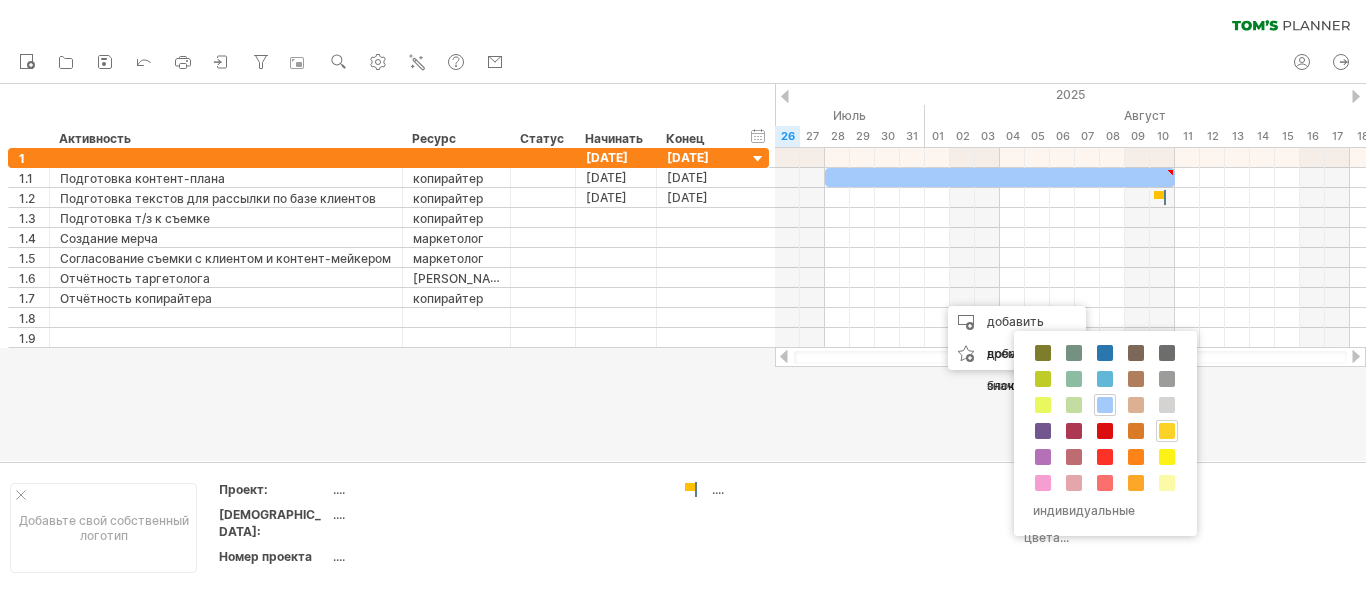 click at bounding box center [1167, 431] 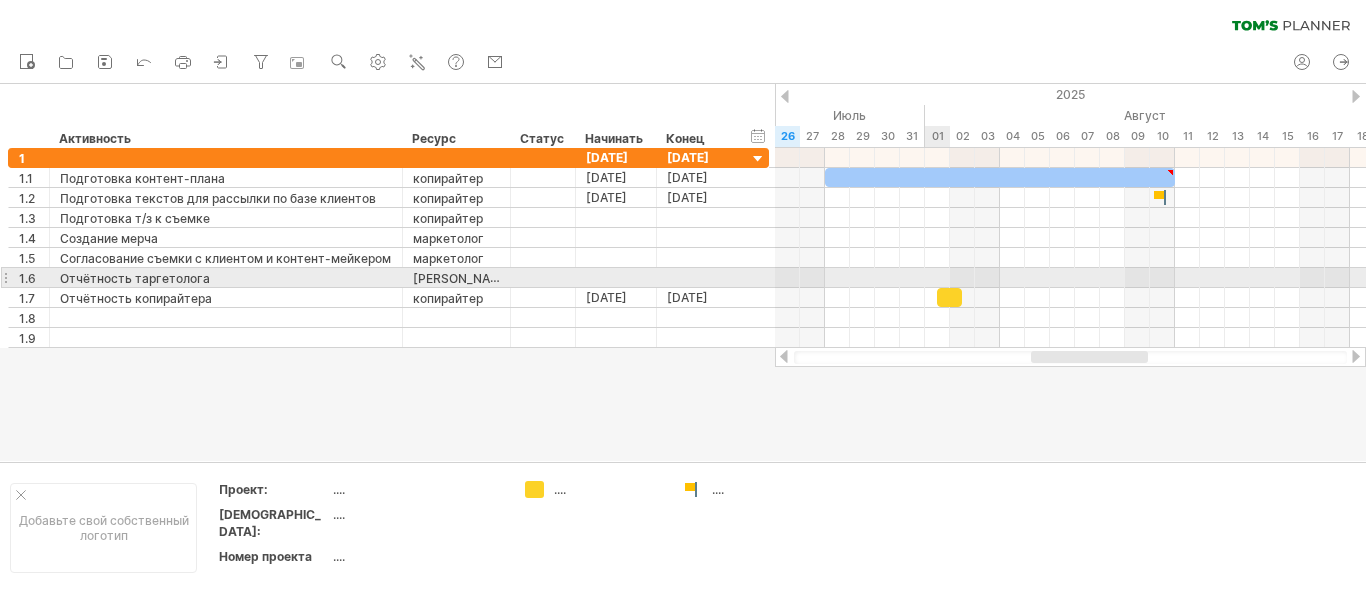 click at bounding box center (1070, 278) 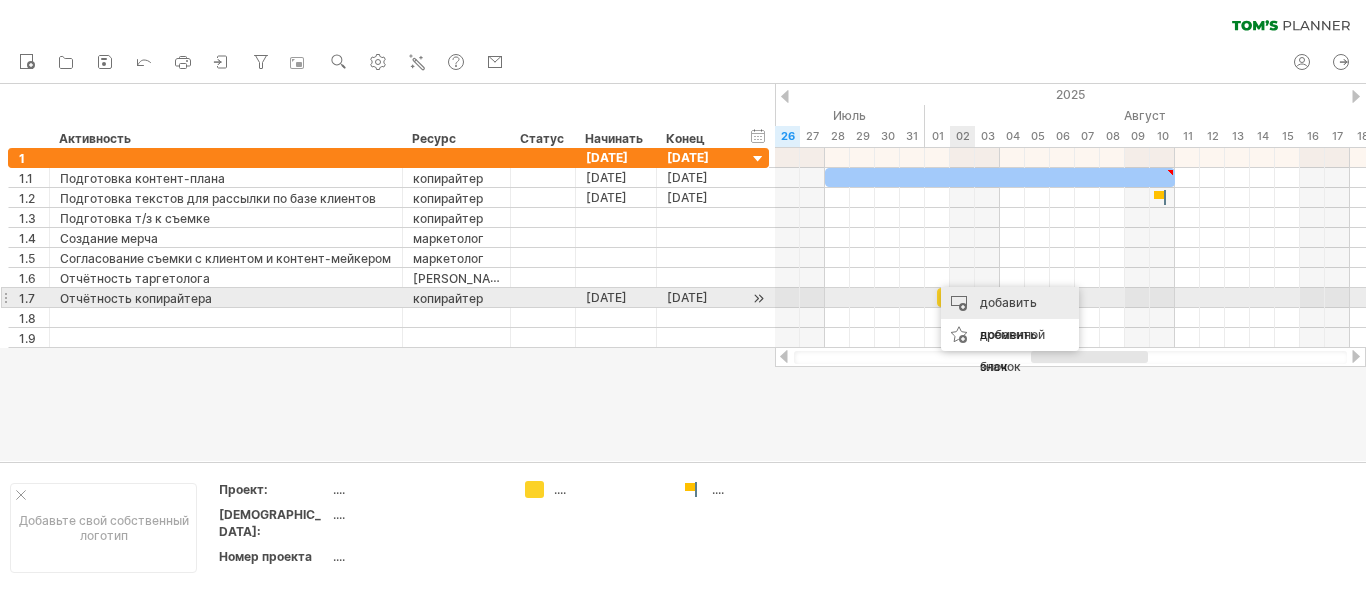 click on "добавить временной блок" at bounding box center (1012, 334) 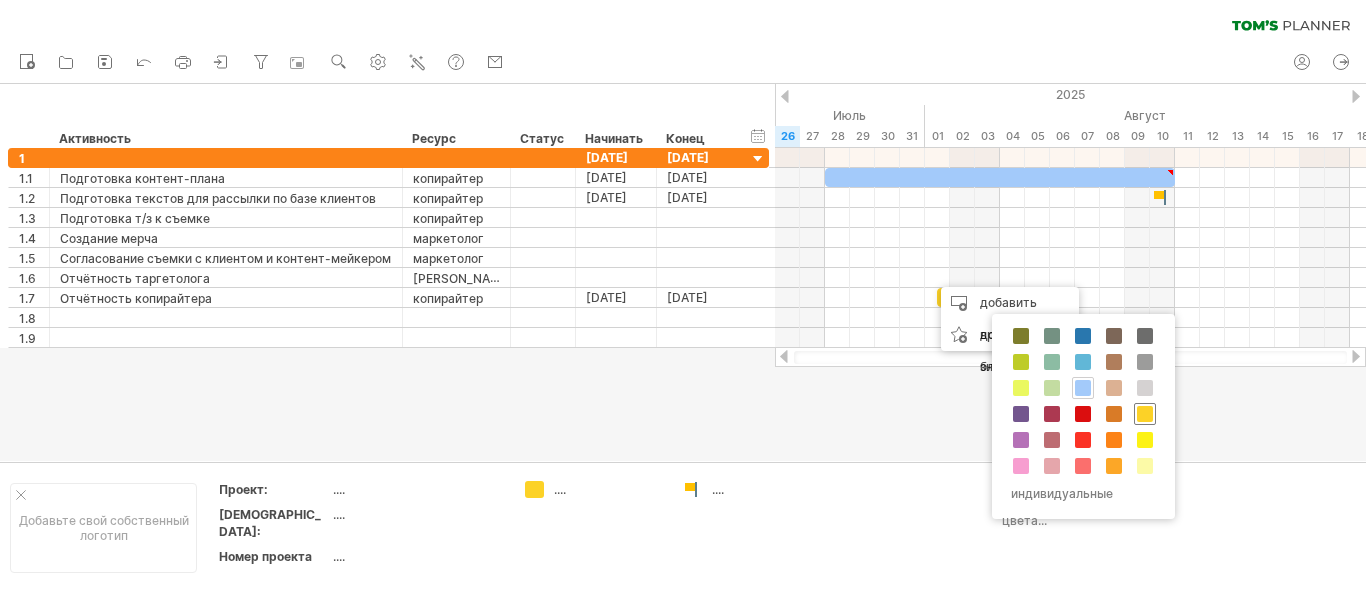 click at bounding box center (1145, 414) 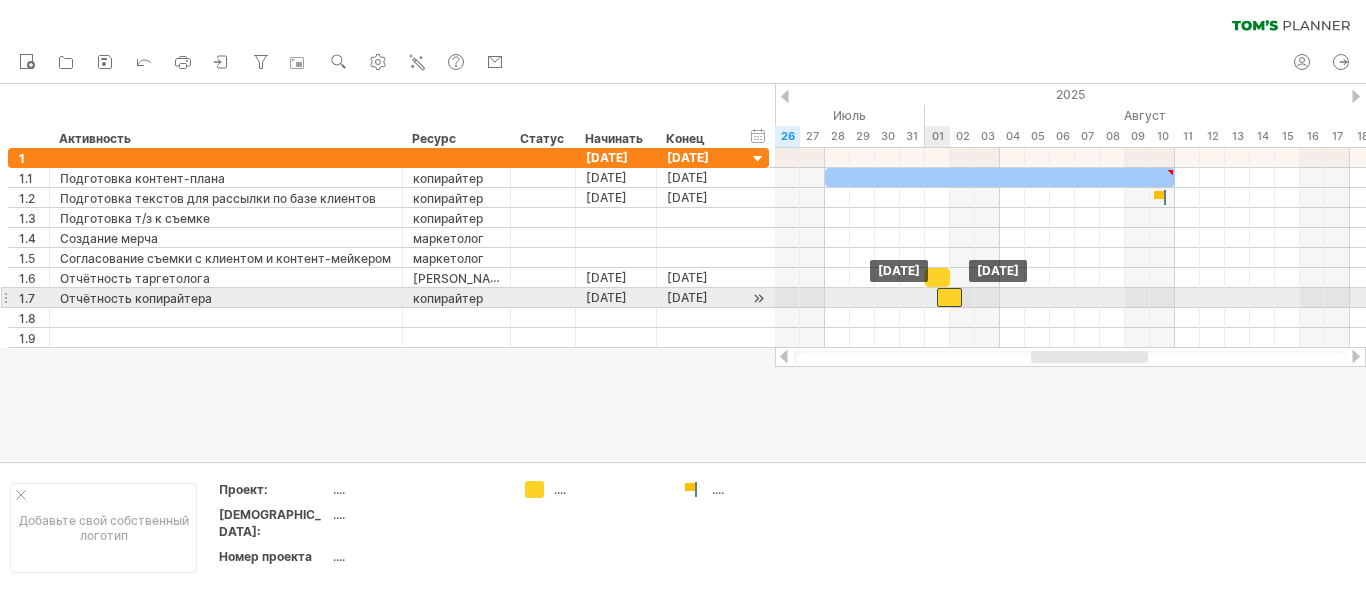 click at bounding box center (949, 297) 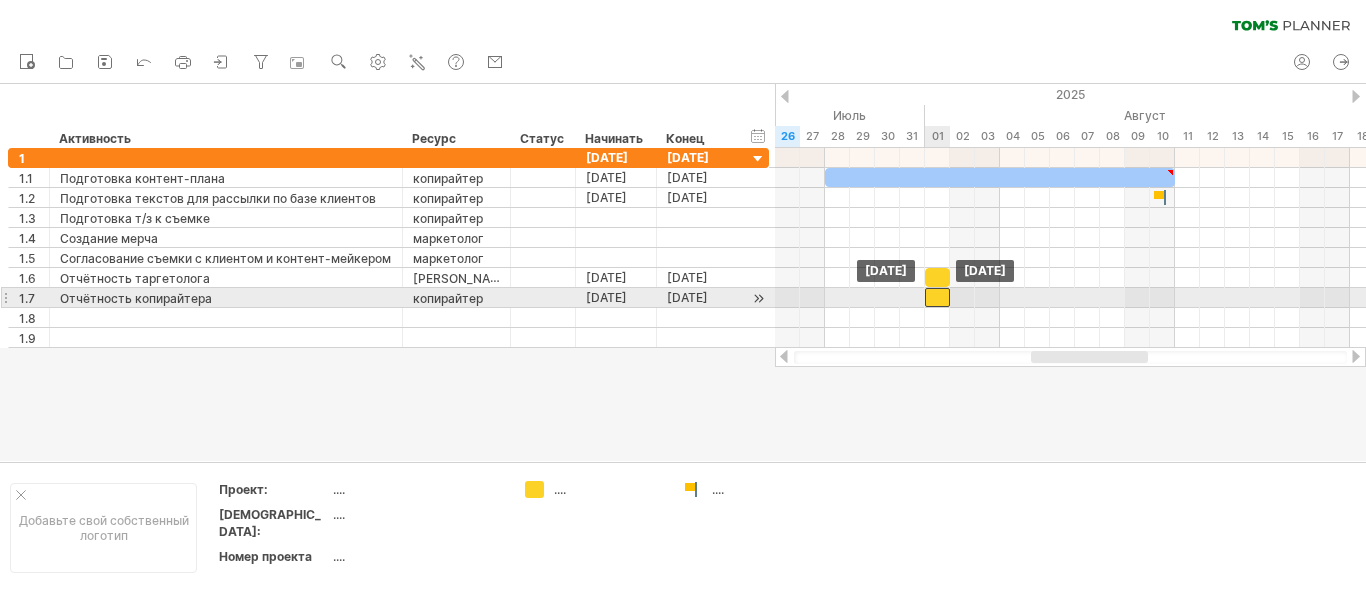 drag, startPoint x: 944, startPoint y: 298, endPoint x: 934, endPoint y: 299, distance: 10.049875 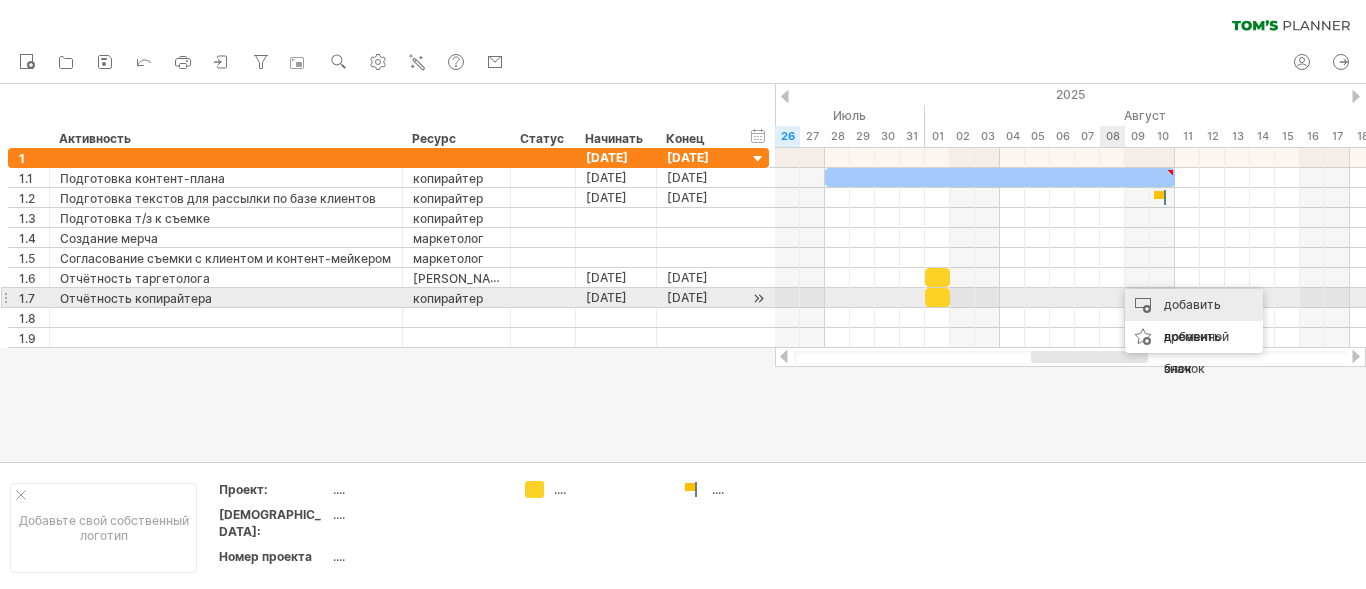 click on "добавить временной блок" at bounding box center (1196, 336) 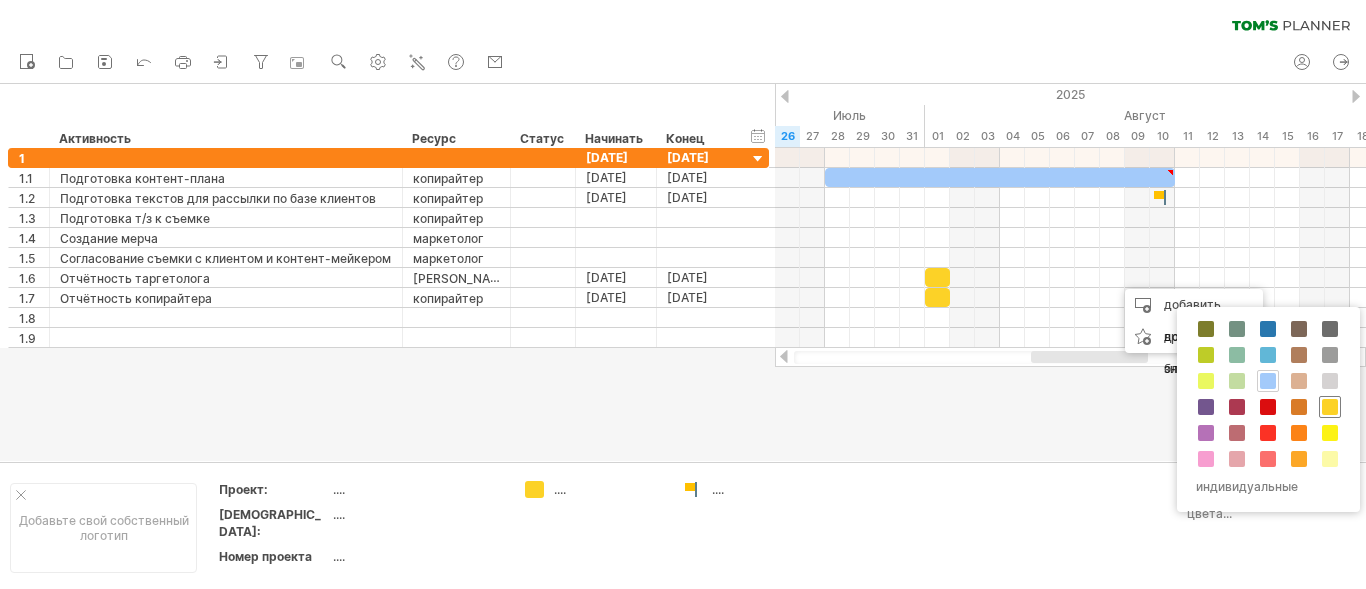 click at bounding box center (1330, 407) 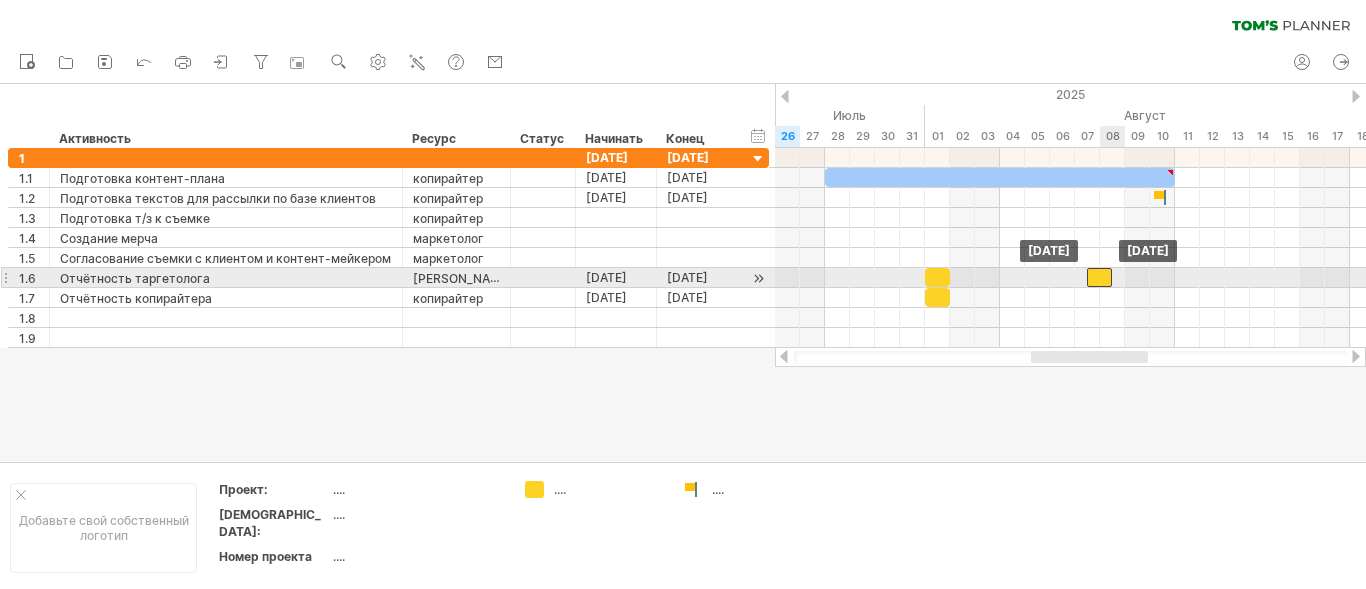drag, startPoint x: 1127, startPoint y: 283, endPoint x: 1108, endPoint y: 286, distance: 19.235384 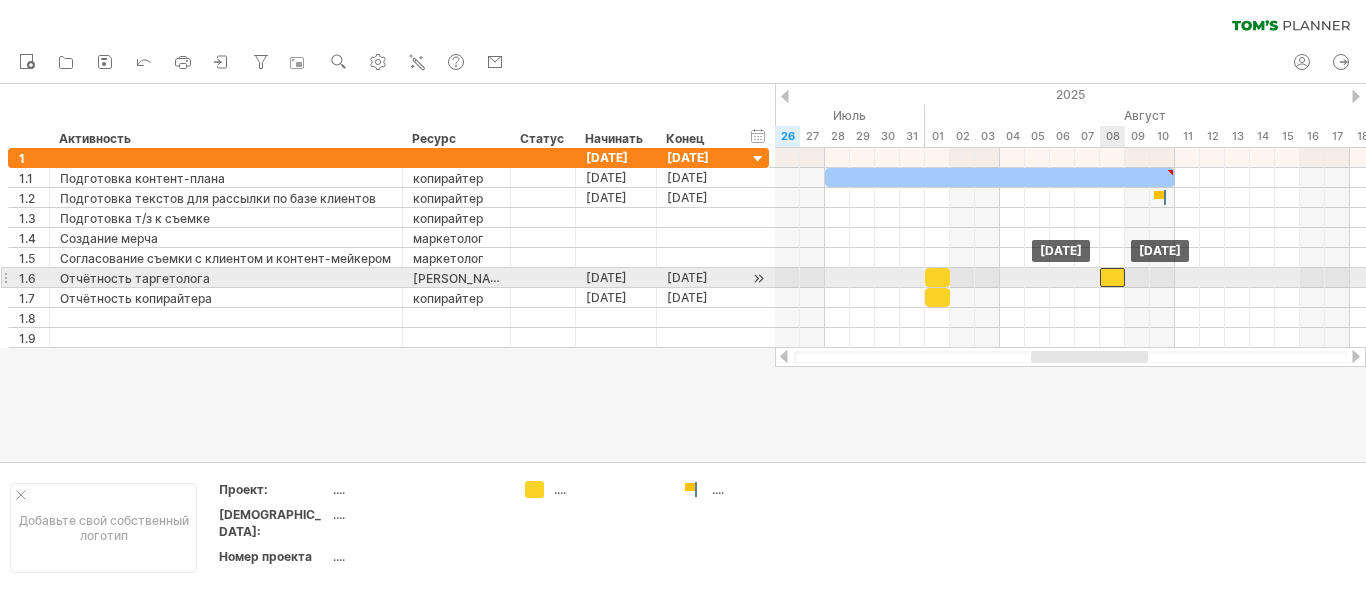 drag, startPoint x: 1103, startPoint y: 273, endPoint x: 1114, endPoint y: 270, distance: 11.401754 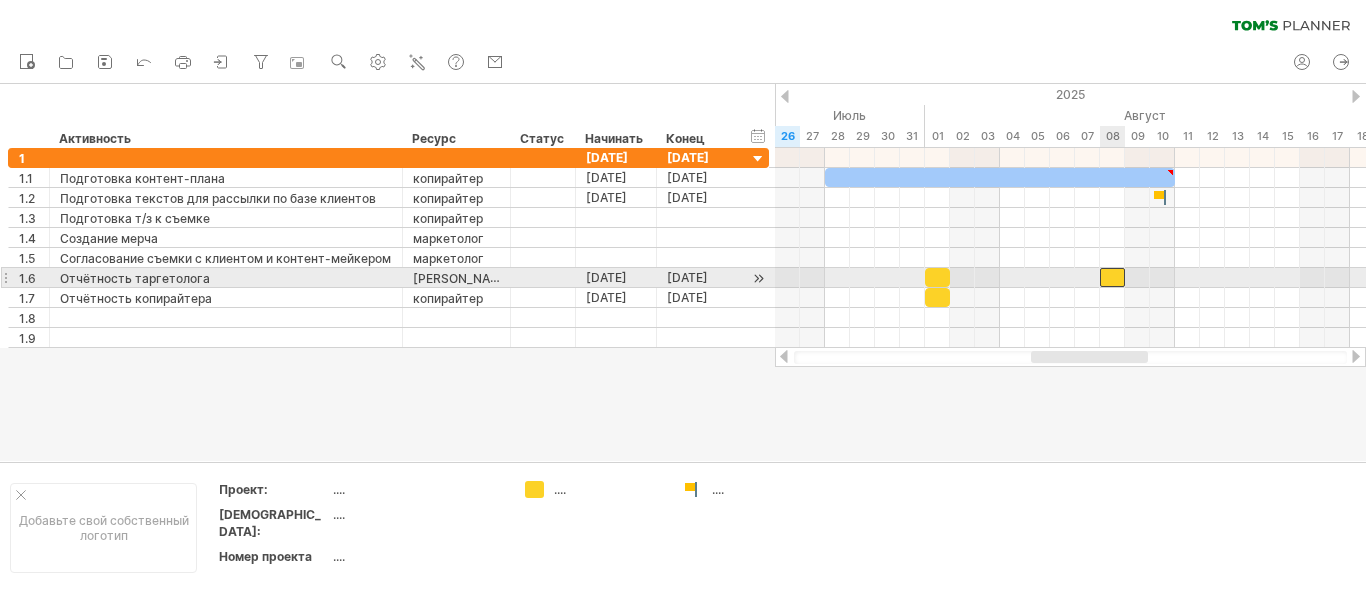 click at bounding box center (1112, 277) 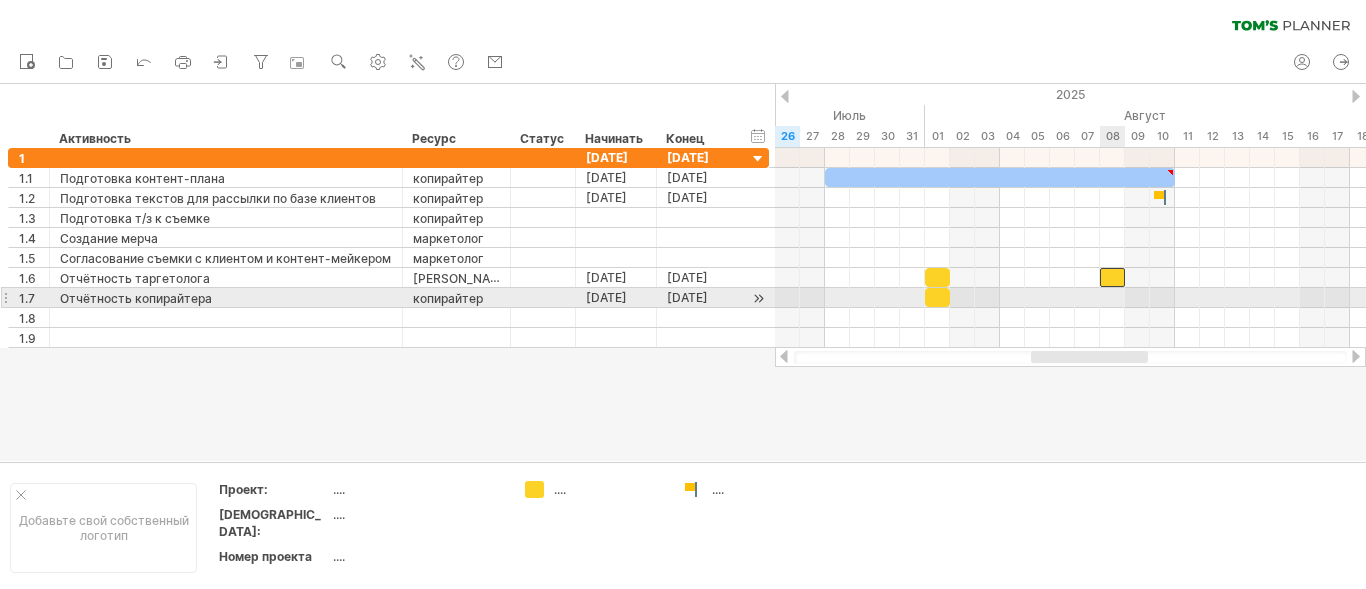 click at bounding box center (1070, 298) 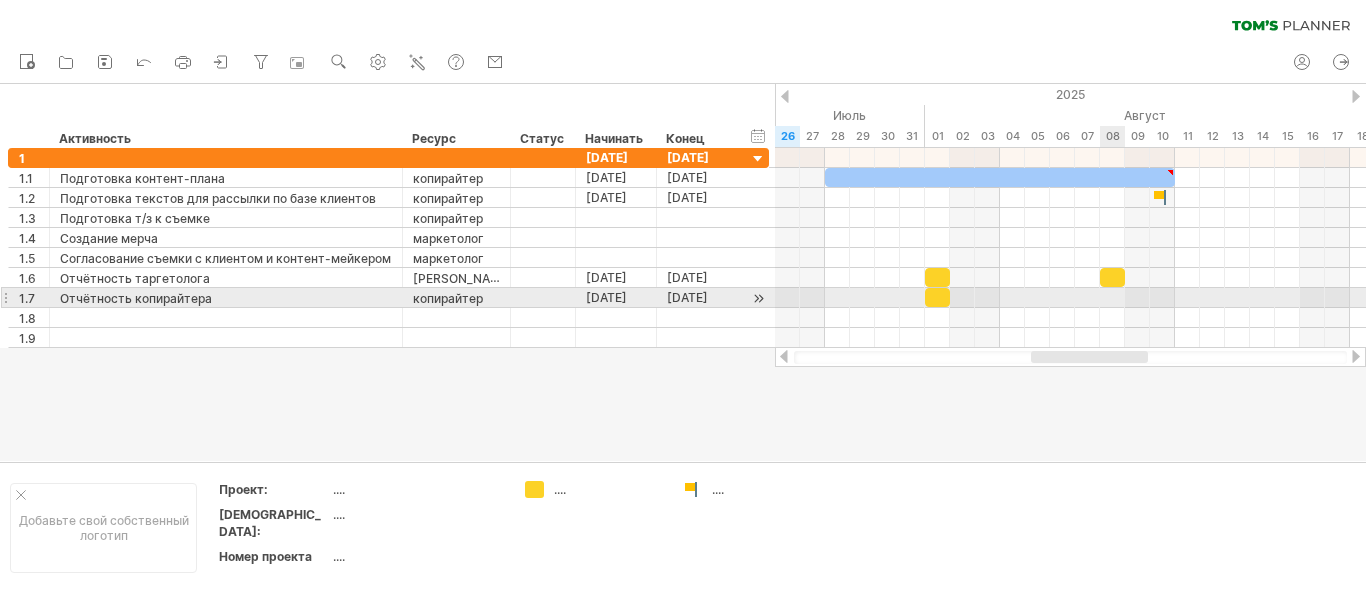 click at bounding box center (1070, 298) 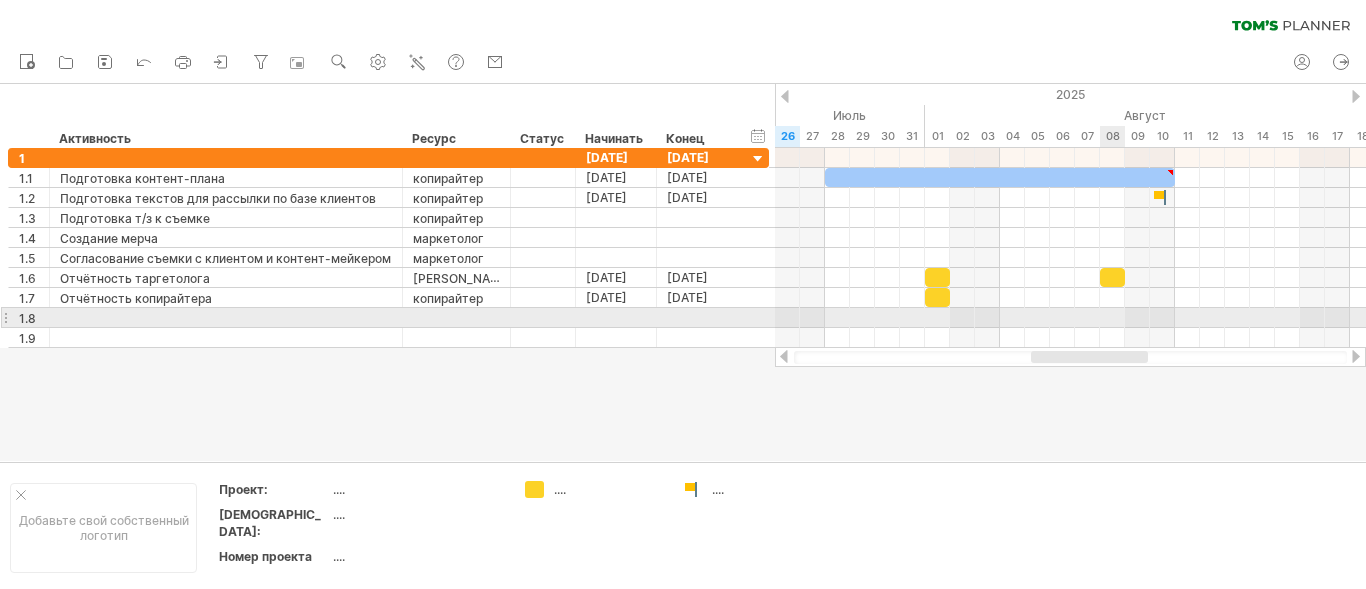 click at bounding box center [1070, 318] 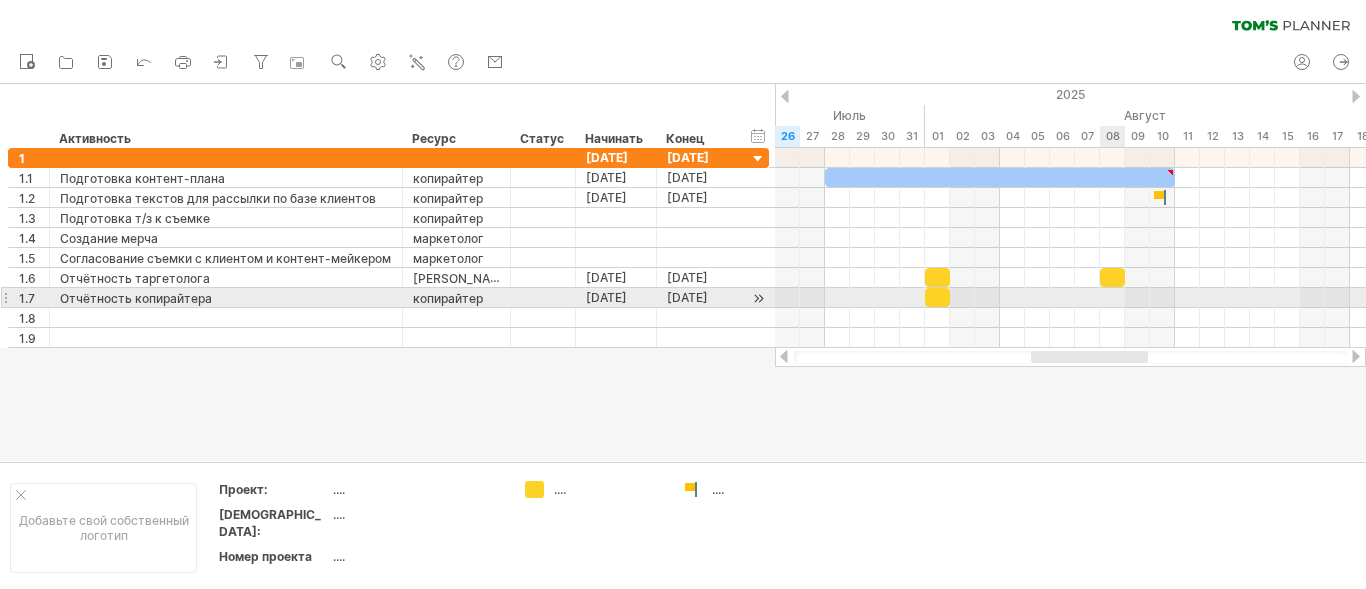 click at bounding box center (1070, 298) 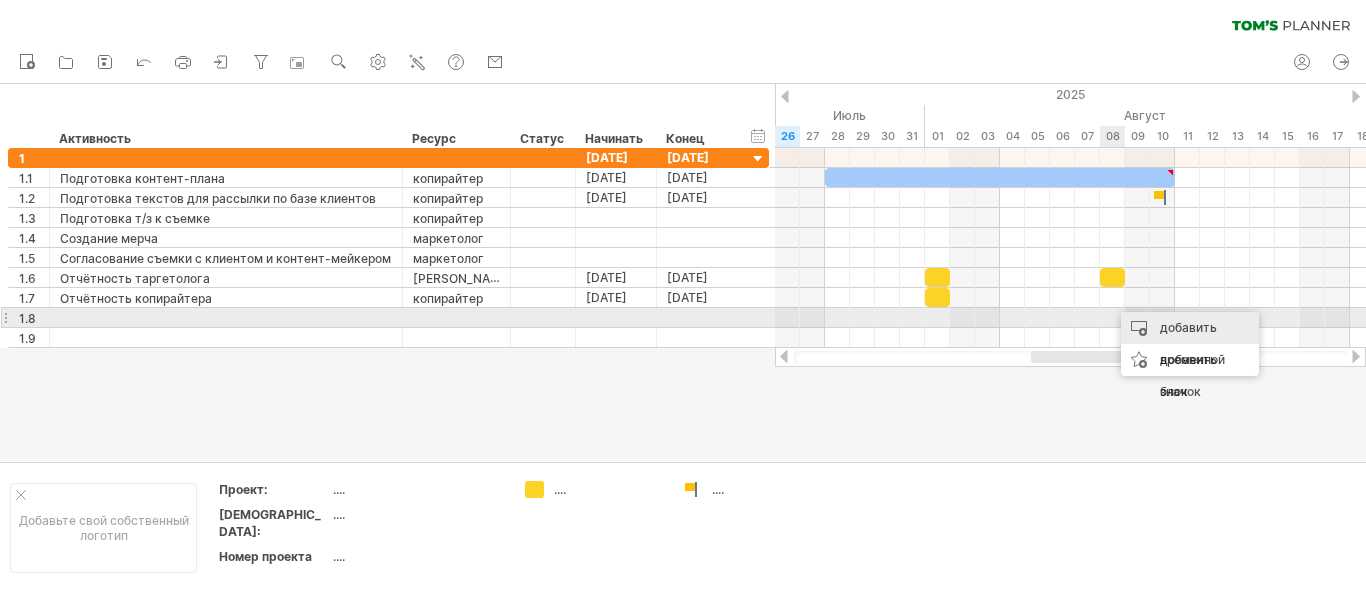 click on "добавить временной блок" at bounding box center [1190, 360] 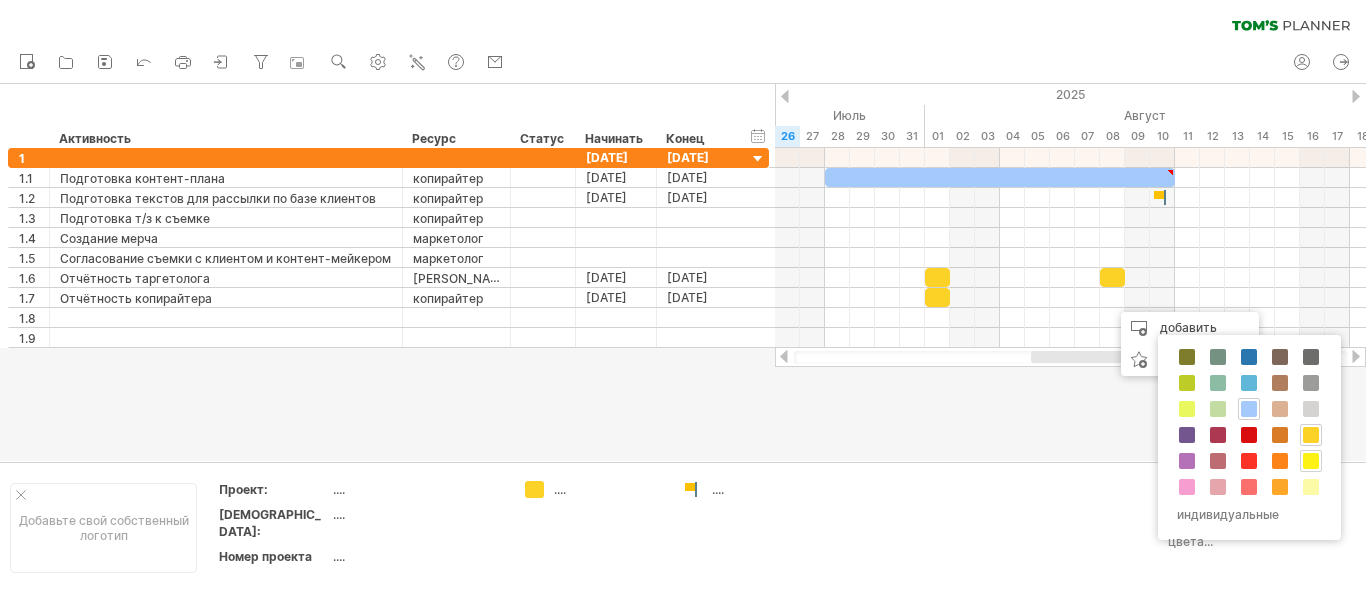 click at bounding box center [1311, 461] 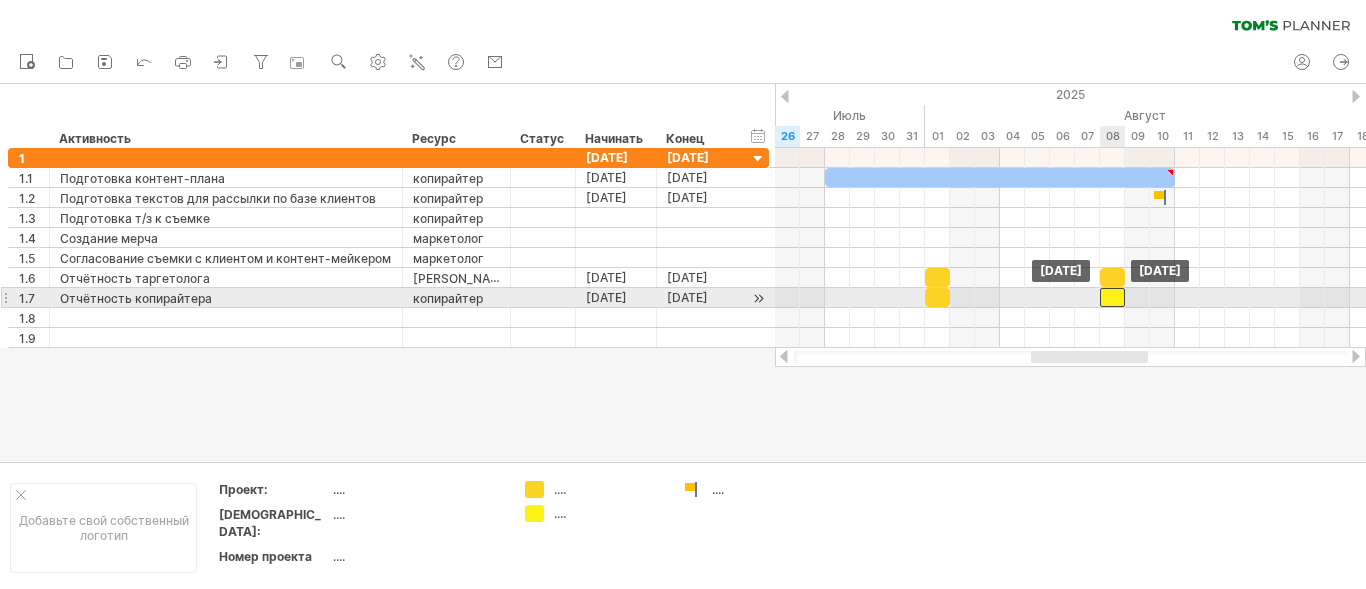 drag, startPoint x: 1122, startPoint y: 304, endPoint x: 1108, endPoint y: 301, distance: 14.3178215 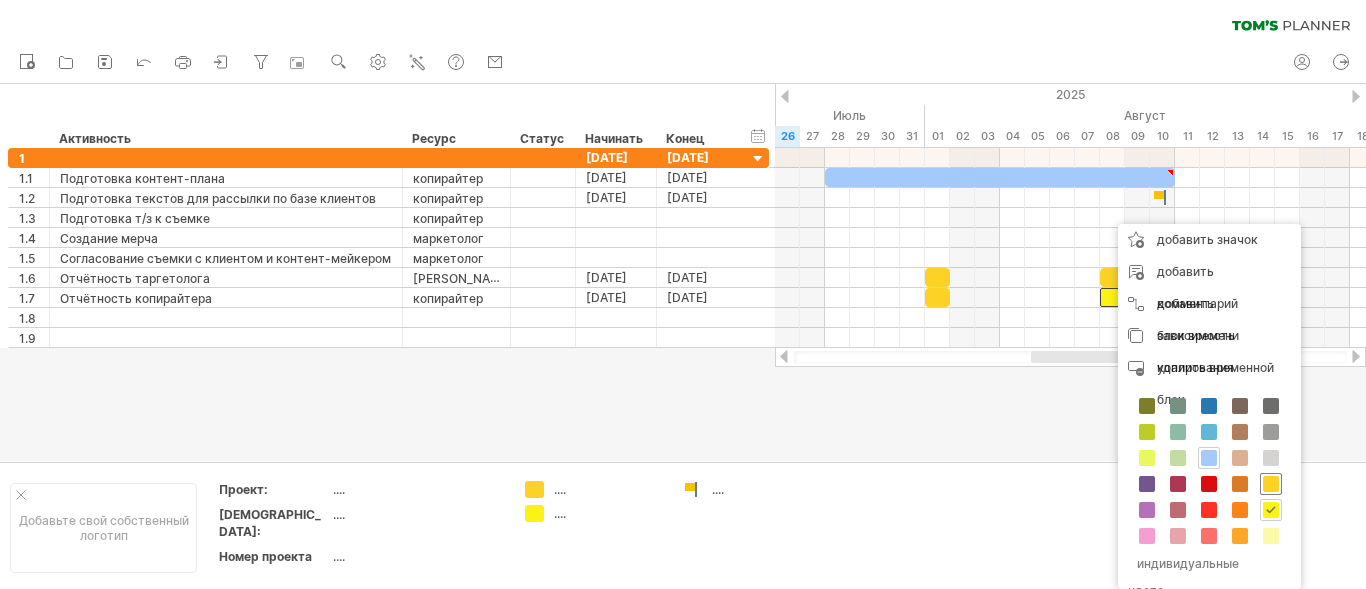 click at bounding box center (1271, 484) 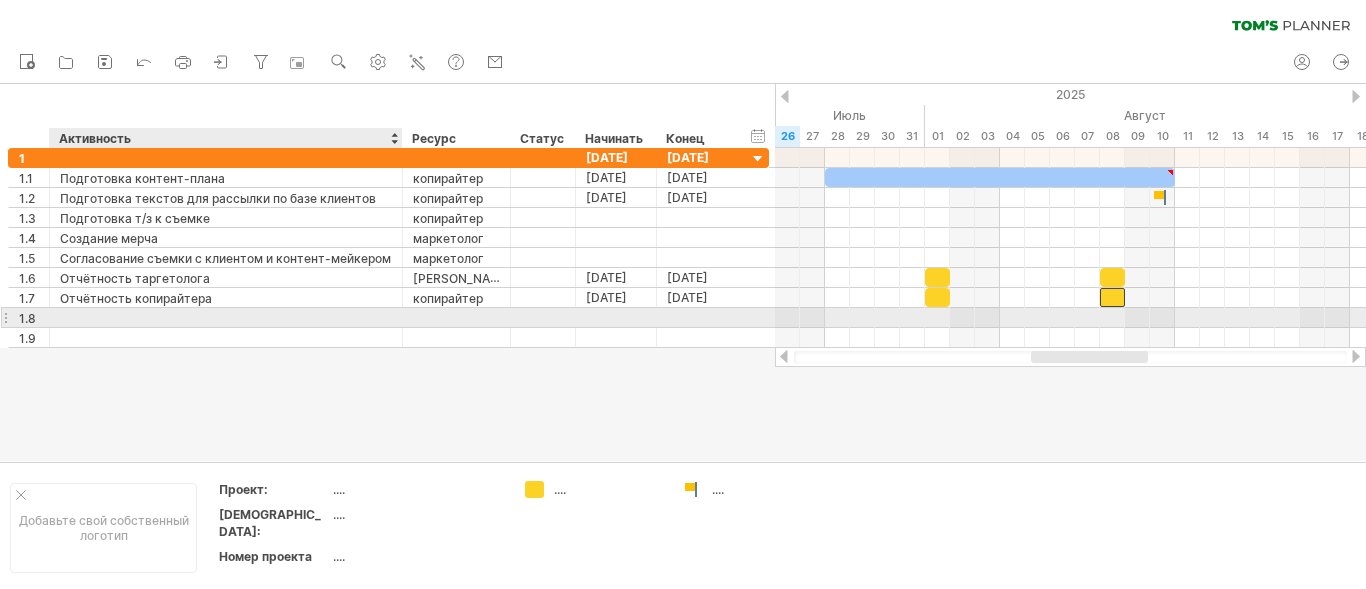 click at bounding box center [226, 317] 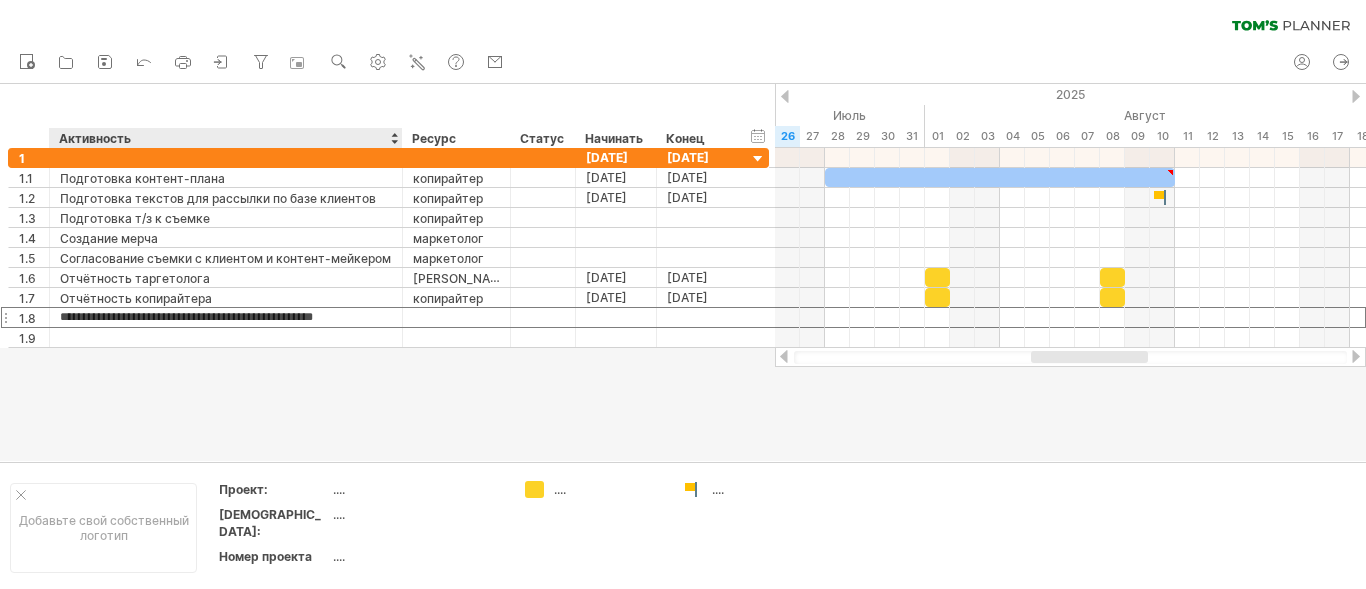 type on "**********" 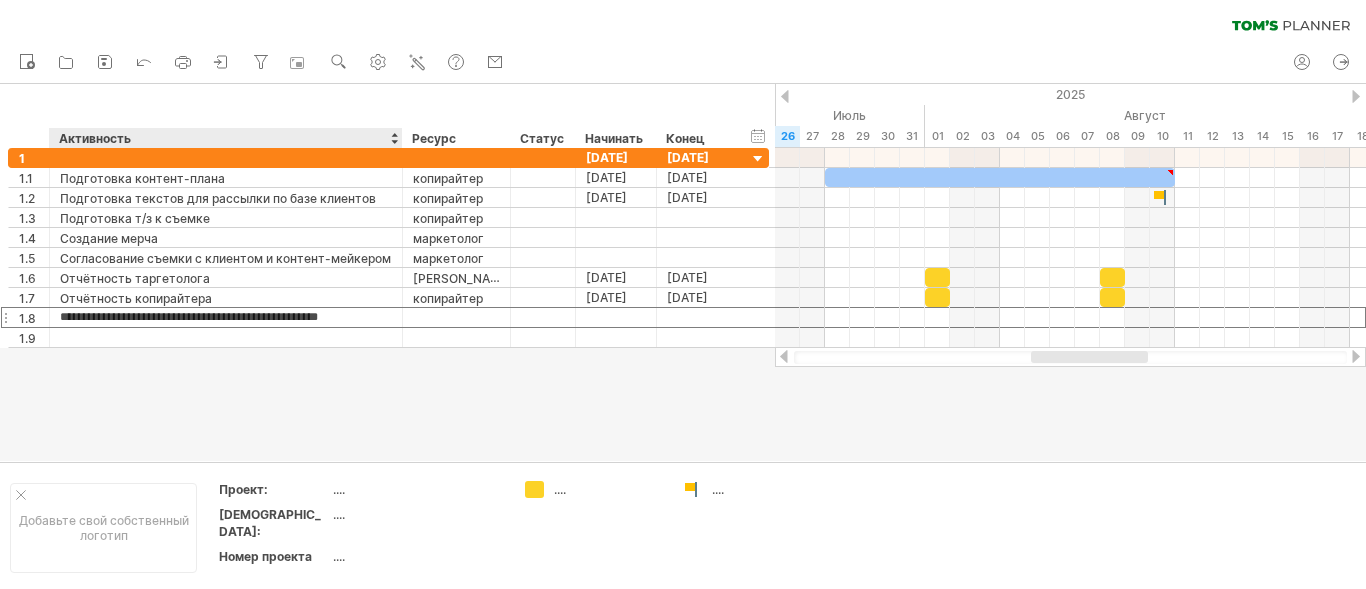scroll, scrollTop: 0, scrollLeft: 5, axis: horizontal 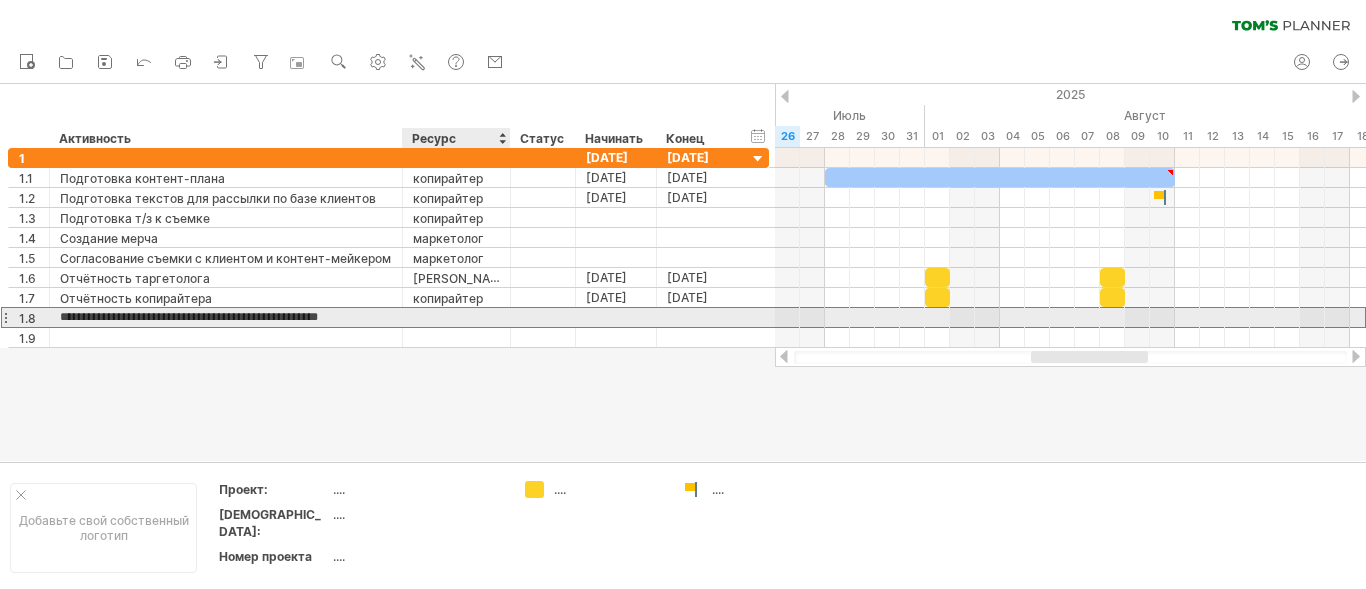 click at bounding box center [456, 317] 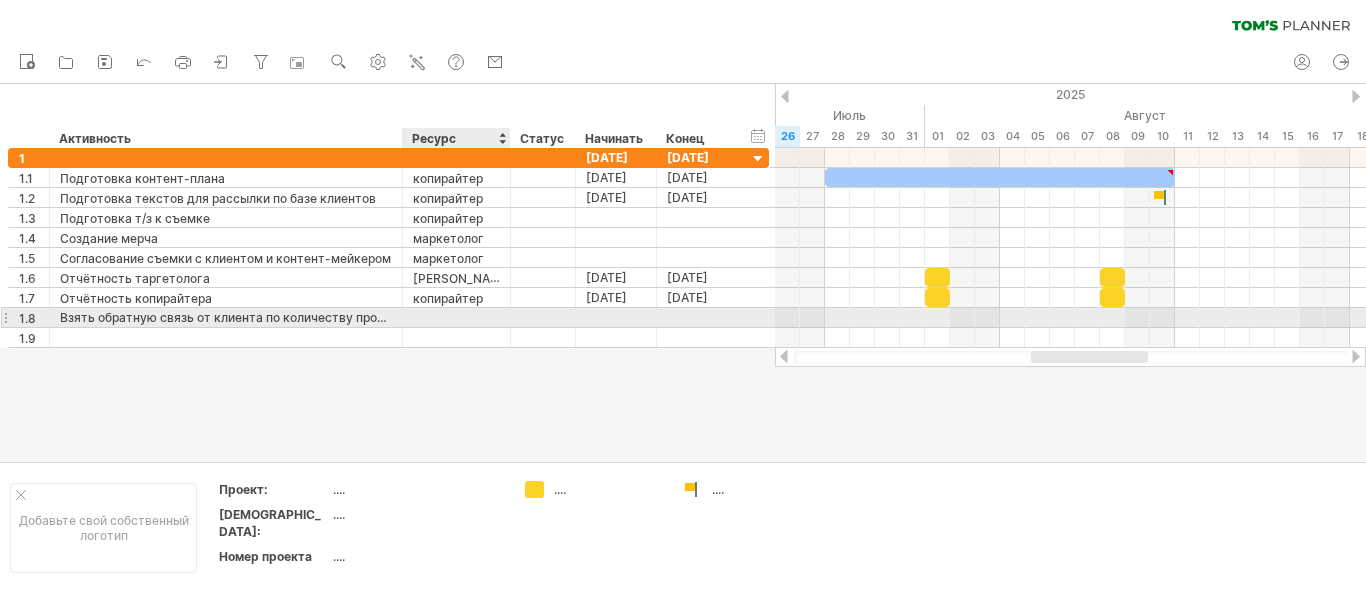 scroll, scrollTop: 0, scrollLeft: 0, axis: both 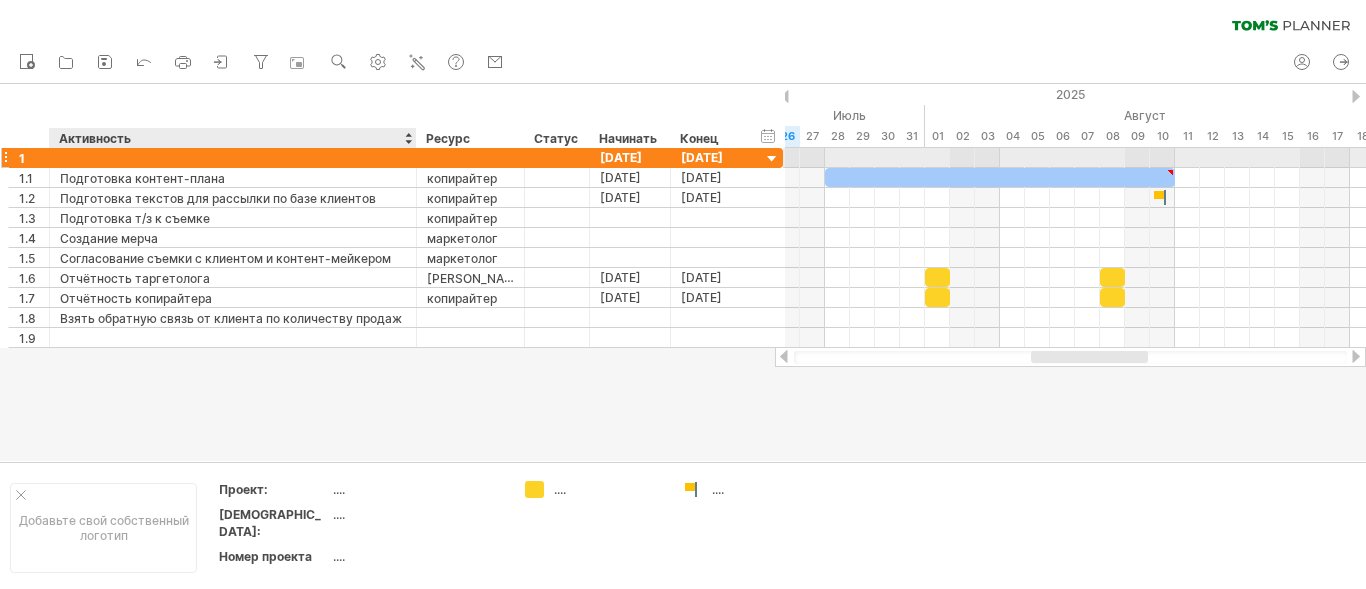drag, startPoint x: 398, startPoint y: 165, endPoint x: 412, endPoint y: 167, distance: 14.142136 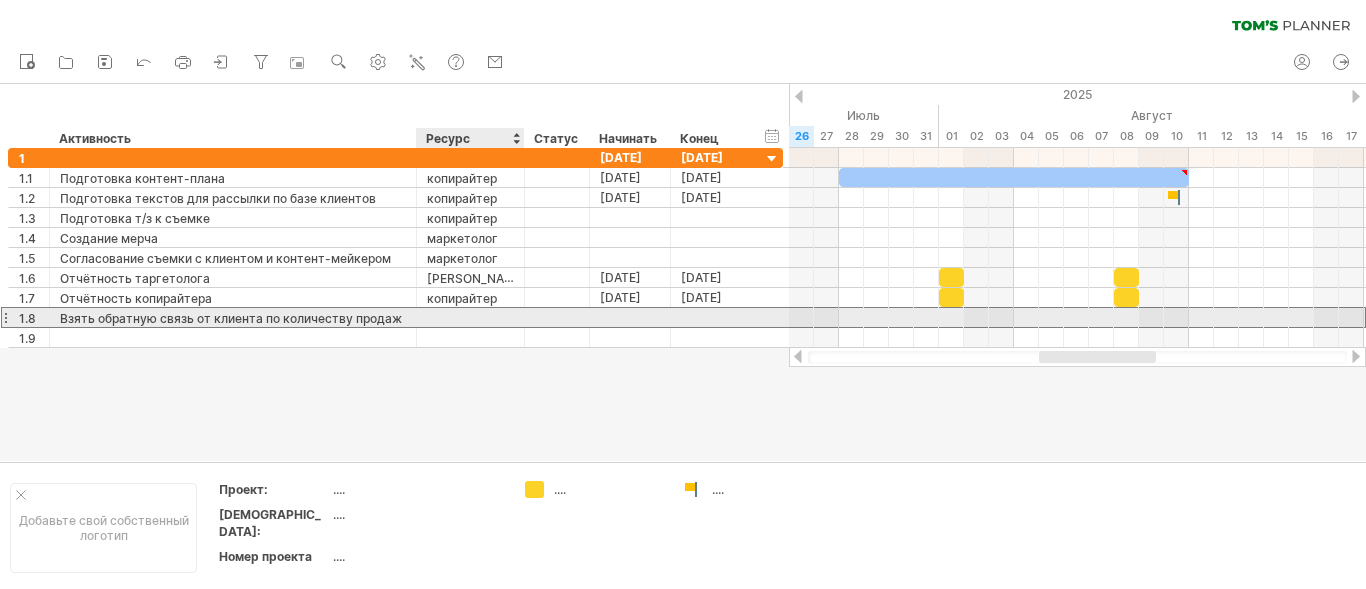 click at bounding box center [470, 317] 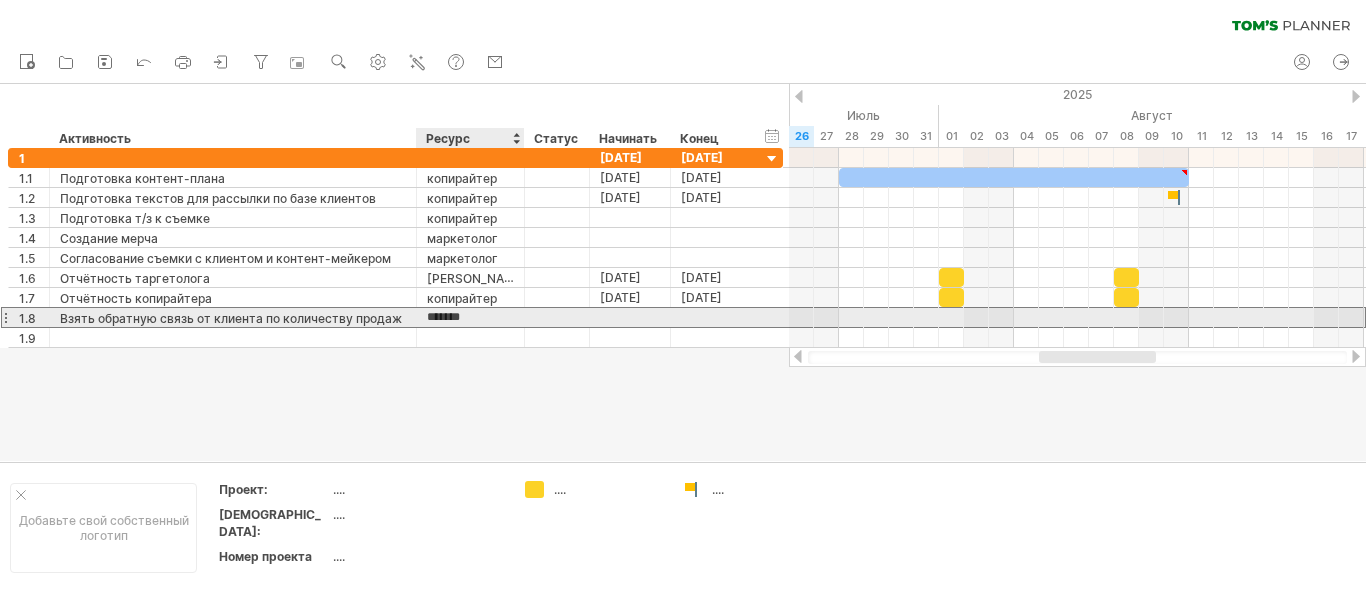 type on "********" 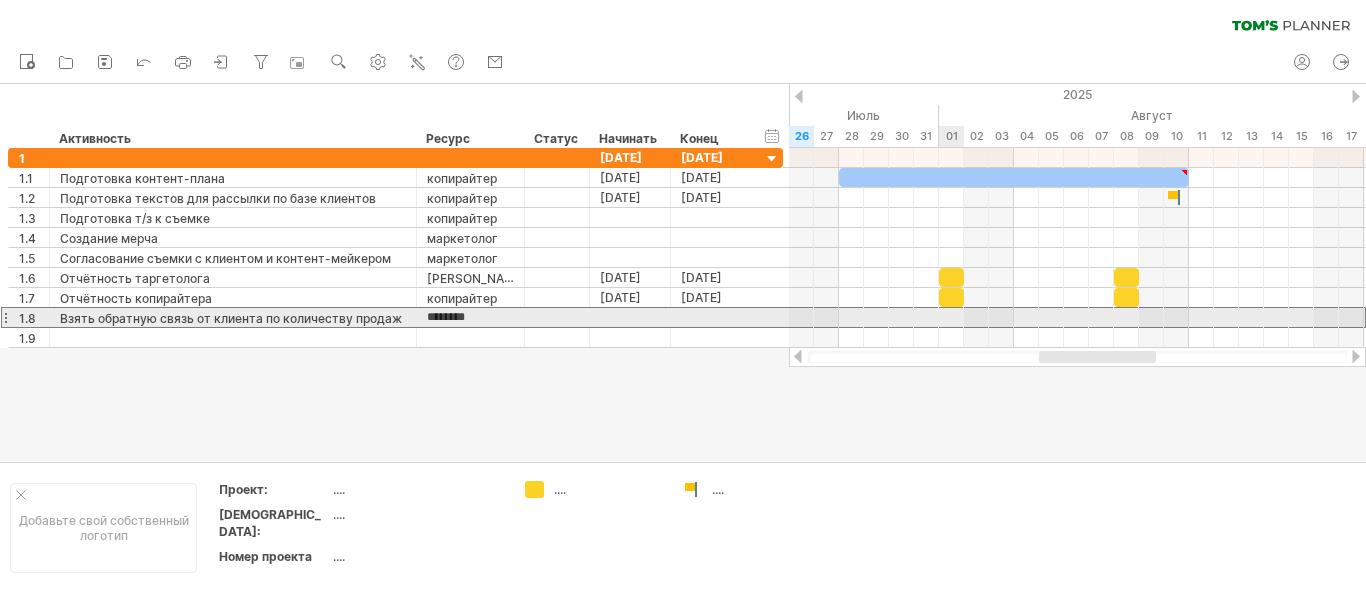 click at bounding box center [1077, 317] 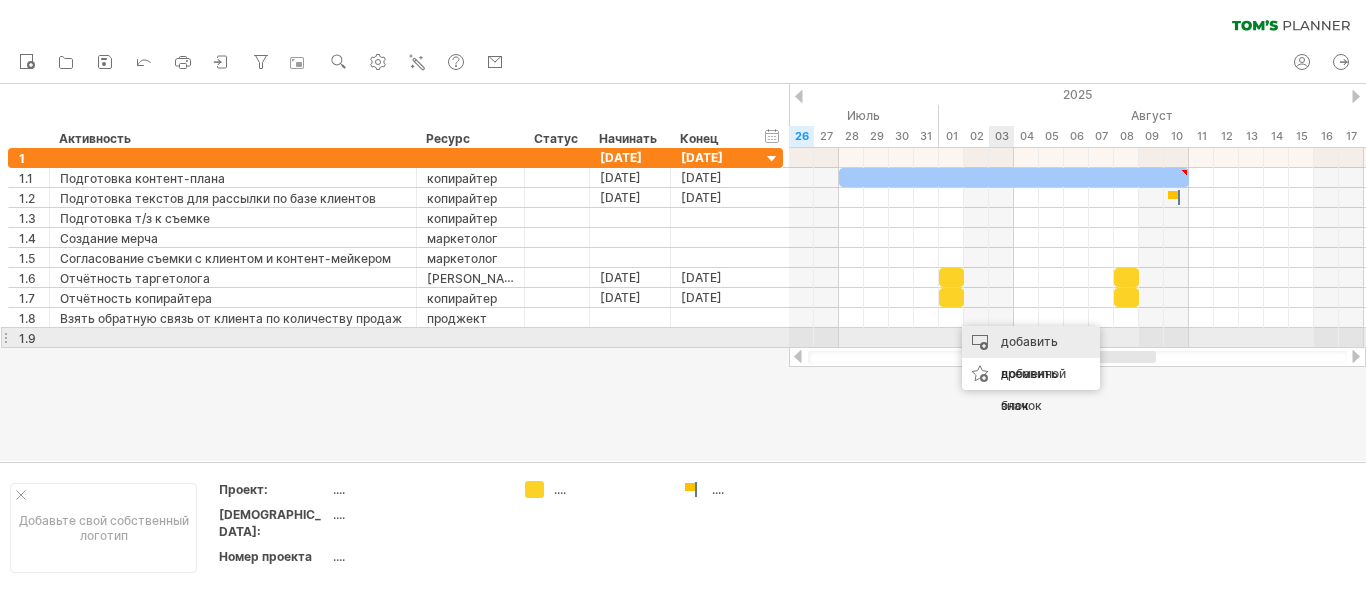 click on "добавить временной блок" at bounding box center [1033, 373] 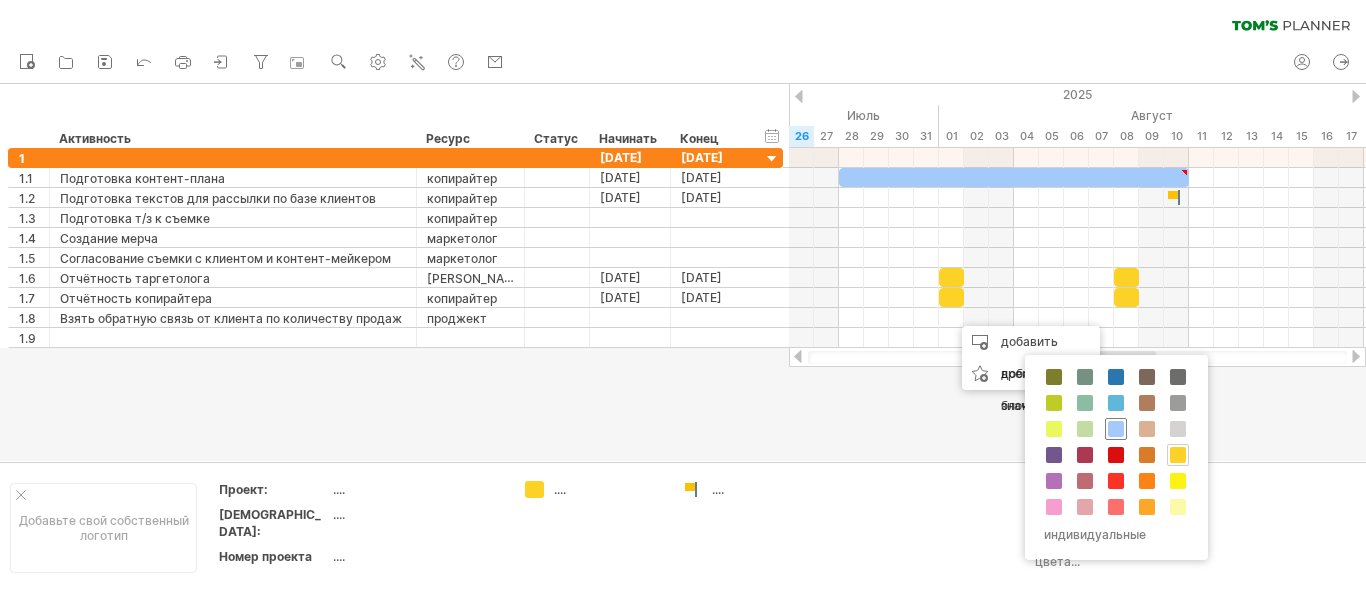 click at bounding box center (1116, 429) 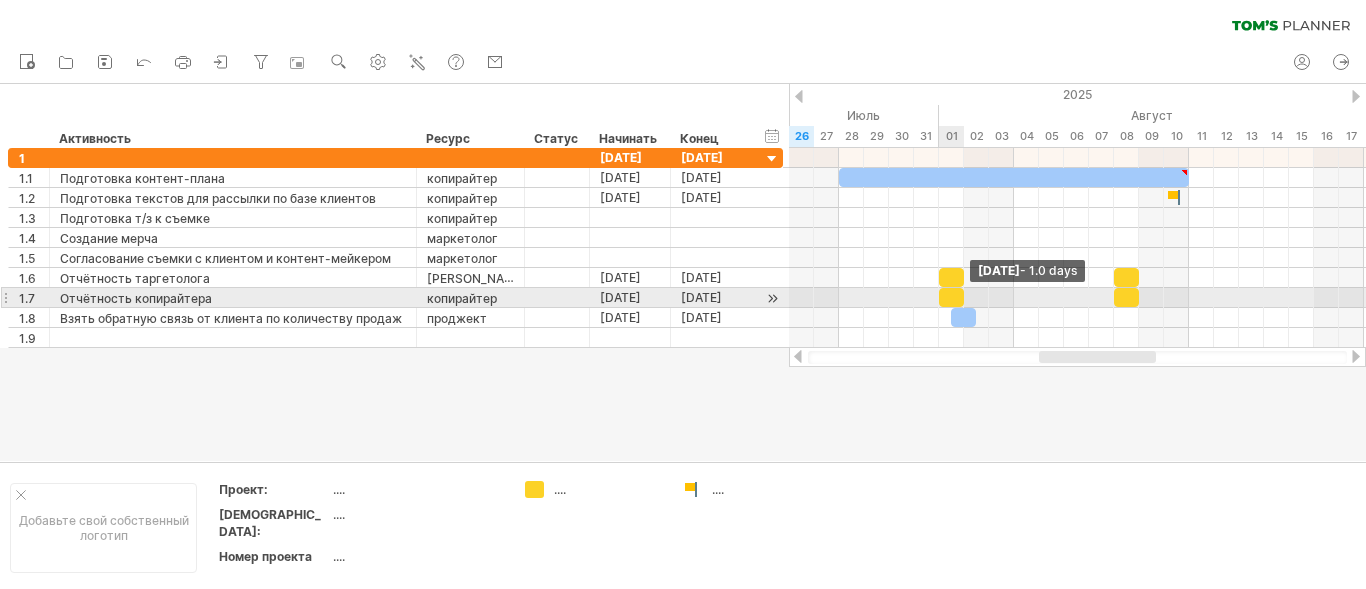click at bounding box center [964, 297] 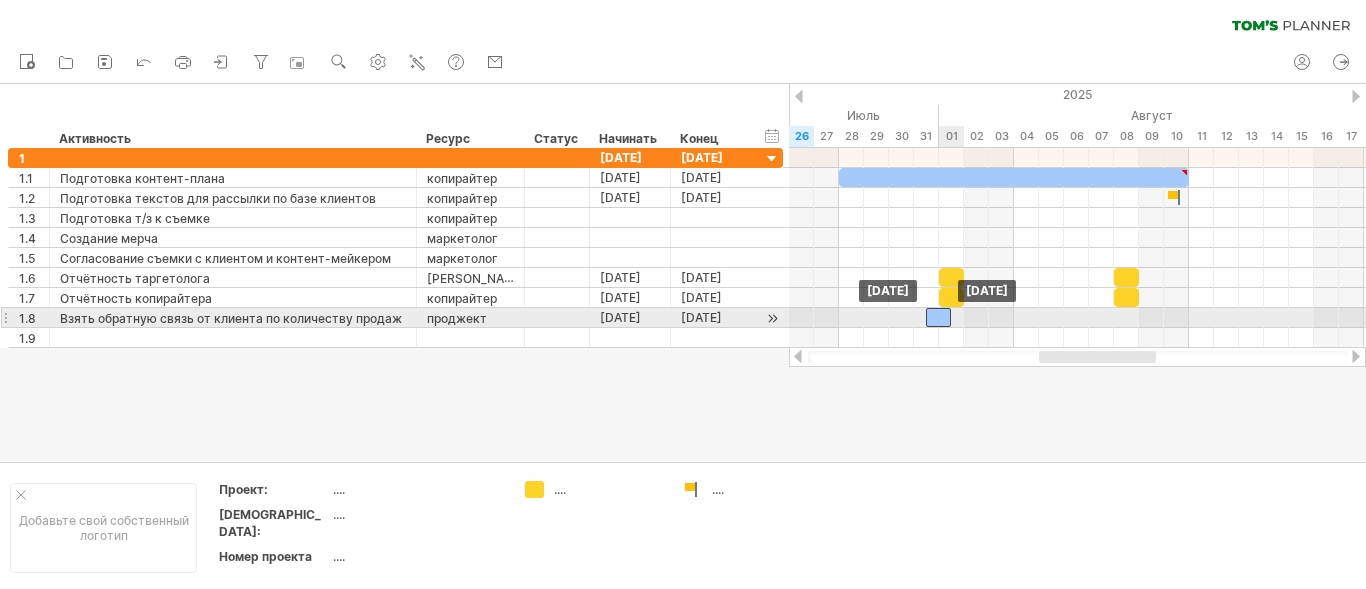drag, startPoint x: 969, startPoint y: 320, endPoint x: 950, endPoint y: 318, distance: 19.104973 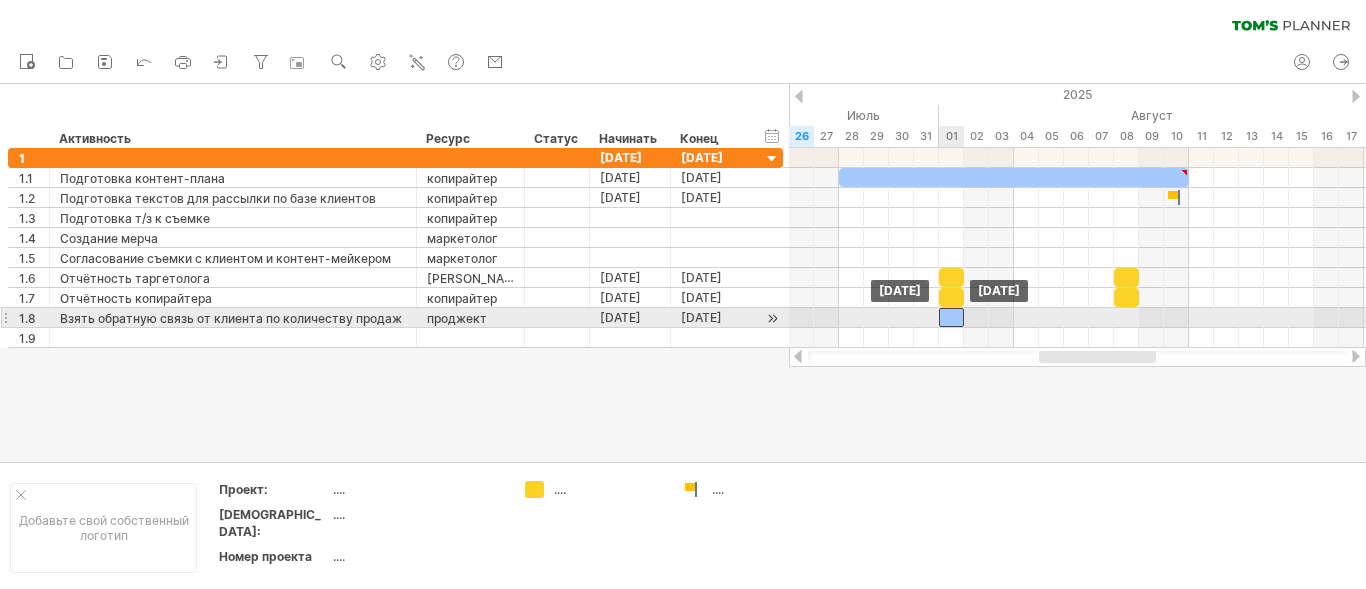 drag, startPoint x: 938, startPoint y: 317, endPoint x: 950, endPoint y: 316, distance: 12.0415945 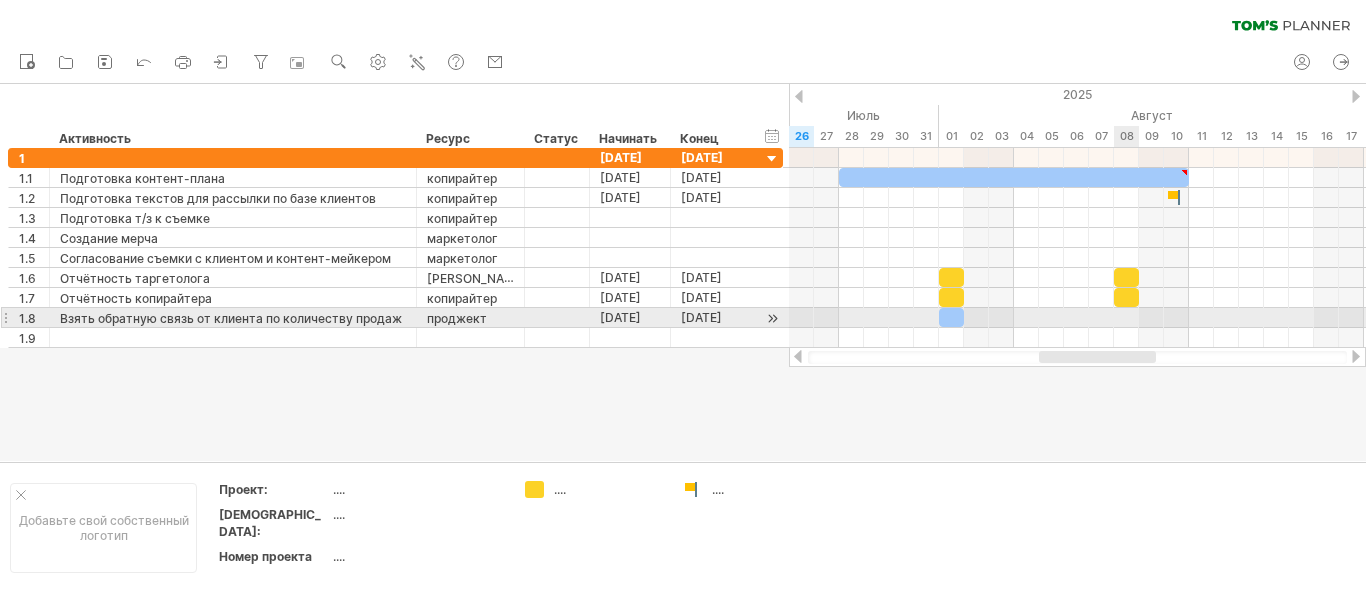 click at bounding box center (1077, 318) 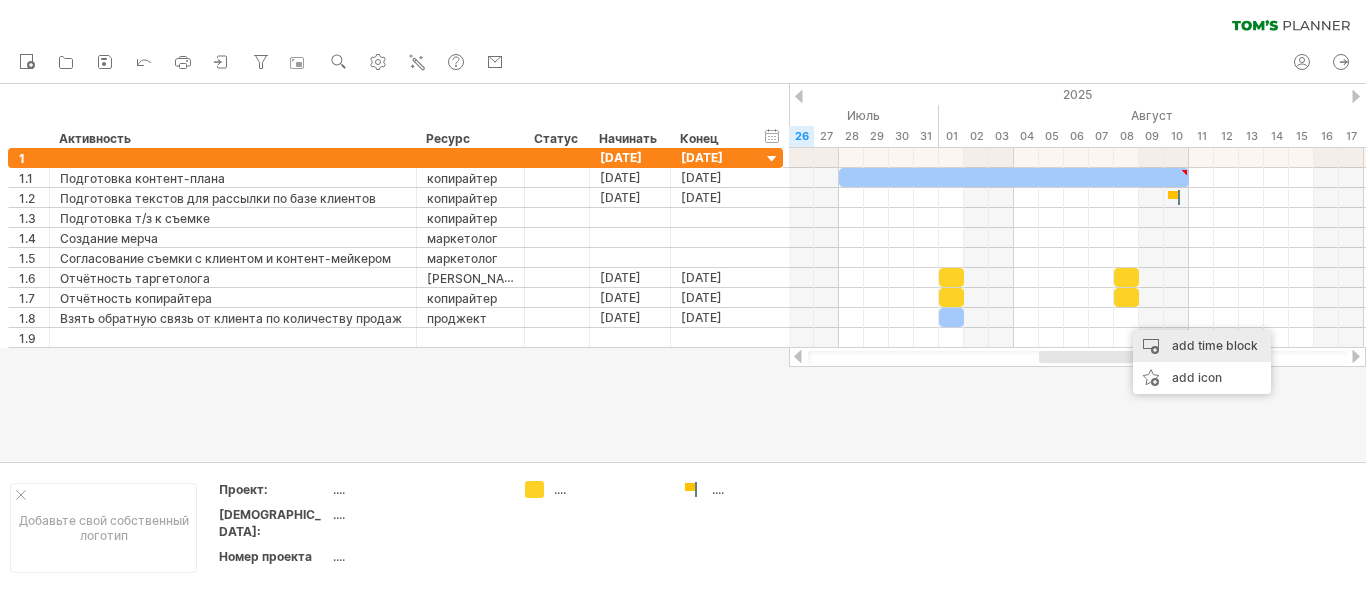 click on "add time block" at bounding box center [1202, 346] 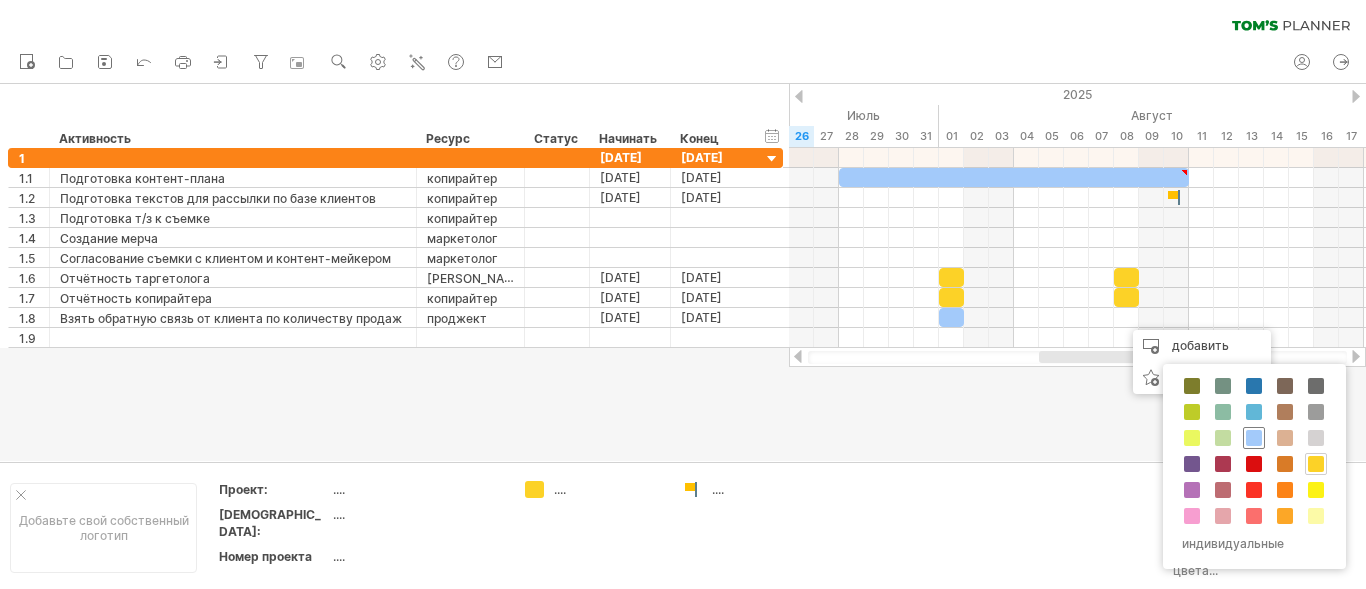 click at bounding box center [1254, 438] 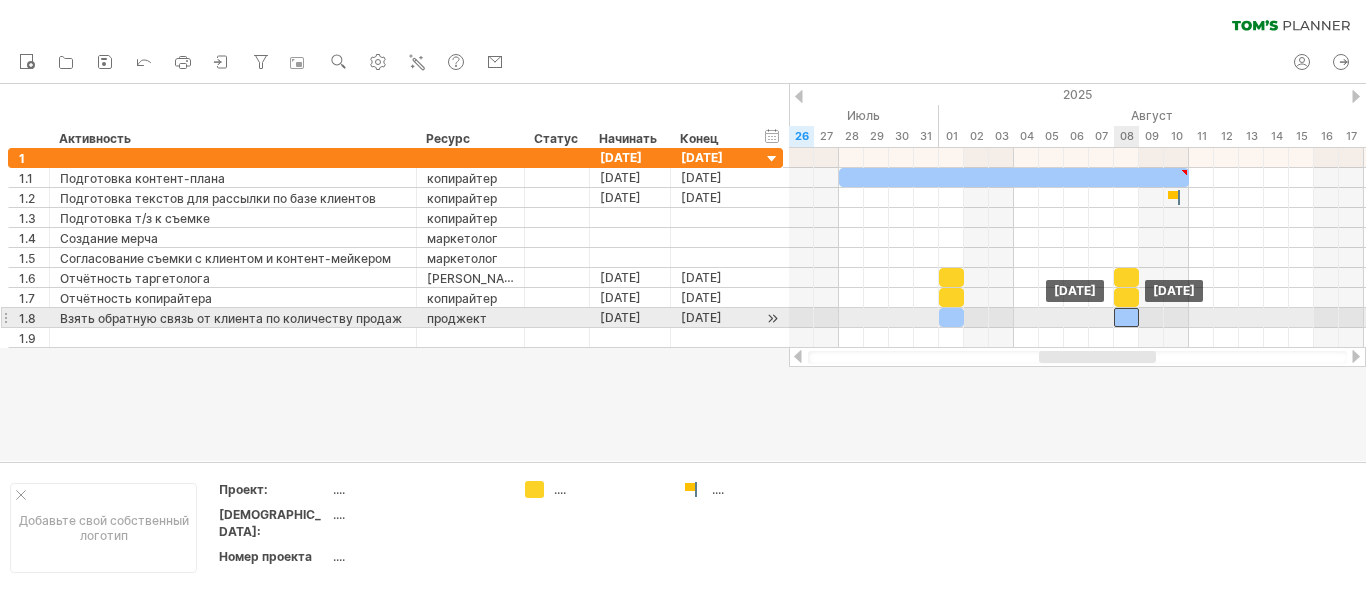 click at bounding box center (1126, 317) 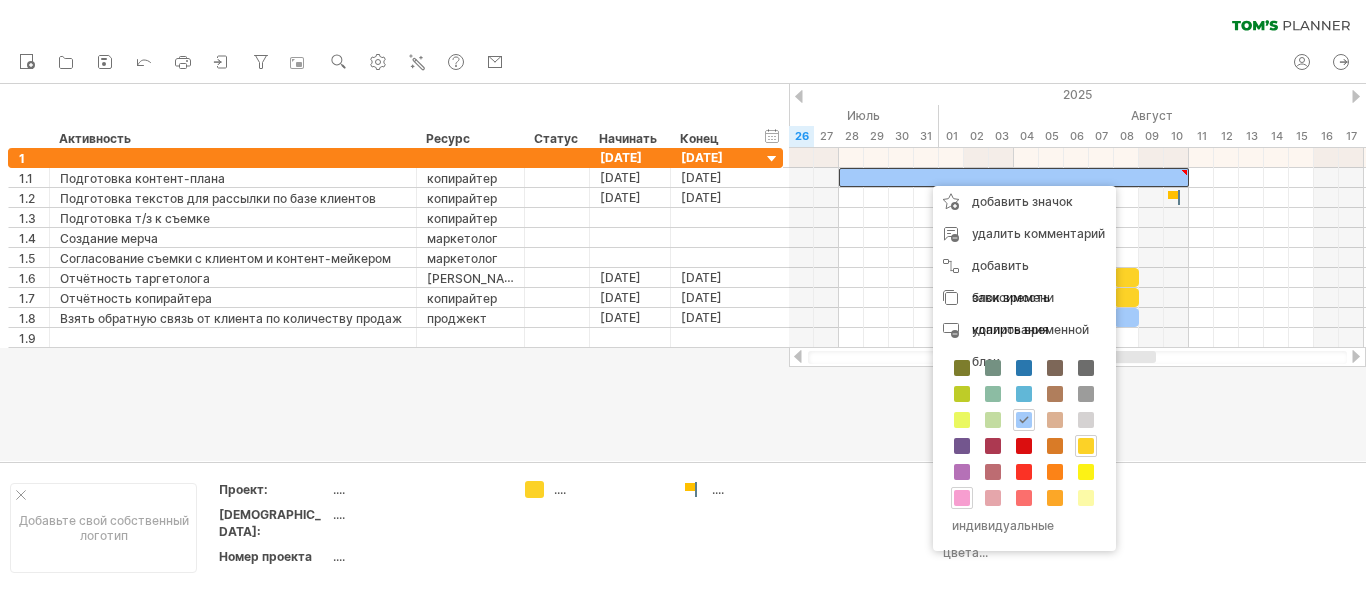 click at bounding box center (962, 498) 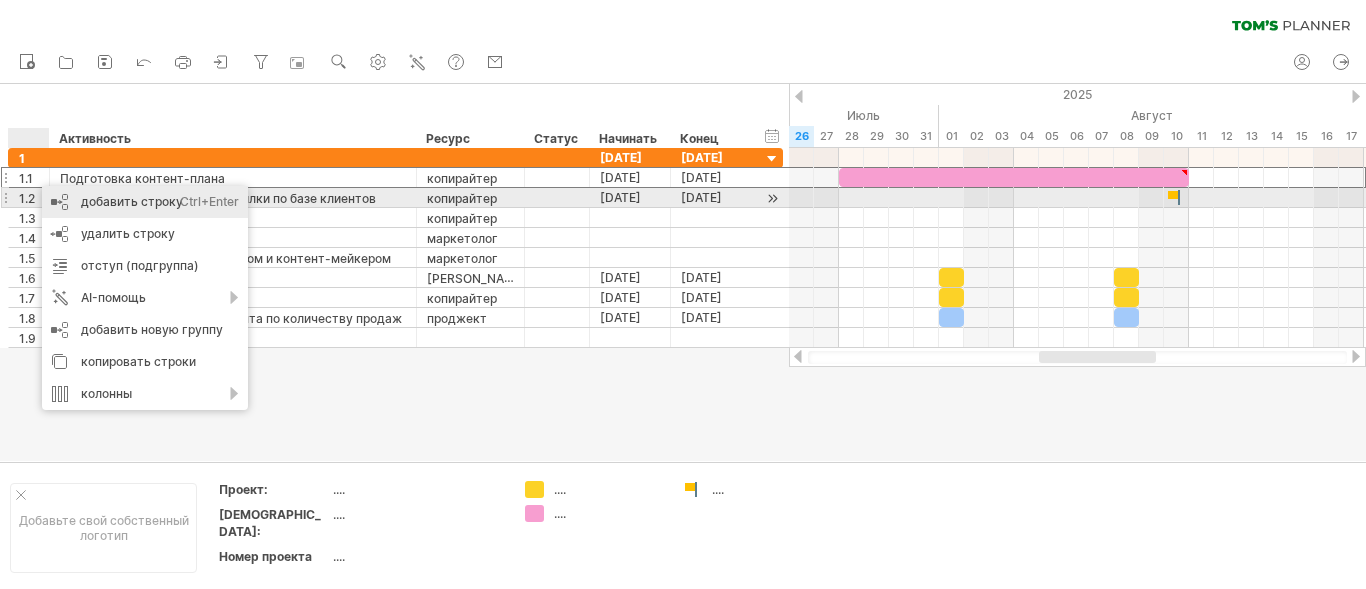 click on "добавить строку" at bounding box center [132, 201] 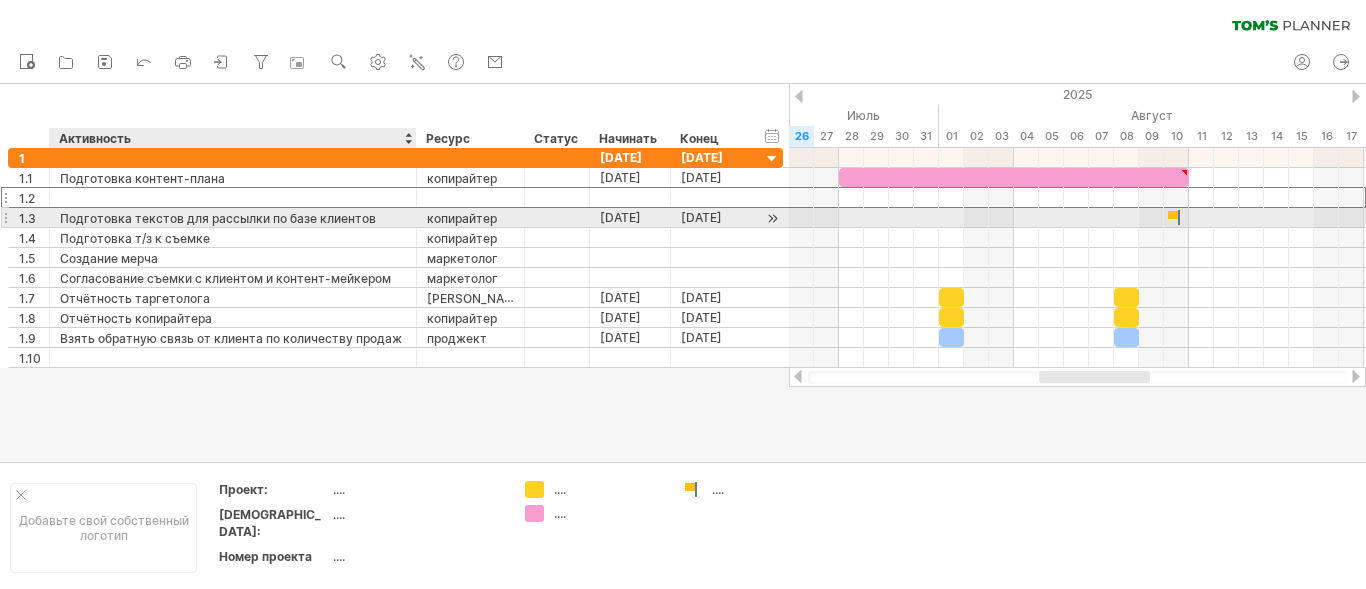 click at bounding box center [233, 197] 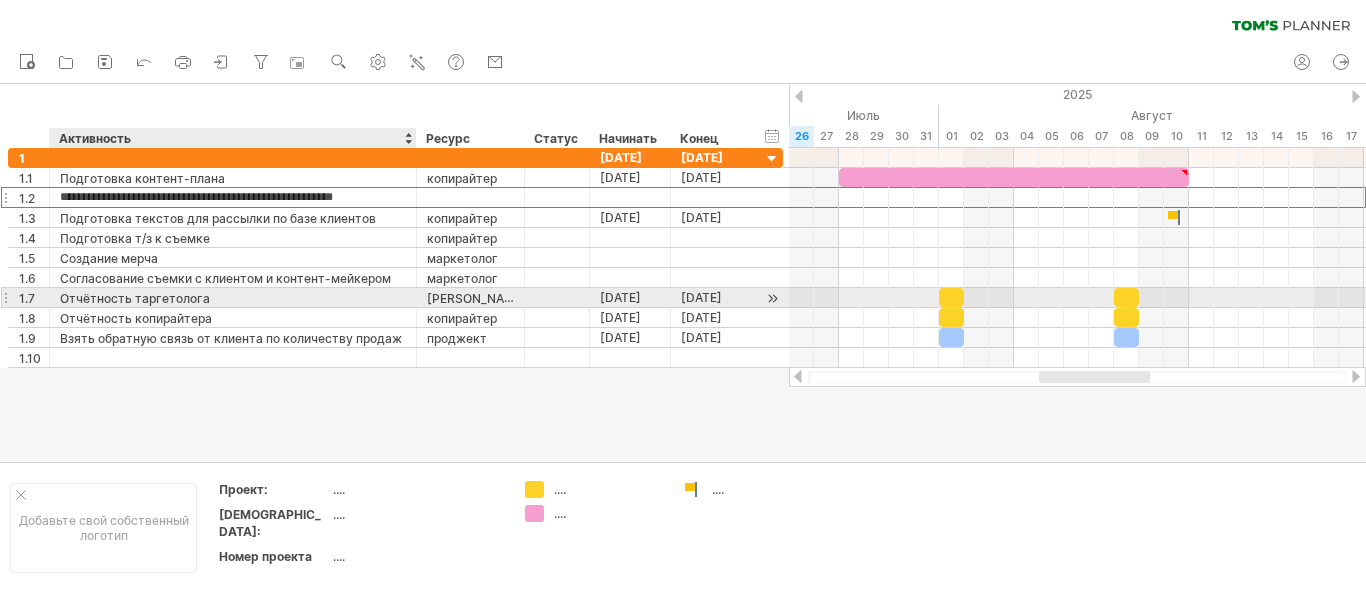 type on "**********" 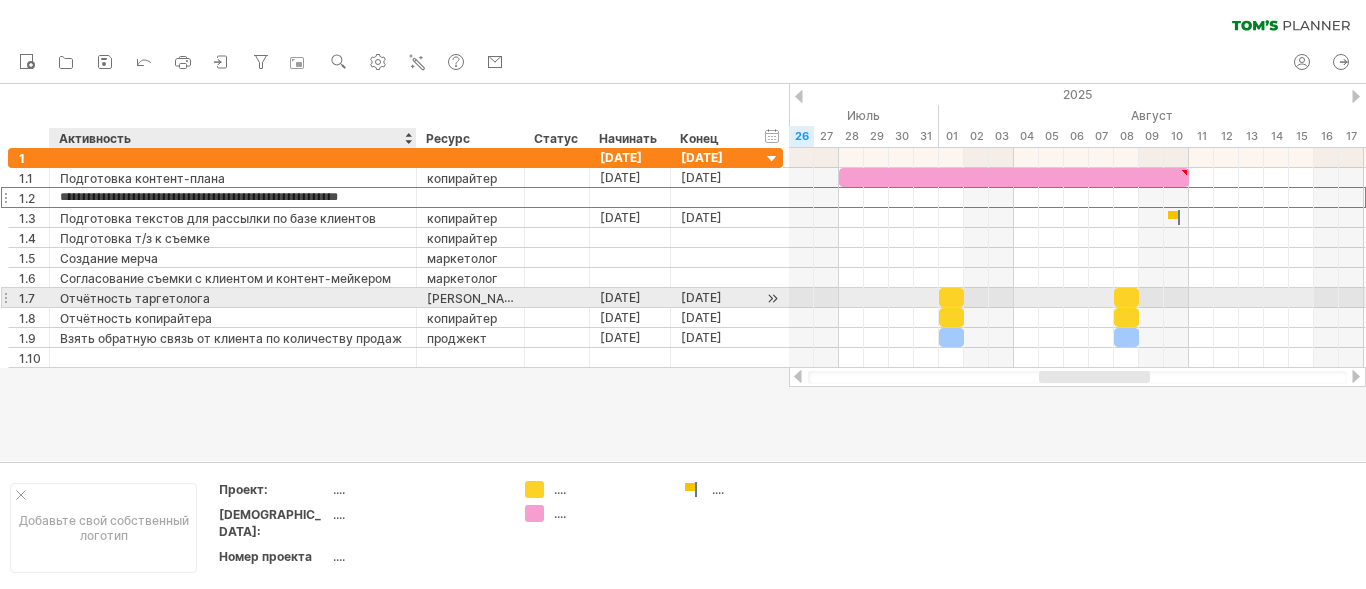 scroll, scrollTop: 0, scrollLeft: 18, axis: horizontal 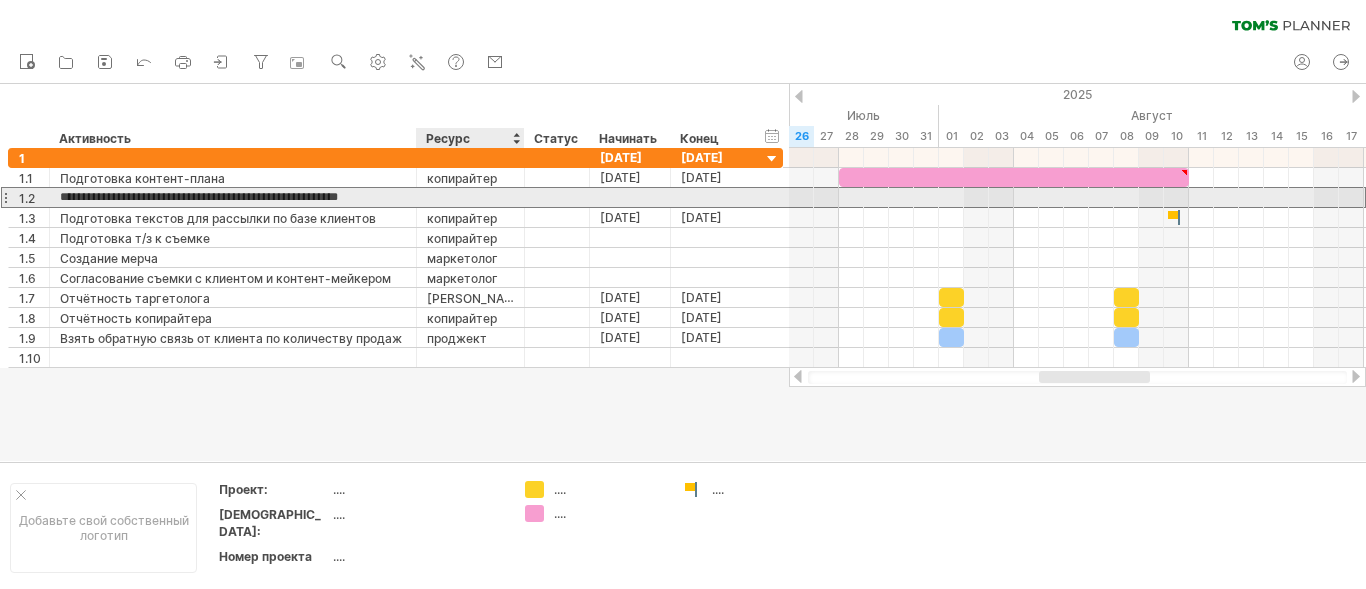 click at bounding box center (470, 197) 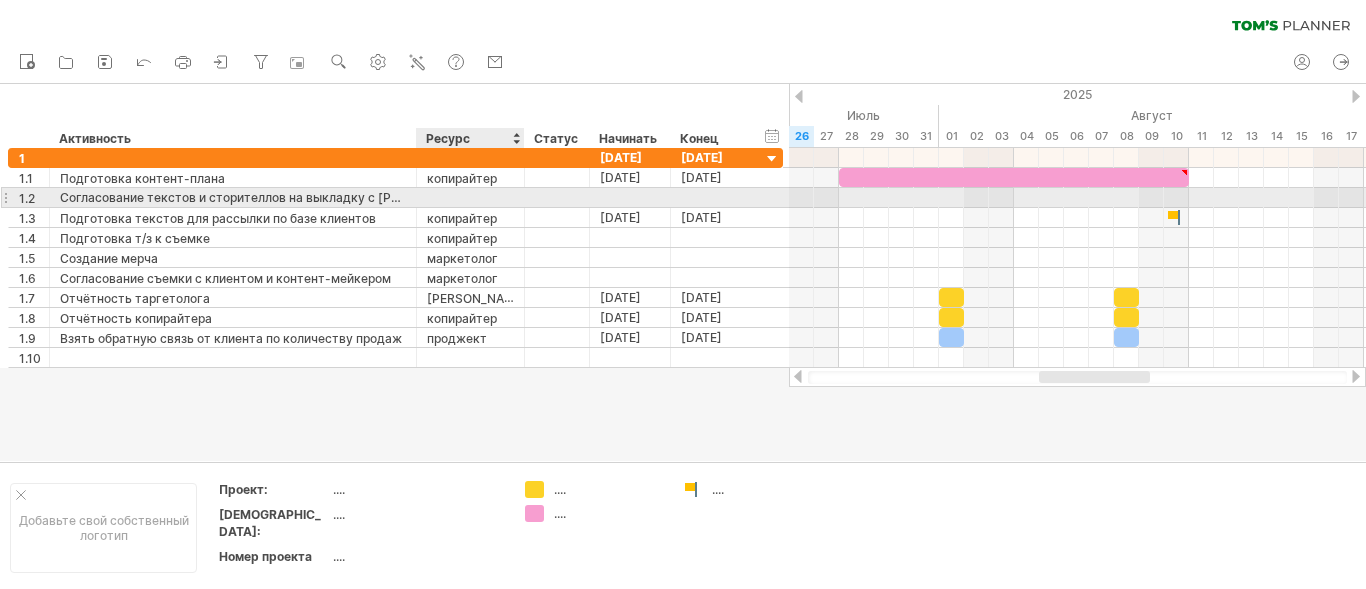 scroll, scrollTop: 0, scrollLeft: 0, axis: both 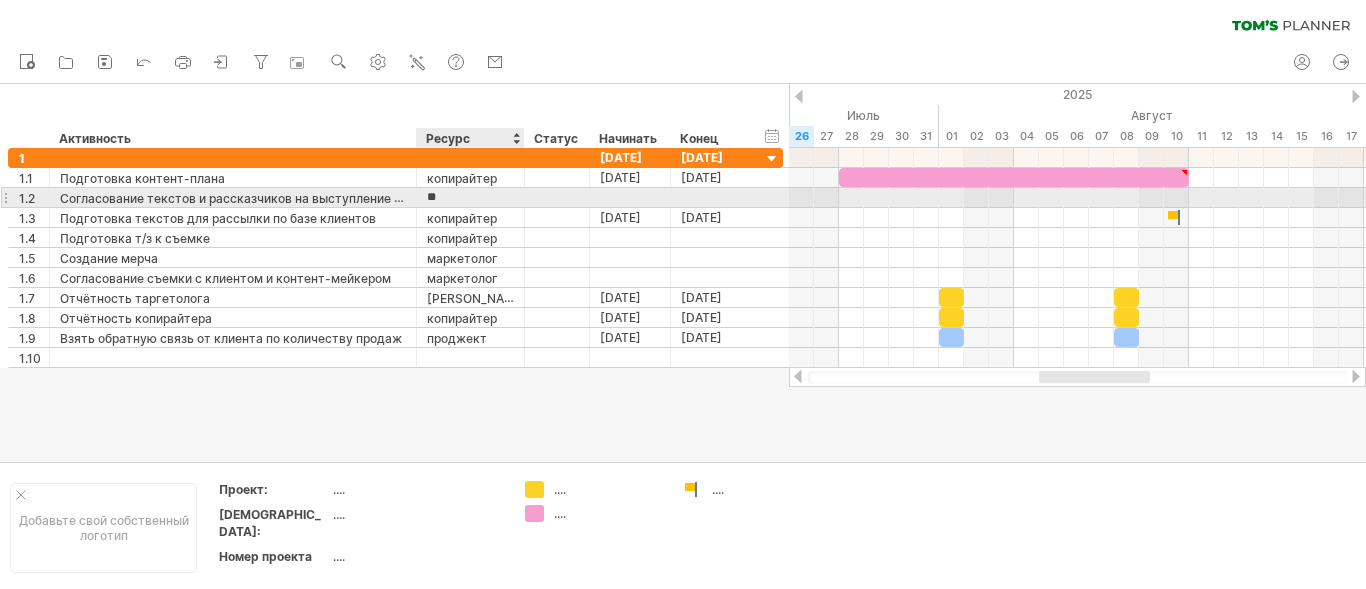 type on "*" 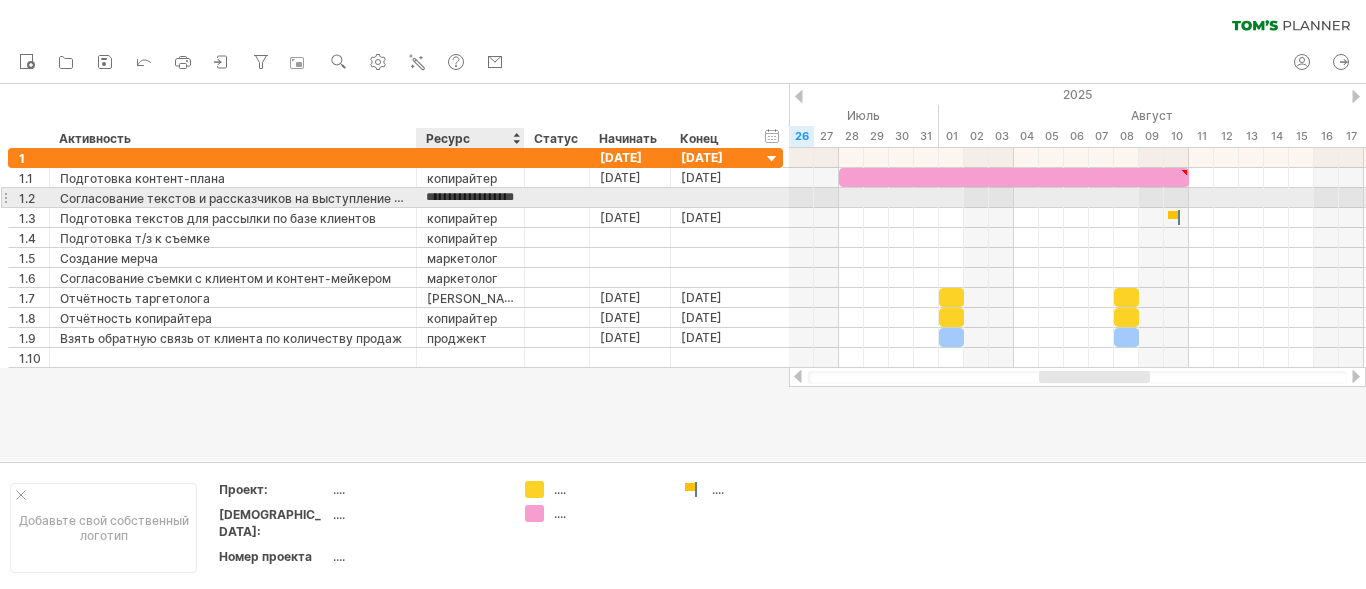type on "**********" 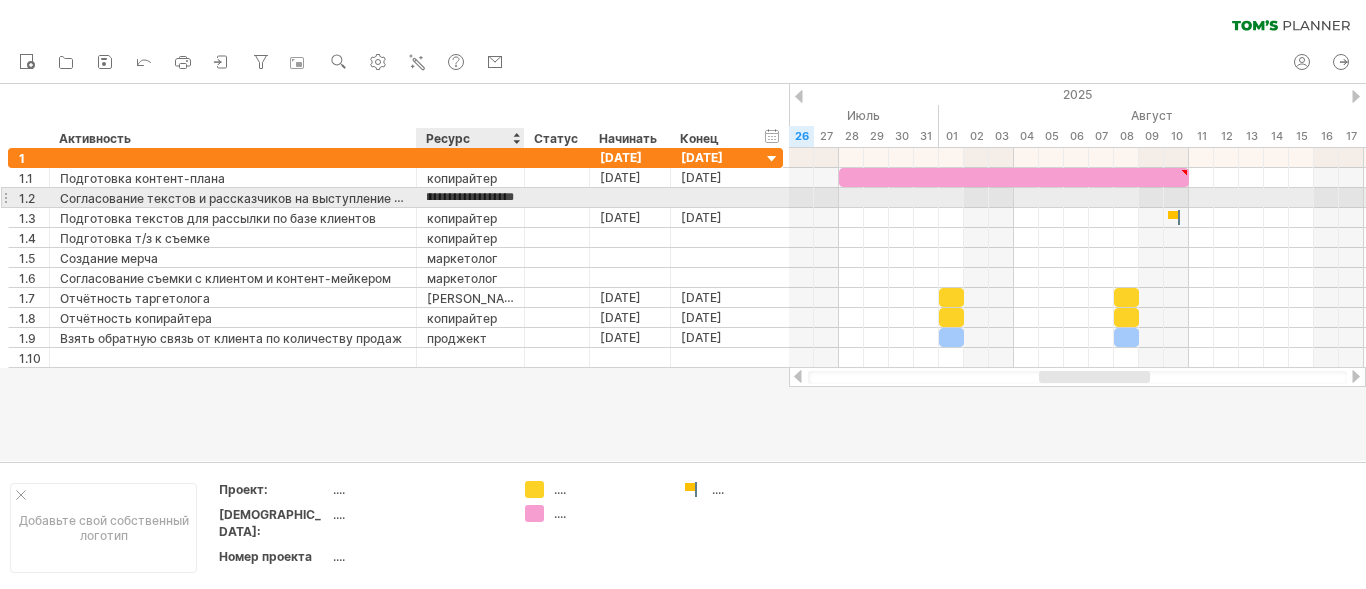 scroll, scrollTop: 0, scrollLeft: 49, axis: horizontal 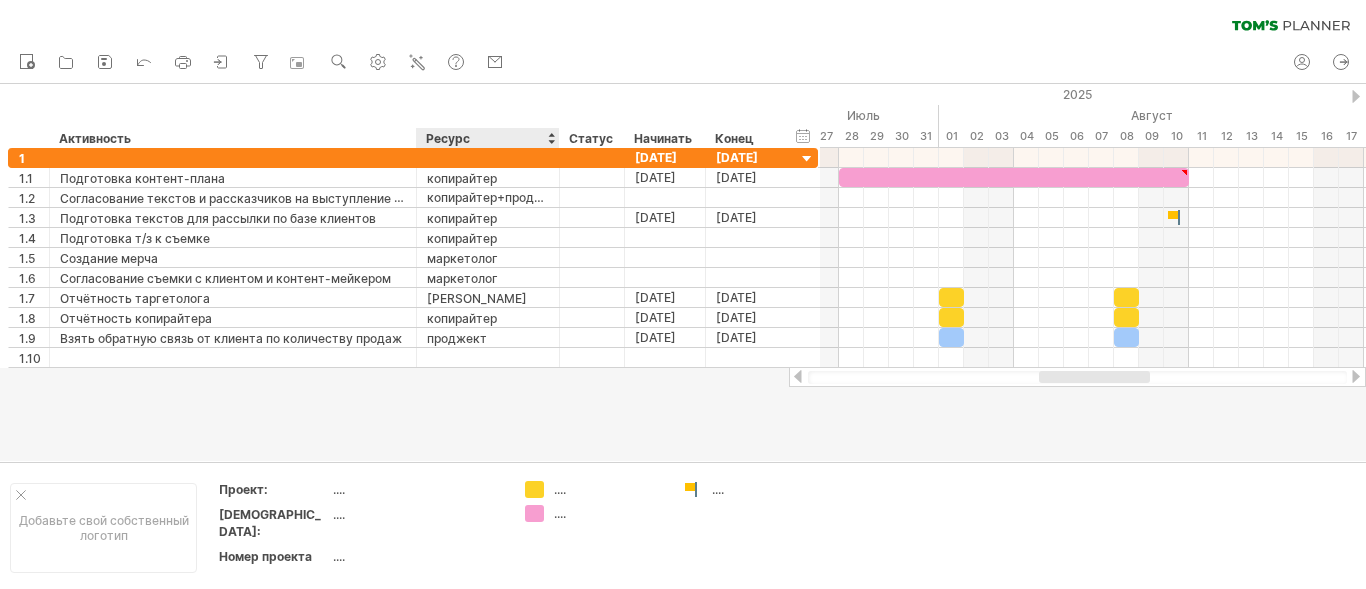 drag, startPoint x: 522, startPoint y: 137, endPoint x: 557, endPoint y: 139, distance: 35.057095 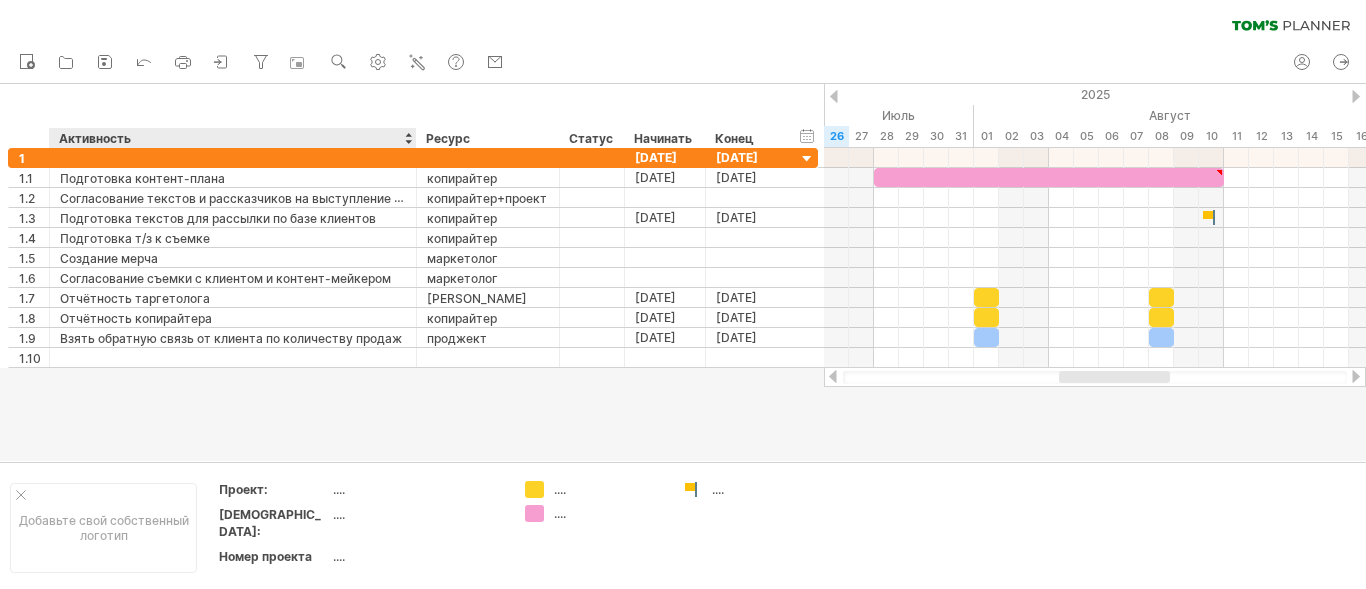 click on "******** Активность ******** Ресурс ****** Статус Начинать   Конец" at bounding box center [397, 138] 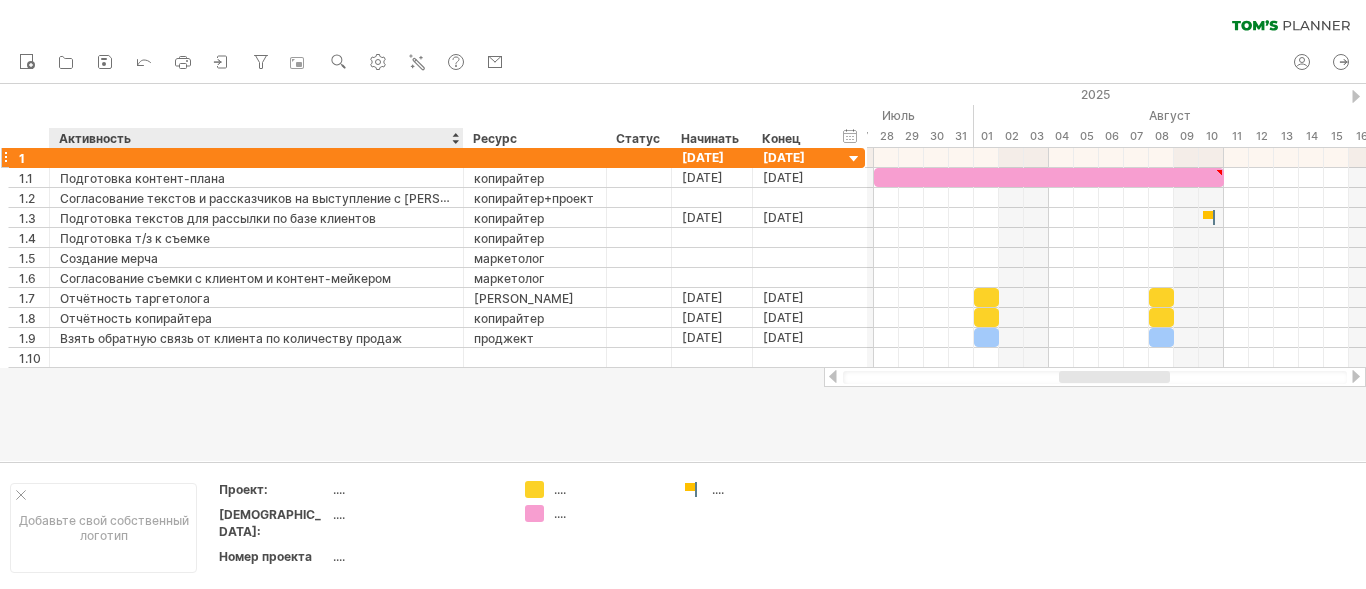 drag, startPoint x: 413, startPoint y: 135, endPoint x: 460, endPoint y: 153, distance: 50.32892 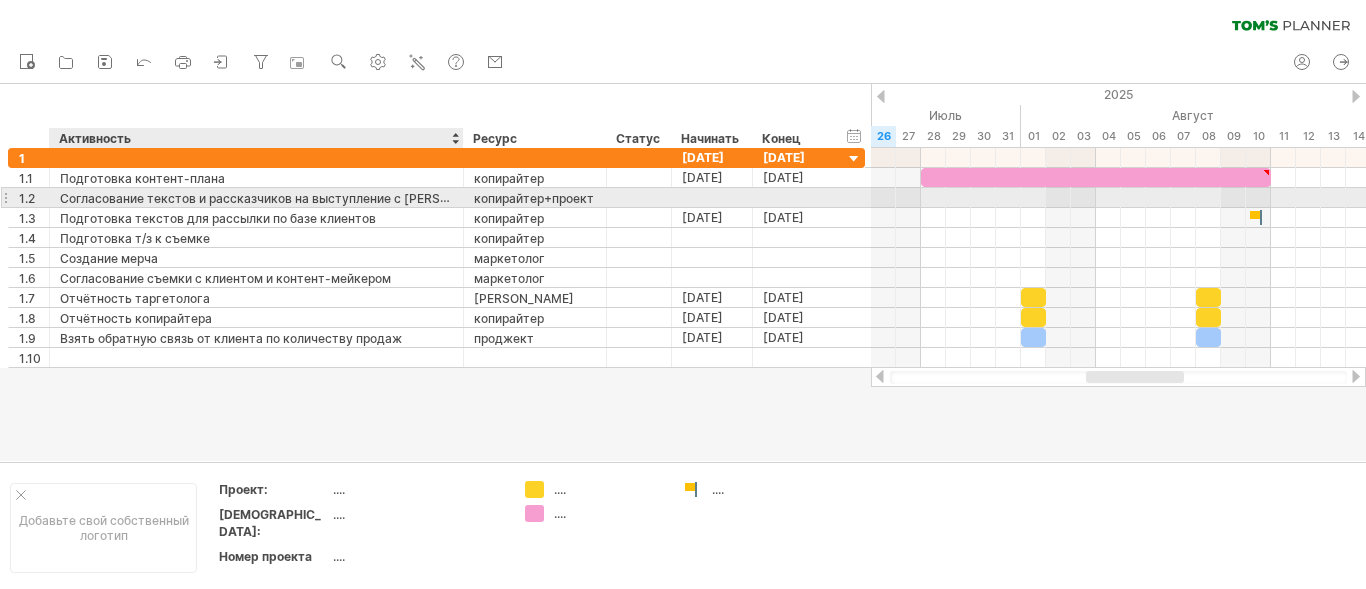 click on "Согласование текстов и рассказчиков на выступление с Оксаной" at bounding box center [282, 198] 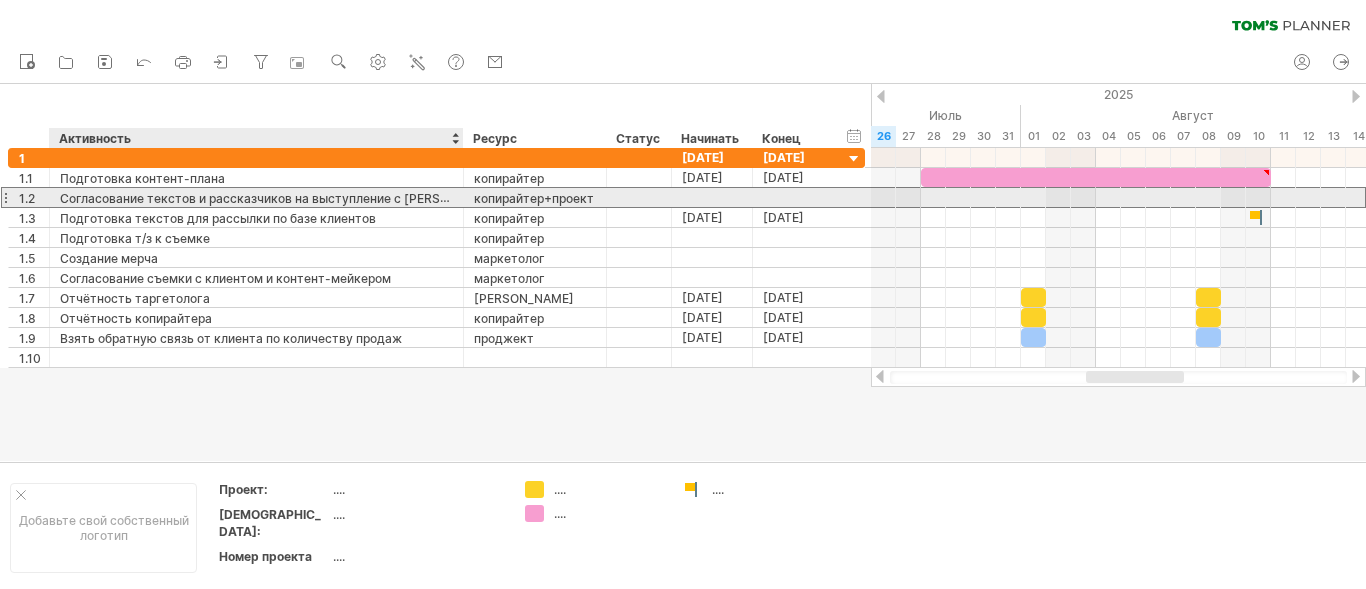 click on "Согласование текстов и рассказчиков на выступление с Оксаной" at bounding box center [282, 198] 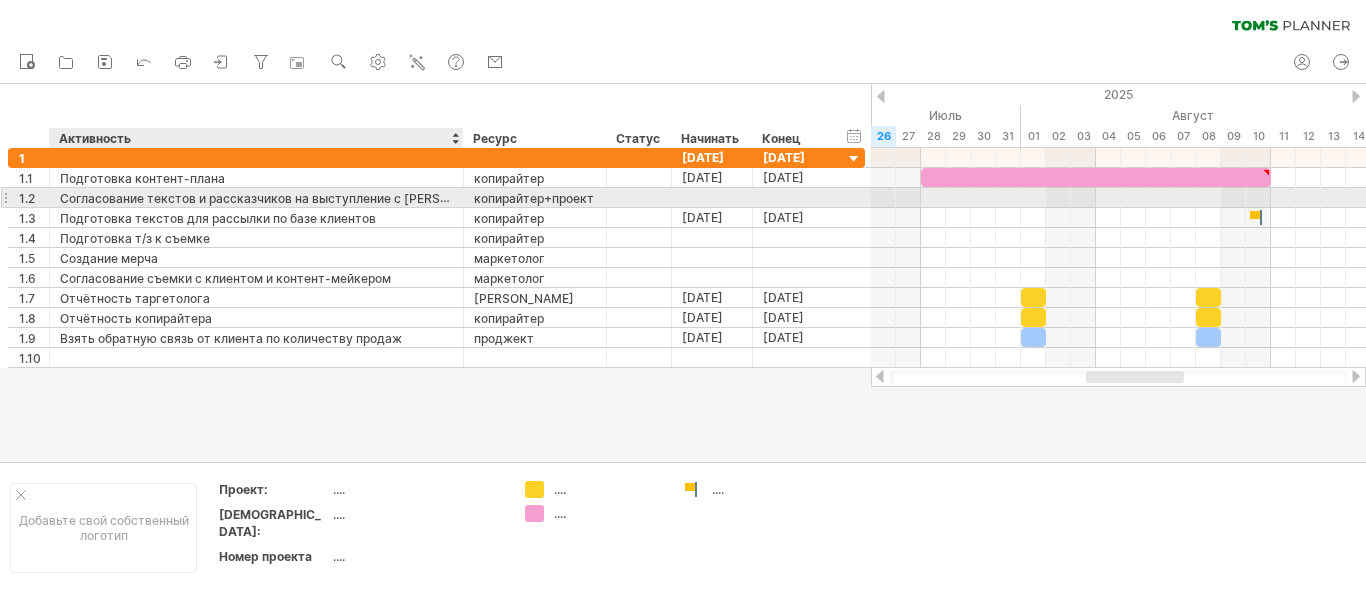 click on "Согласование текстов и рассказчиков на выступление с Оксаной" at bounding box center (282, 198) 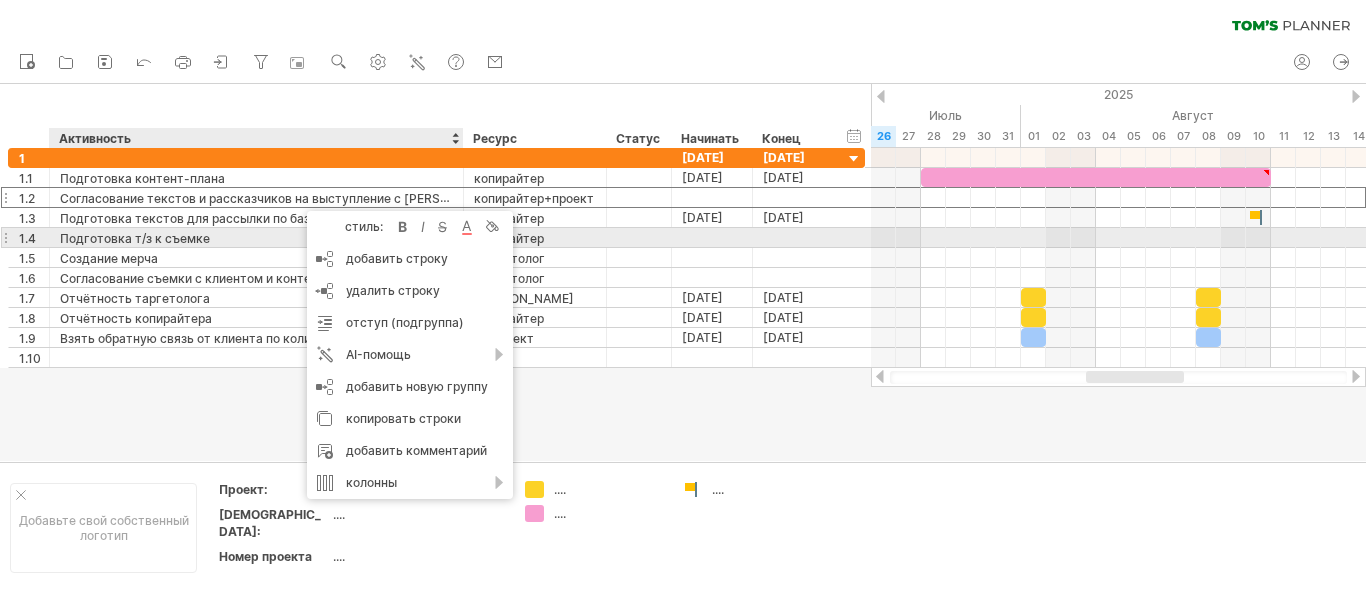 click on "Подготовка т/з к съемке" at bounding box center (135, 238) 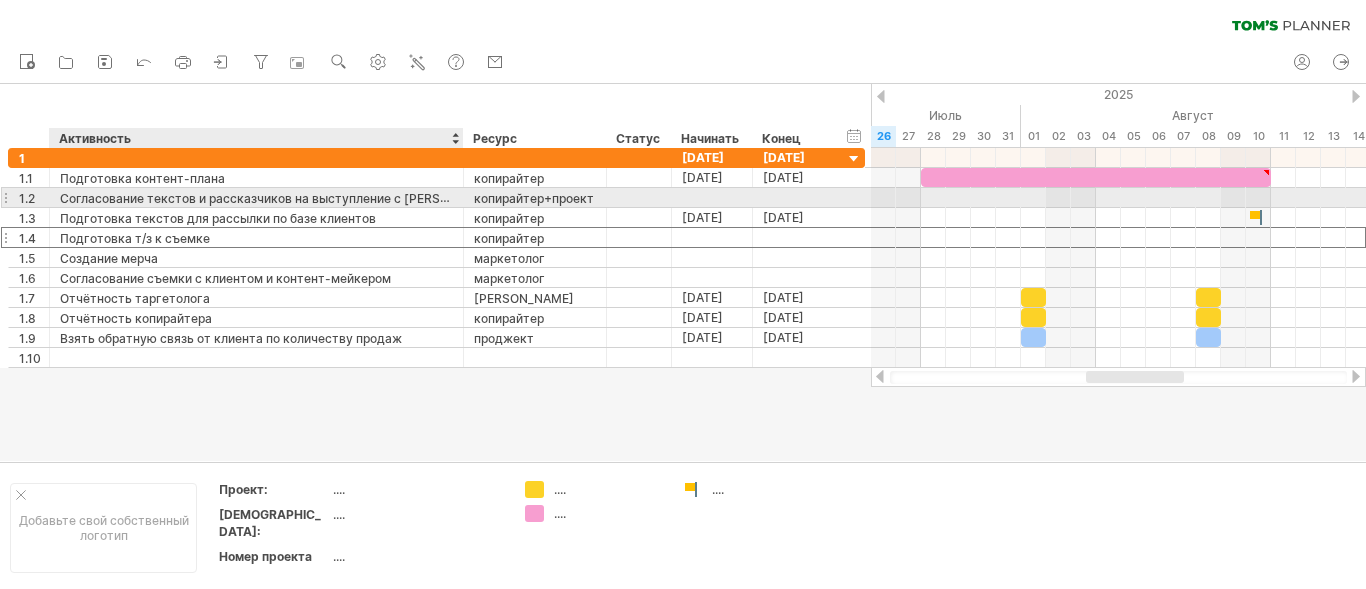 click on "Согласование текстов и рассказчиков на выступление с Оксаной" at bounding box center [282, 198] 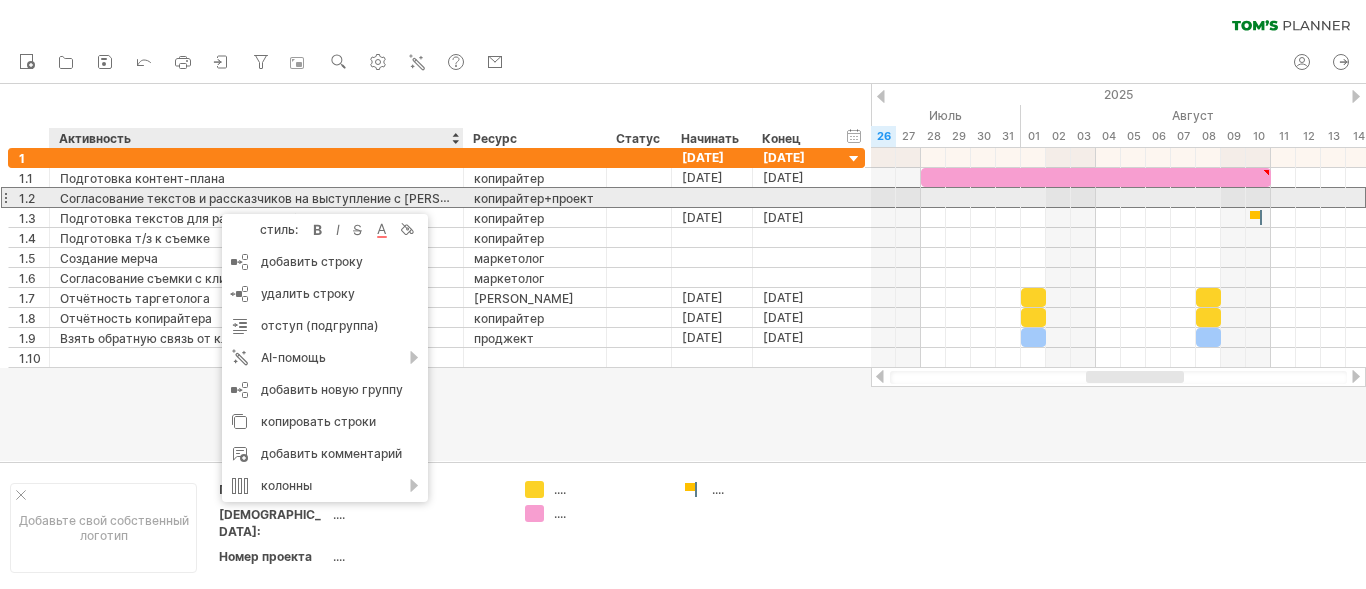 click on "**********" at bounding box center (535, 197) 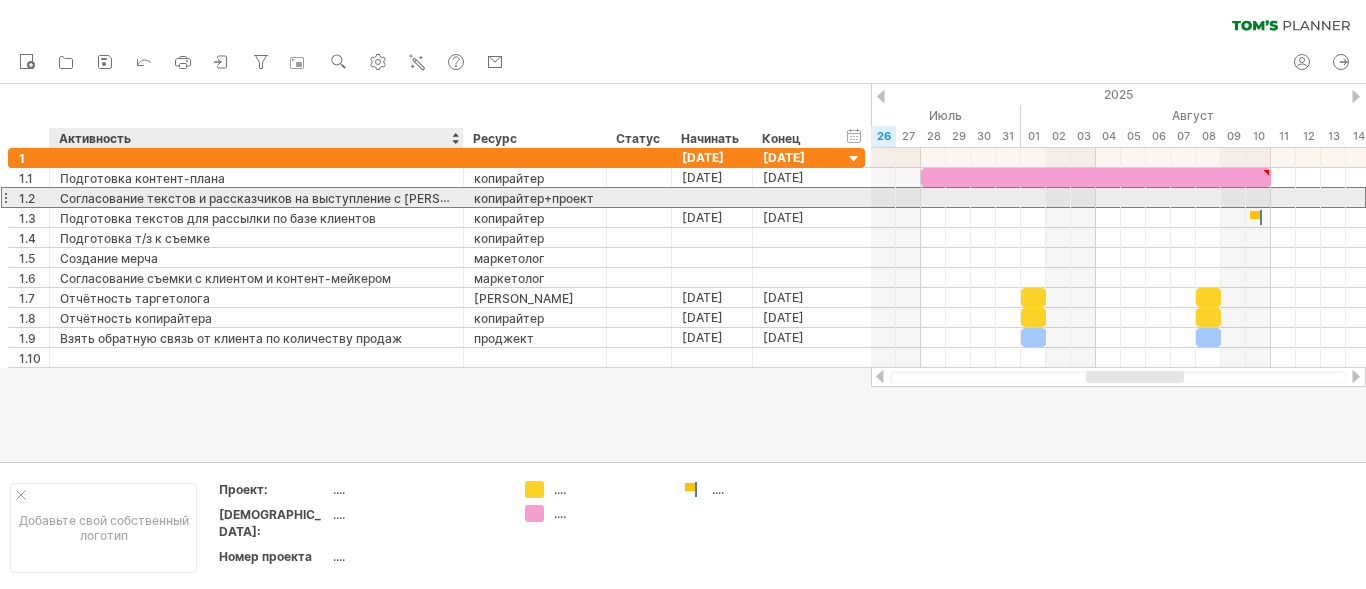 click on "**********" at bounding box center [436, 197] 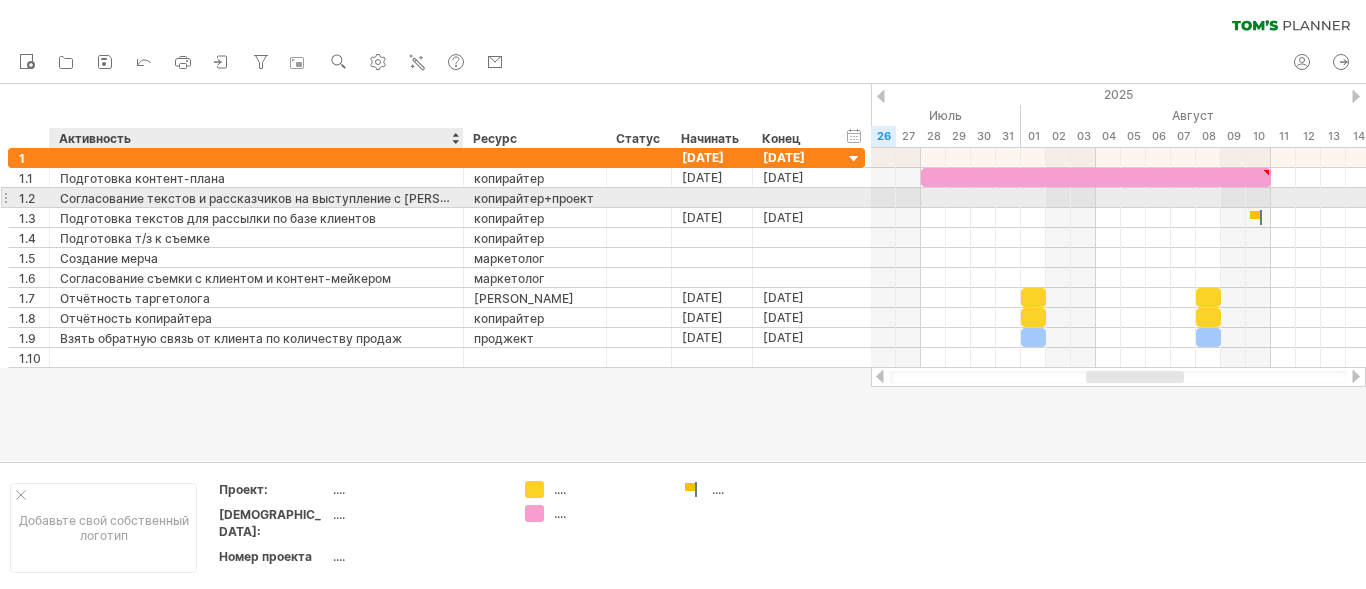 click on "Согласование текстов и рассказчиков на выступление с Оксаной" at bounding box center (282, 198) 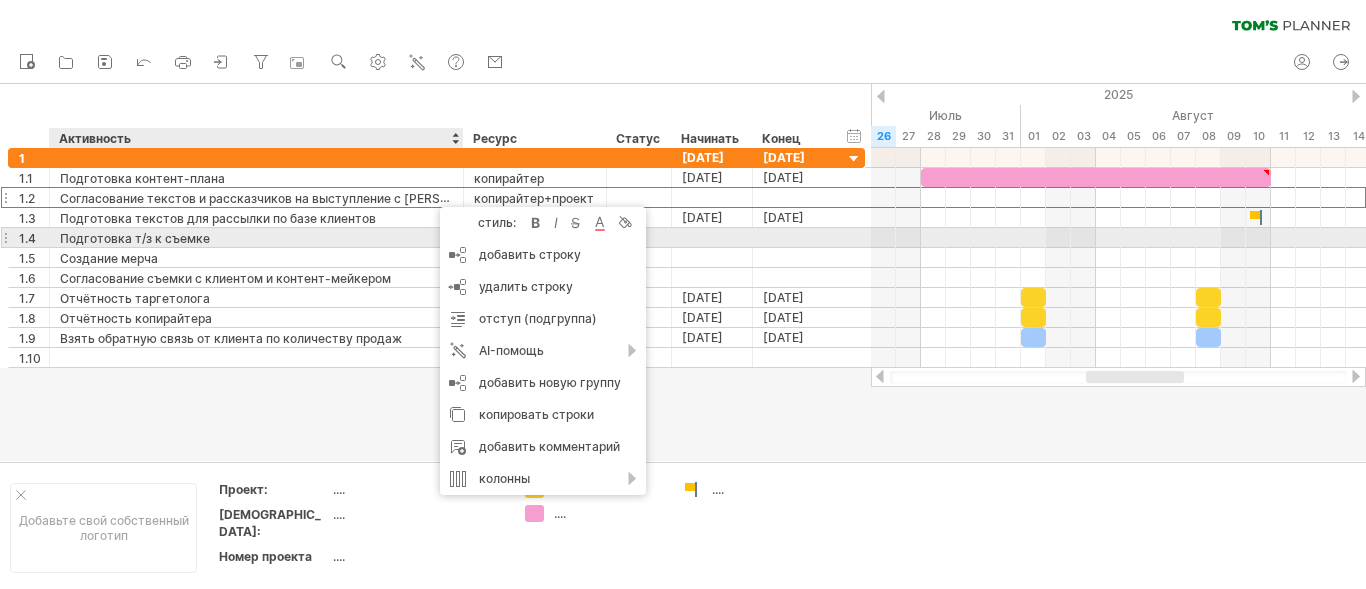 click on "Подготовка т/з к съемке" at bounding box center [256, 237] 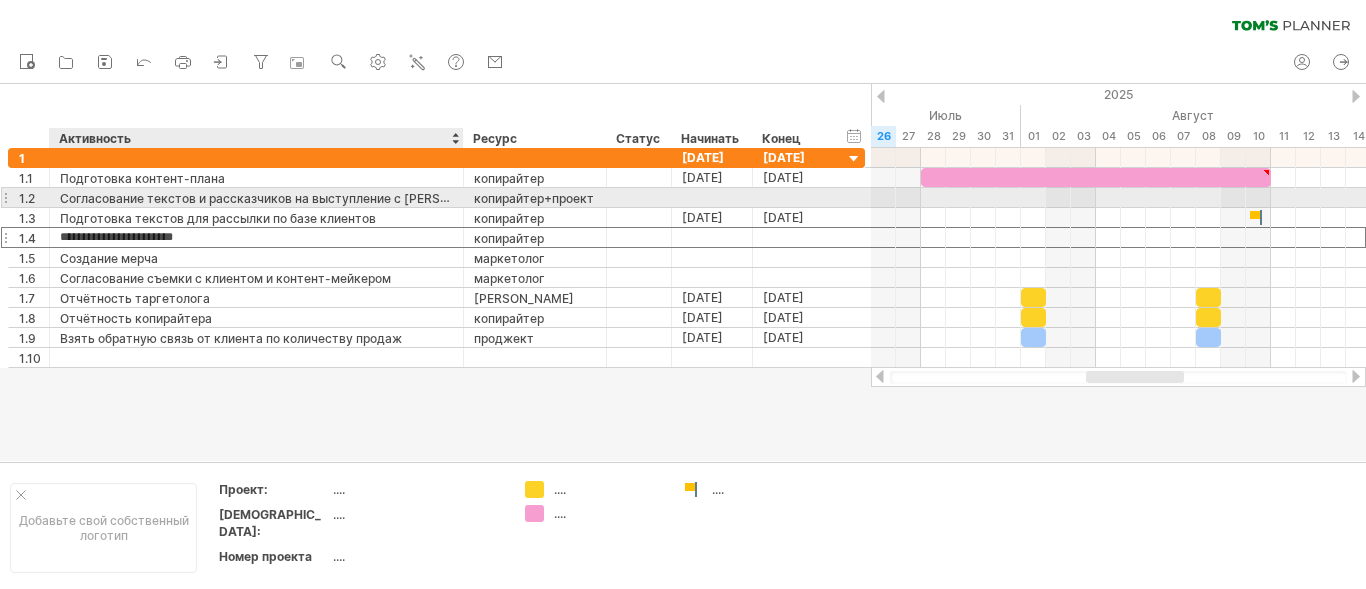 click on "Согласование текстов и рассказчиков на выступление с Оксаной" at bounding box center (282, 198) 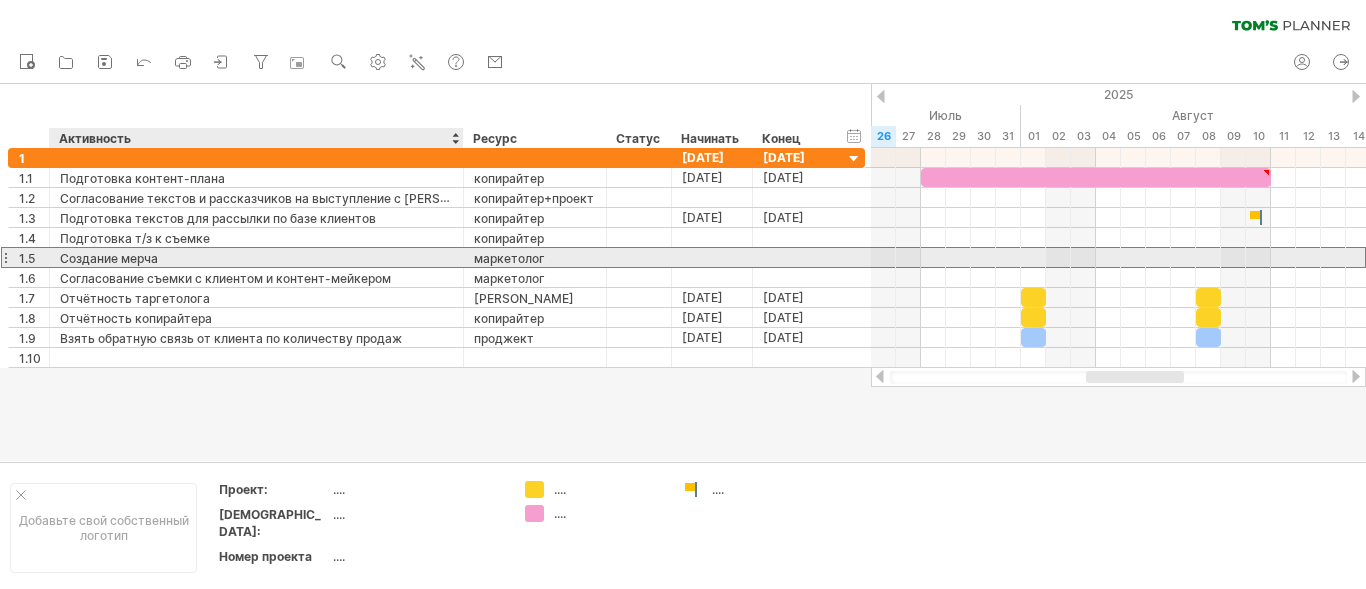 click on "Создание мерча" at bounding box center (256, 257) 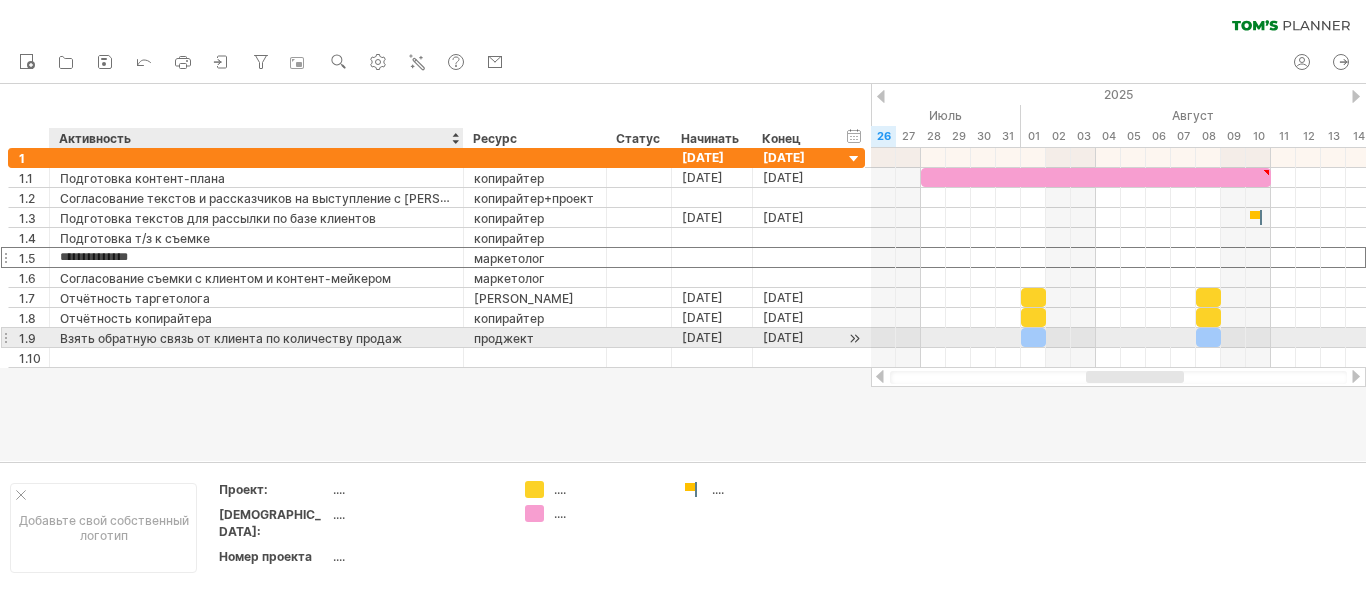 click on "Взять обратную связь от клиента по количеству продаж" at bounding box center (231, 338) 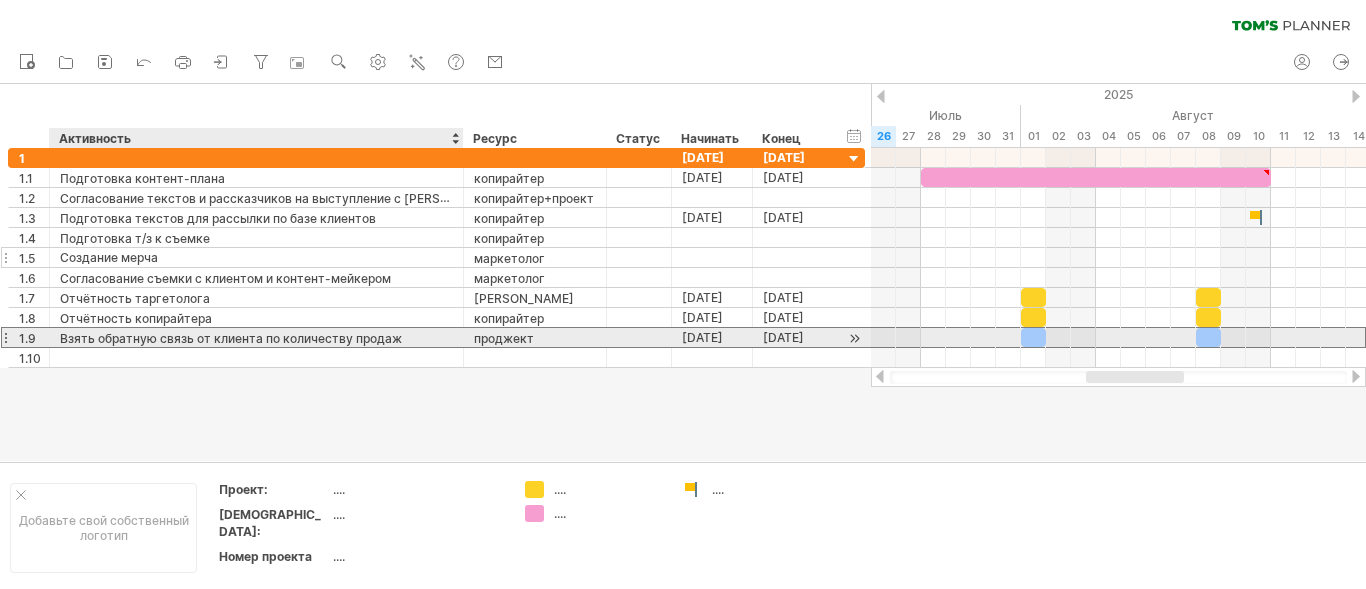 drag, startPoint x: 361, startPoint y: 335, endPoint x: 398, endPoint y: 254, distance: 89.050545 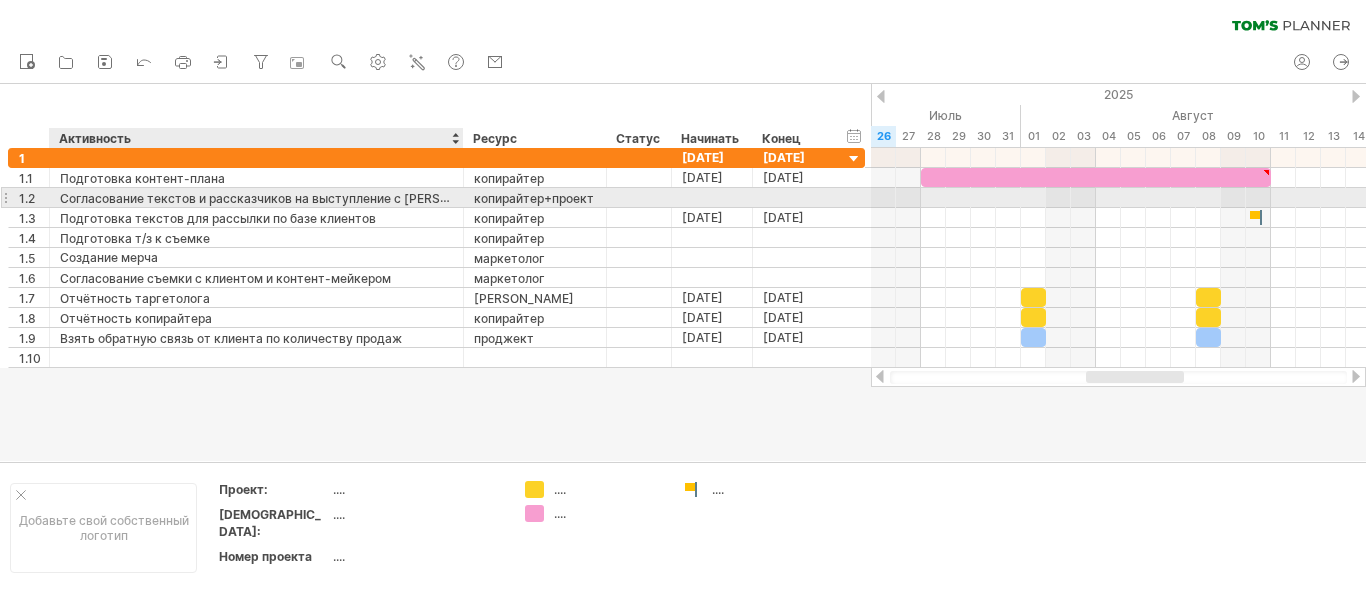 click on "Согласование текстов и рассказчиков на выступление с Оксаной" at bounding box center (282, 198) 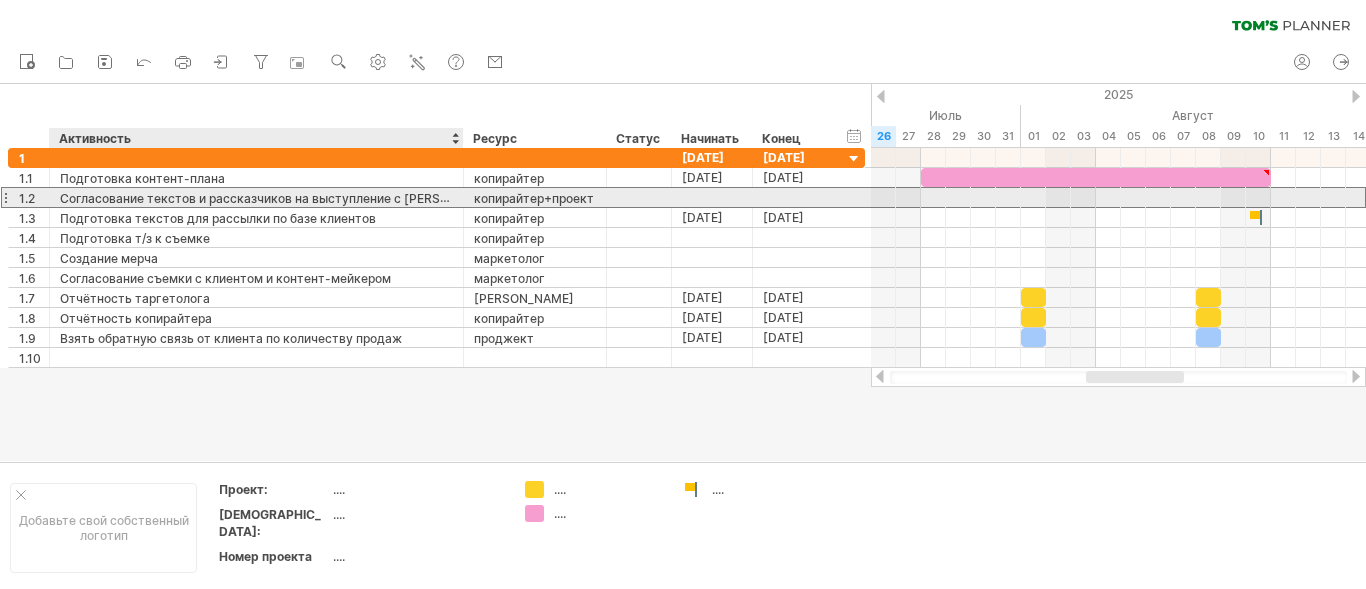 click on "Согласование текстов и рассказчиков на выступление с Оксаной" at bounding box center (282, 198) 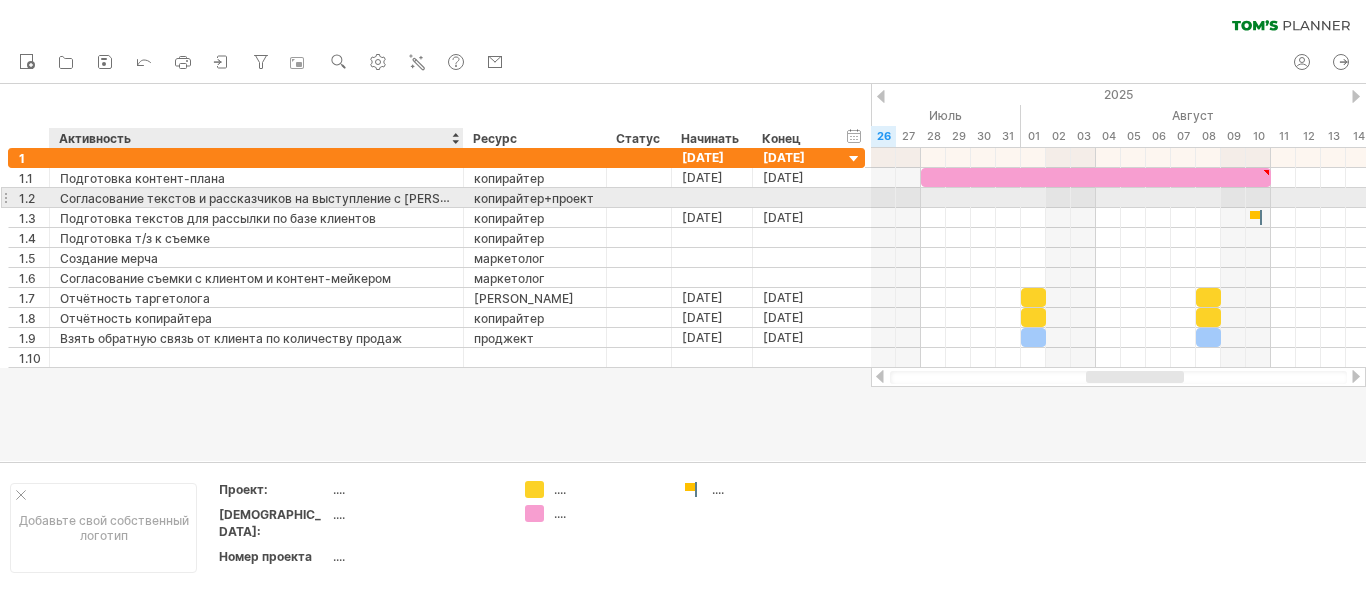click on "Согласование текстов и рассказчиков на выступление с Оксаной" at bounding box center [282, 198] 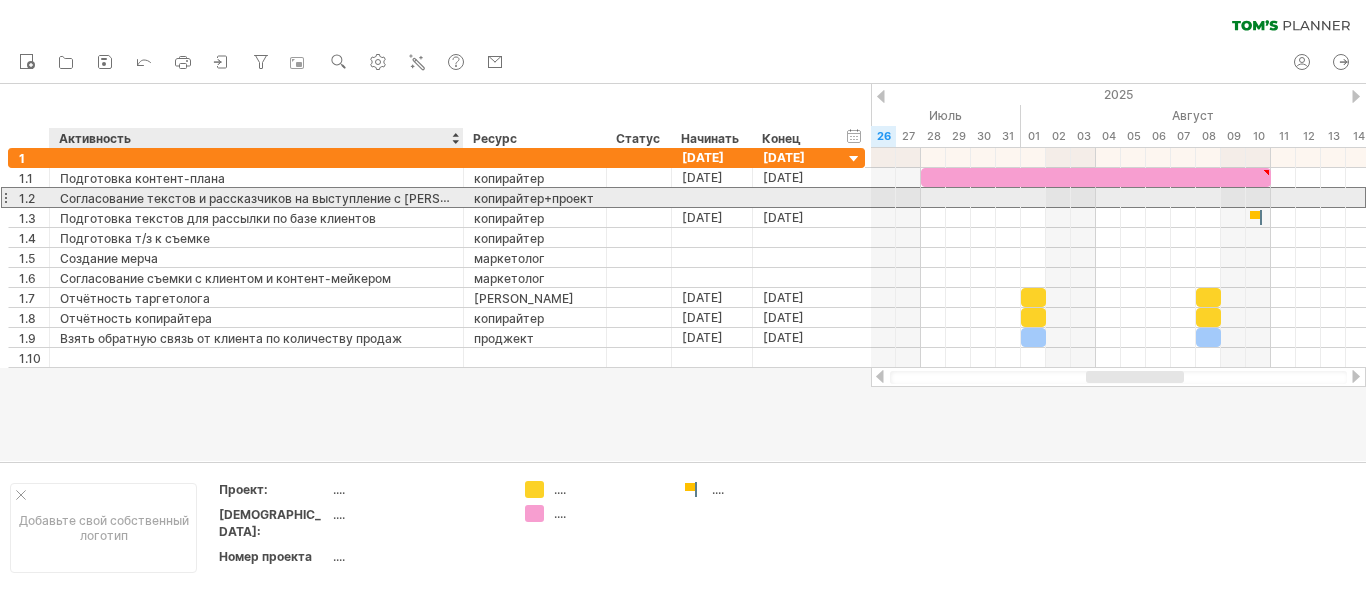 click on "Согласование текстов и рассказчиков на выступление с Оксаной" at bounding box center [282, 198] 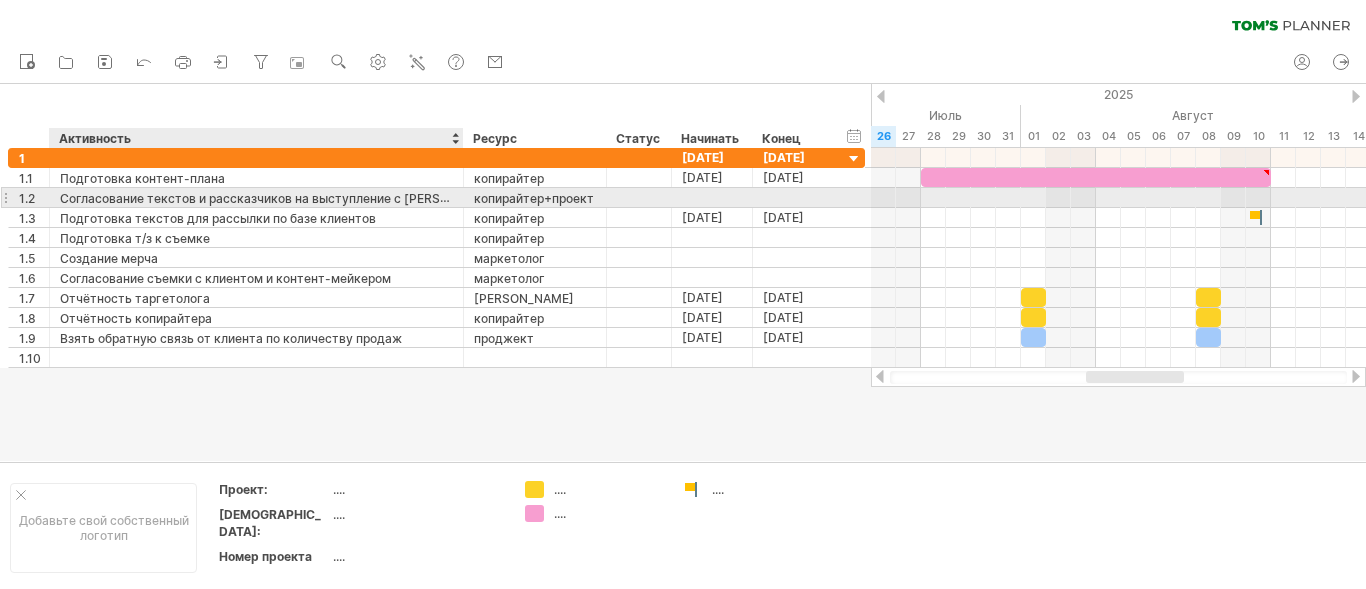 click on "Согласование текстов и рассказчиков на выступление с Оксаной" at bounding box center [282, 198] 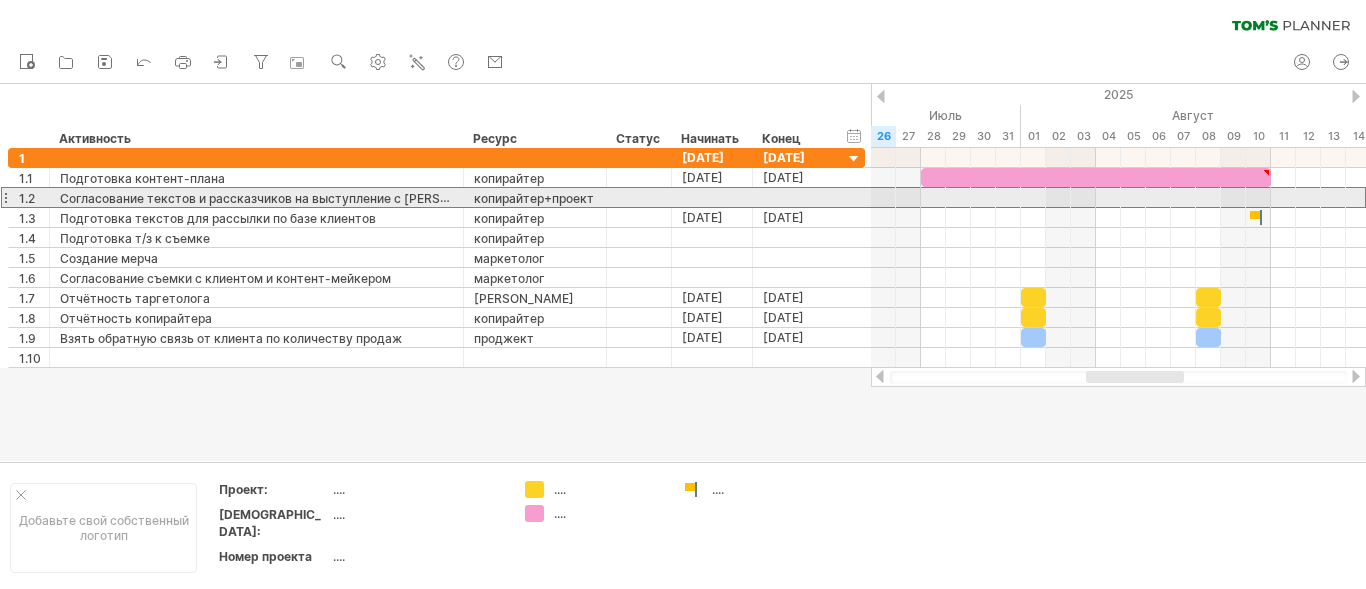 click at bounding box center (5, 197) 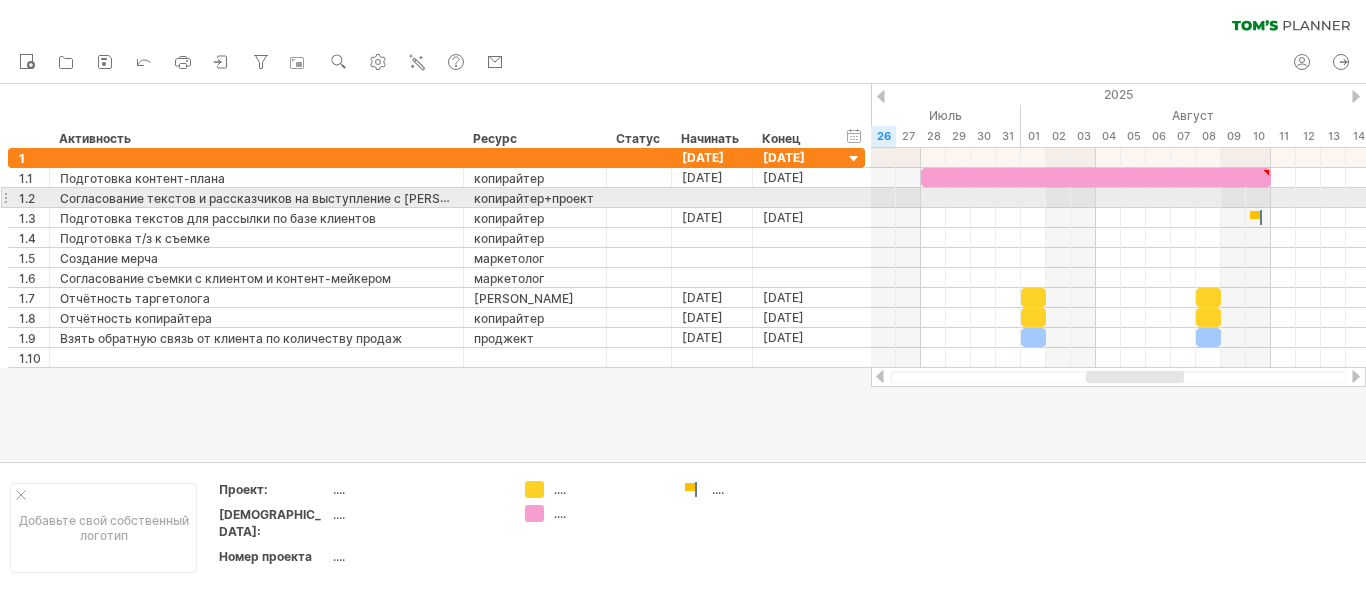 click at bounding box center (5, 197) 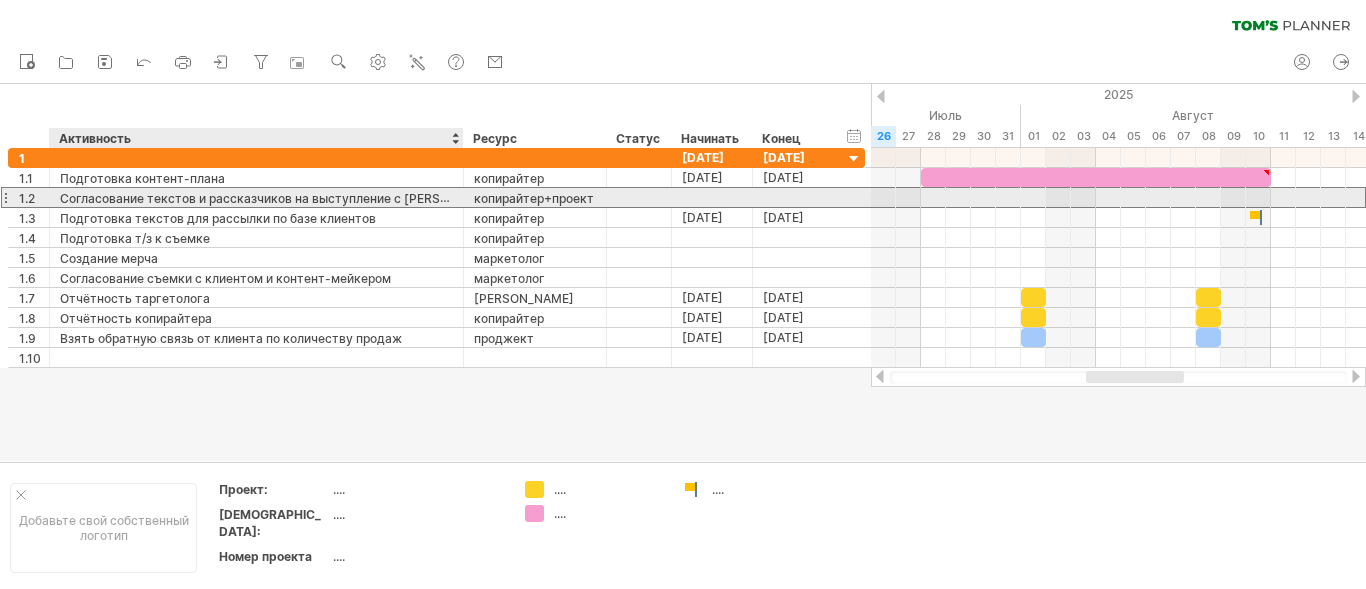click on "Согласование текстов и рассказчиков на выступление с Оксаной" at bounding box center (282, 198) 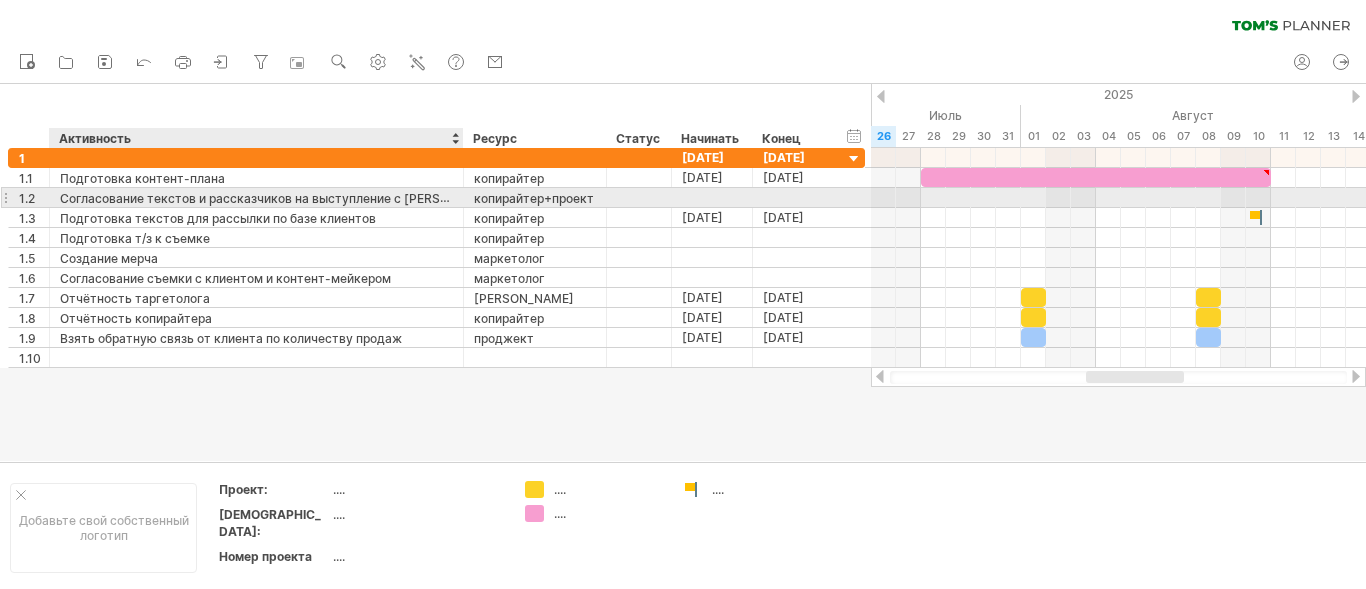 click on "Согласование текстов и рассказчиков на выступление с Оксаной" at bounding box center (282, 198) 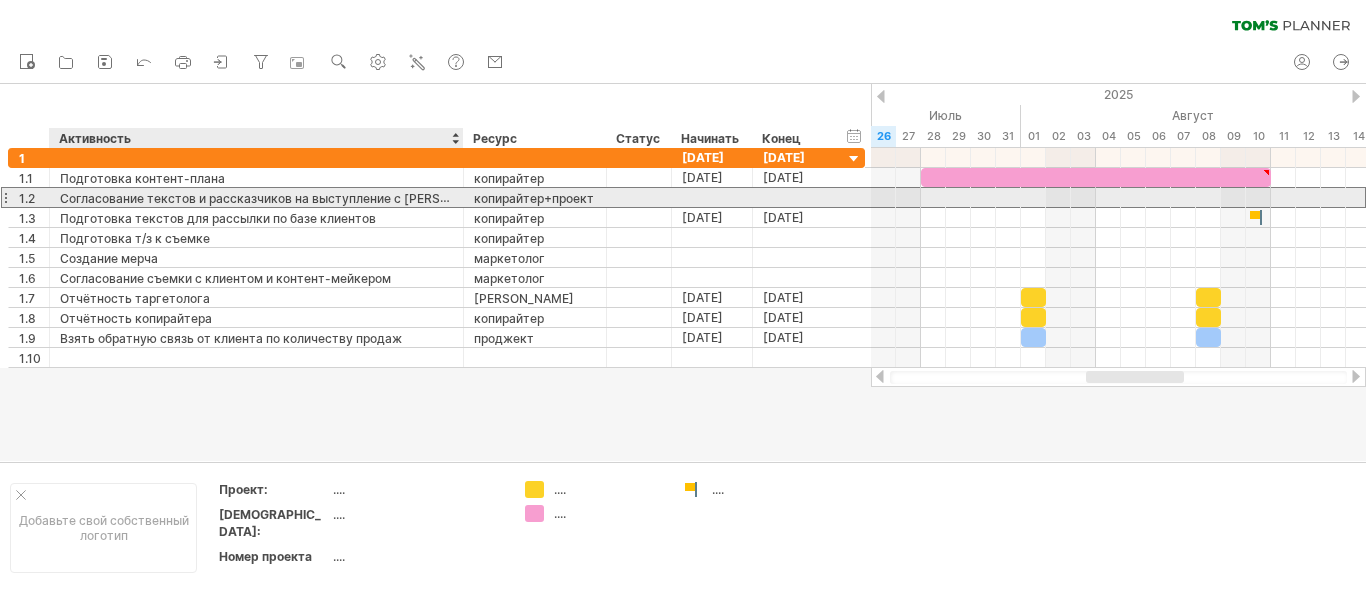 click on "Согласование текстов и рассказчиков на выступление с Оксаной" at bounding box center (282, 198) 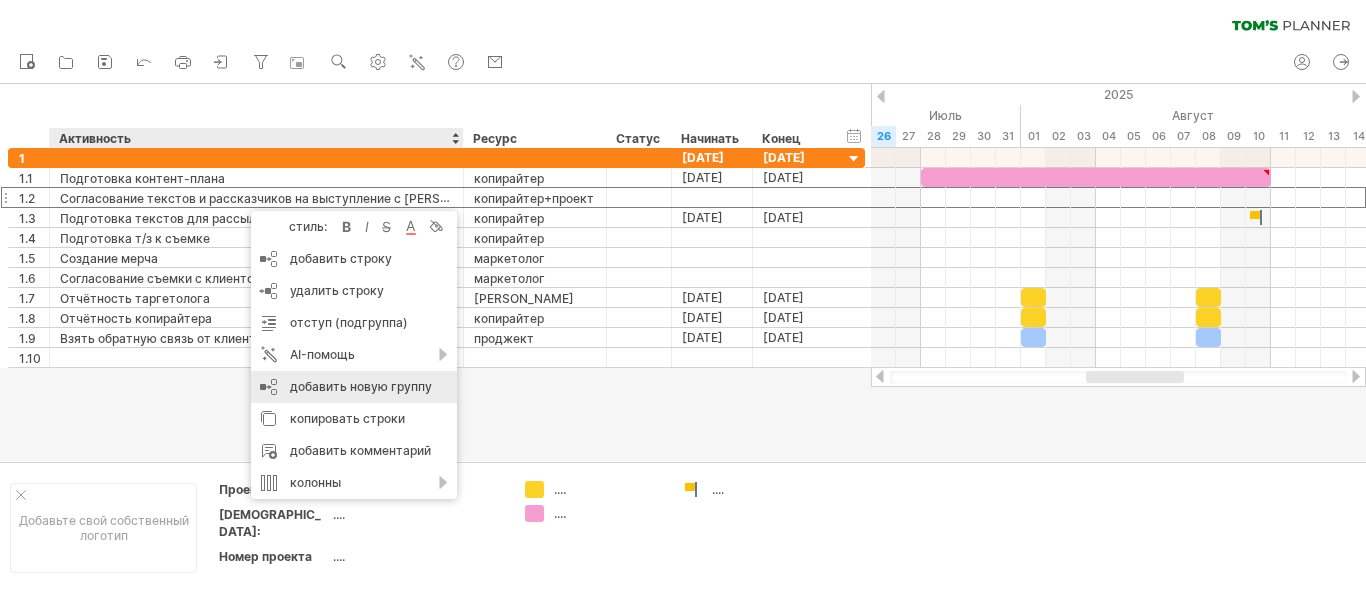 click on "добавить новую группу" at bounding box center [361, 386] 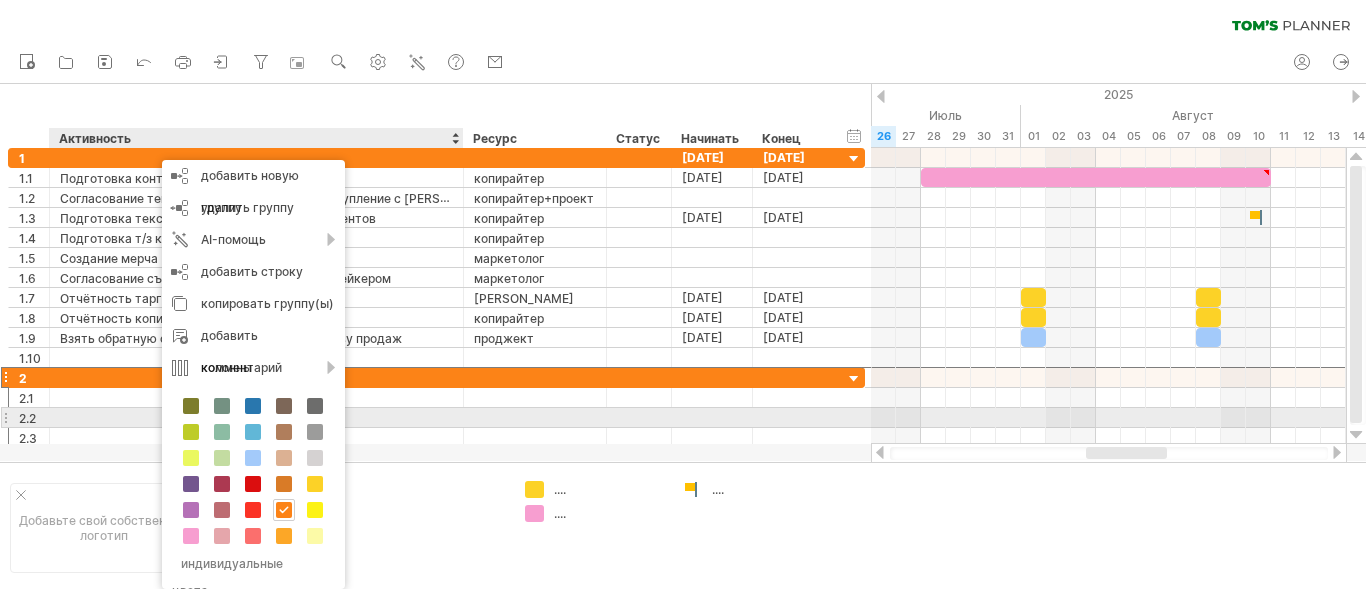 click at bounding box center (256, 417) 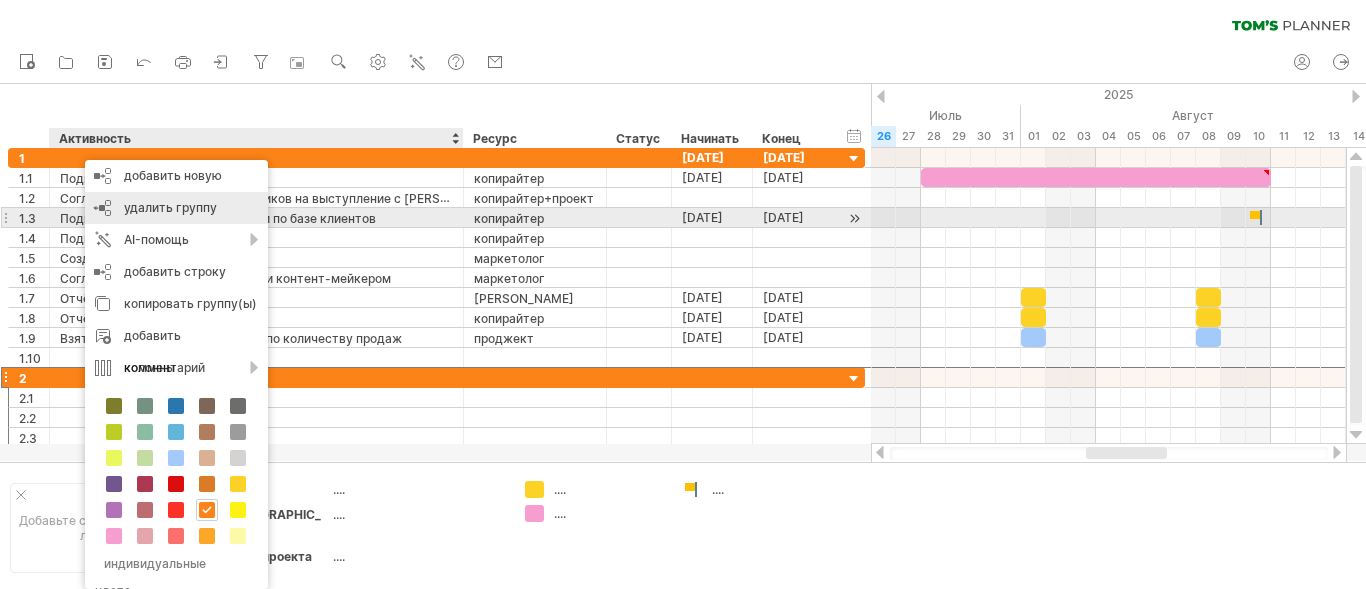 click on "удалить группу" at bounding box center (170, 207) 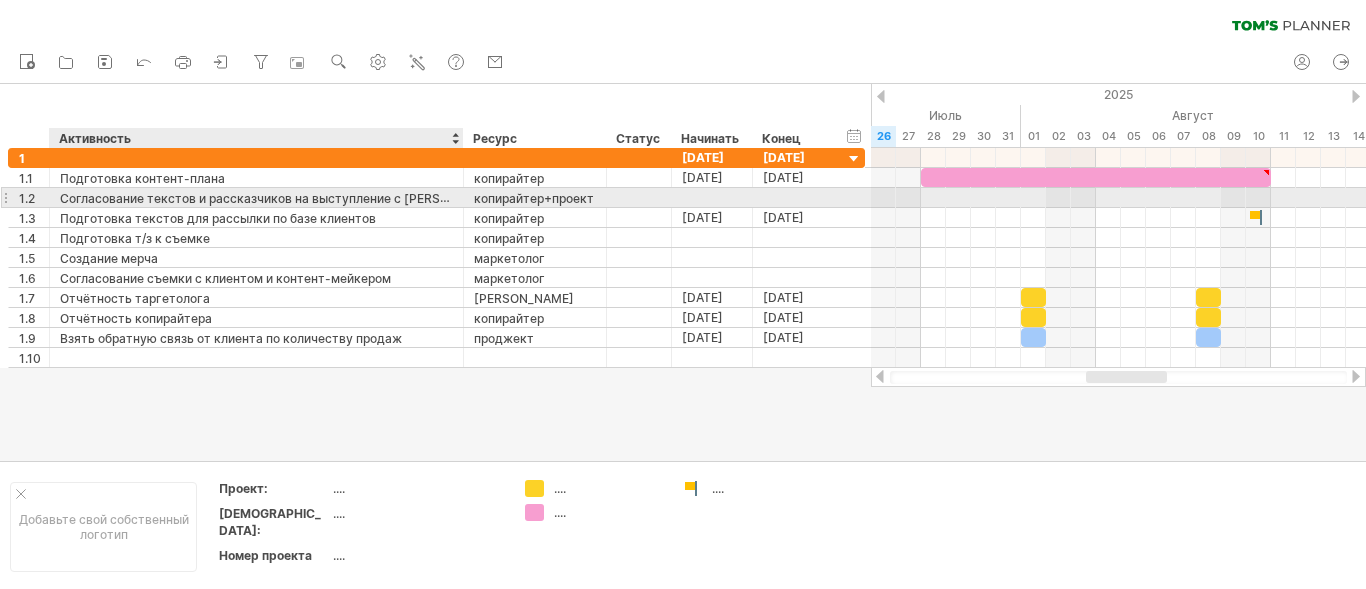 click on "Согласование текстов и рассказчиков на выступление с Оксаной" at bounding box center [282, 198] 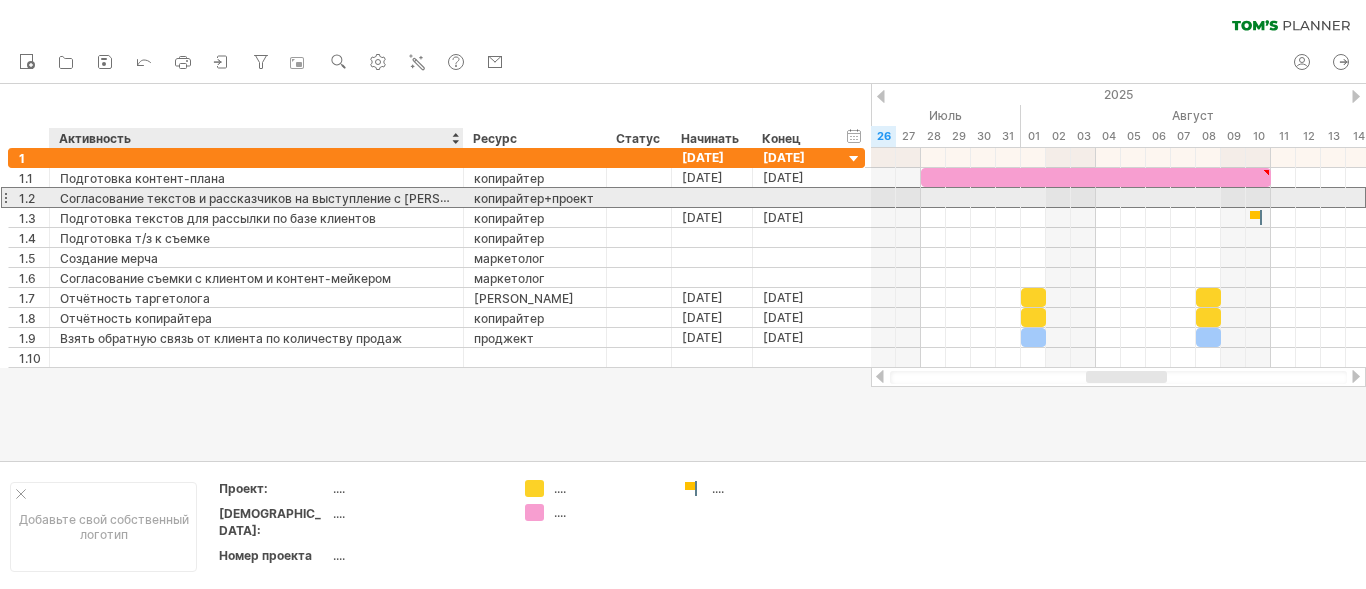 click on "Согласование текстов и рассказчиков на выступление с Оксаной" at bounding box center (282, 198) 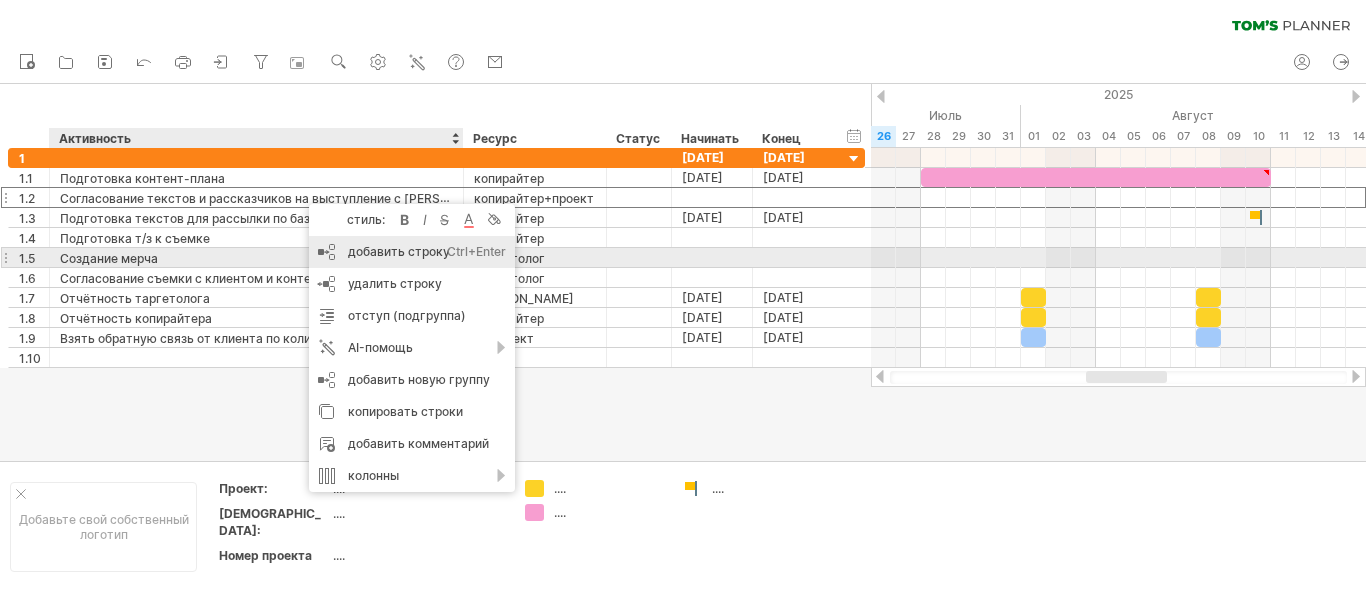 click on "добавить строку" at bounding box center [399, 251] 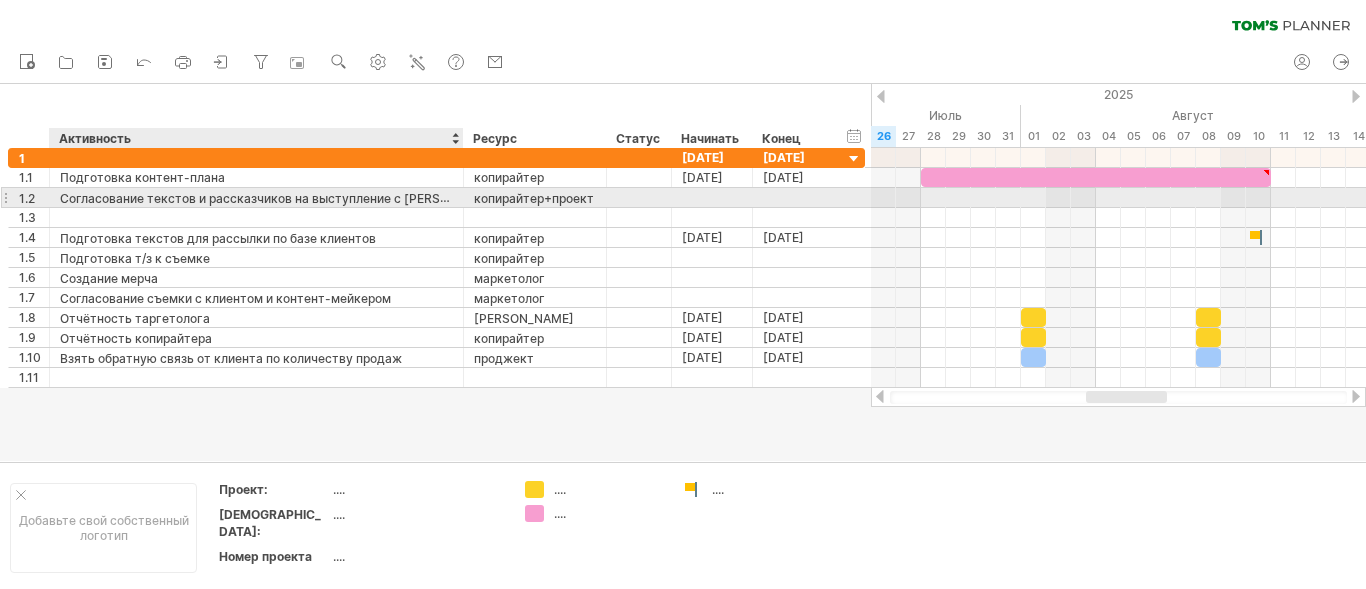 click on "Согласование текстов и рассказчиков на выступление с Оксаной" at bounding box center (282, 198) 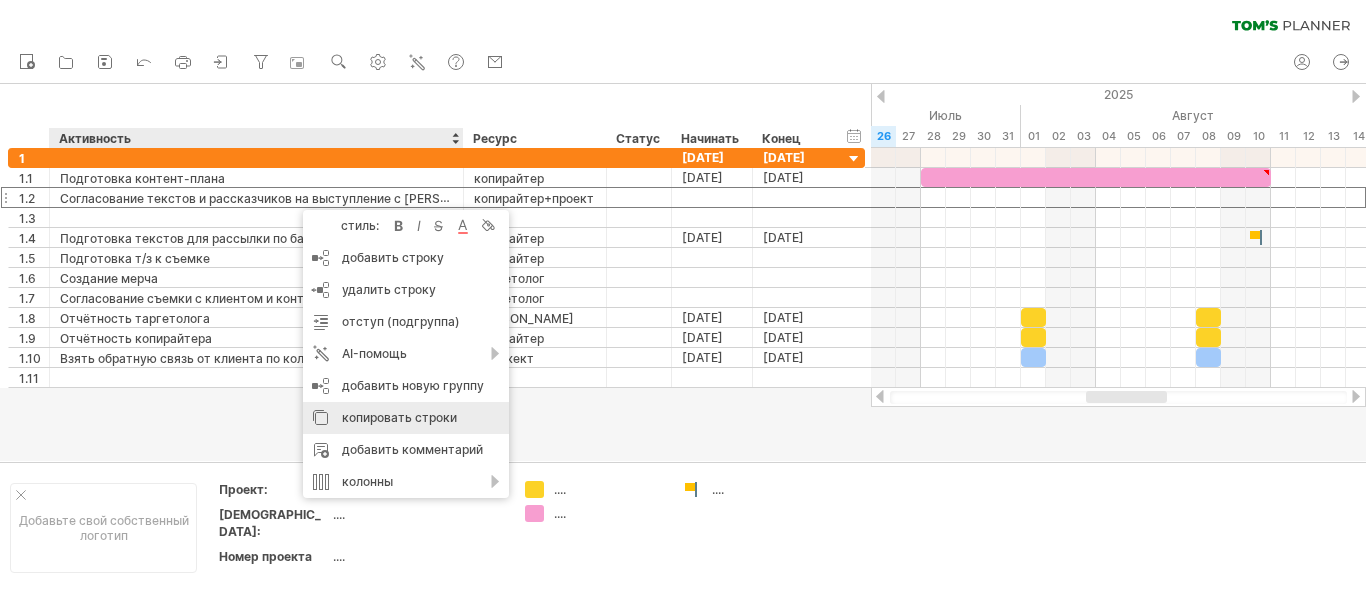 click on "копировать строки" at bounding box center (399, 417) 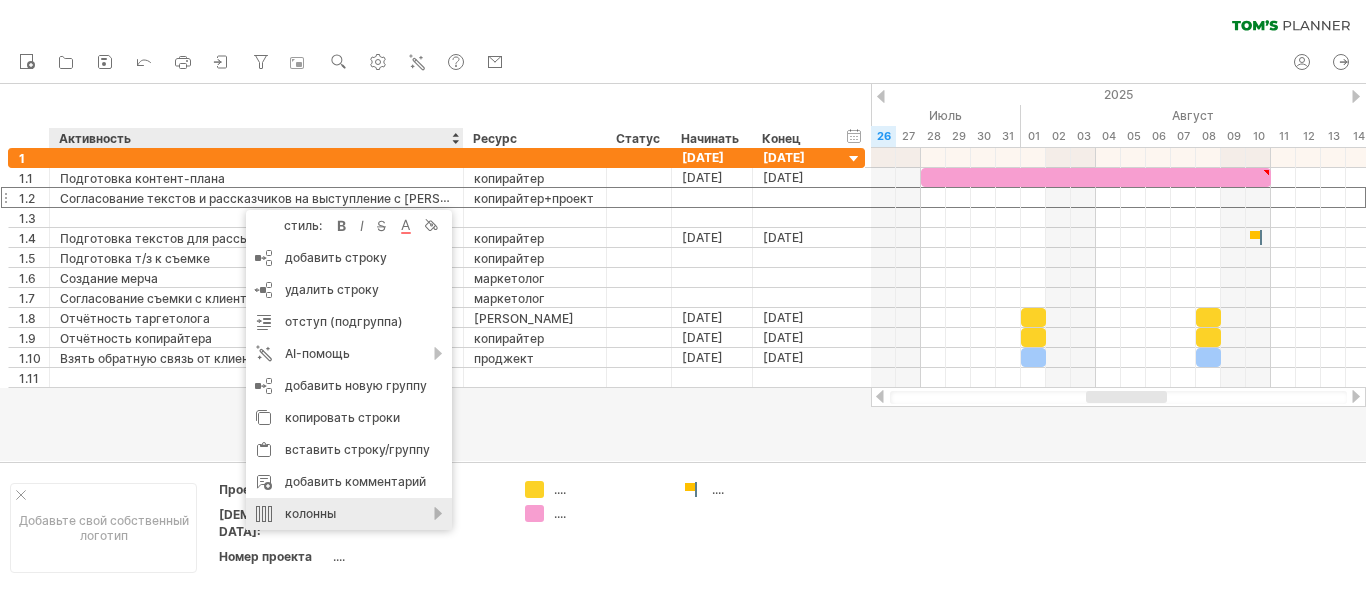 click on "колонны" at bounding box center [310, 513] 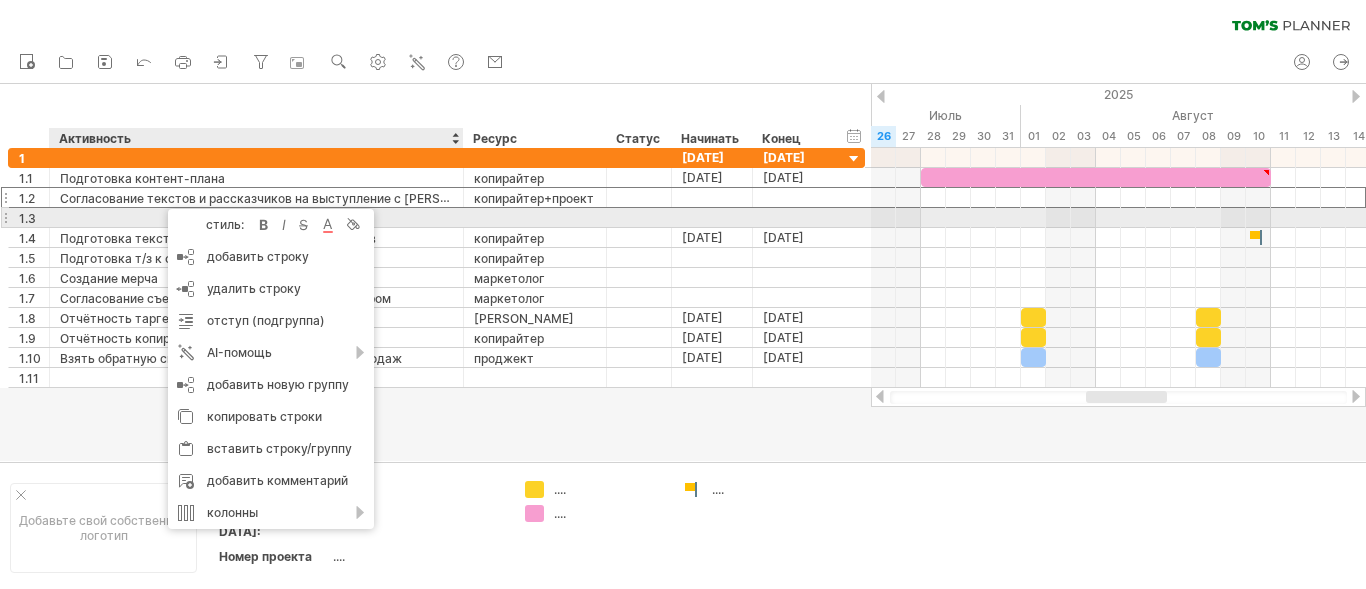 click at bounding box center [256, 217] 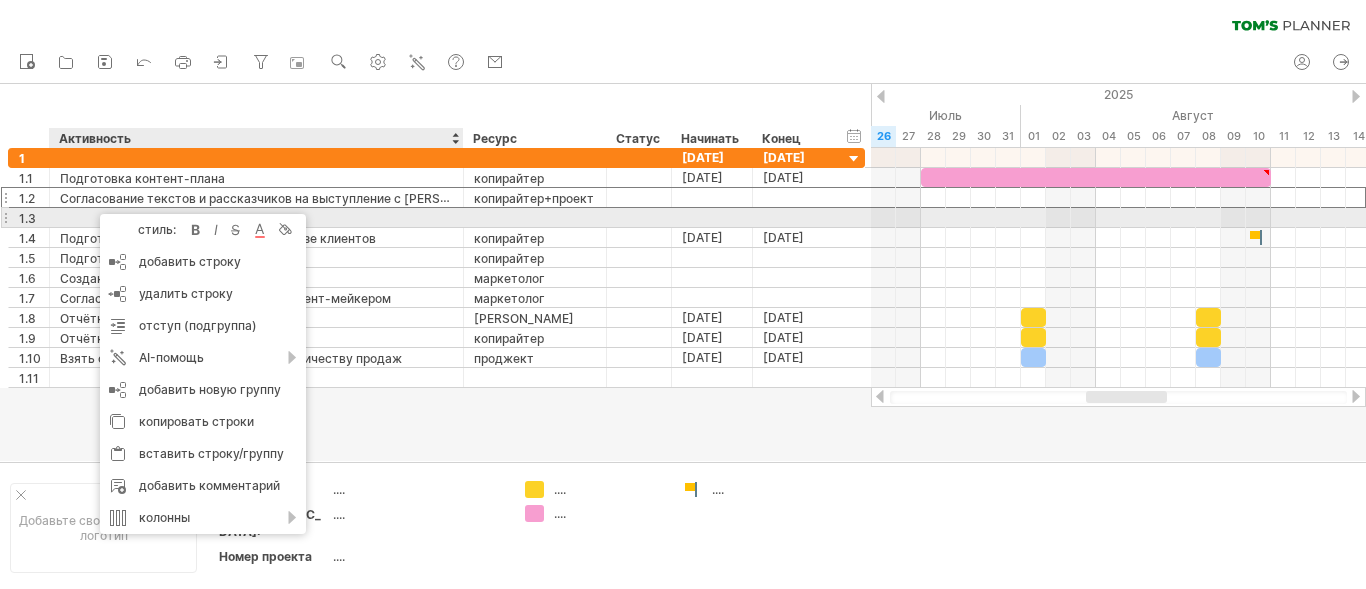click at bounding box center [256, 217] 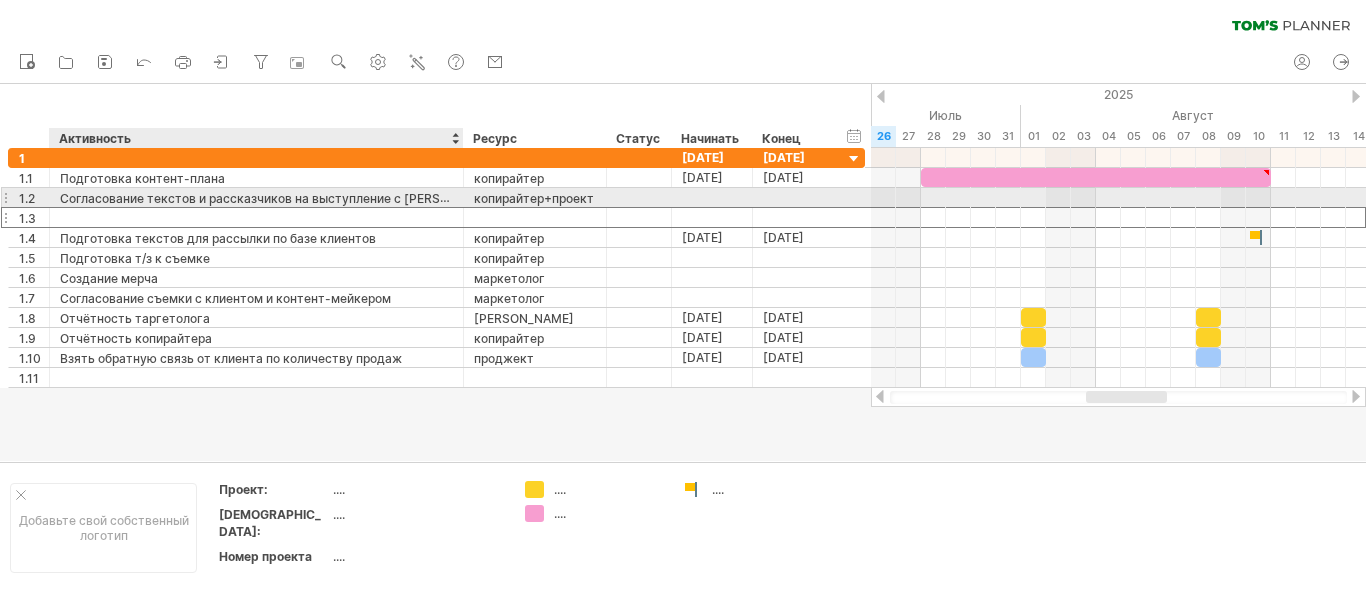 click on "Согласование текстов и рассказчиков на выступление с Оксаной" at bounding box center [282, 198] 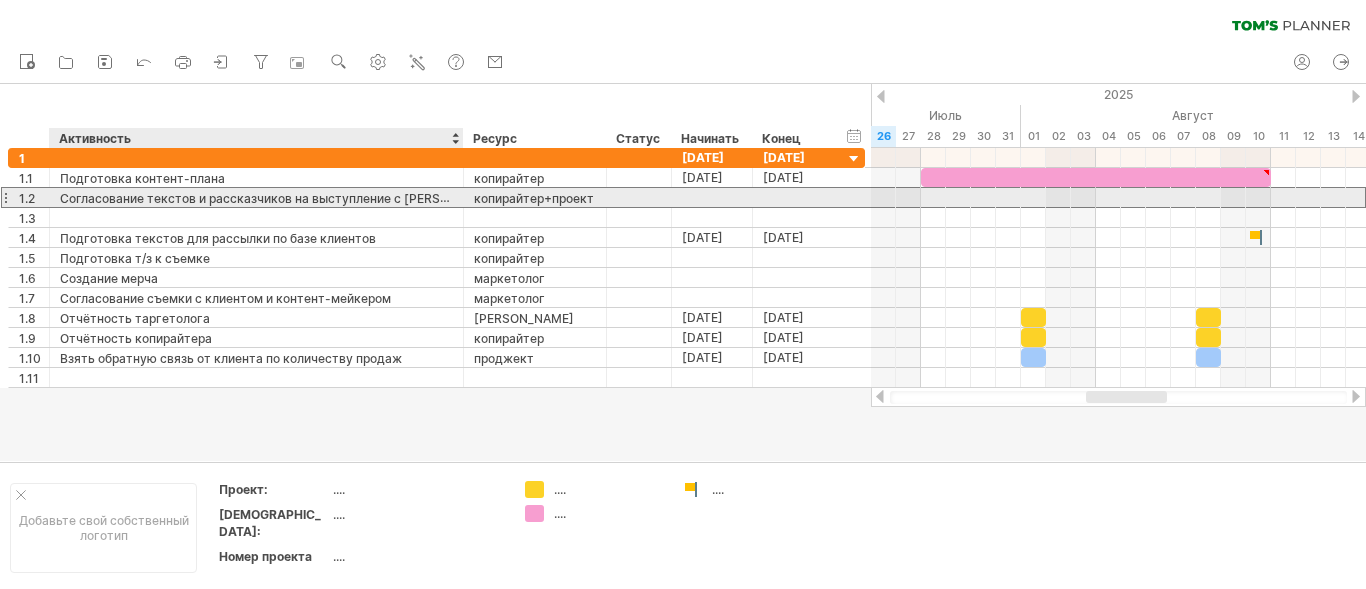 click on "Согласование текстов и рассказчиков на выступление с Оксаной" at bounding box center [282, 198] 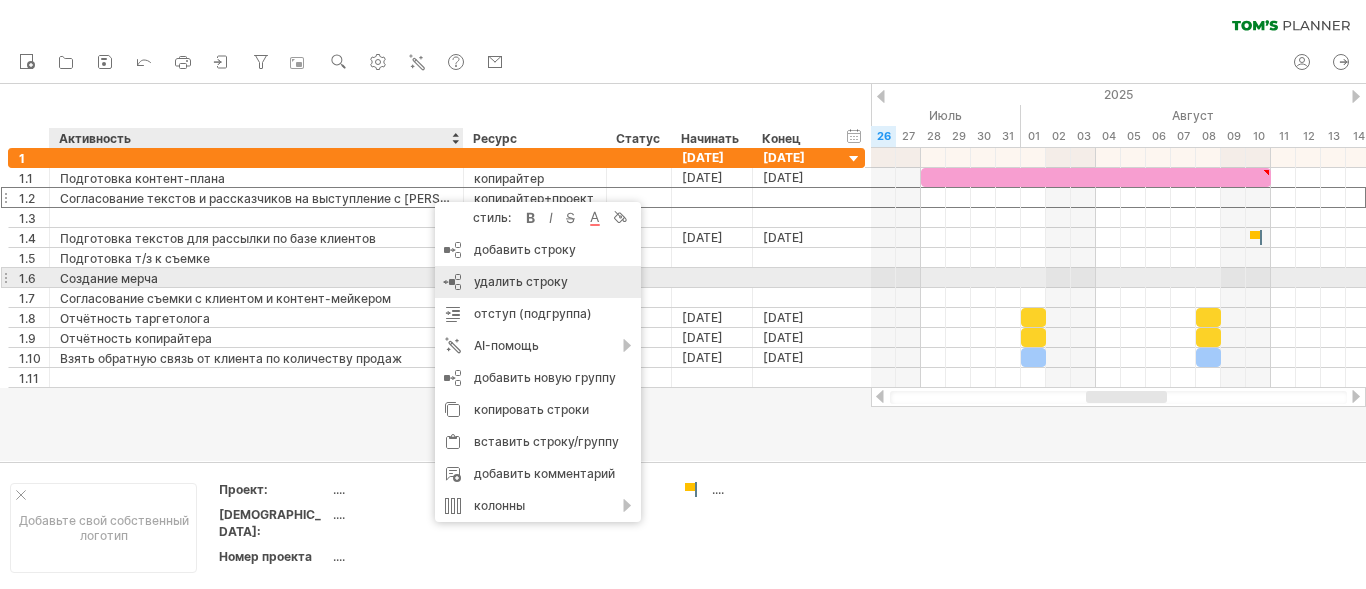 click on "удалить строку" at bounding box center (521, 281) 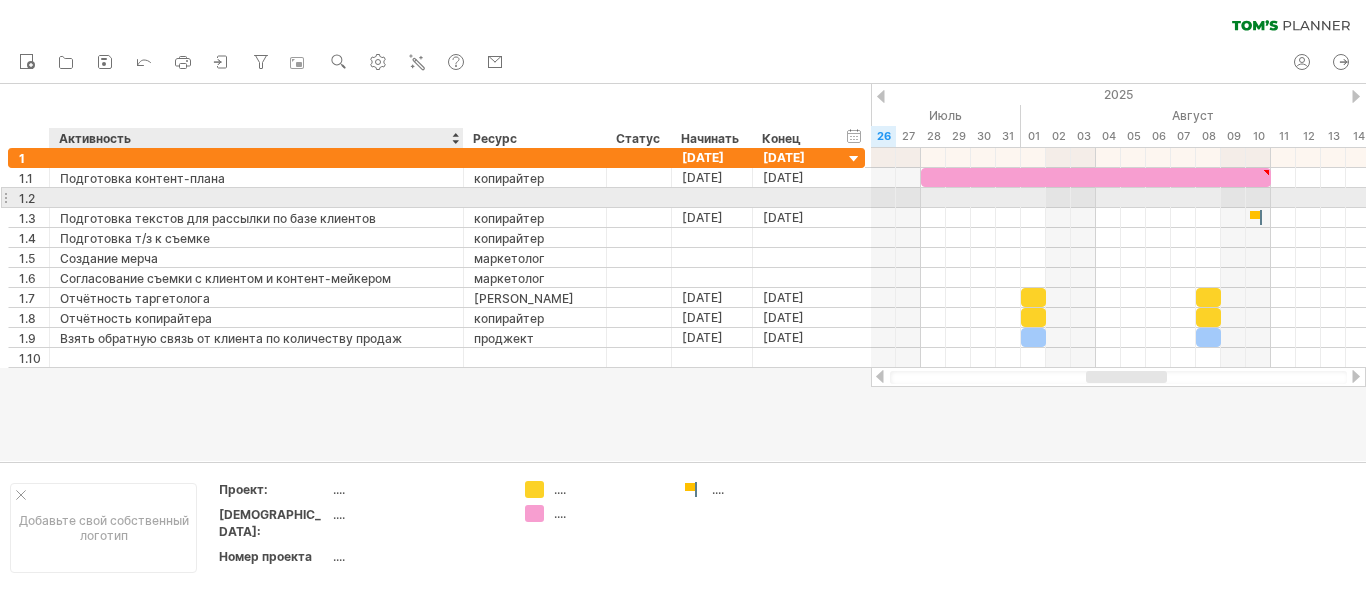 click at bounding box center (256, 197) 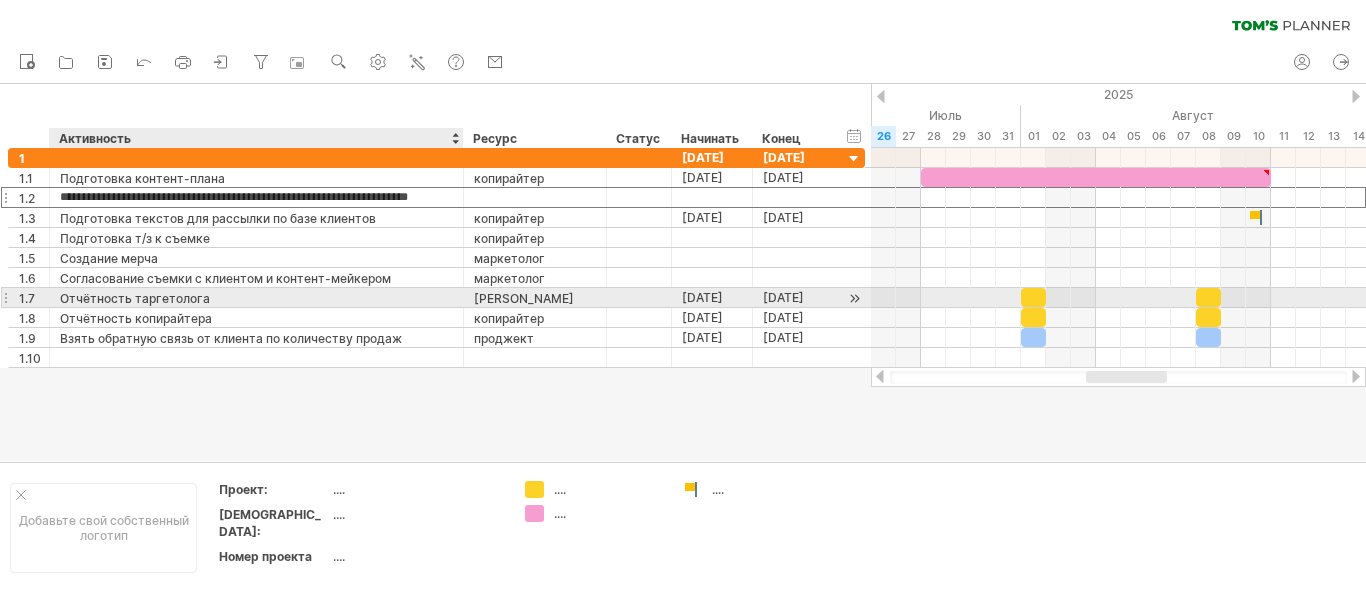 type on "**********" 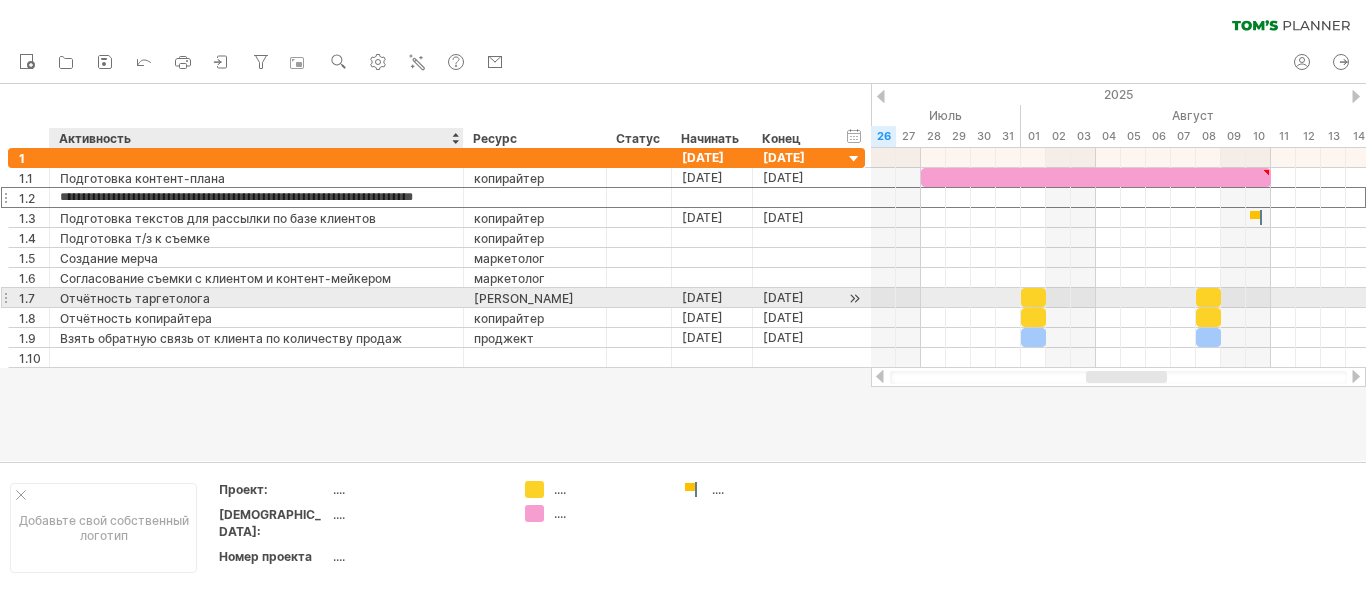 scroll, scrollTop: 0, scrollLeft: 66, axis: horizontal 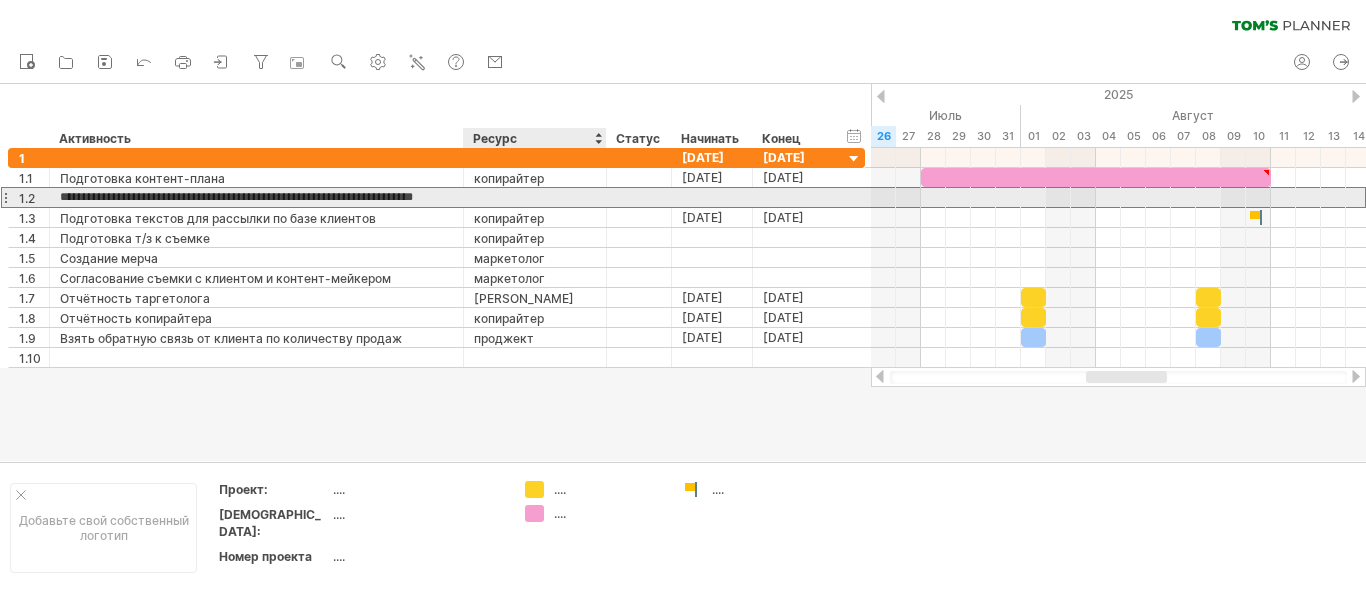 click at bounding box center [535, 197] 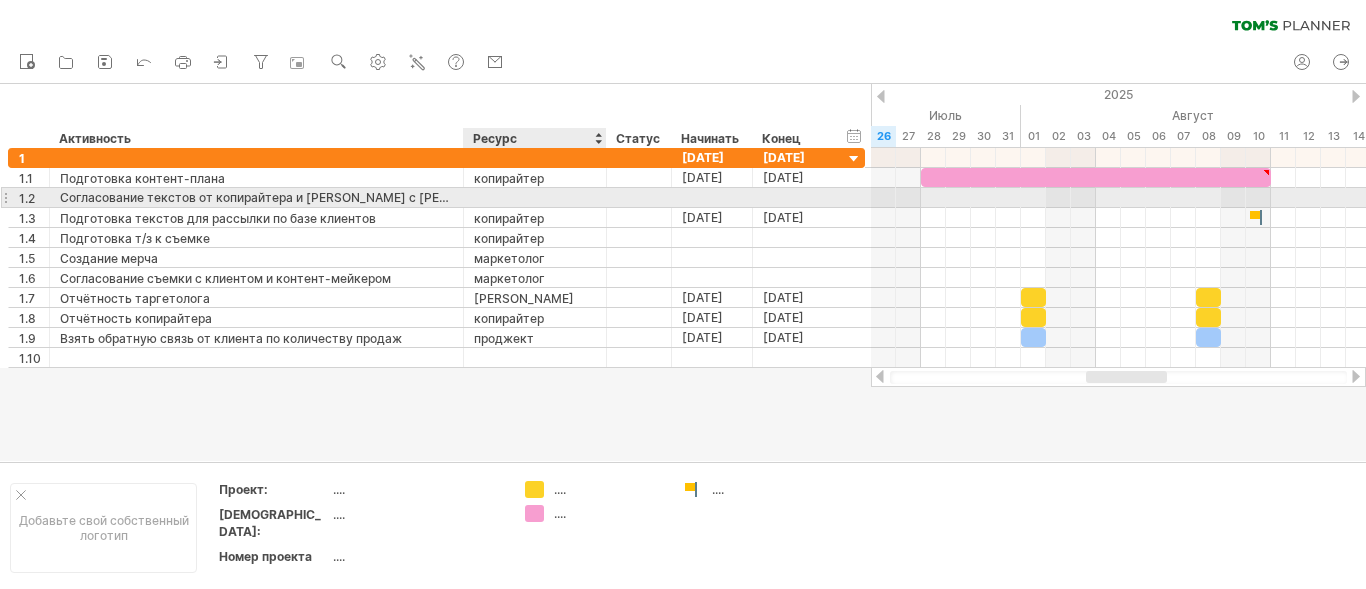 scroll, scrollTop: 0, scrollLeft: 0, axis: both 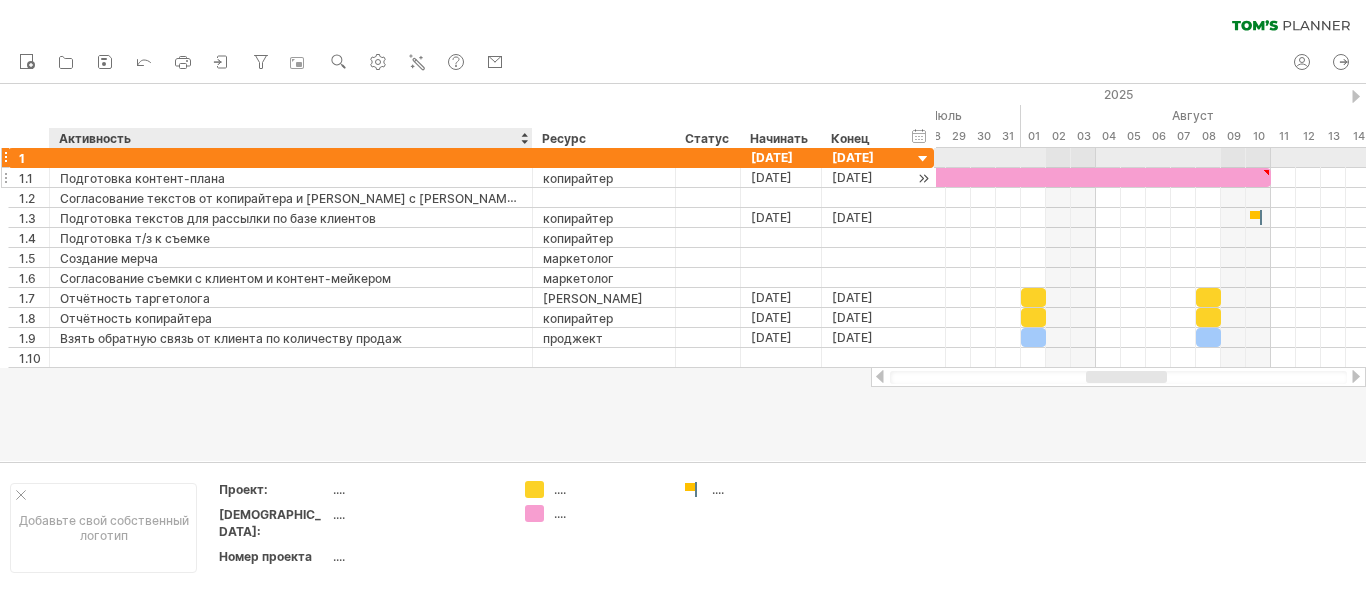 drag, startPoint x: 462, startPoint y: 158, endPoint x: 531, endPoint y: 174, distance: 70.83079 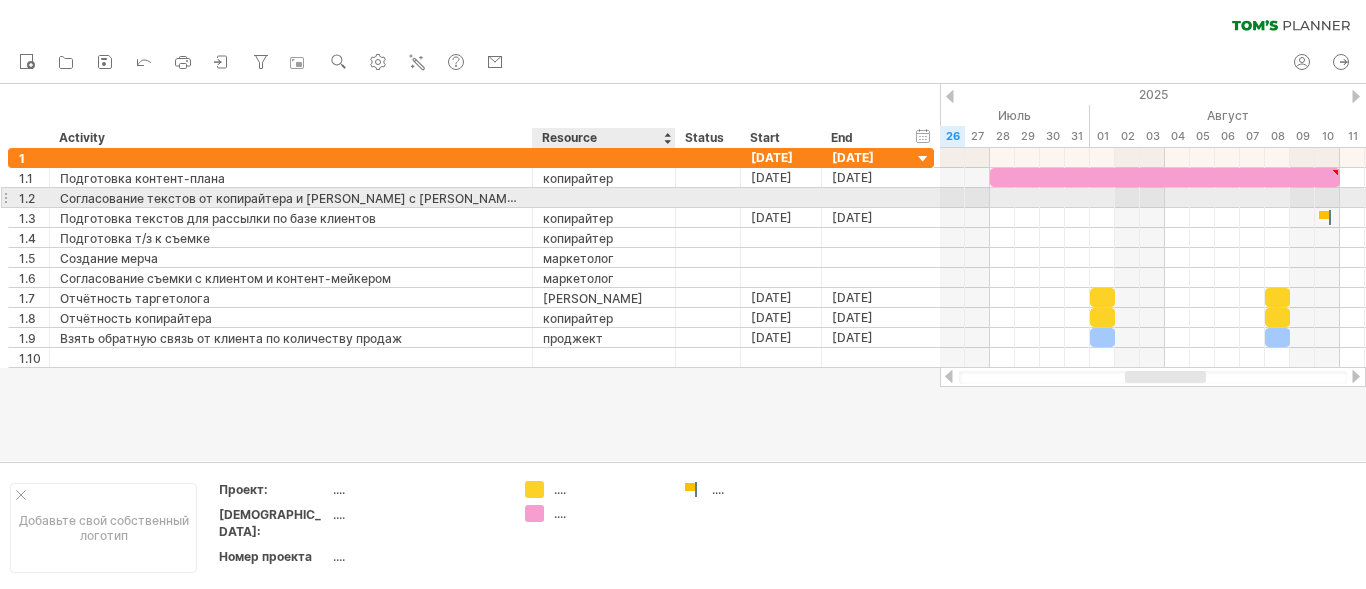 click at bounding box center (604, 197) 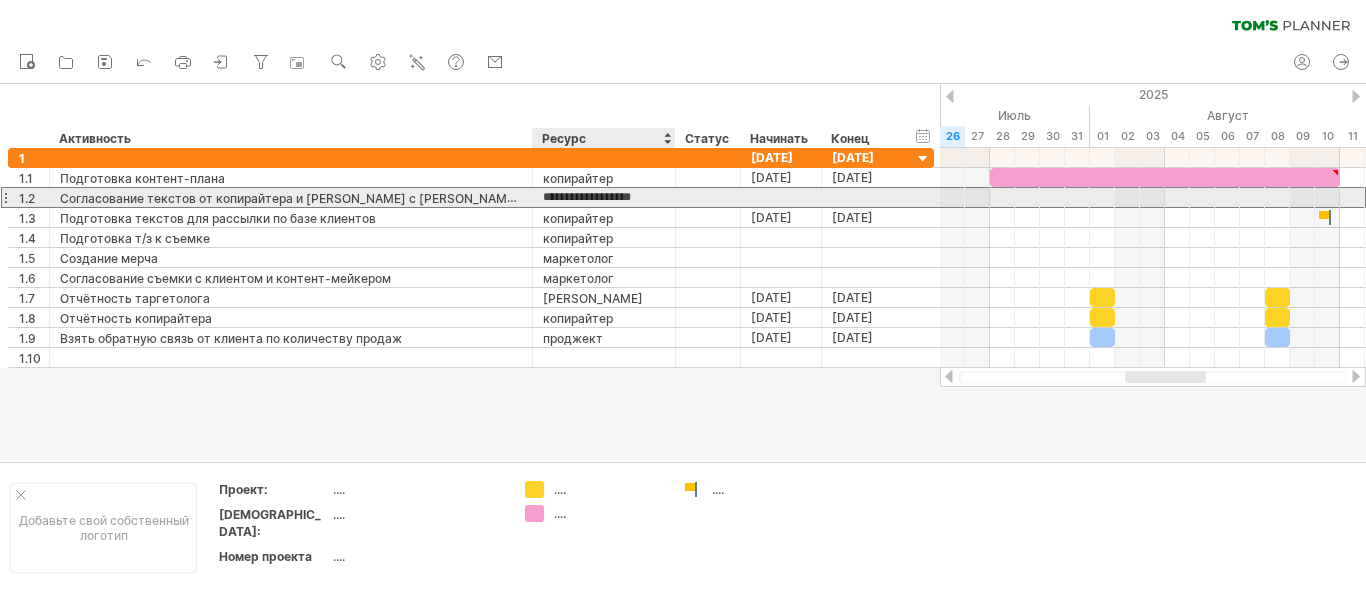 type on "**********" 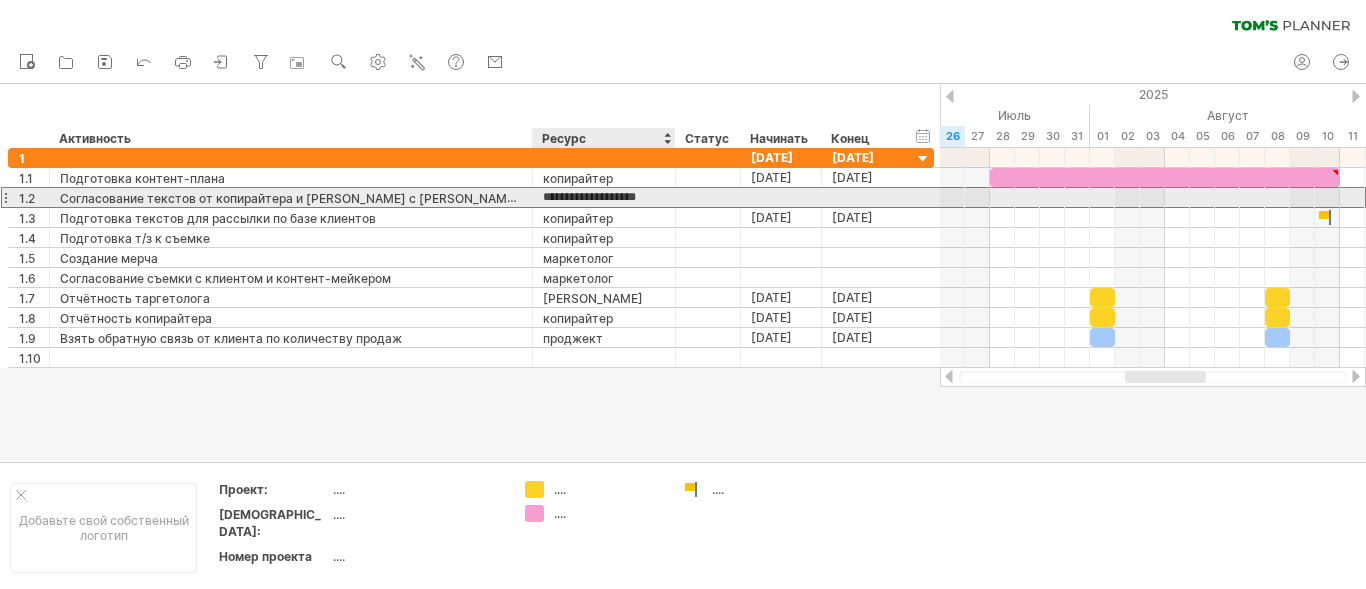 scroll, scrollTop: 0, scrollLeft: 14, axis: horizontal 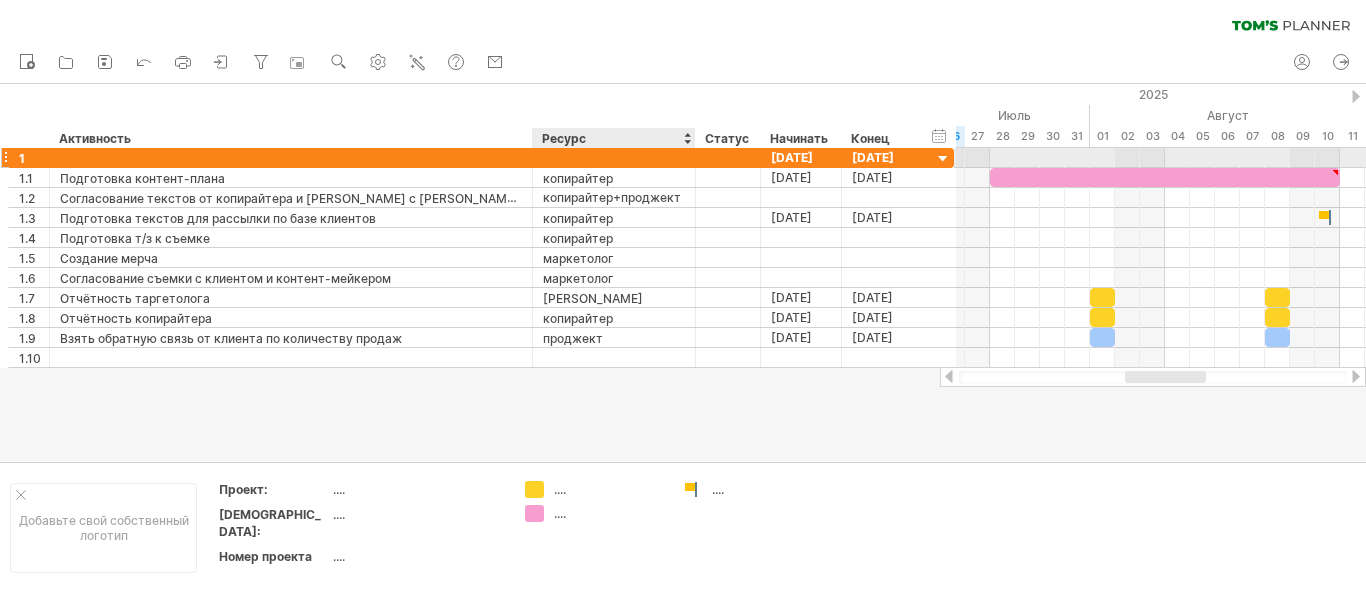 drag, startPoint x: 674, startPoint y: 152, endPoint x: 694, endPoint y: 159, distance: 21.189621 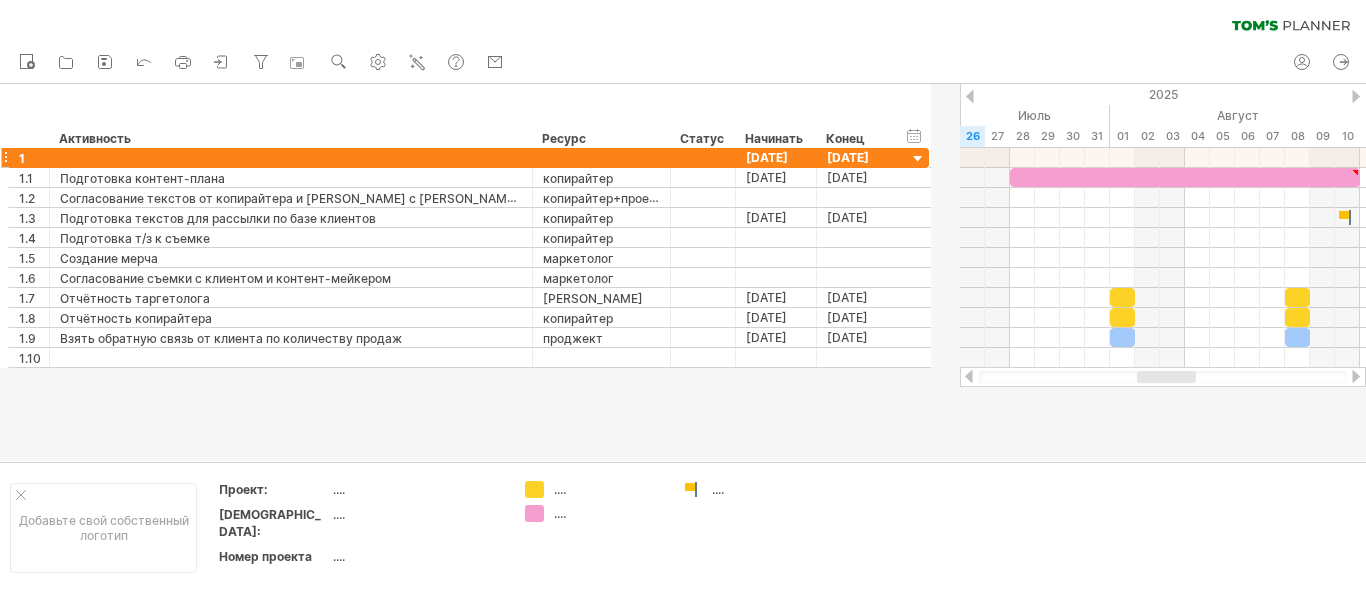 drag, startPoint x: 692, startPoint y: 146, endPoint x: 667, endPoint y: 148, distance: 25.079872 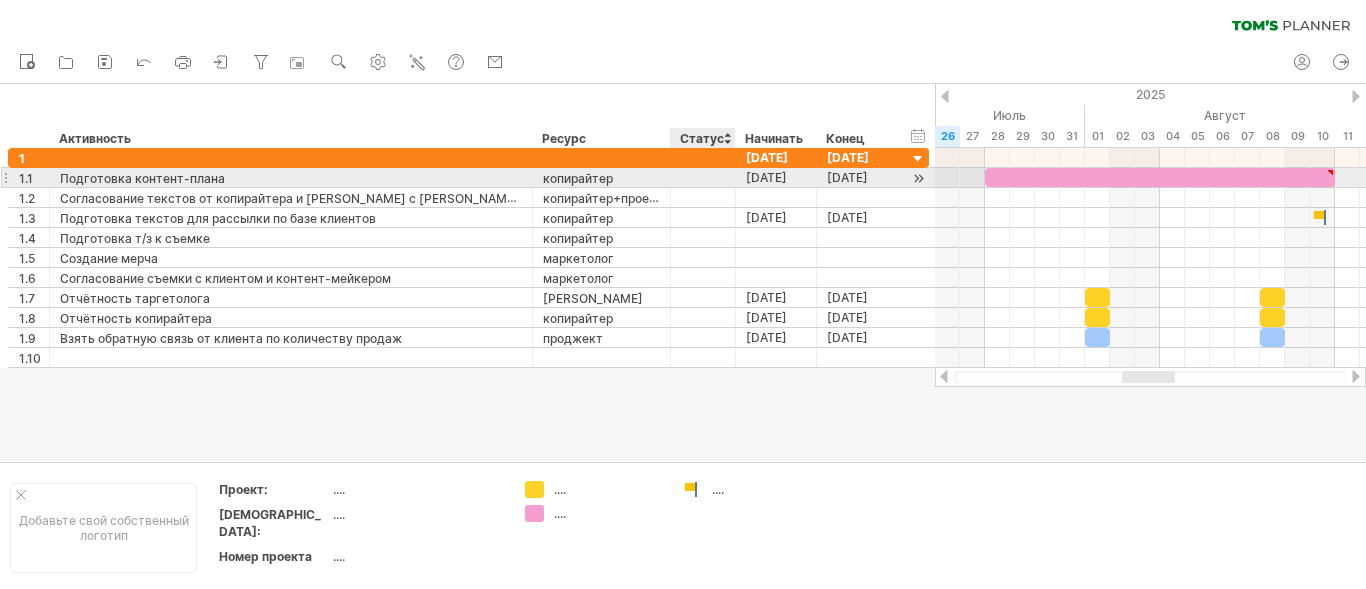 click at bounding box center (703, 177) 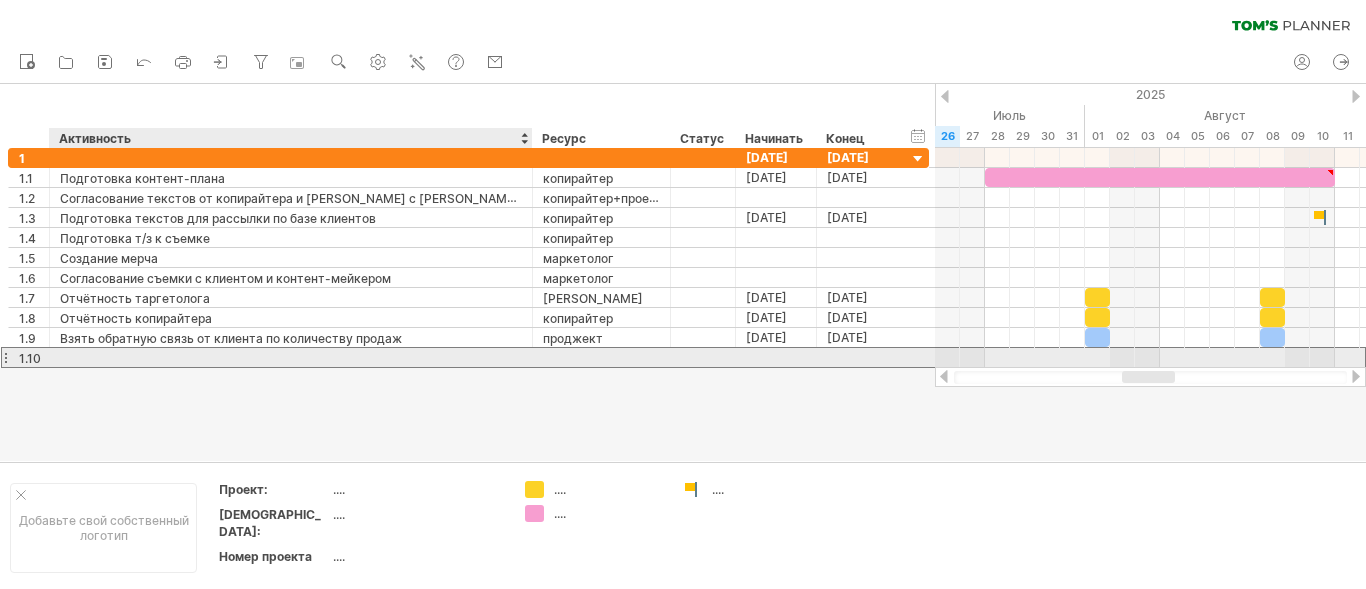 click at bounding box center (291, 357) 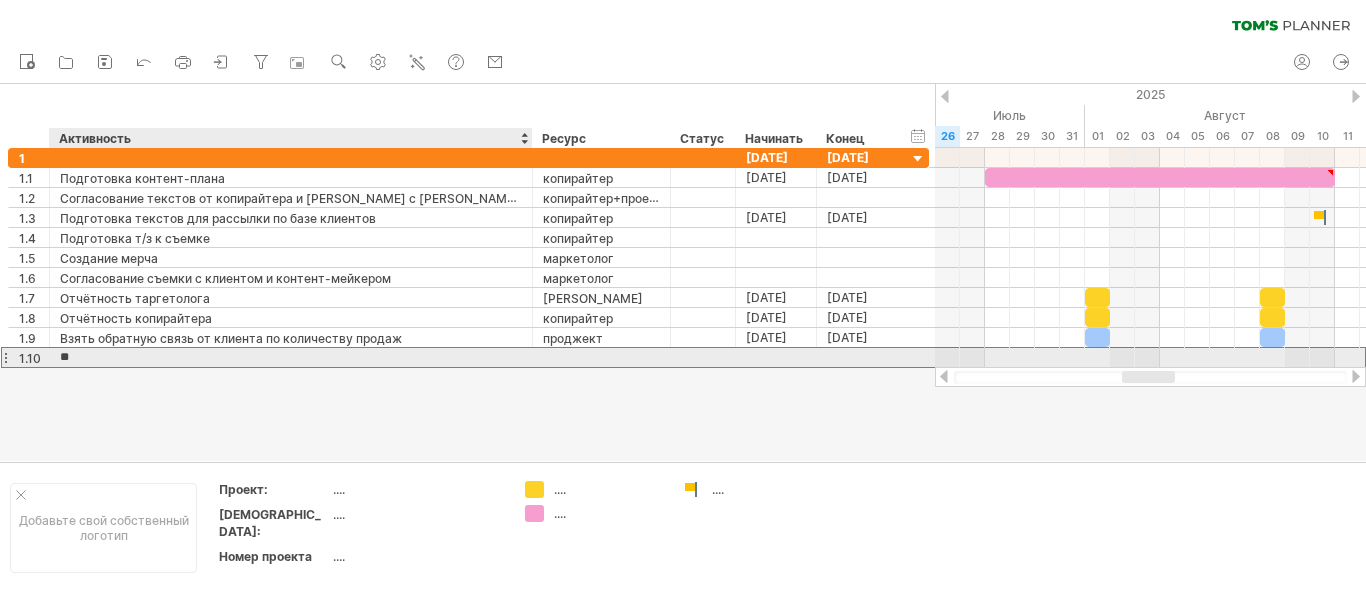 type on "*" 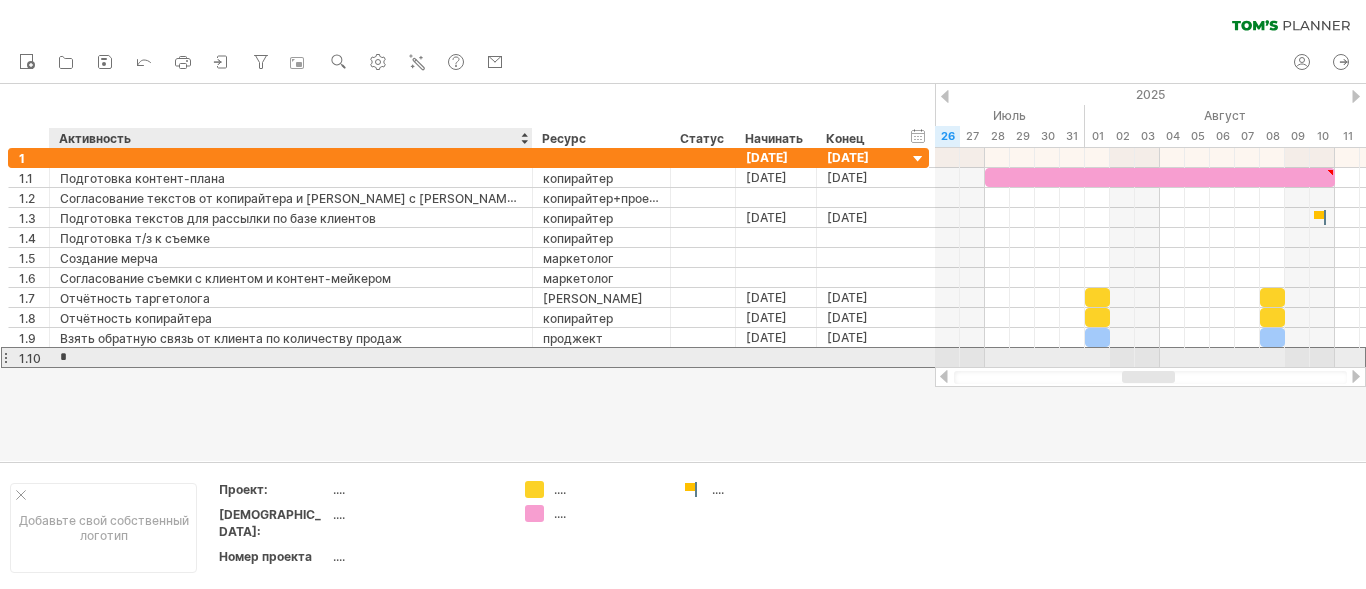 type 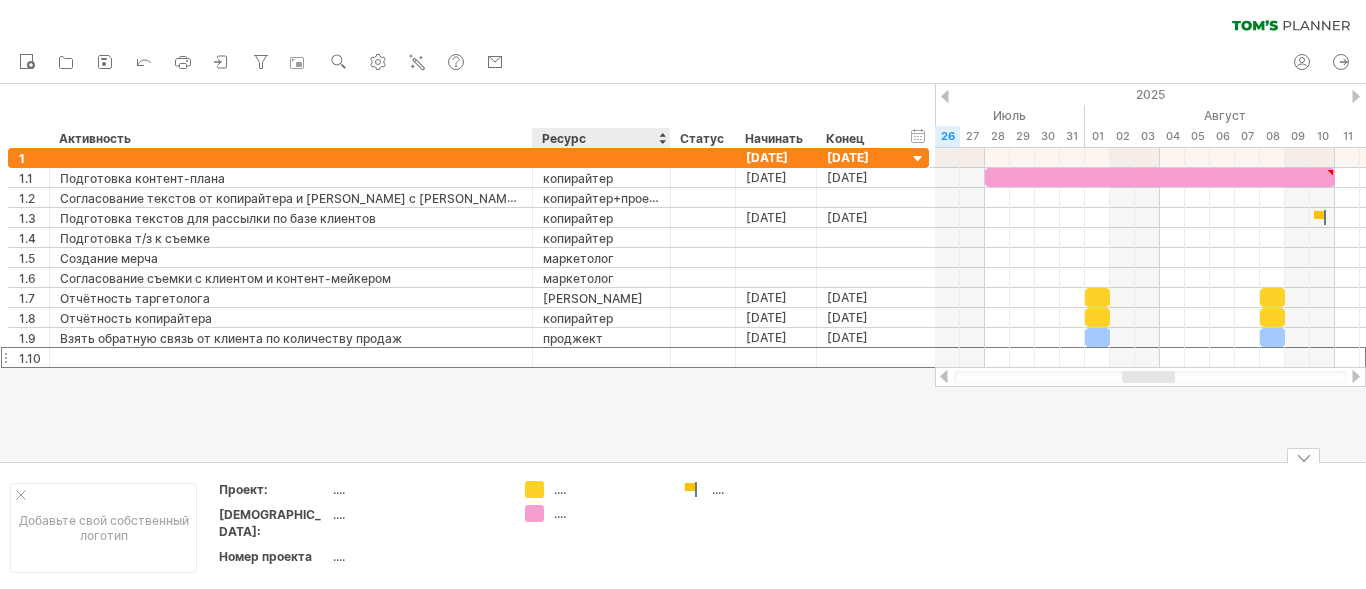 click on ".... ...." at bounding box center (594, 528) 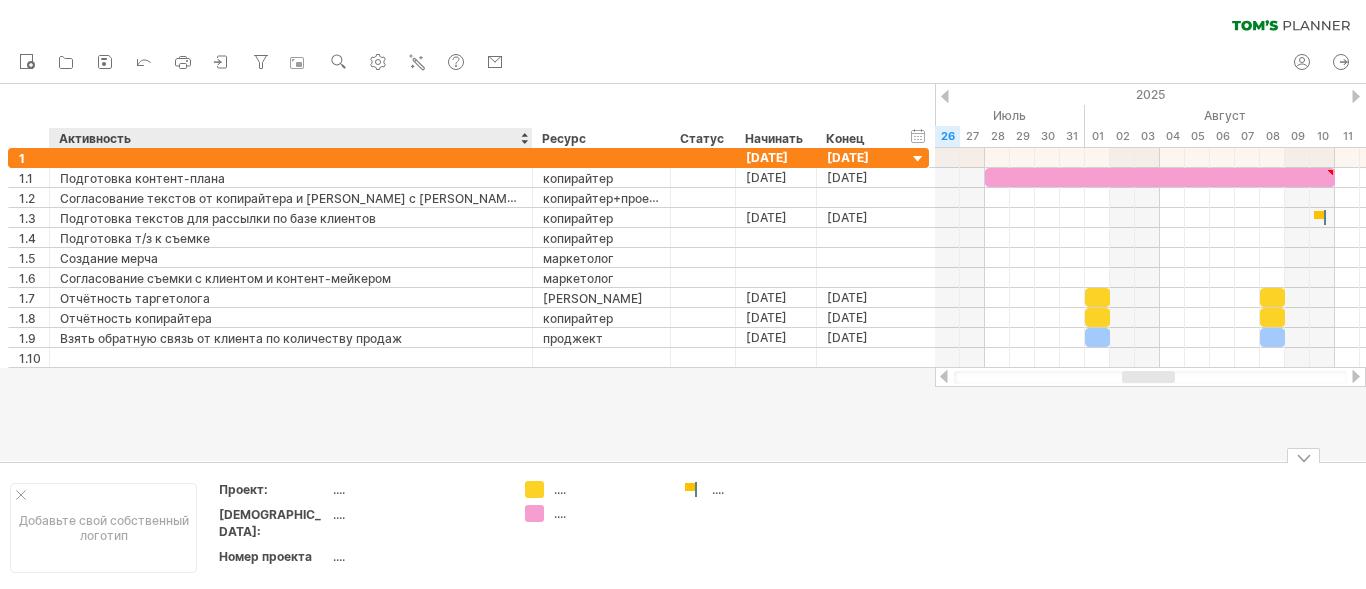 click on "...." at bounding box center [339, 489] 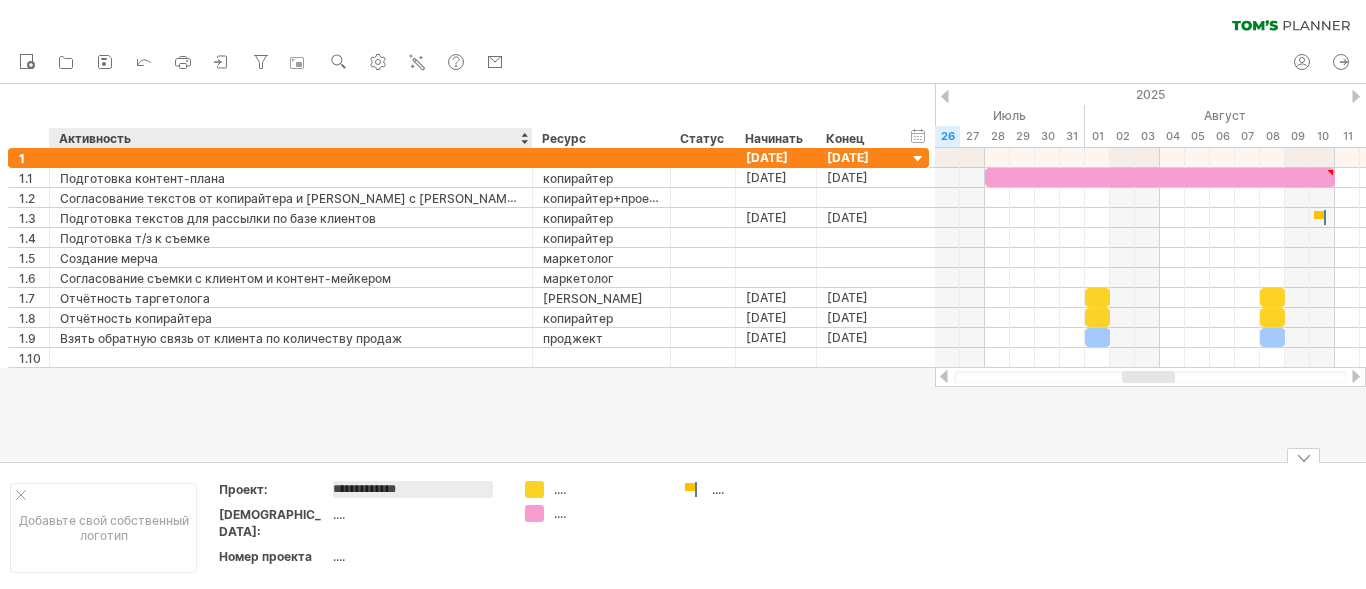 type on "**********" 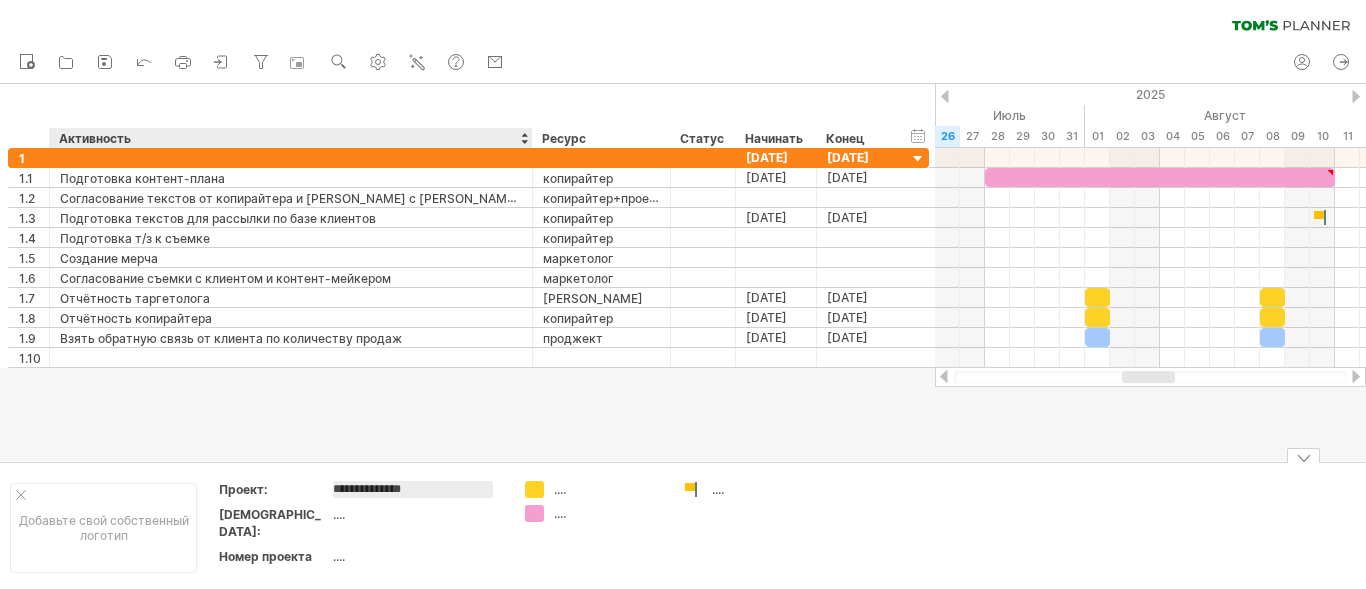 click on "...." at bounding box center (418, 526) 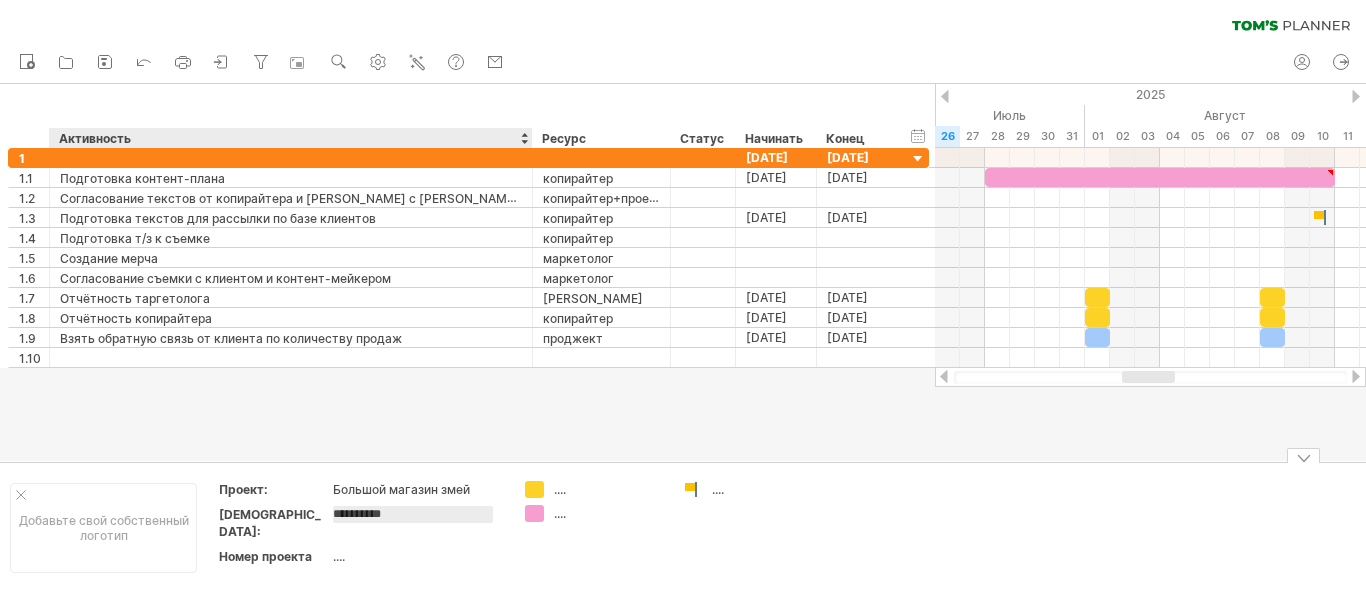 type on "**********" 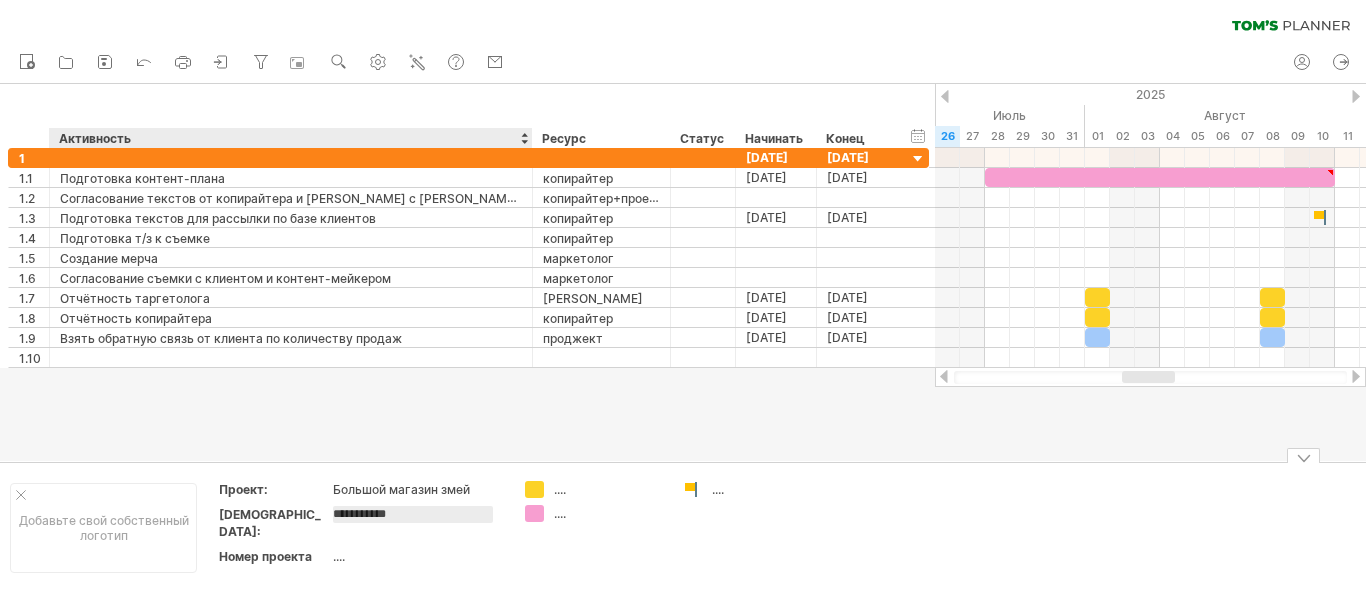 click on "...." at bounding box center [417, 556] 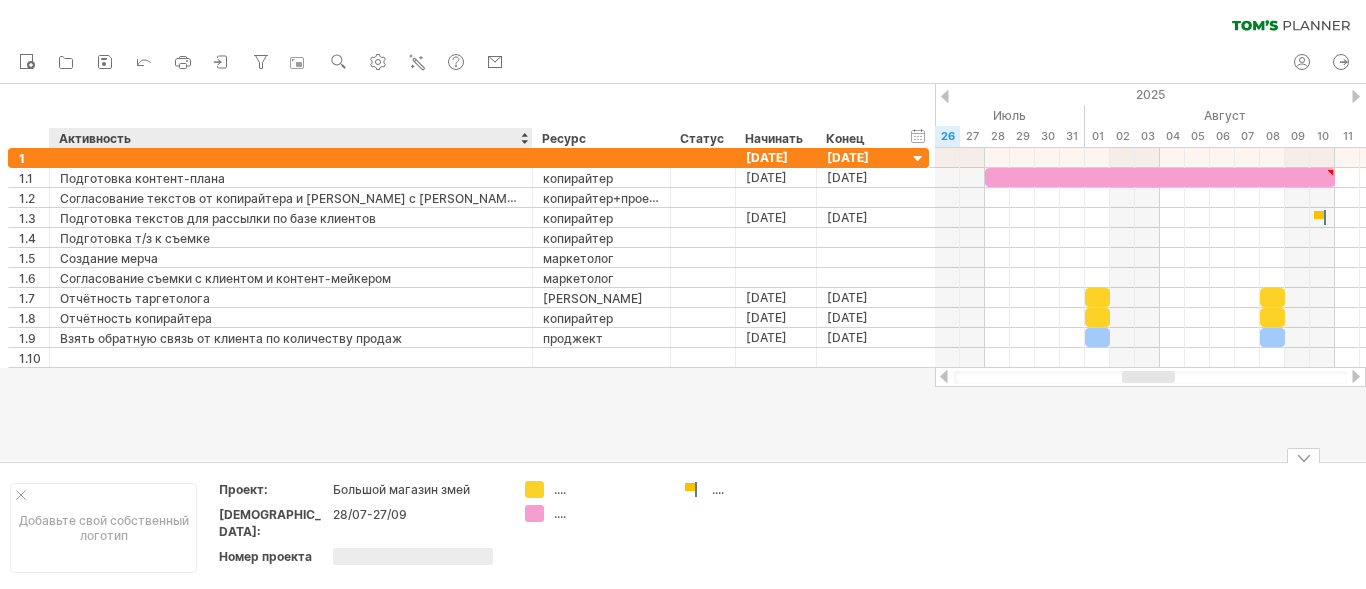 type on "*" 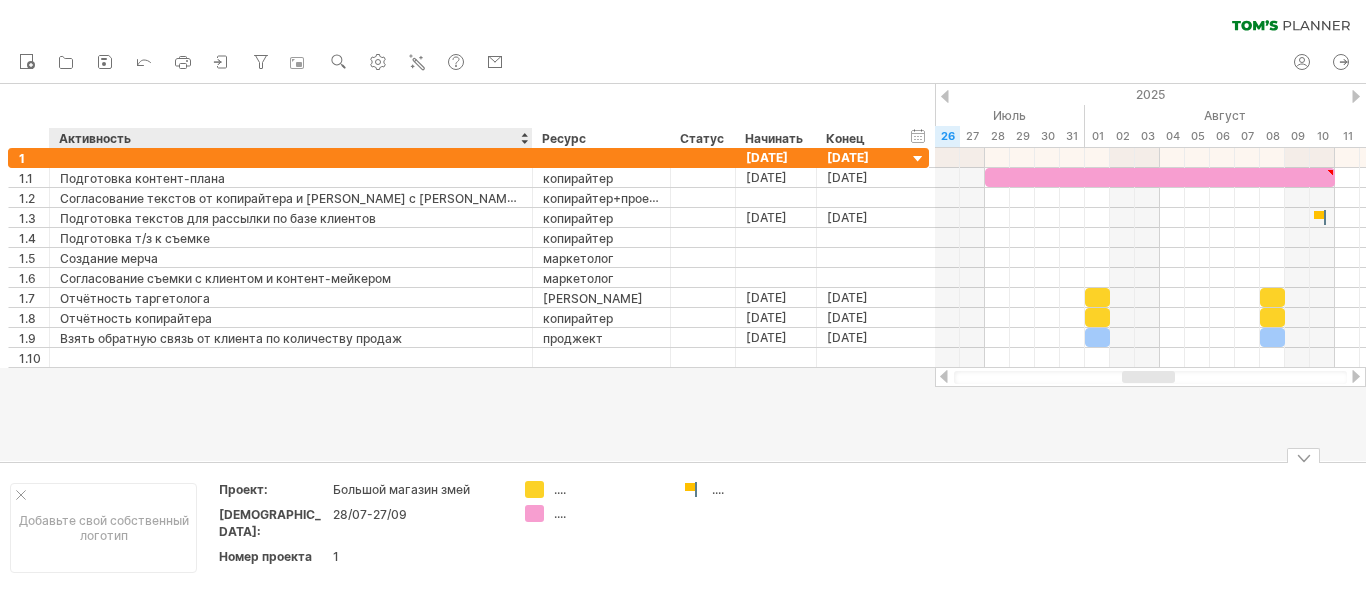 click on "Проект: Большой магазин змей Дата: 28/07-27/09 Номер проекта 1" at bounding box center [361, 528] 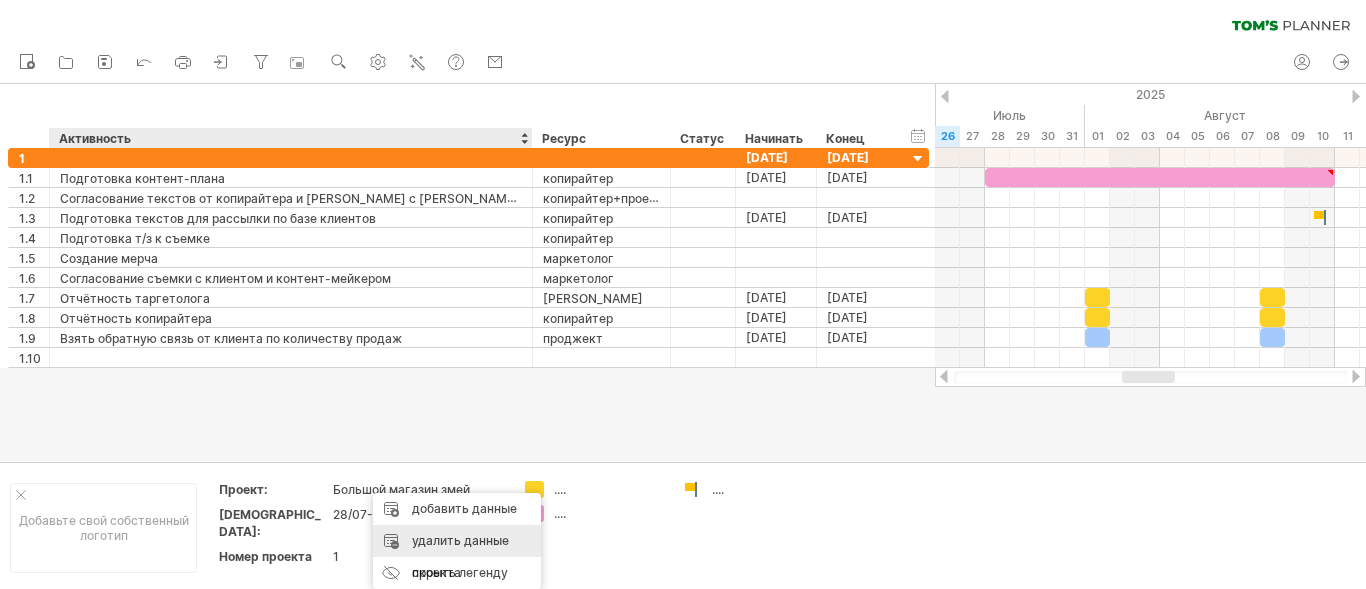 click on "удалить данные проекта" at bounding box center (460, 556) 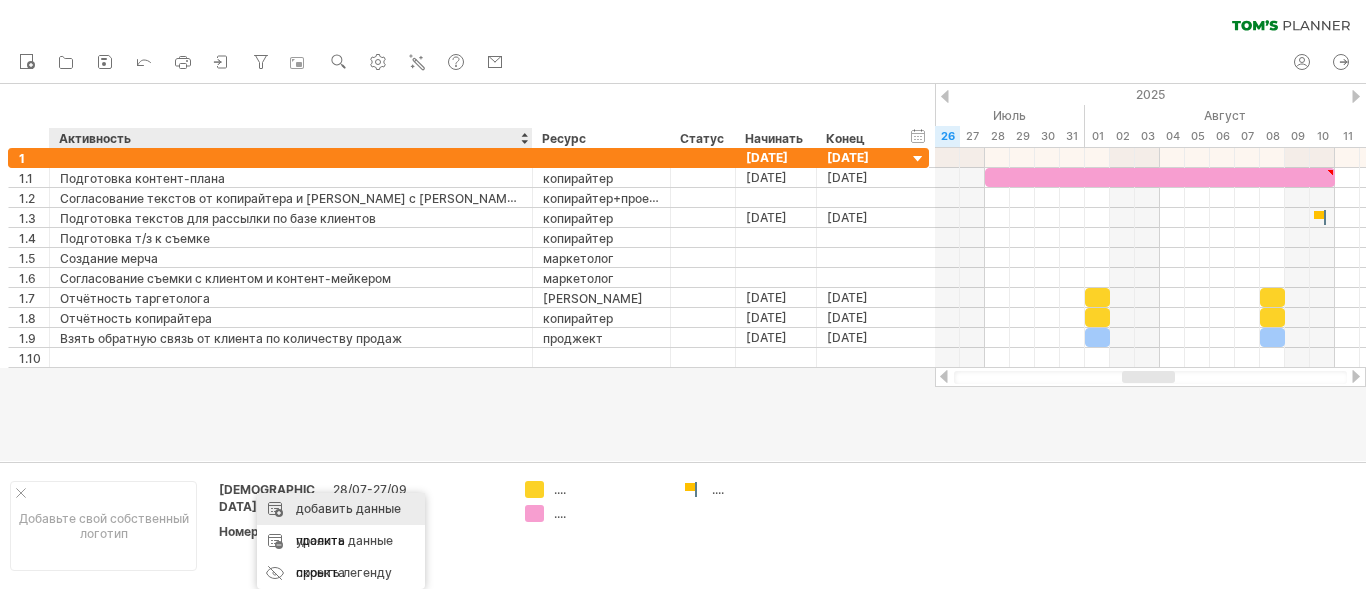 click on "добавить данные проекта" at bounding box center (348, 524) 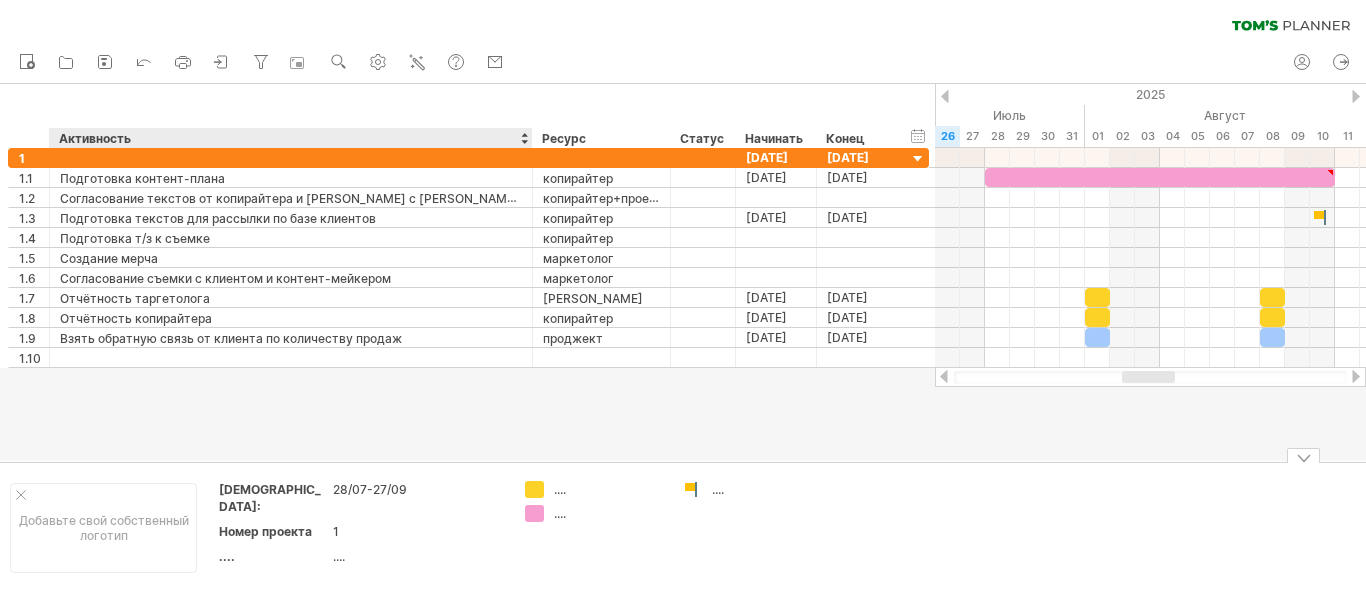 click on "...." at bounding box center (274, 556) 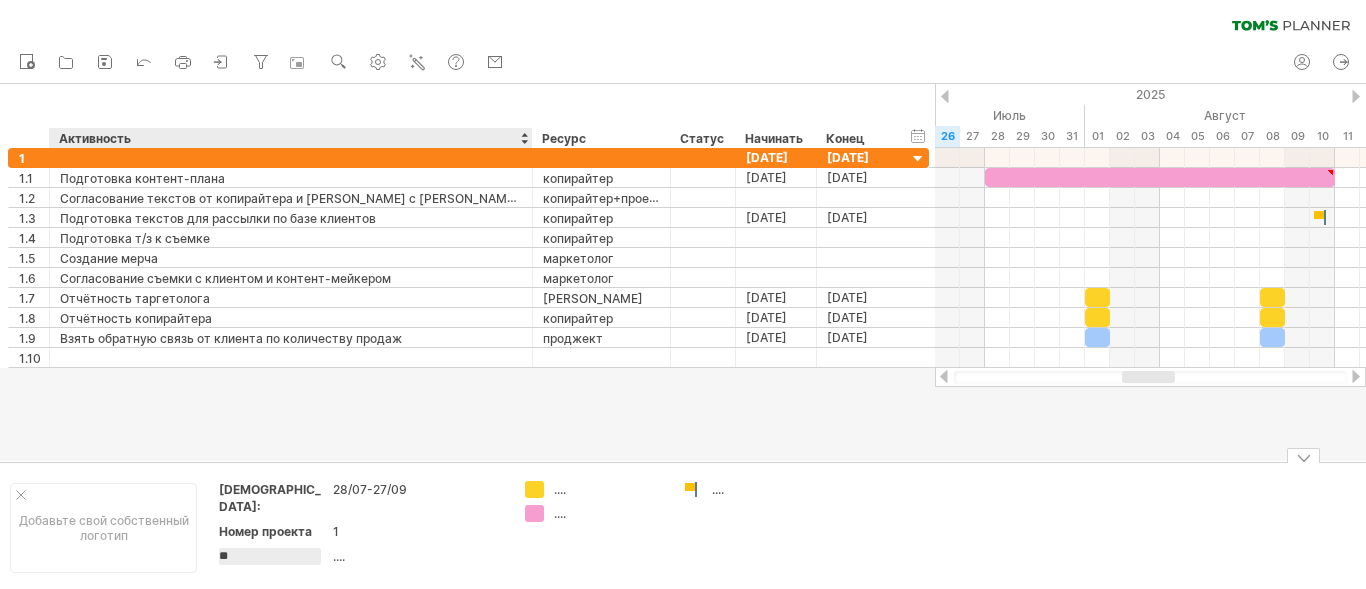 type on "*" 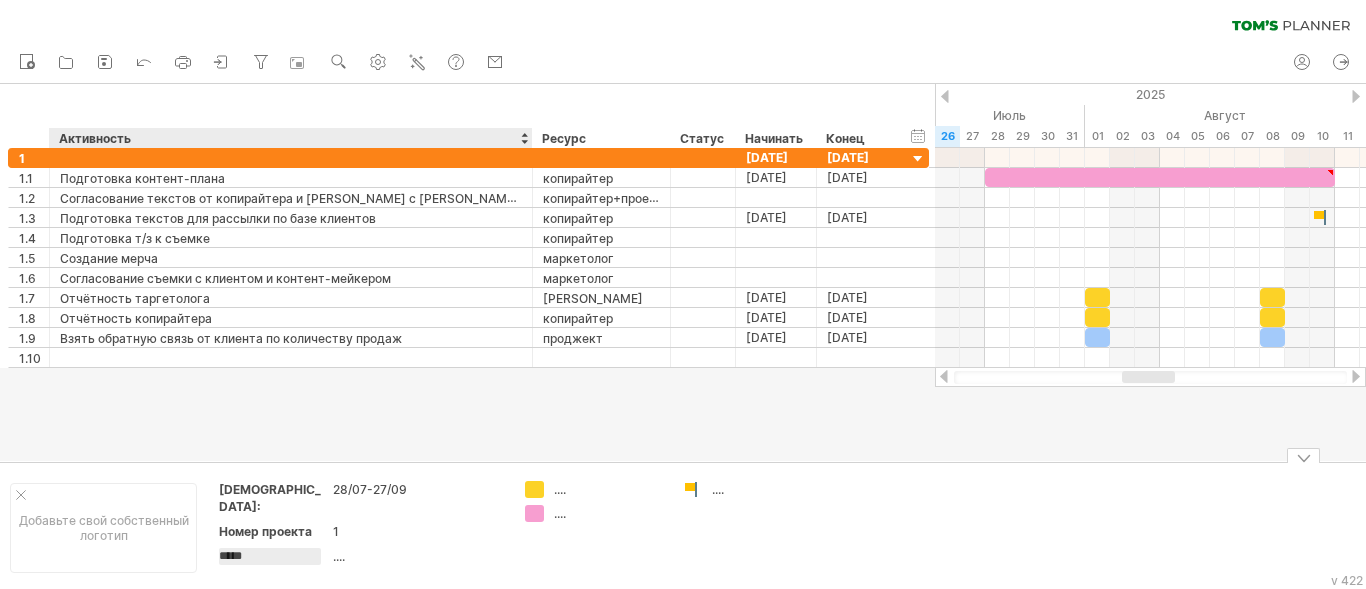 type on "******" 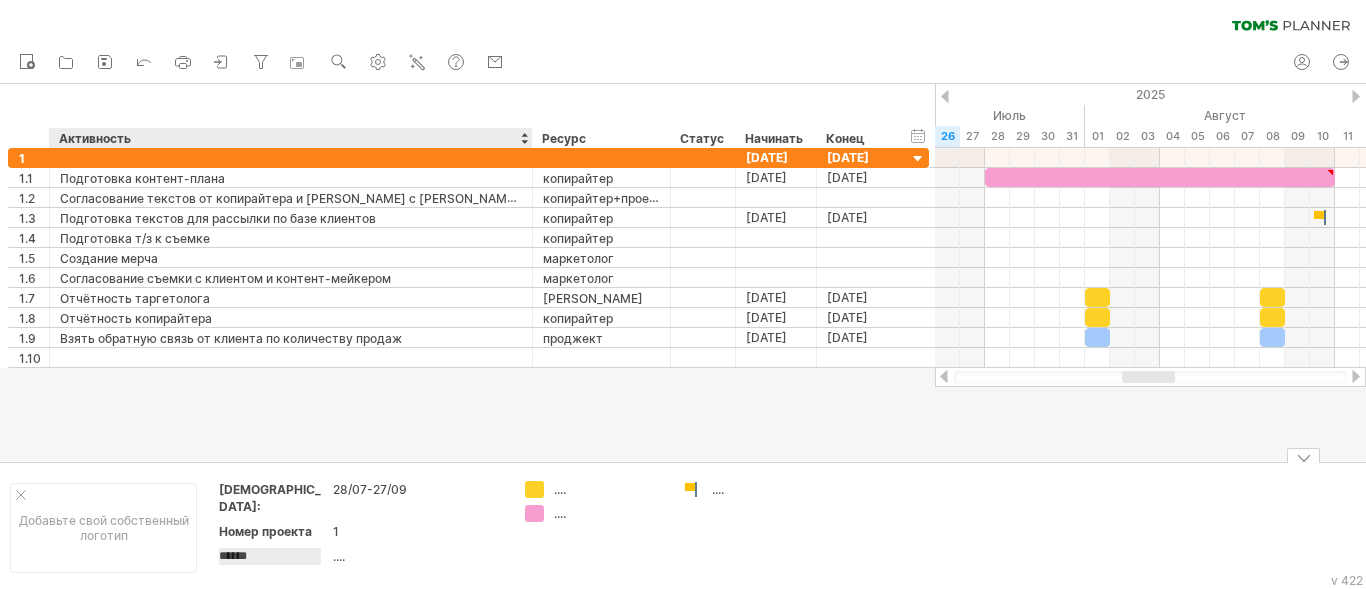 click on "...." at bounding box center (417, 556) 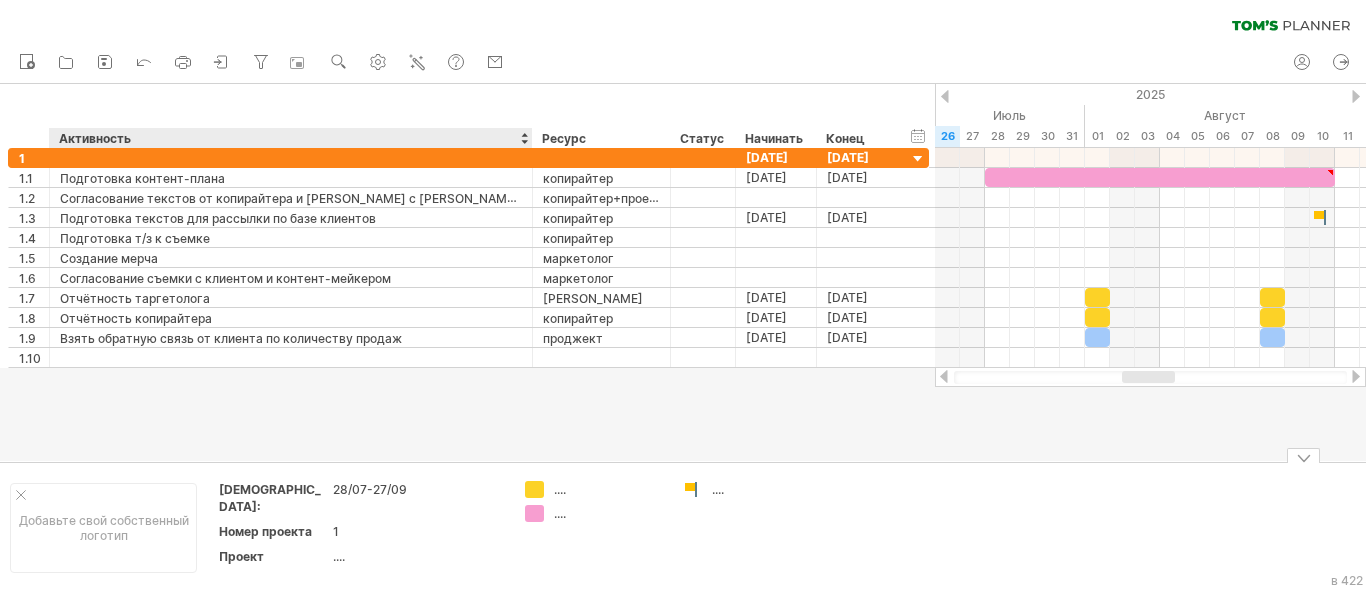 drag, startPoint x: 284, startPoint y: 537, endPoint x: 282, endPoint y: 478, distance: 59.03389 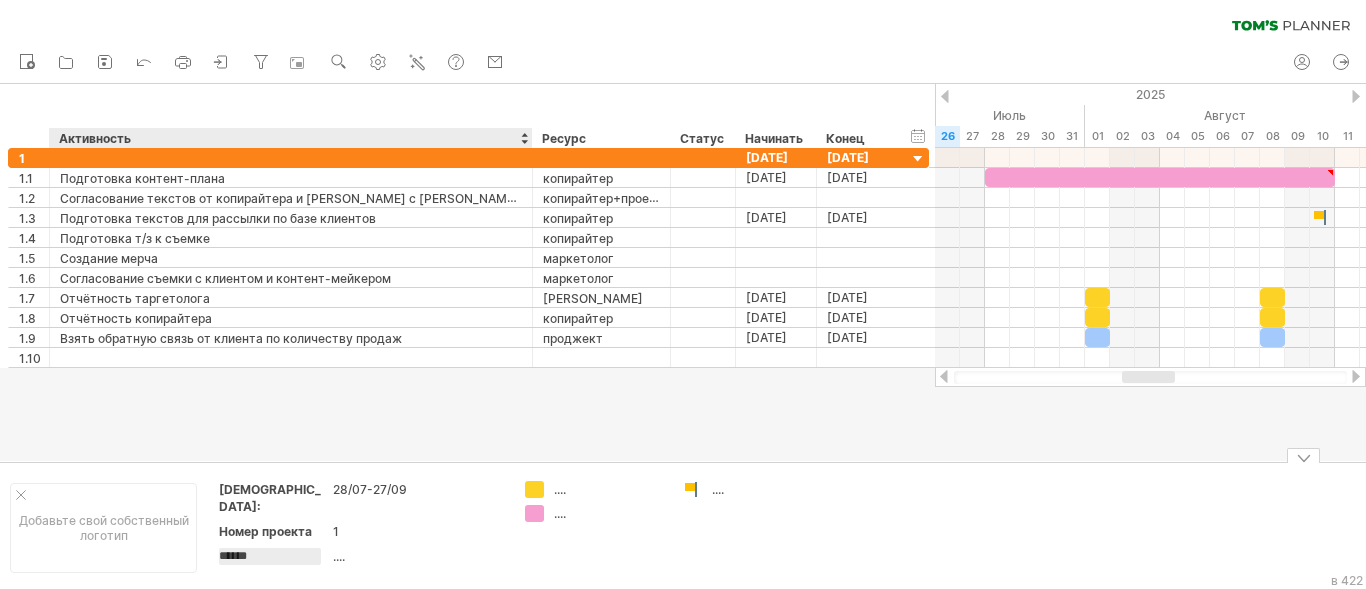 drag, startPoint x: 246, startPoint y: 540, endPoint x: 249, endPoint y: 474, distance: 66.068146 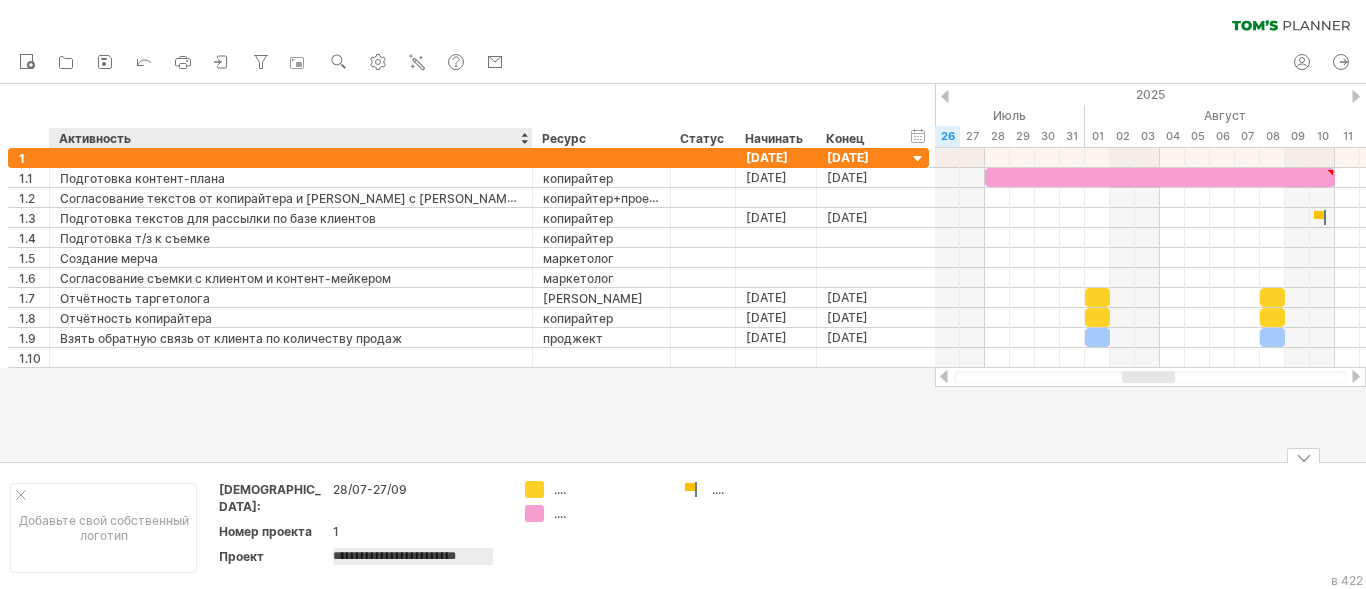 type on "**********" 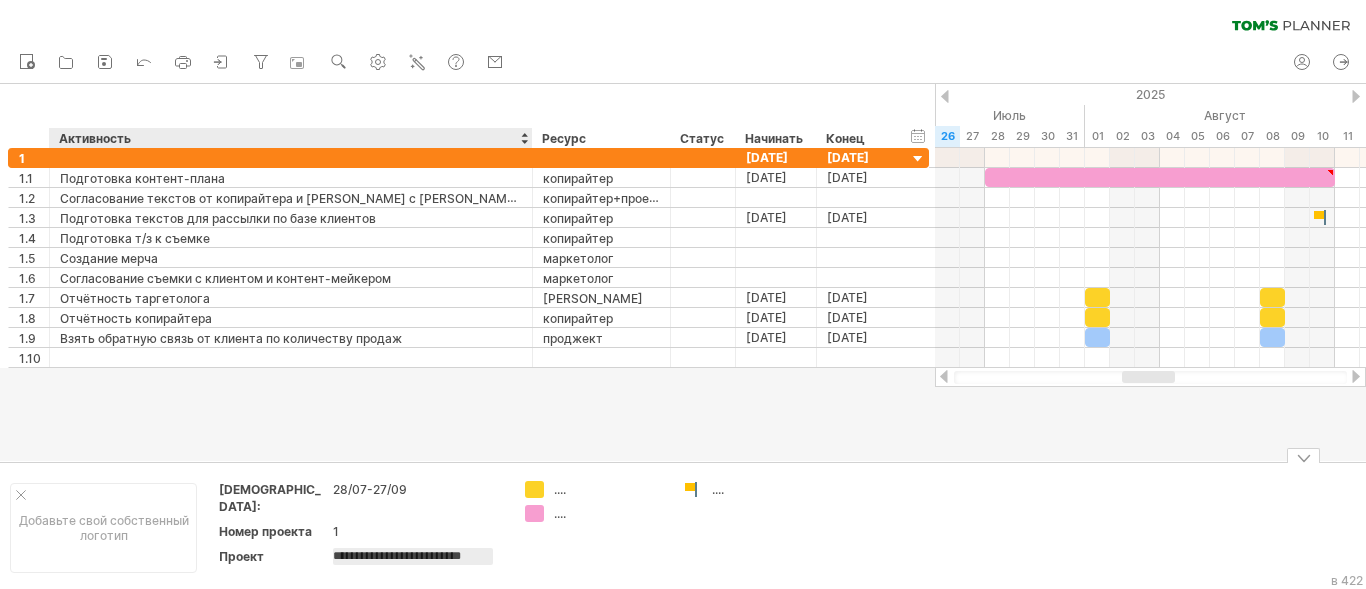 scroll, scrollTop: 0, scrollLeft: 14, axis: horizontal 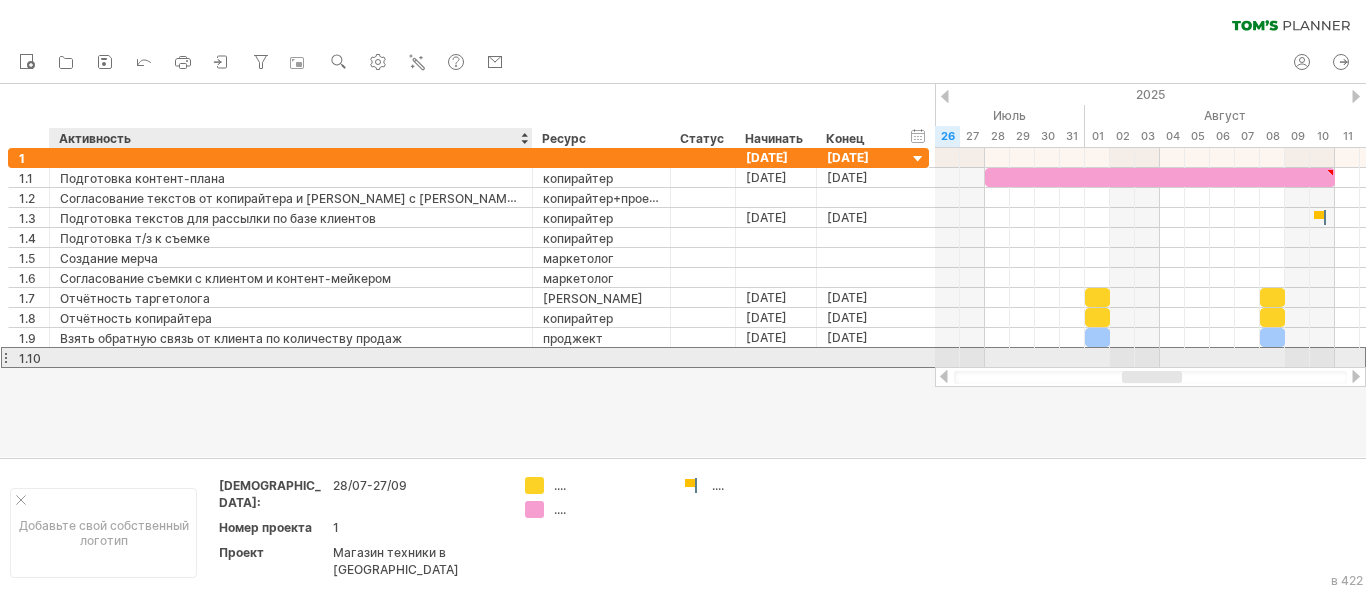 click at bounding box center (291, 357) 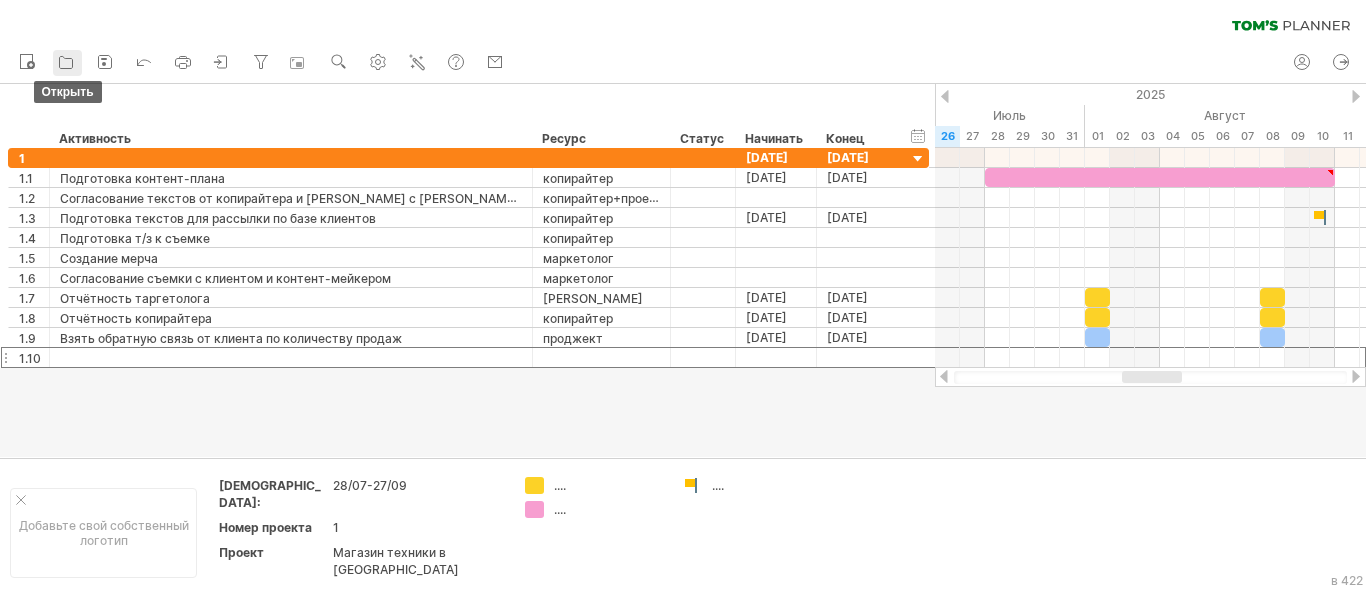 click 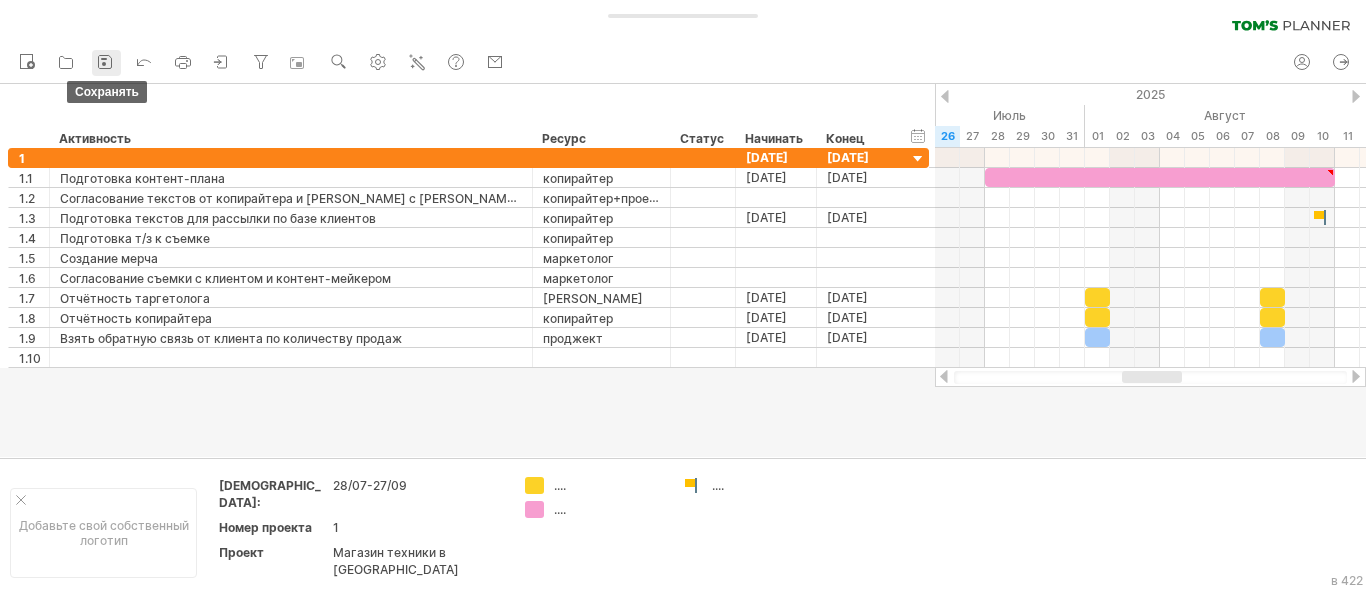 click 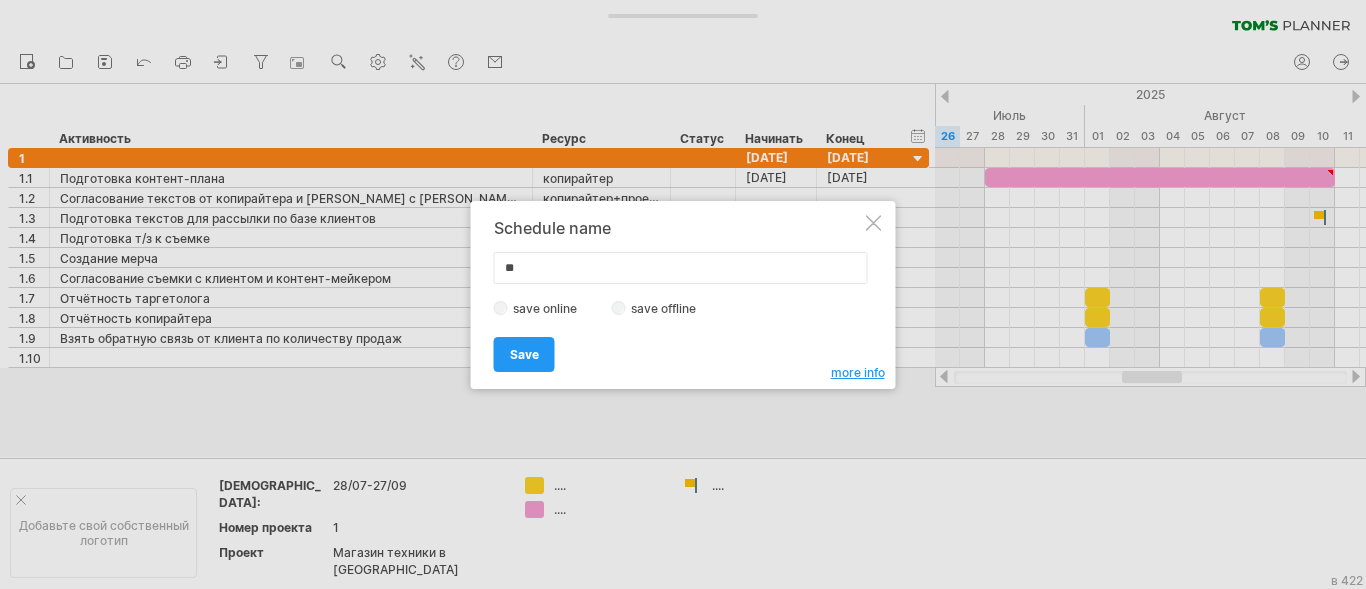 type on "*" 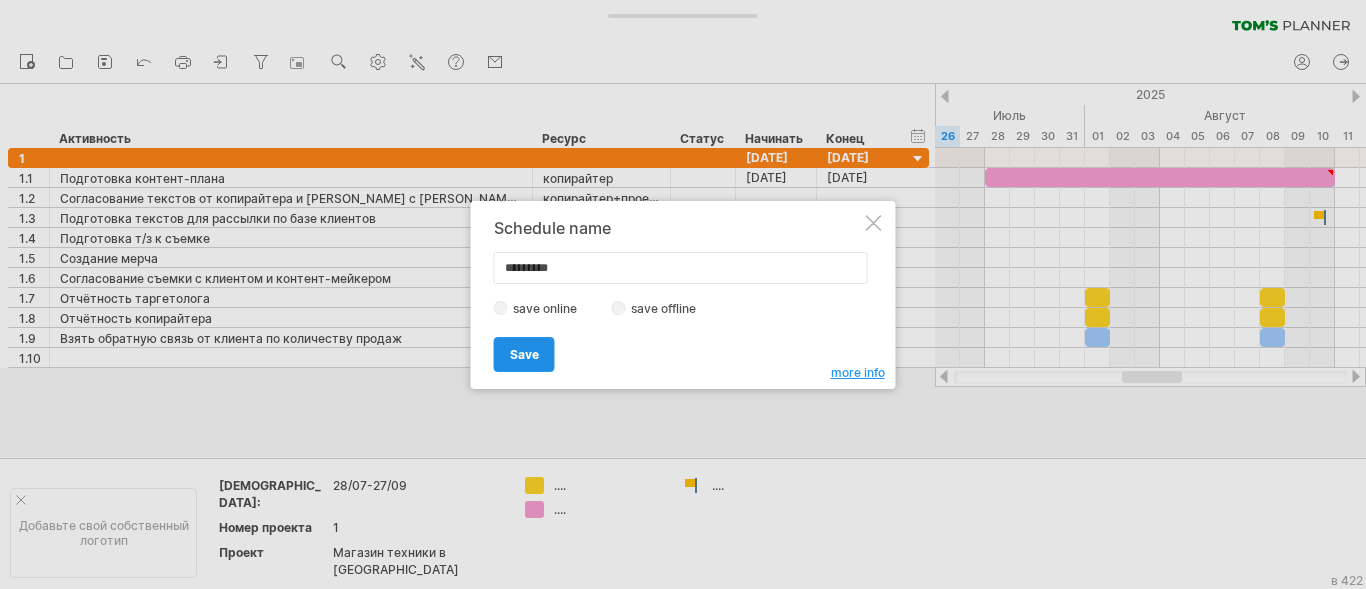 type on "*********" 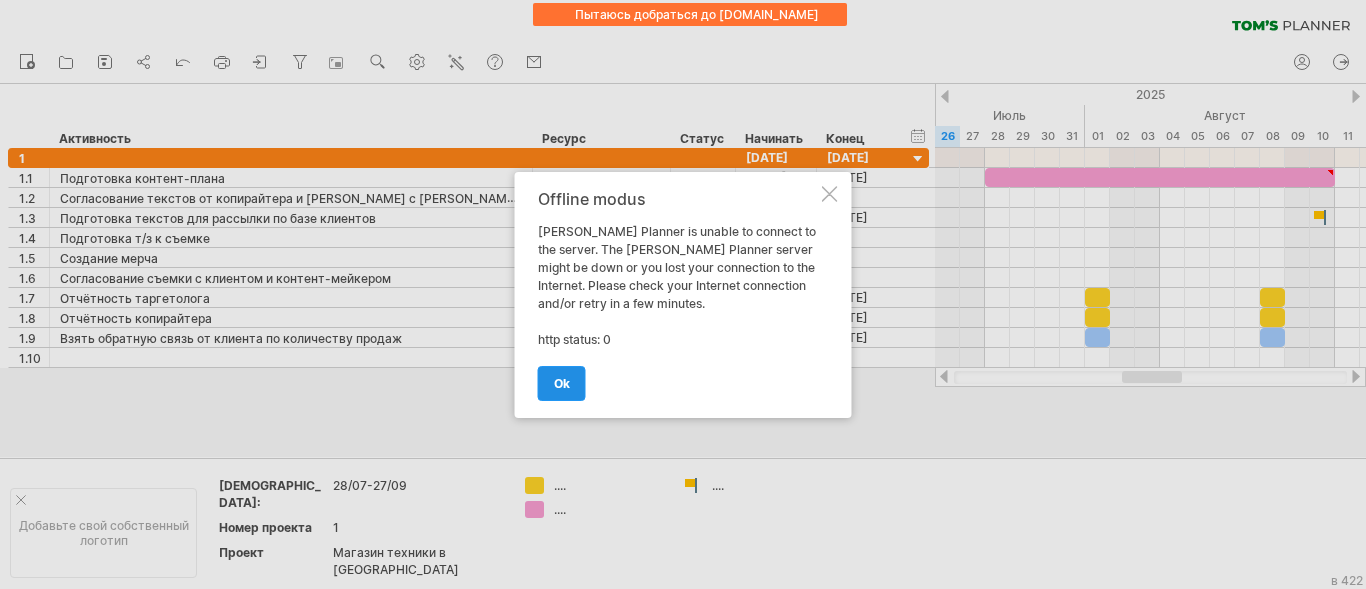 click on "ok" at bounding box center [562, 383] 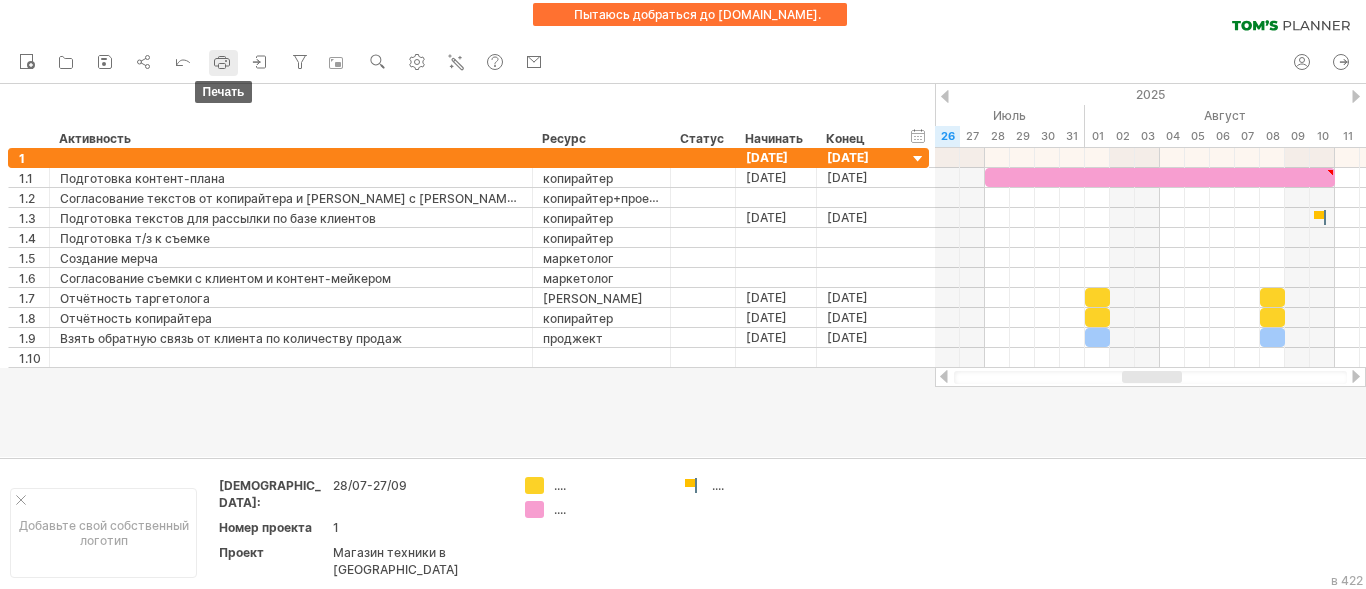 click 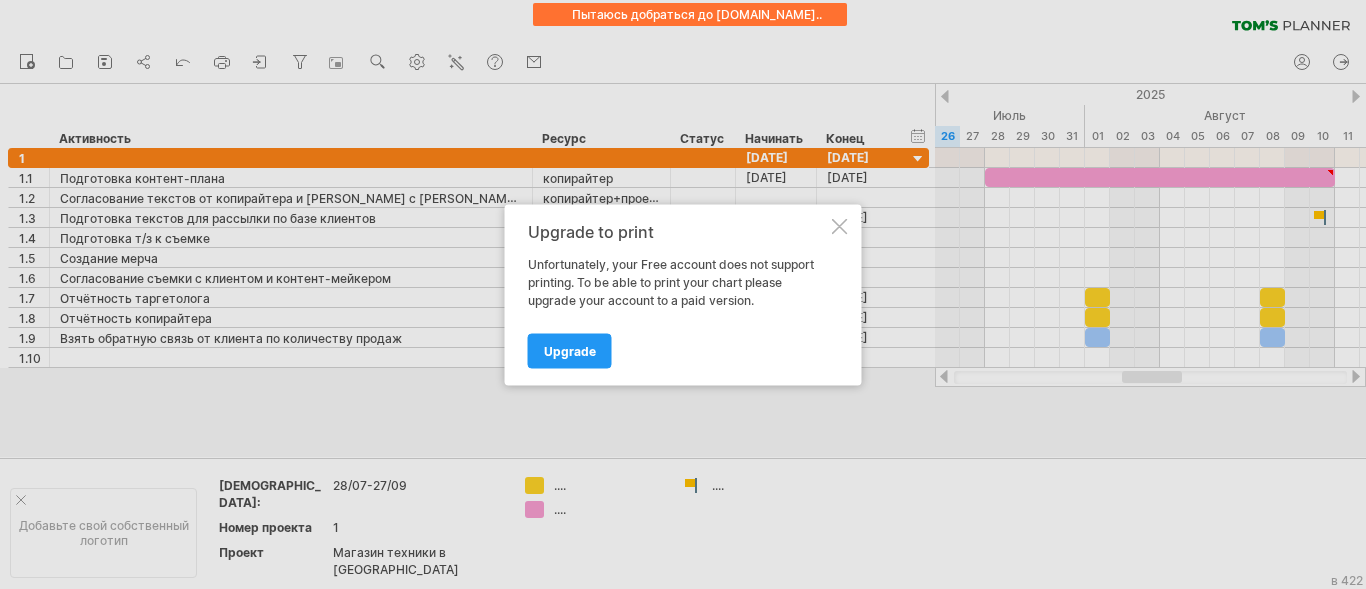 click at bounding box center (840, 226) 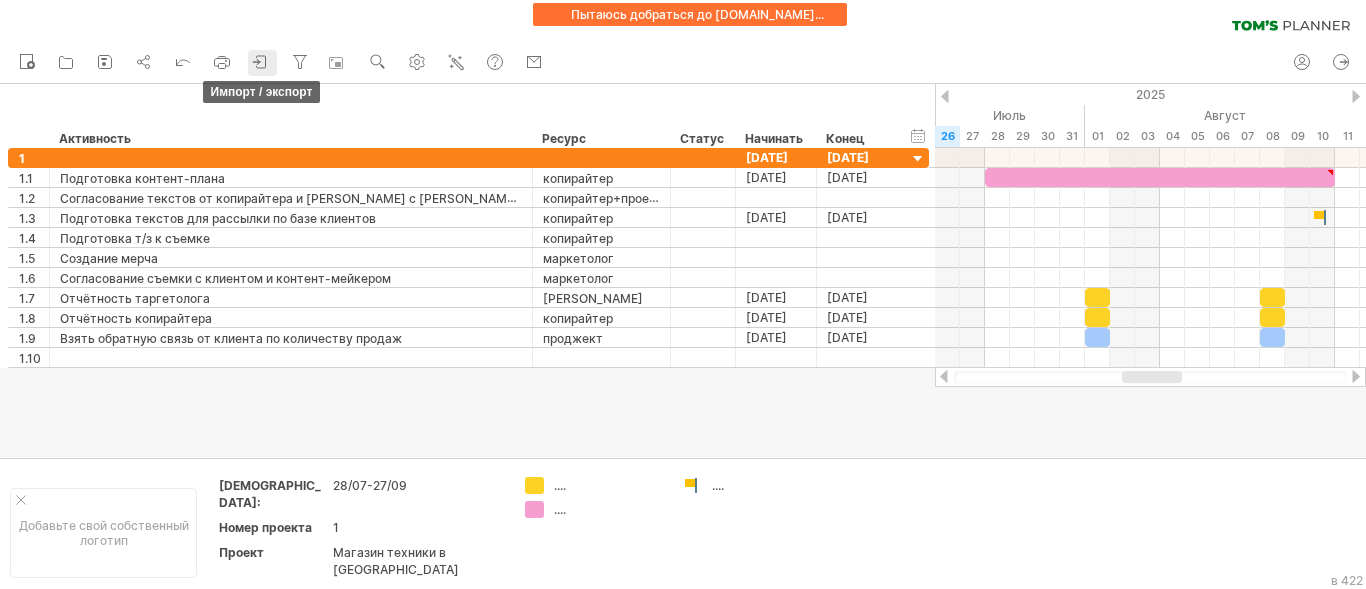 click 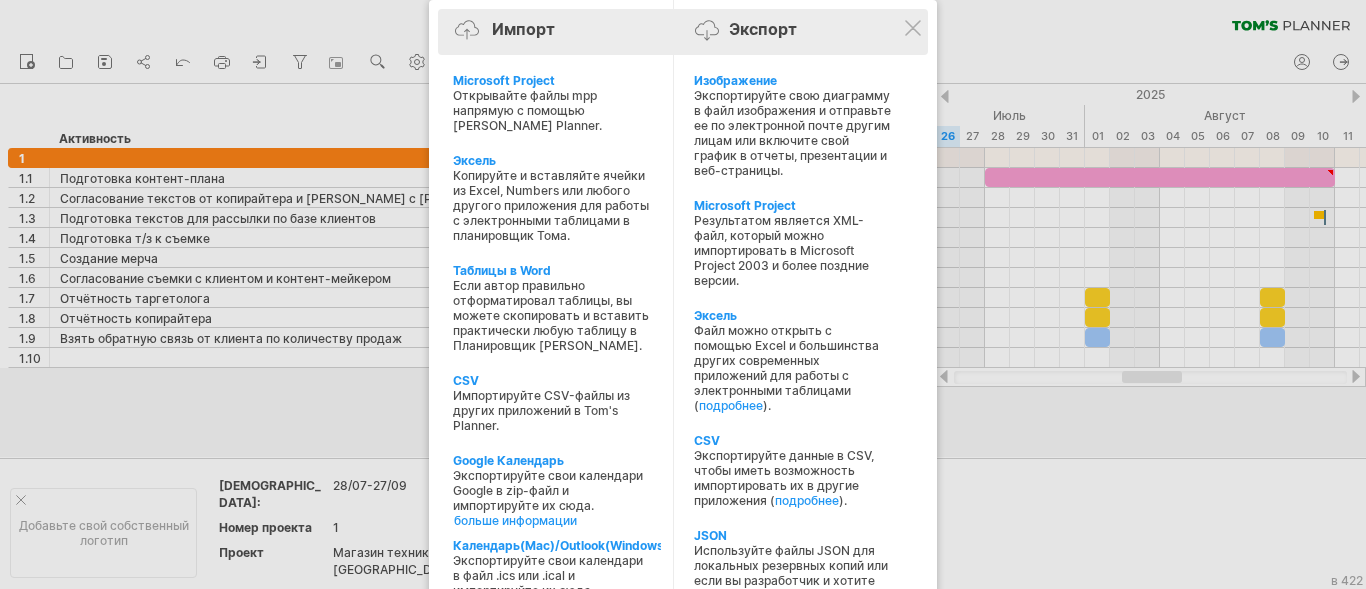 click on "Импорт
Экспорт" at bounding box center (683, 33) 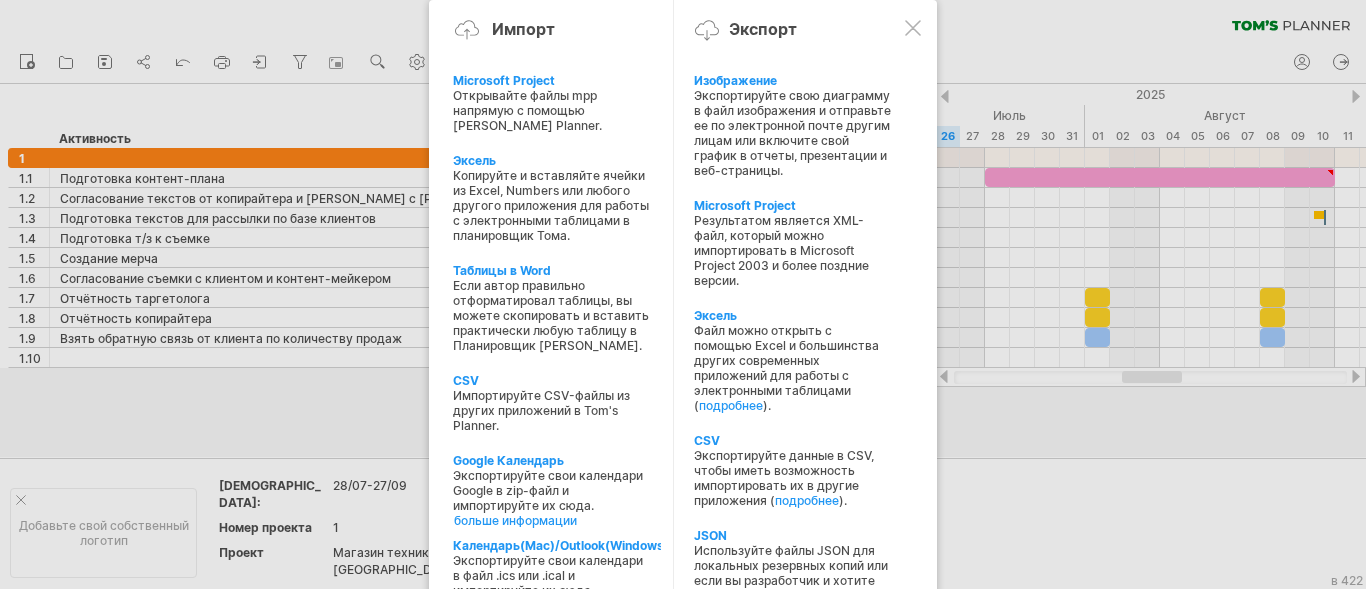 click on "Импорт
Экспорт
Microsoft Project
Открывайте файлы mpp напрямую с помощью Tom's Planner.
Эксель" at bounding box center (683, 376) 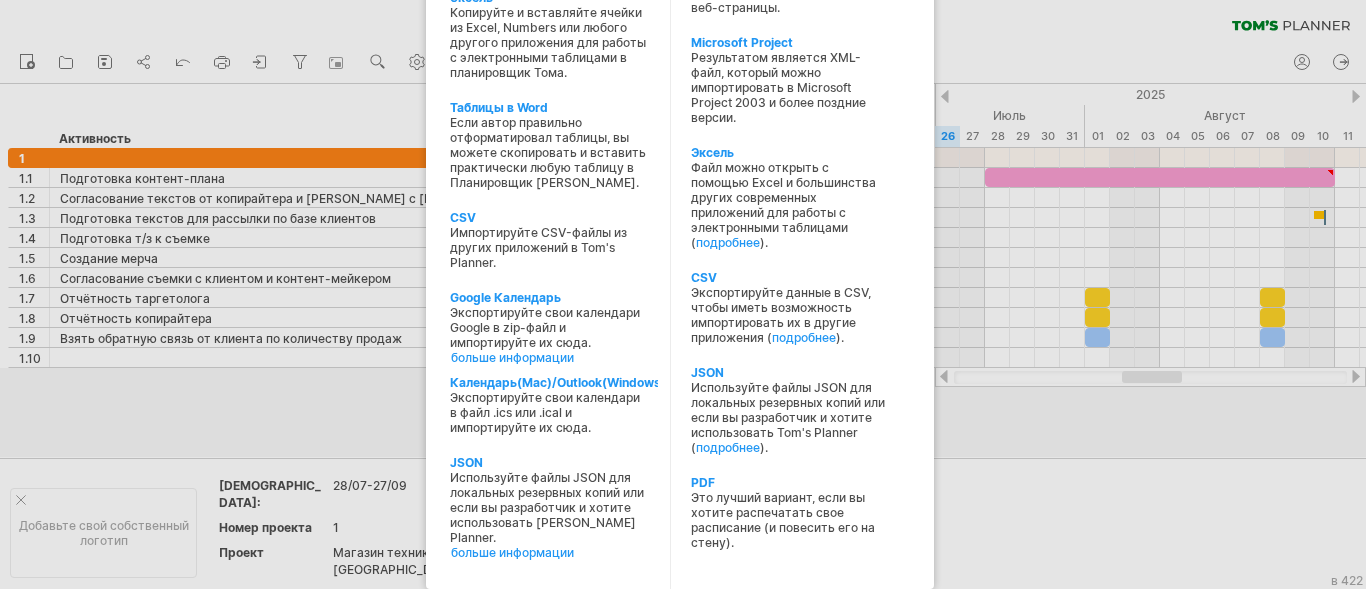 click at bounding box center (683, 294) 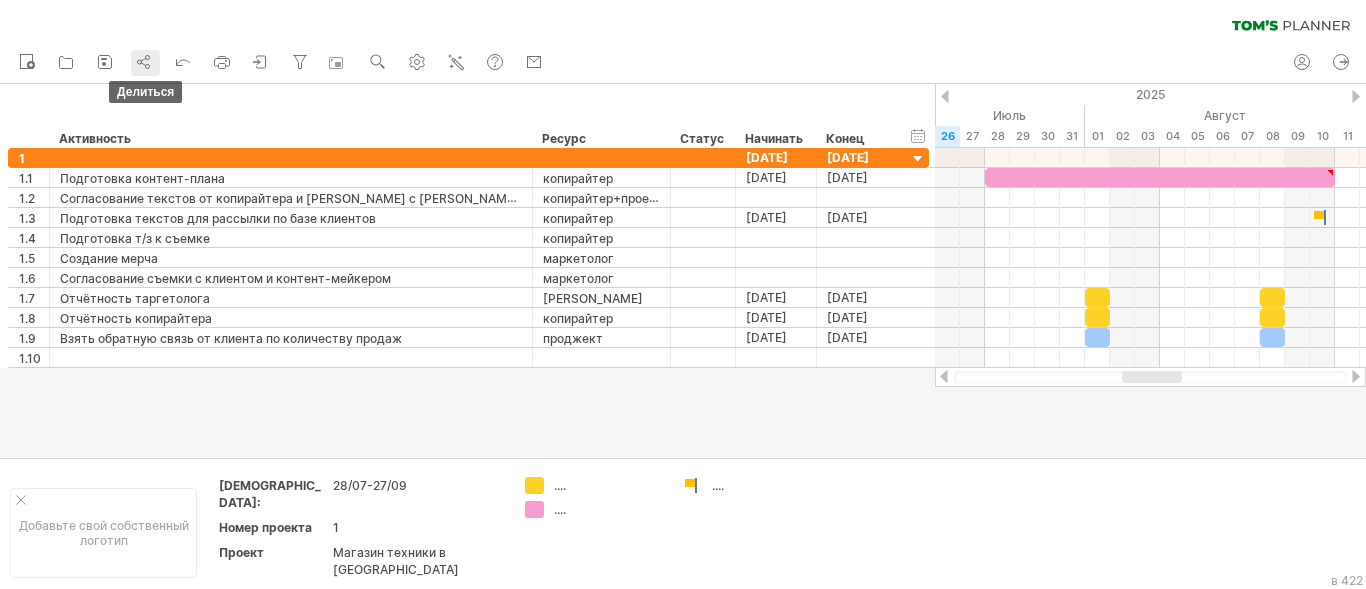 click 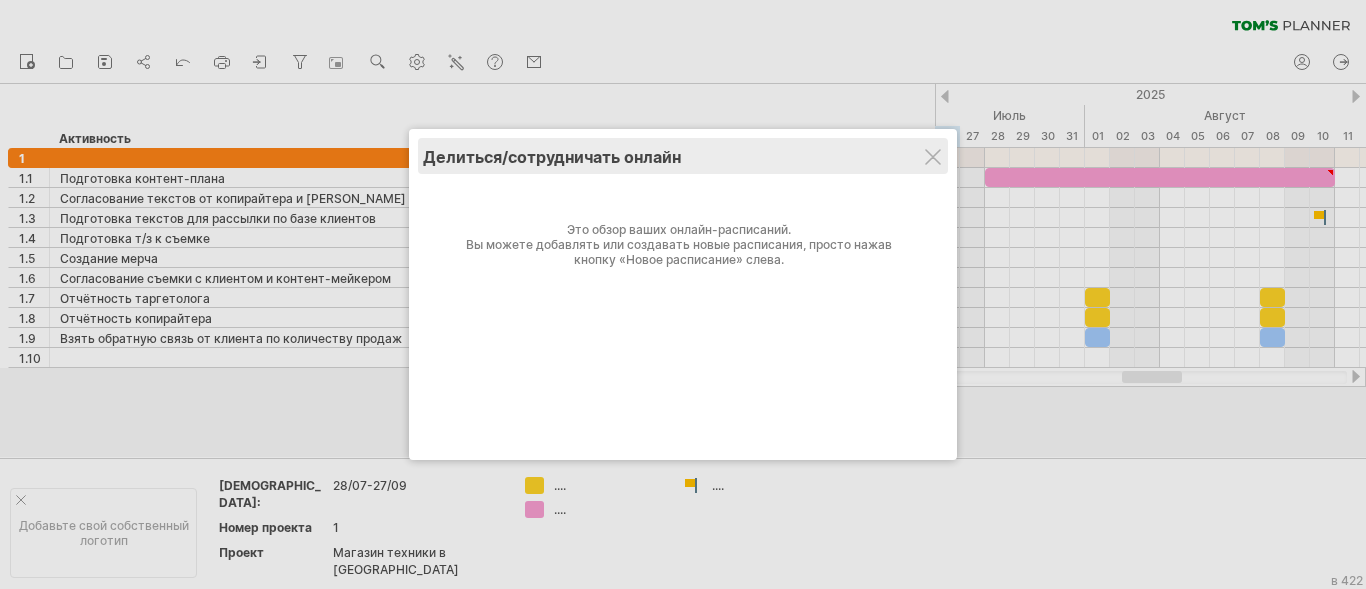 click on "делиться/сотрудничать онлайн" at bounding box center [683, 157] 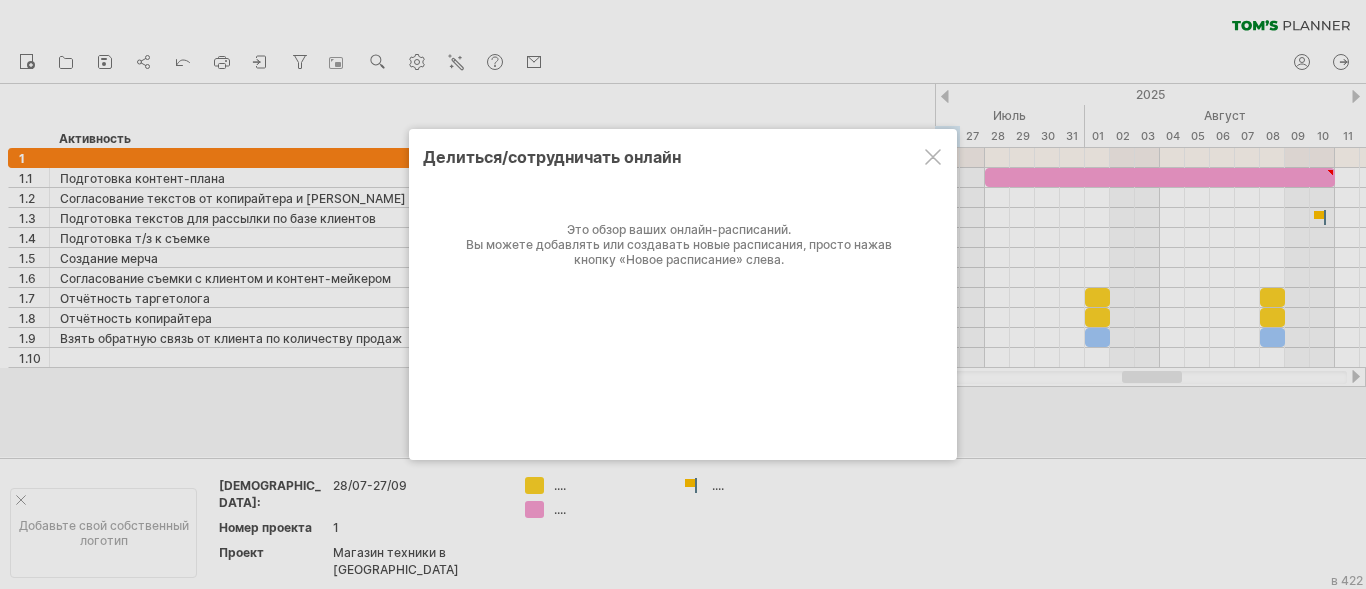 click at bounding box center (933, 157) 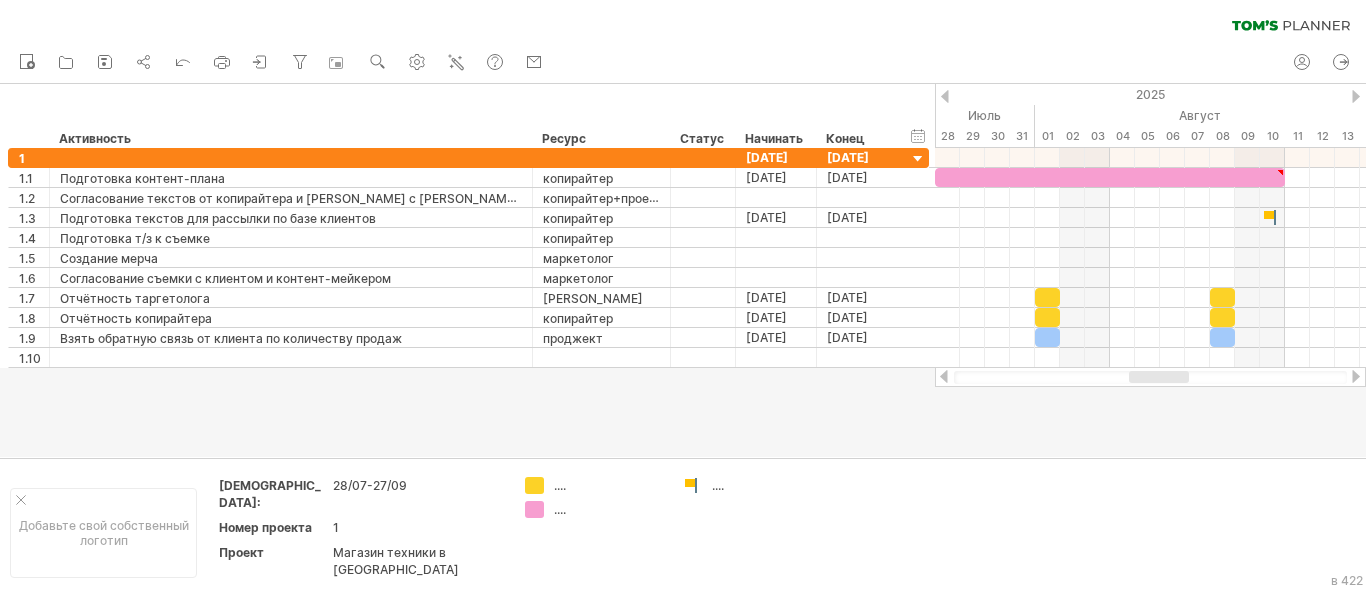 click at bounding box center [1159, 377] 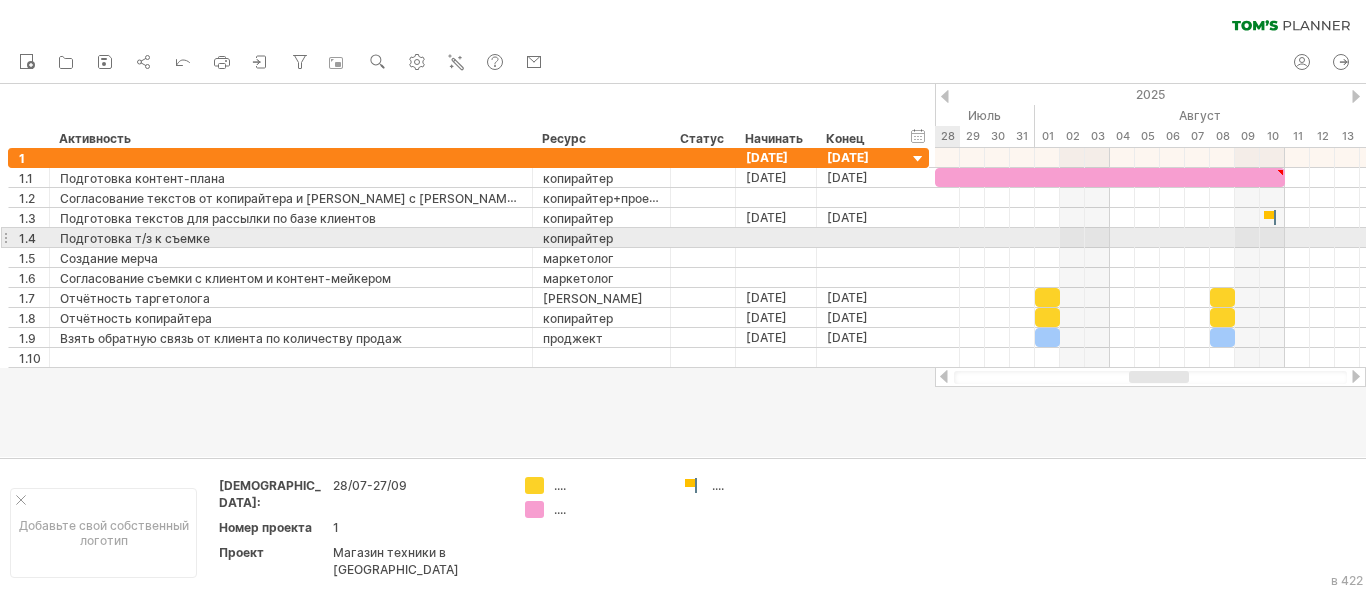click at bounding box center [1150, 238] 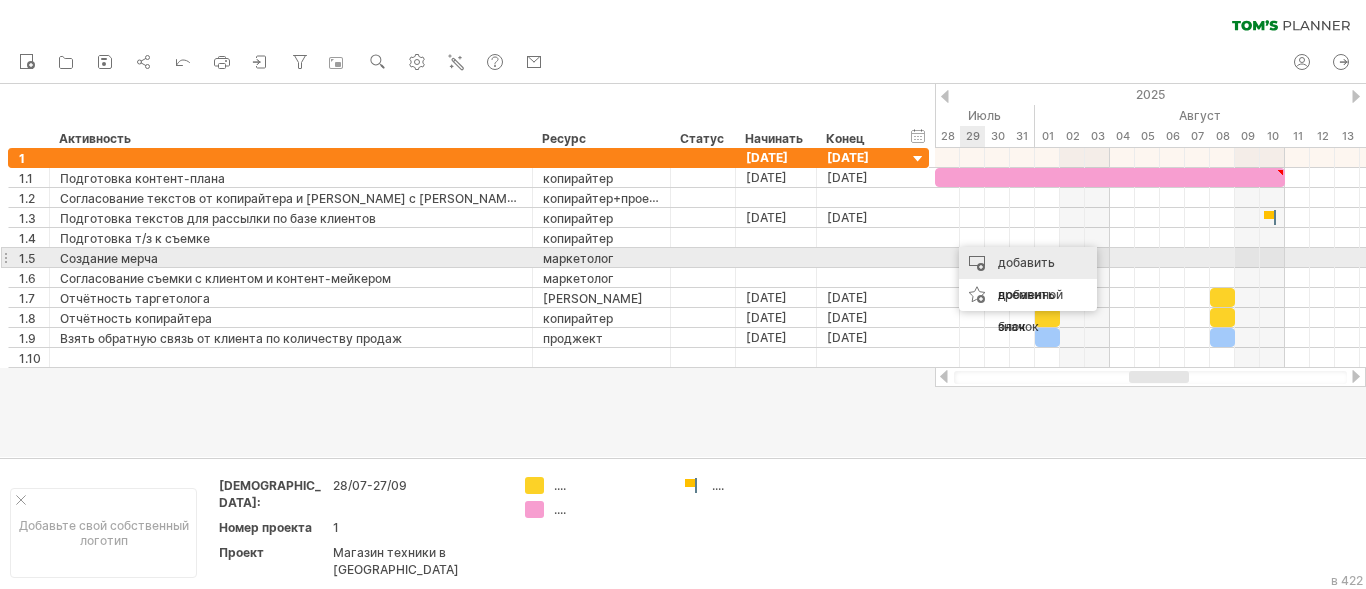 click on "добавить временной блок" at bounding box center [1028, 295] 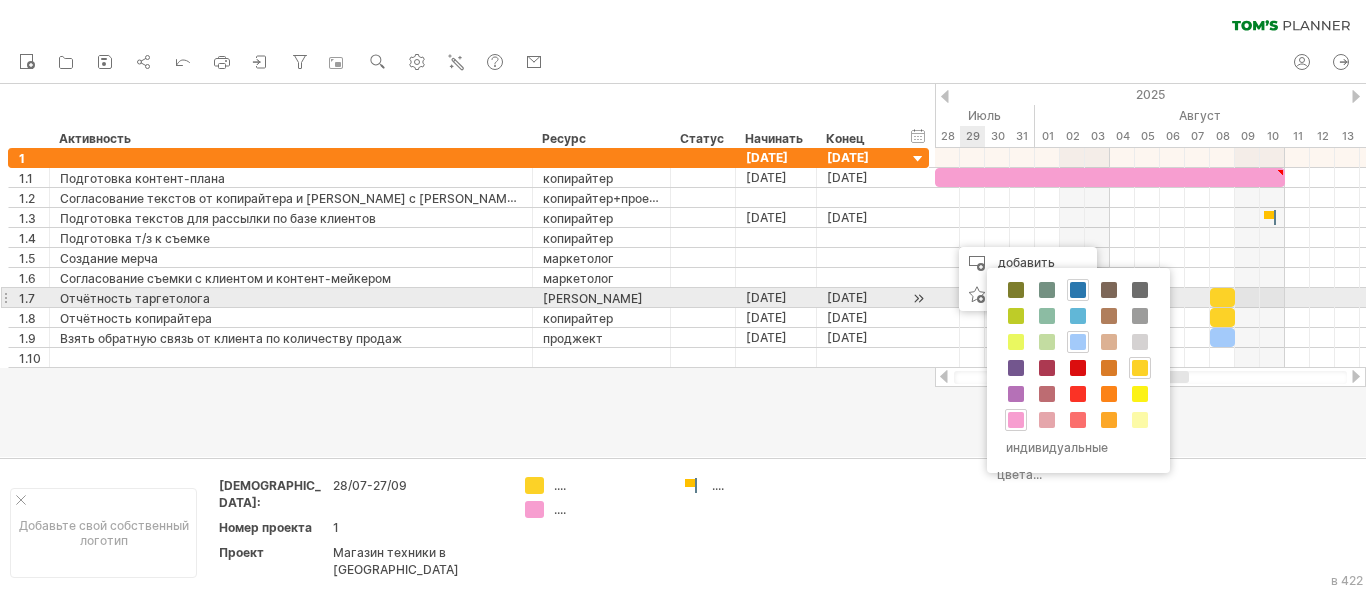 click at bounding box center [1078, 290] 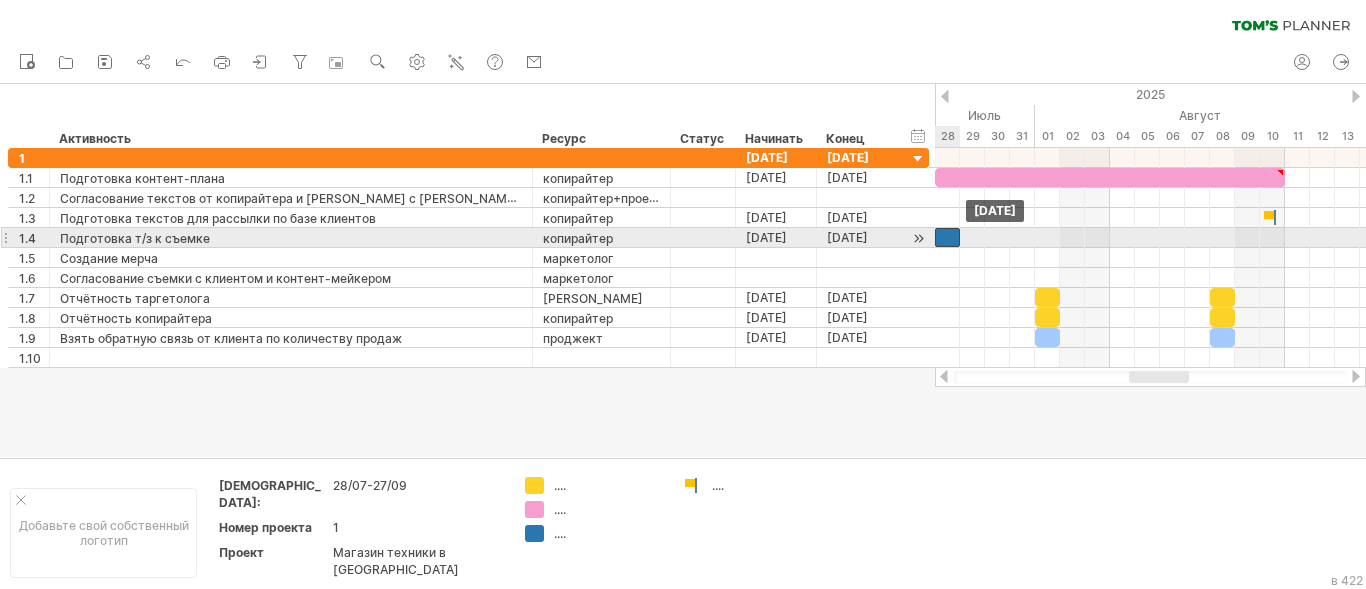 drag, startPoint x: 961, startPoint y: 238, endPoint x: 947, endPoint y: 242, distance: 14.56022 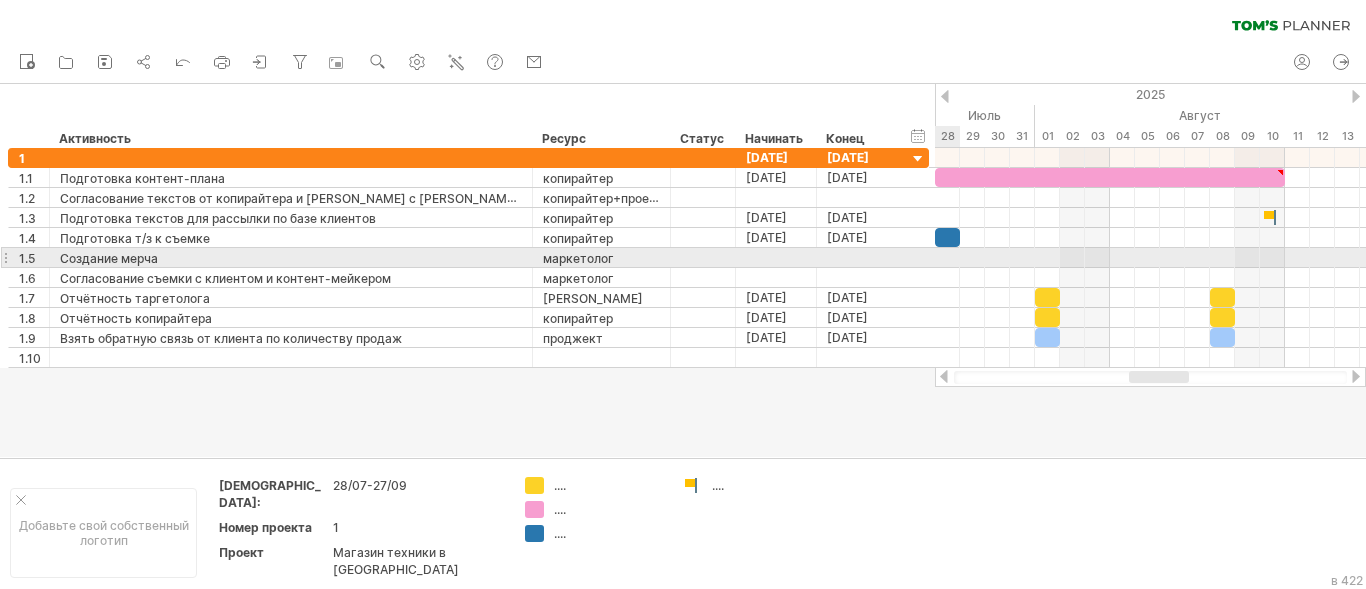 click at bounding box center (1150, 258) 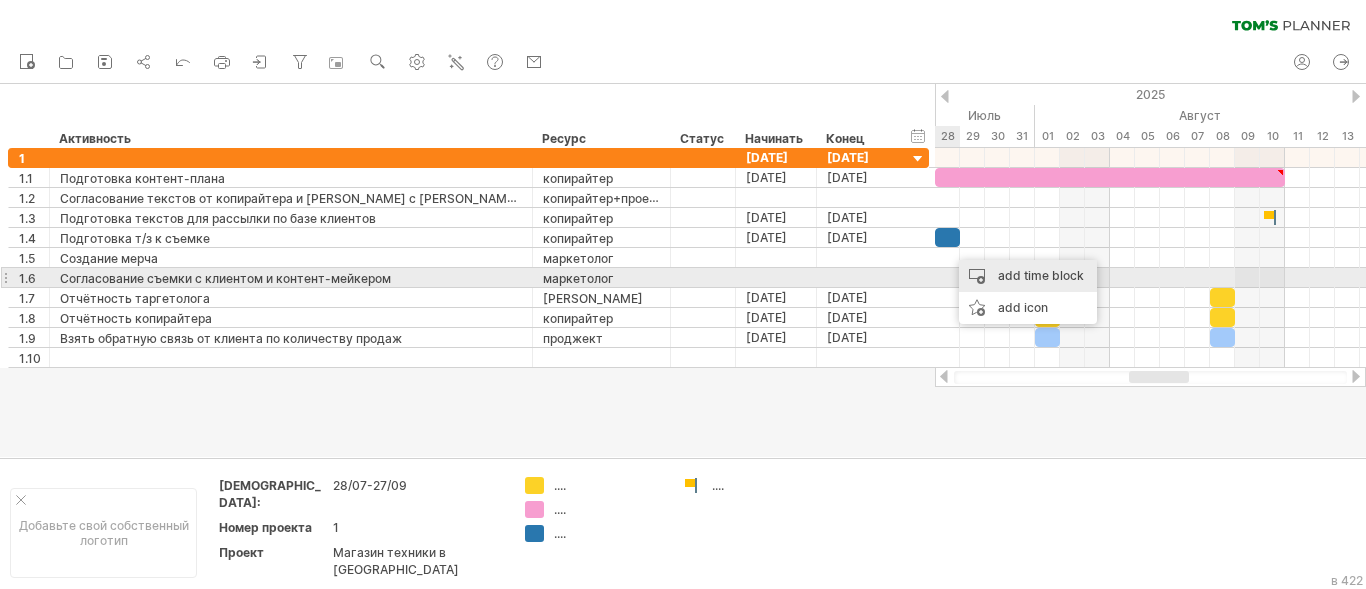 click on "add time block" at bounding box center [1028, 276] 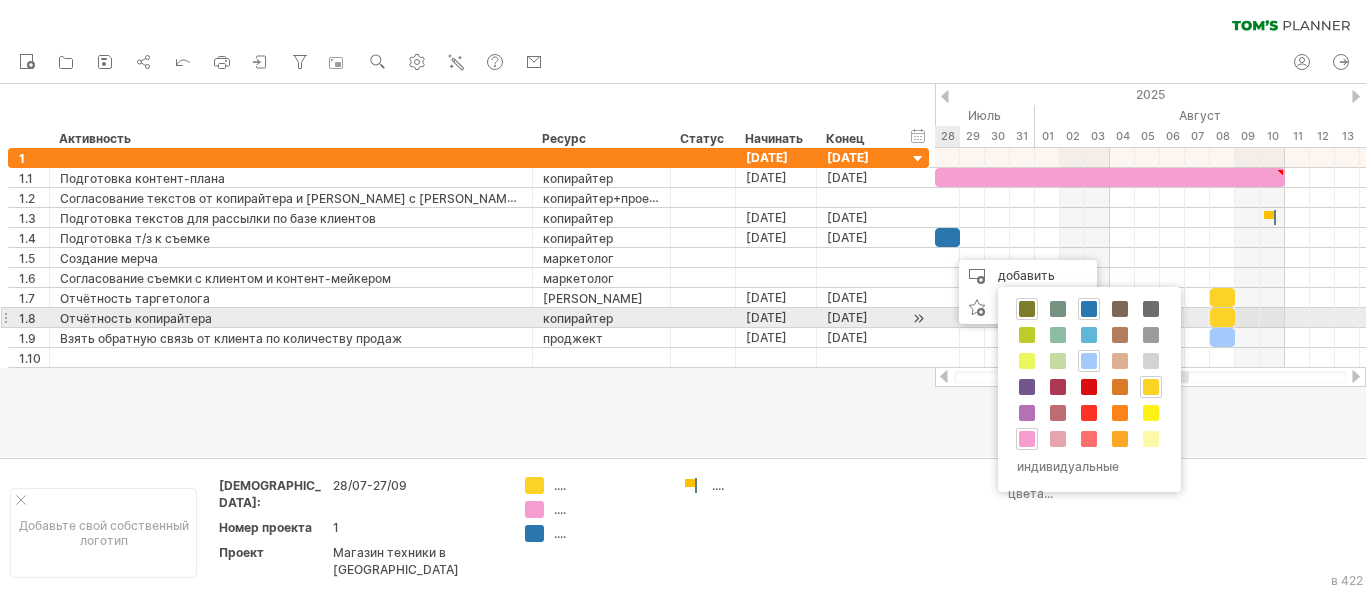 click at bounding box center (1027, 309) 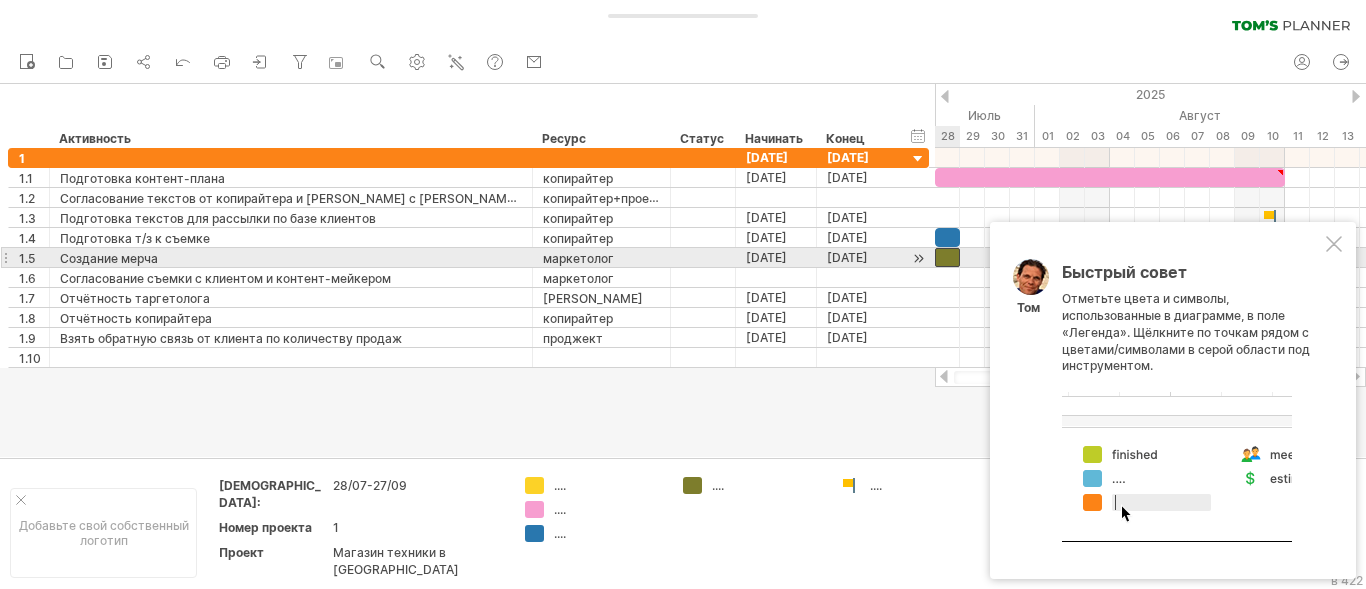 drag, startPoint x: 954, startPoint y: 259, endPoint x: 937, endPoint y: 261, distance: 17.117243 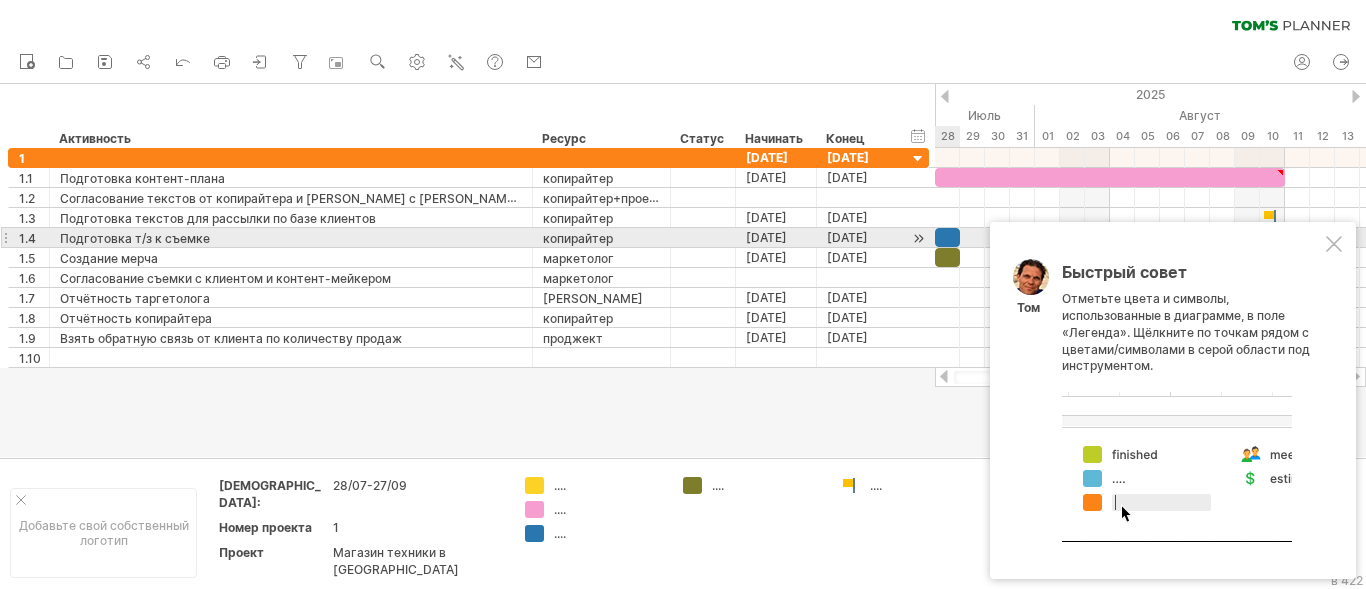 click on "Быстрый совет Отметьте цвета и символы, использованные в диаграмме, в поле «Легенда». Щёлкните по точкам рядом с цветами/символами в серой области под инструментом.   Том" at bounding box center (1173, 400) 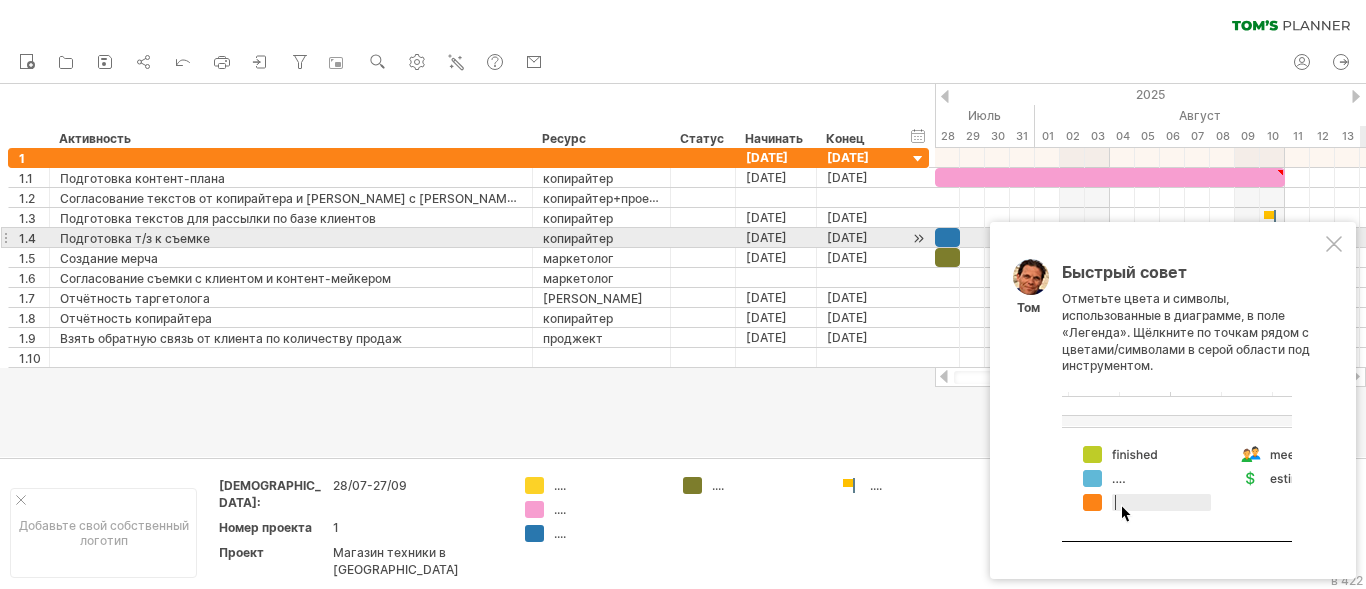 click at bounding box center (1334, 244) 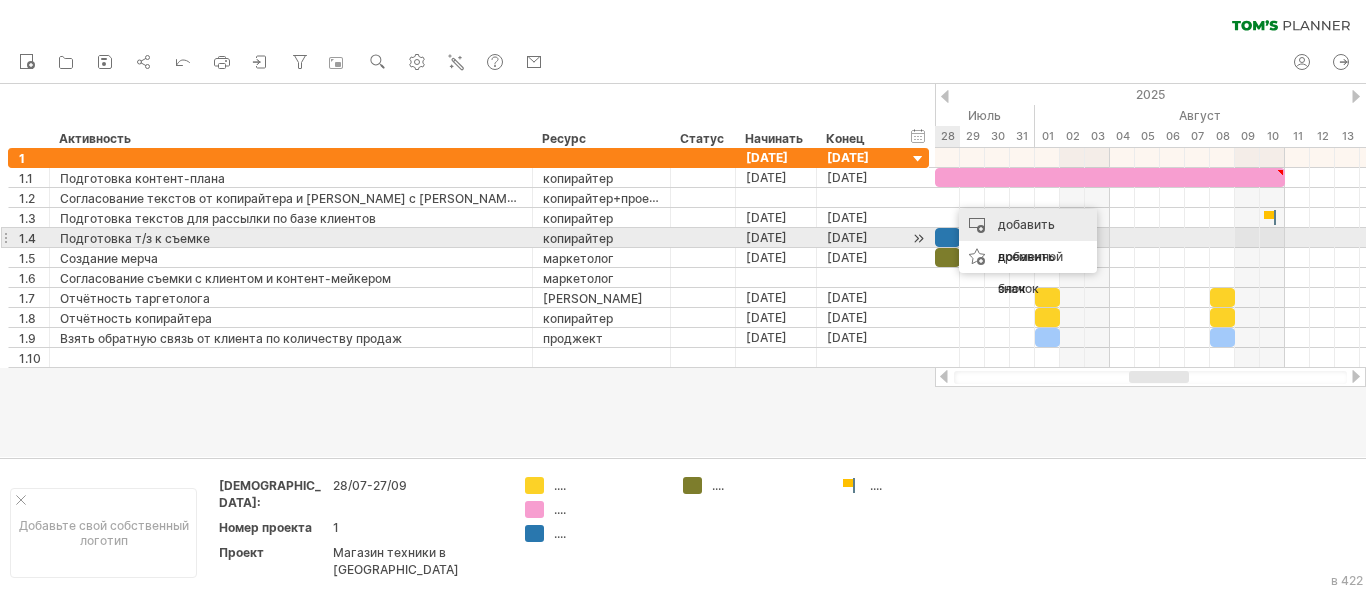click on "добавить временной блок" at bounding box center (1028, 257) 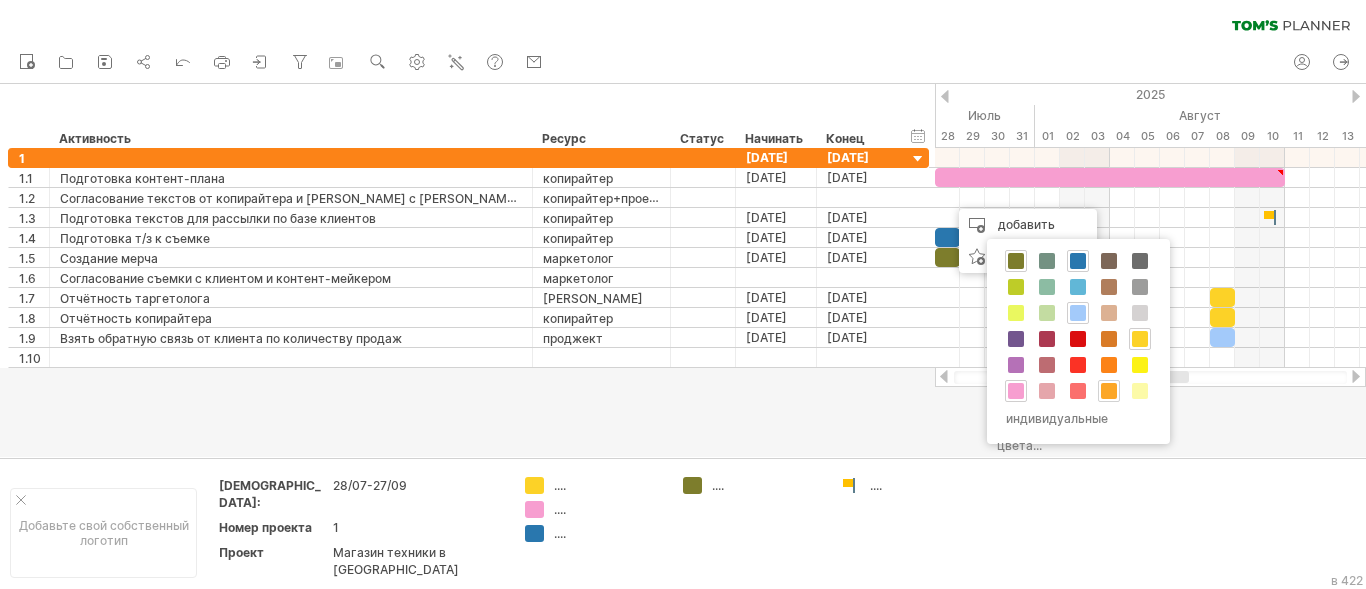 click at bounding box center [1109, 391] 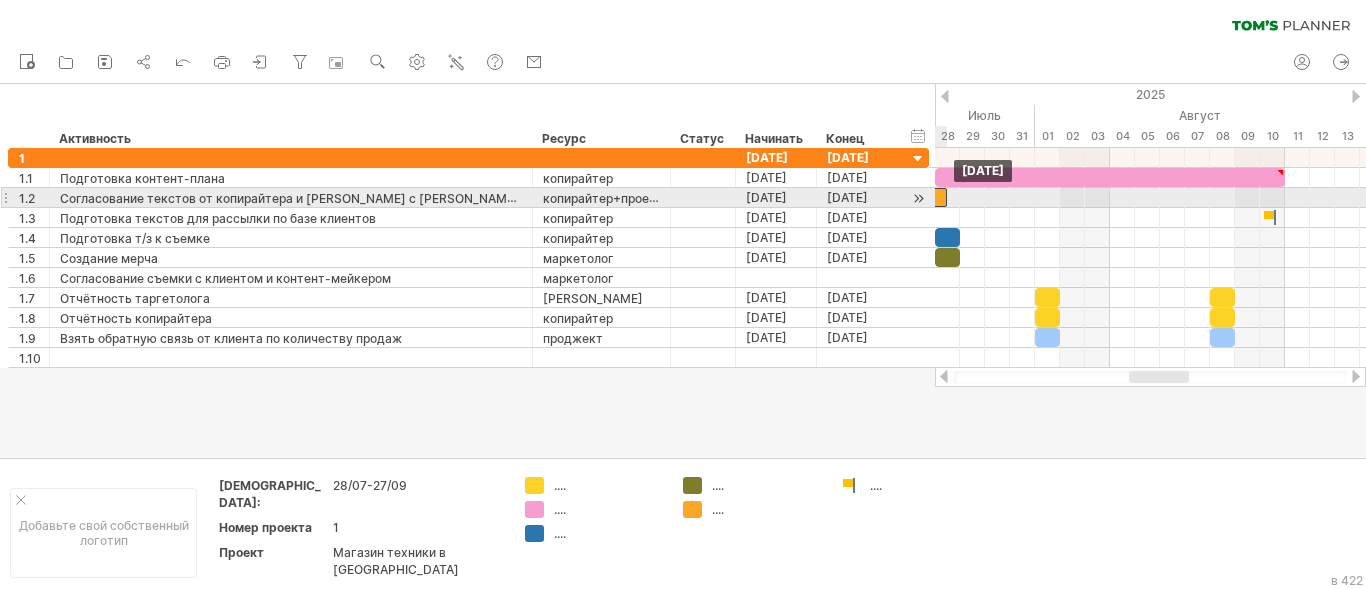 drag, startPoint x: 962, startPoint y: 197, endPoint x: 940, endPoint y: 198, distance: 22.022715 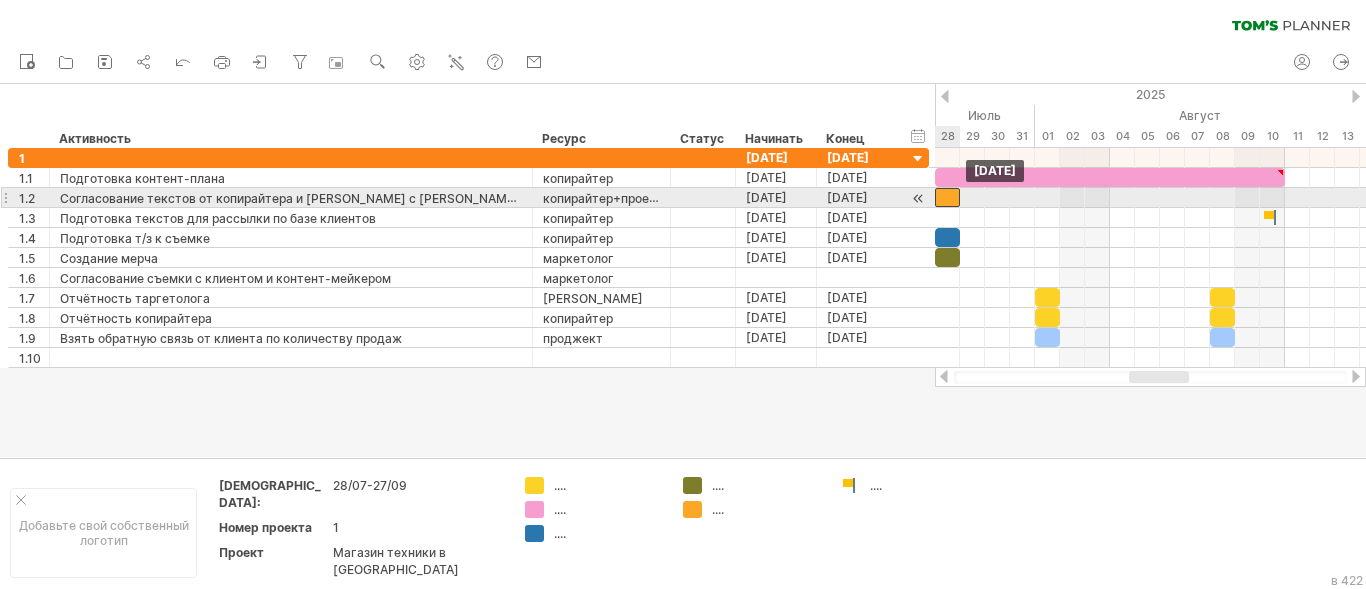 drag, startPoint x: 940, startPoint y: 198, endPoint x: 955, endPoint y: 198, distance: 15 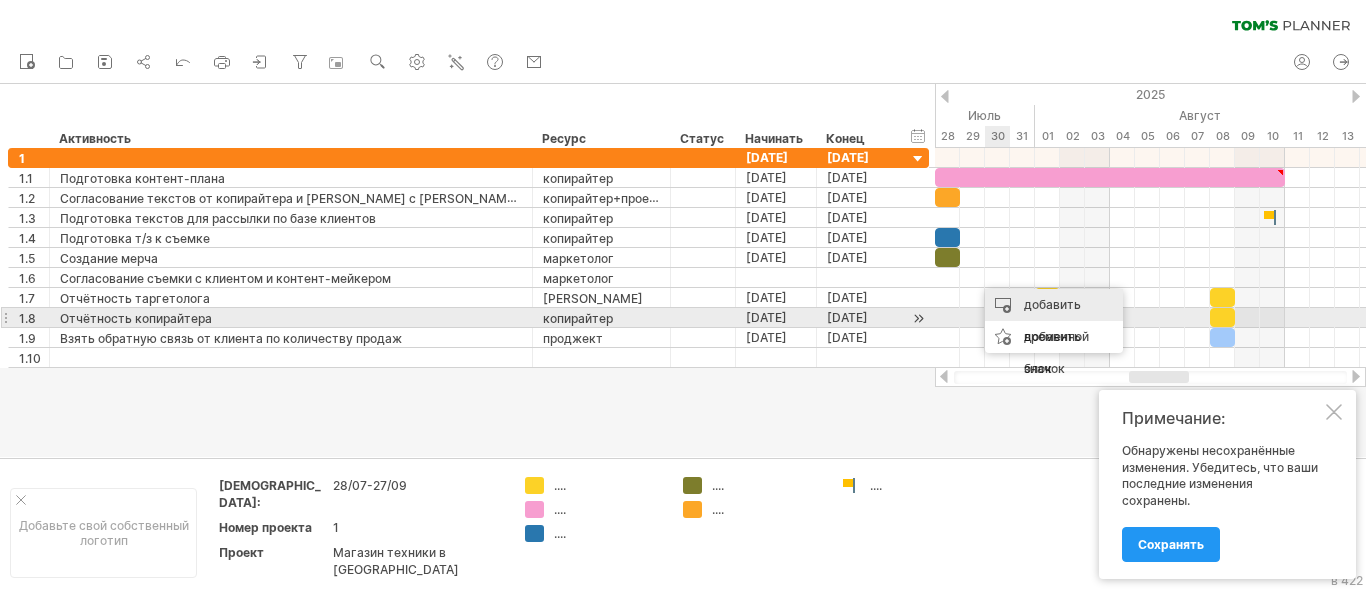 click on "добавить временной блок" at bounding box center (1056, 336) 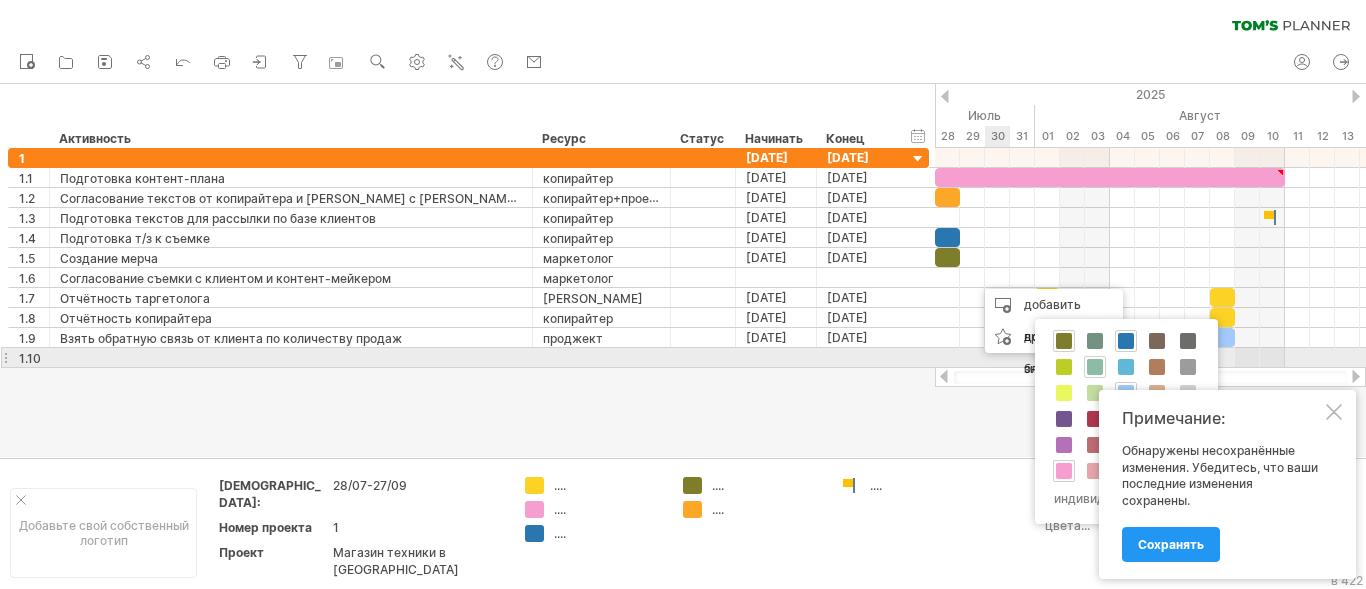 click at bounding box center (1095, 367) 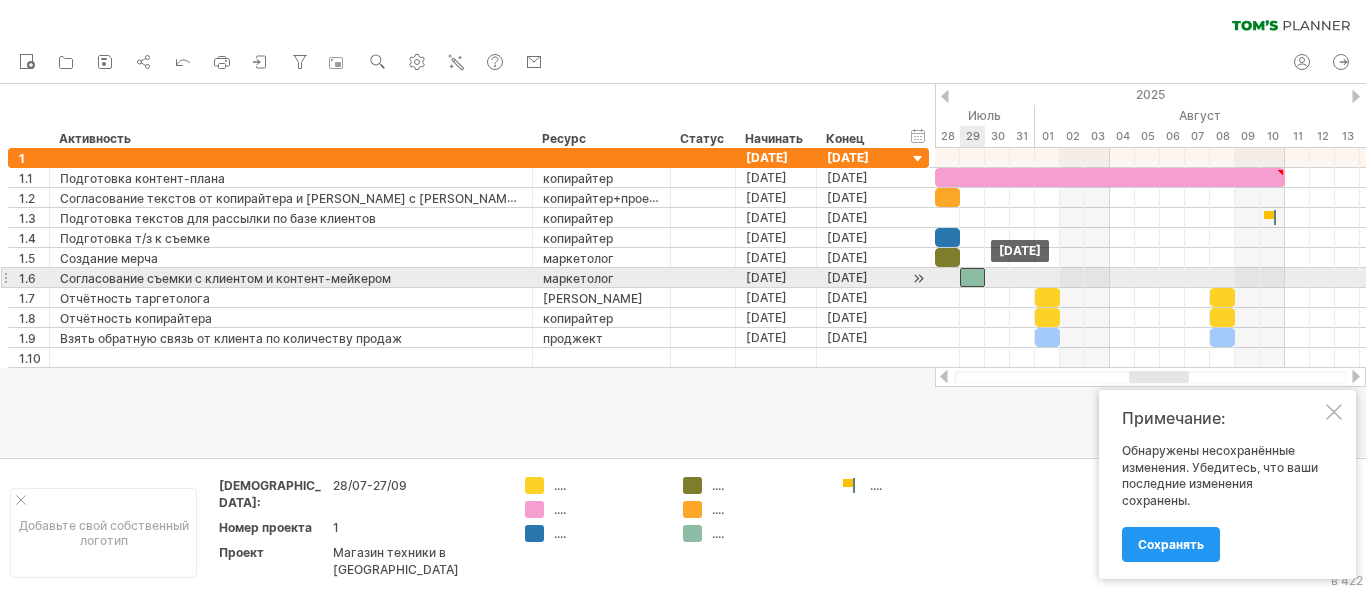 drag, startPoint x: 980, startPoint y: 273, endPoint x: 969, endPoint y: 274, distance: 11.045361 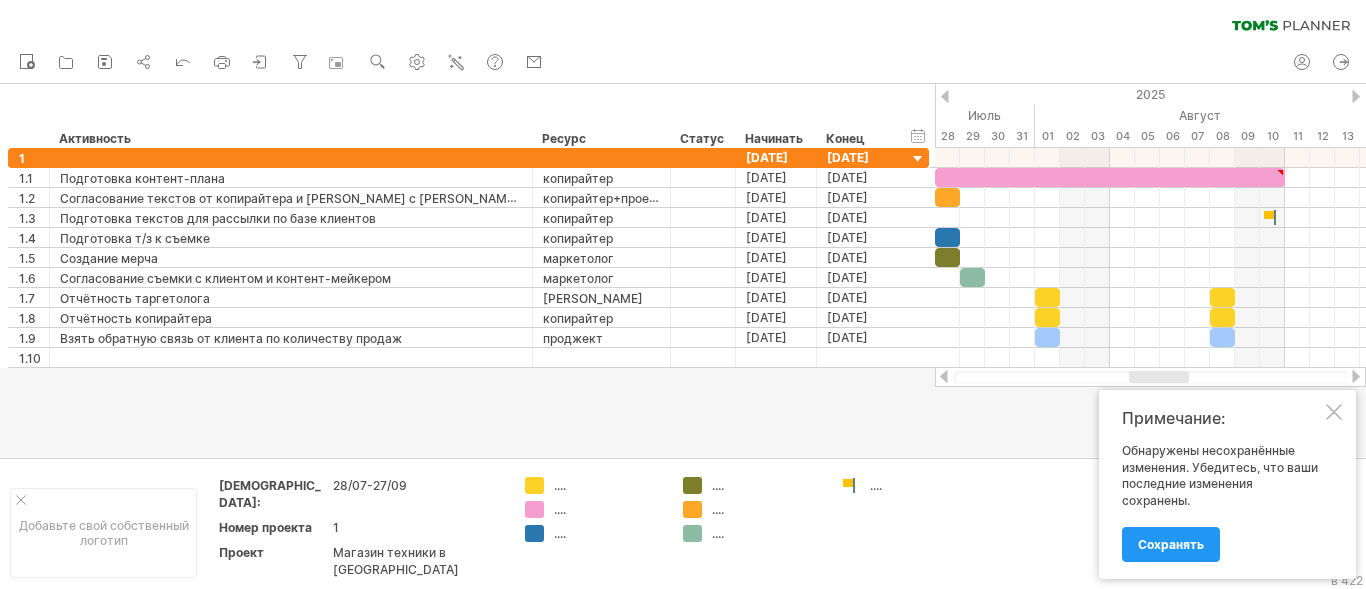 click at bounding box center [1334, 412] 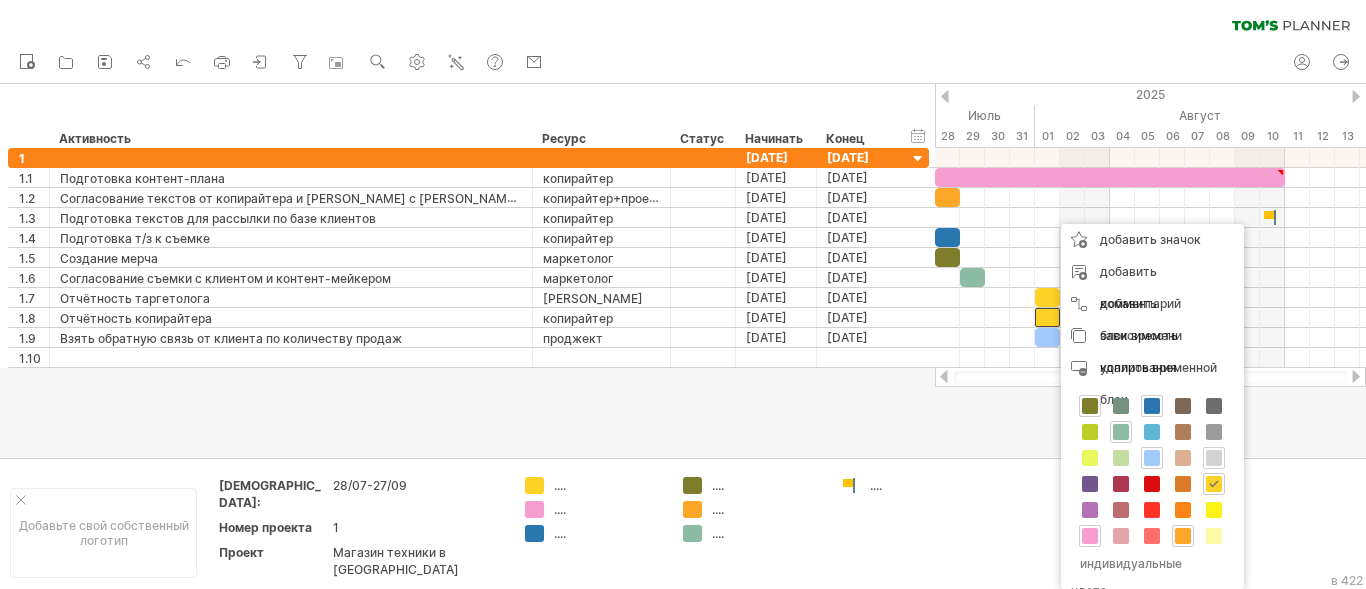 click at bounding box center [1214, 458] 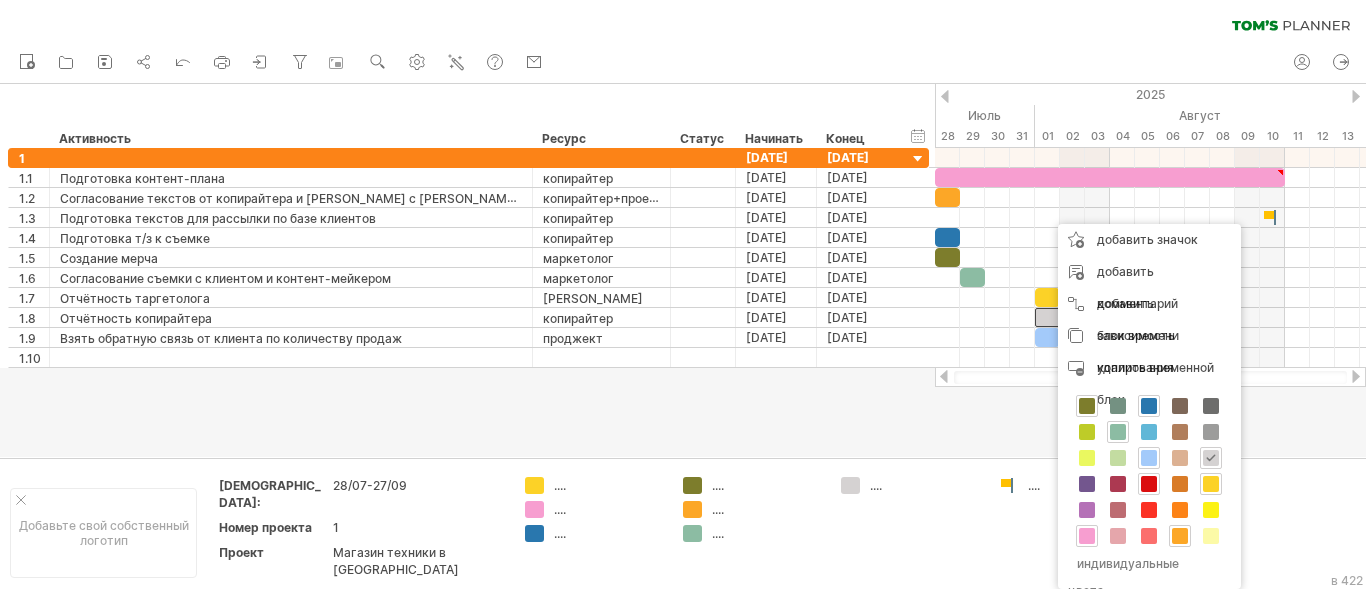 click at bounding box center [1149, 484] 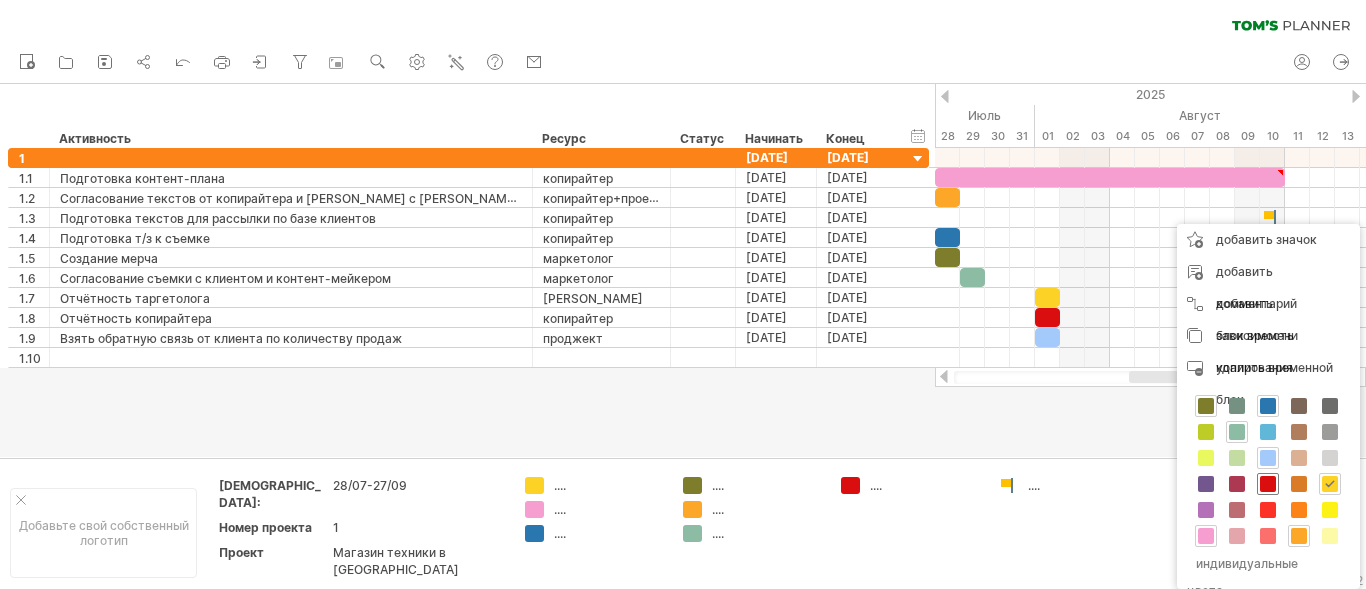 click at bounding box center [1268, 484] 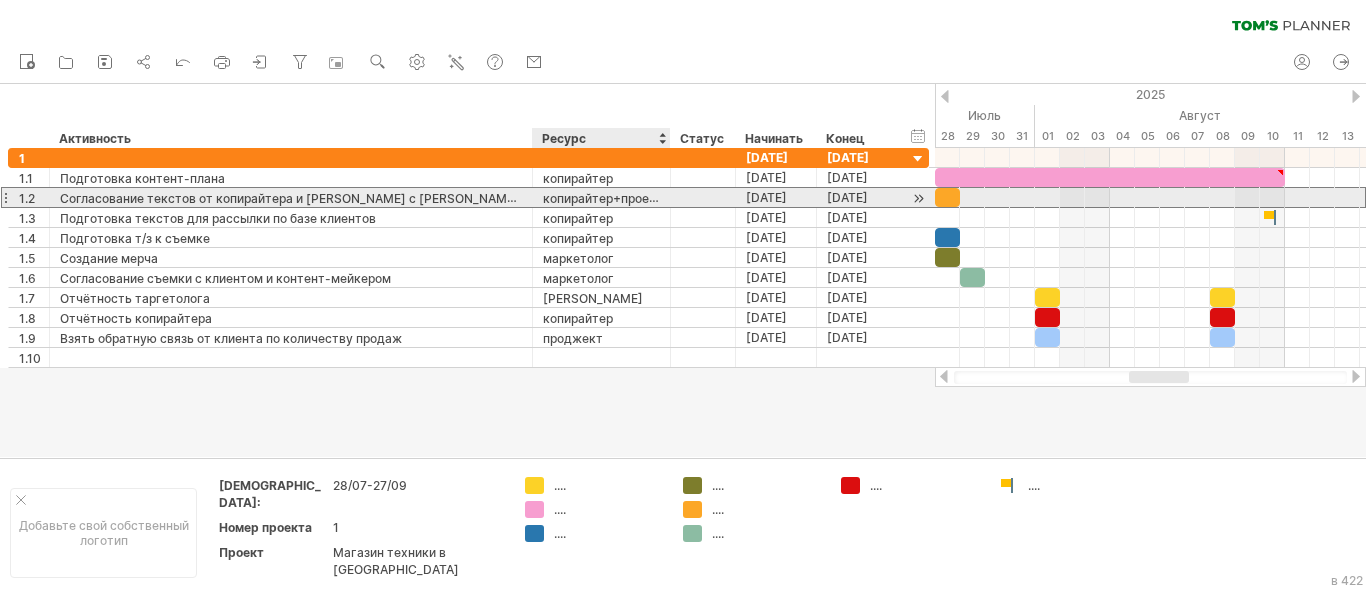 click on "копирайтер+проект" at bounding box center [603, 198] 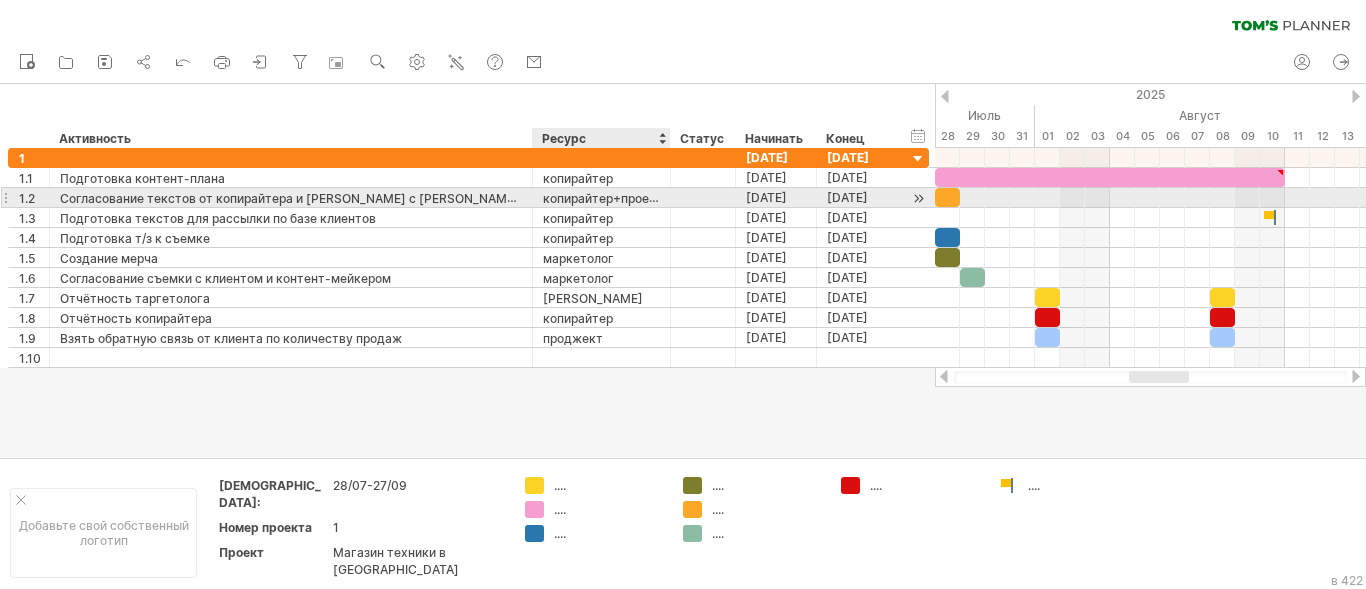 click on "копирайтер+проект" at bounding box center (603, 198) 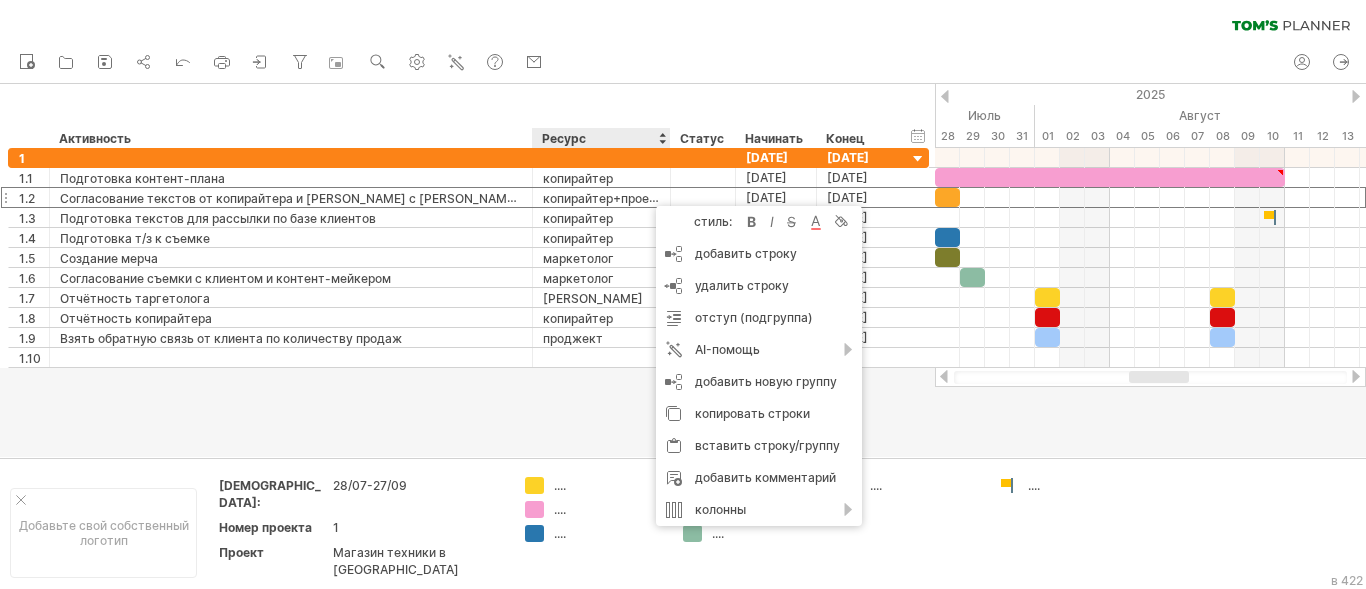 click at bounding box center (683, 270) 